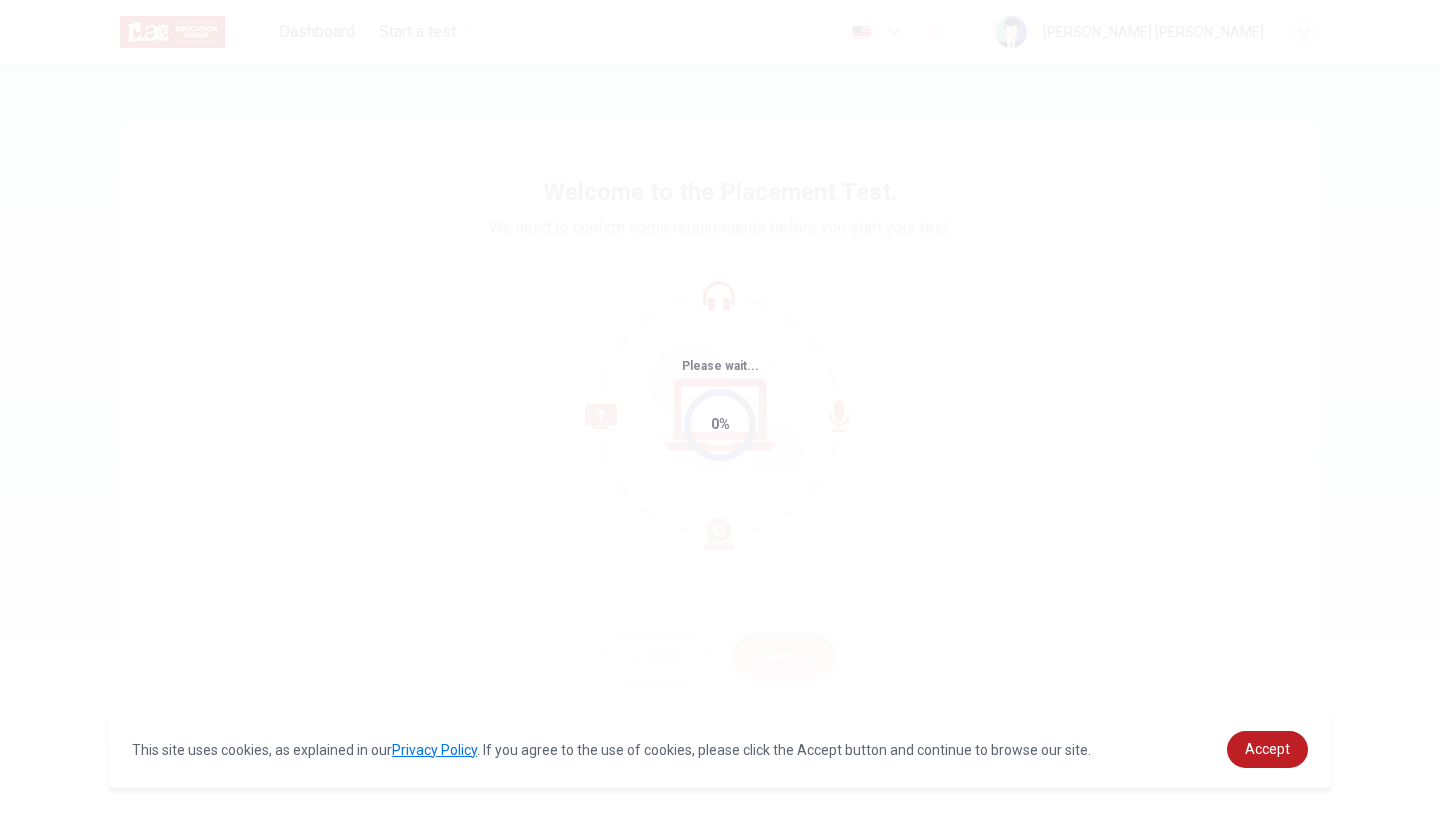 scroll, scrollTop: 0, scrollLeft: 0, axis: both 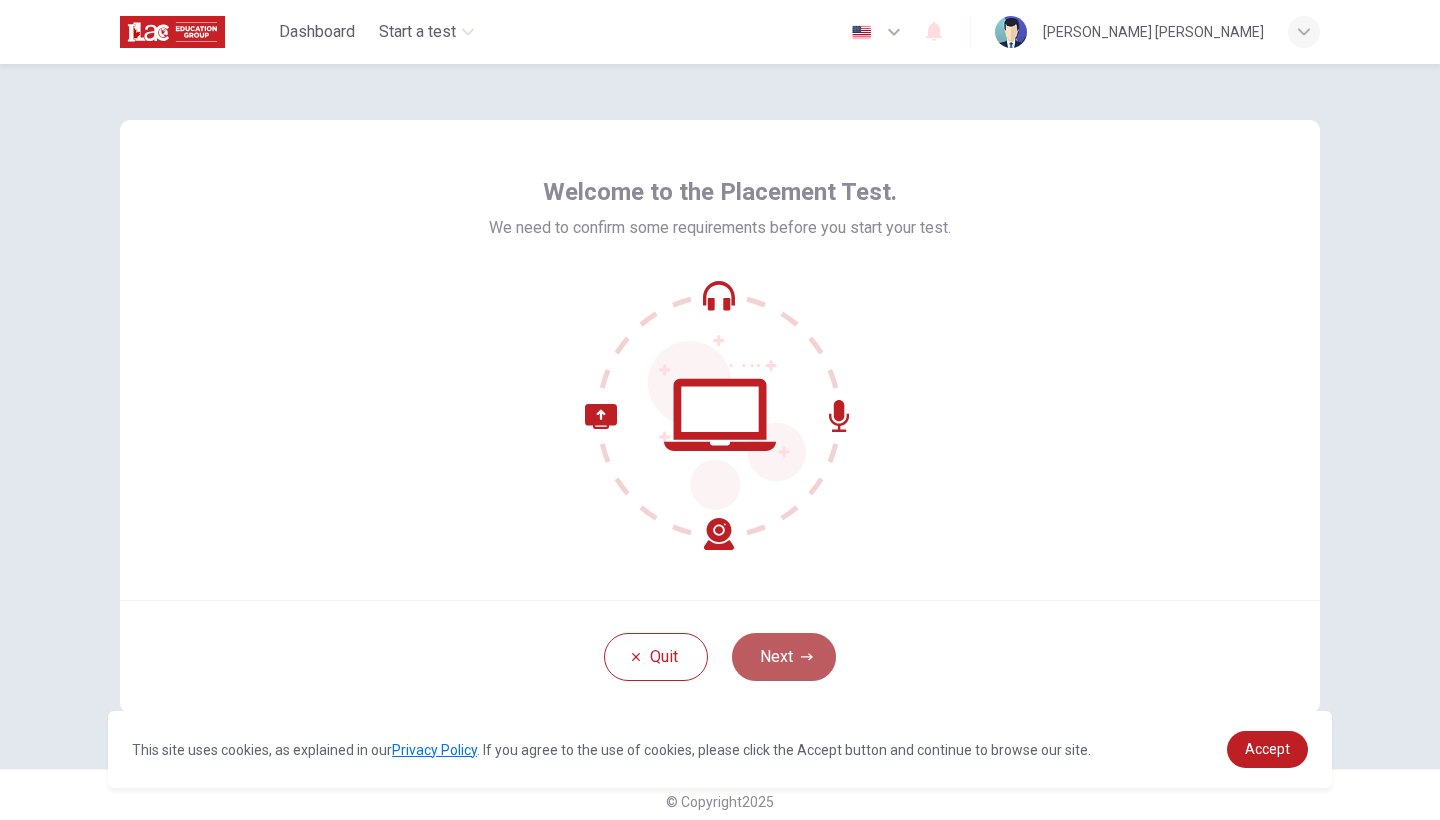 click on "Next" at bounding box center [784, 657] 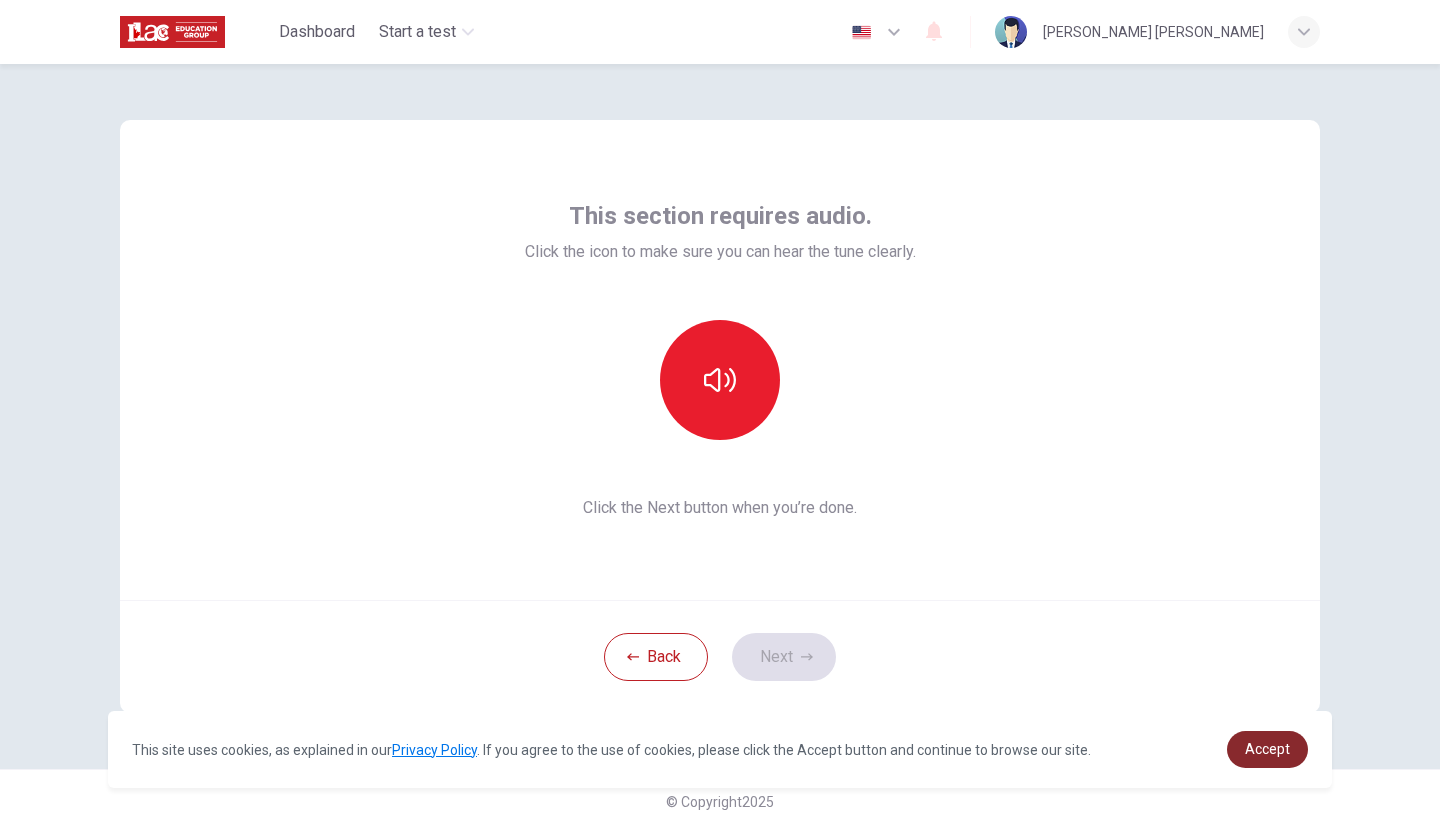 click on "Accept" at bounding box center (1267, 749) 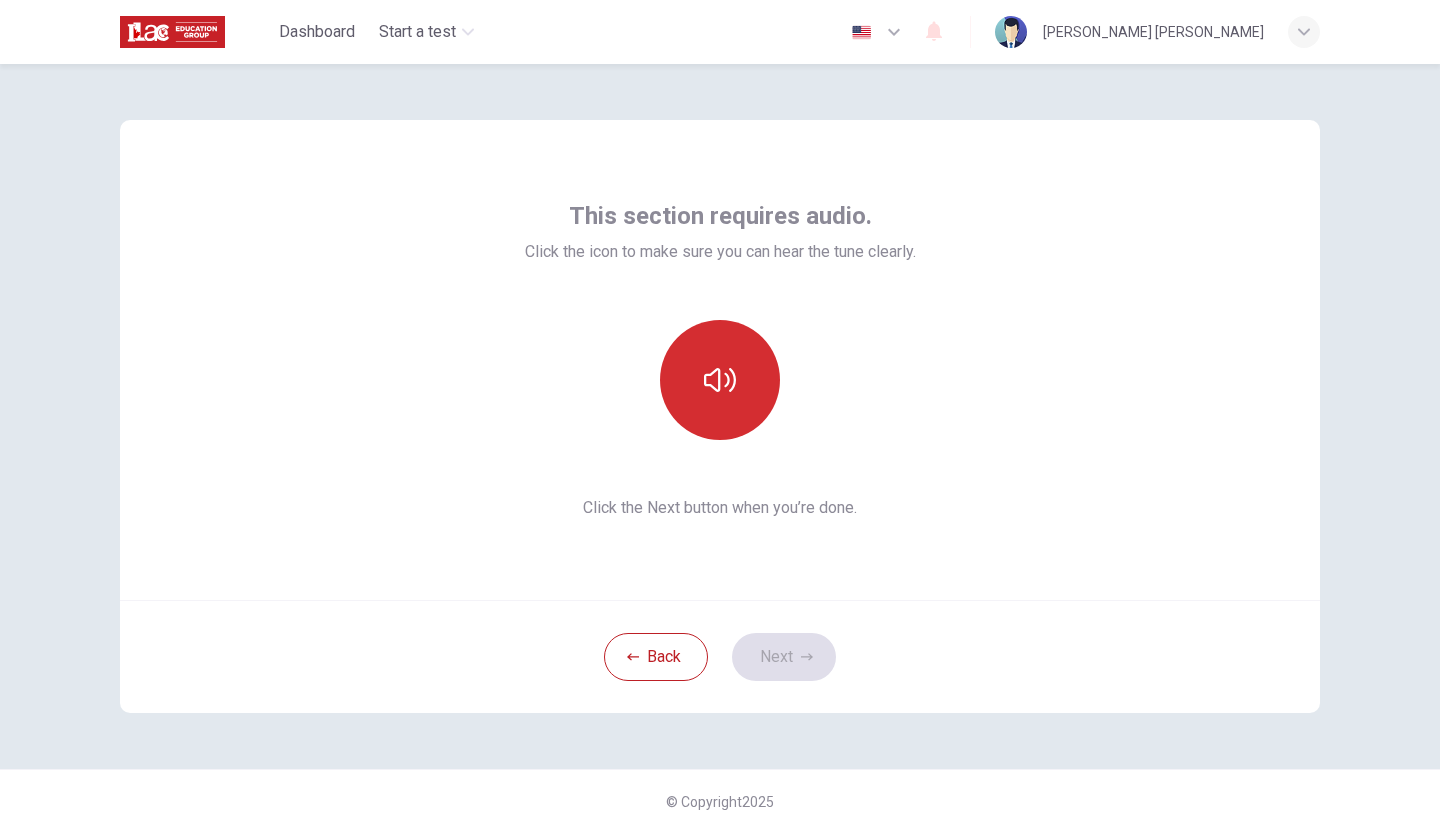 click 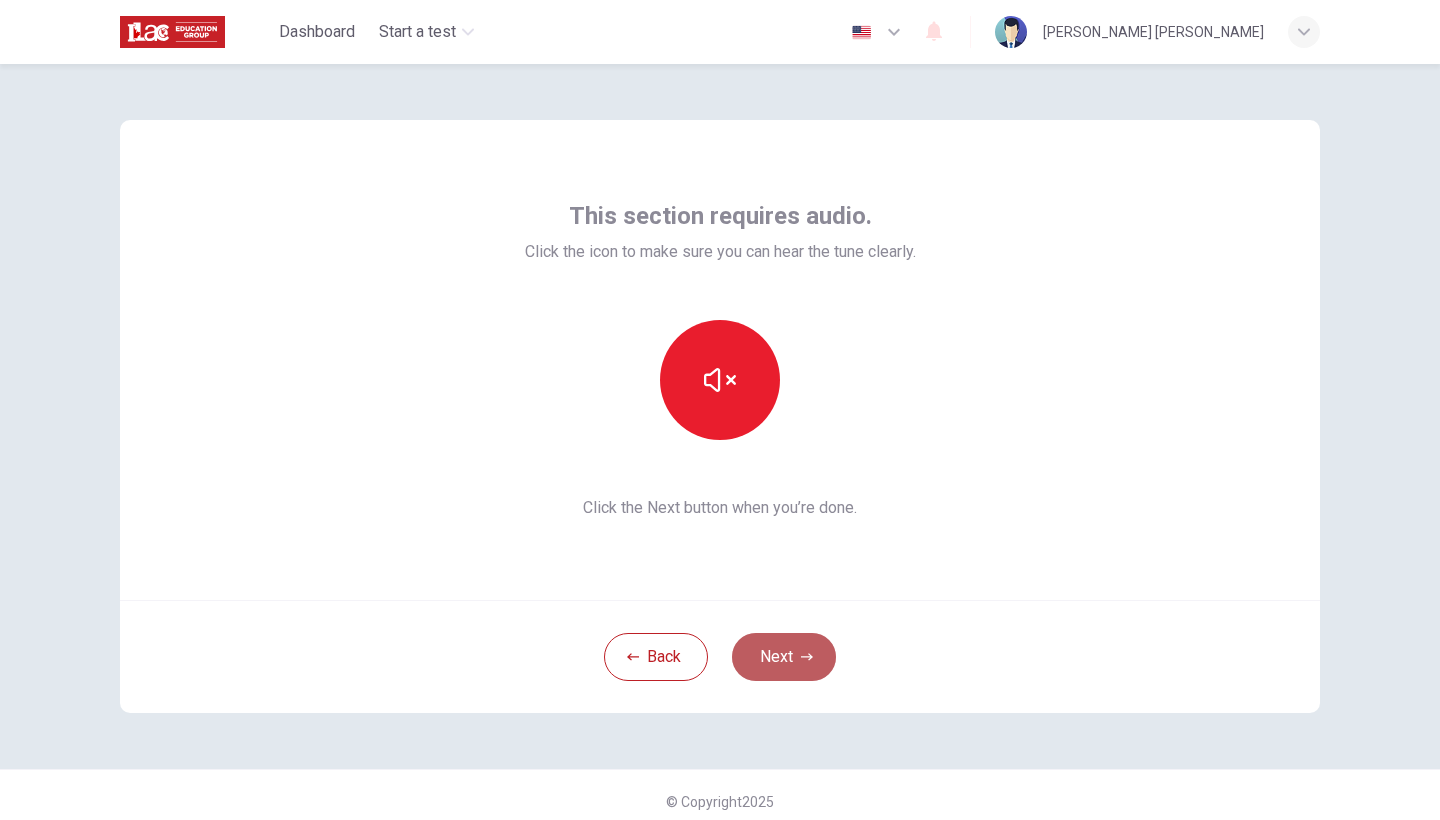 click on "Next" at bounding box center [784, 657] 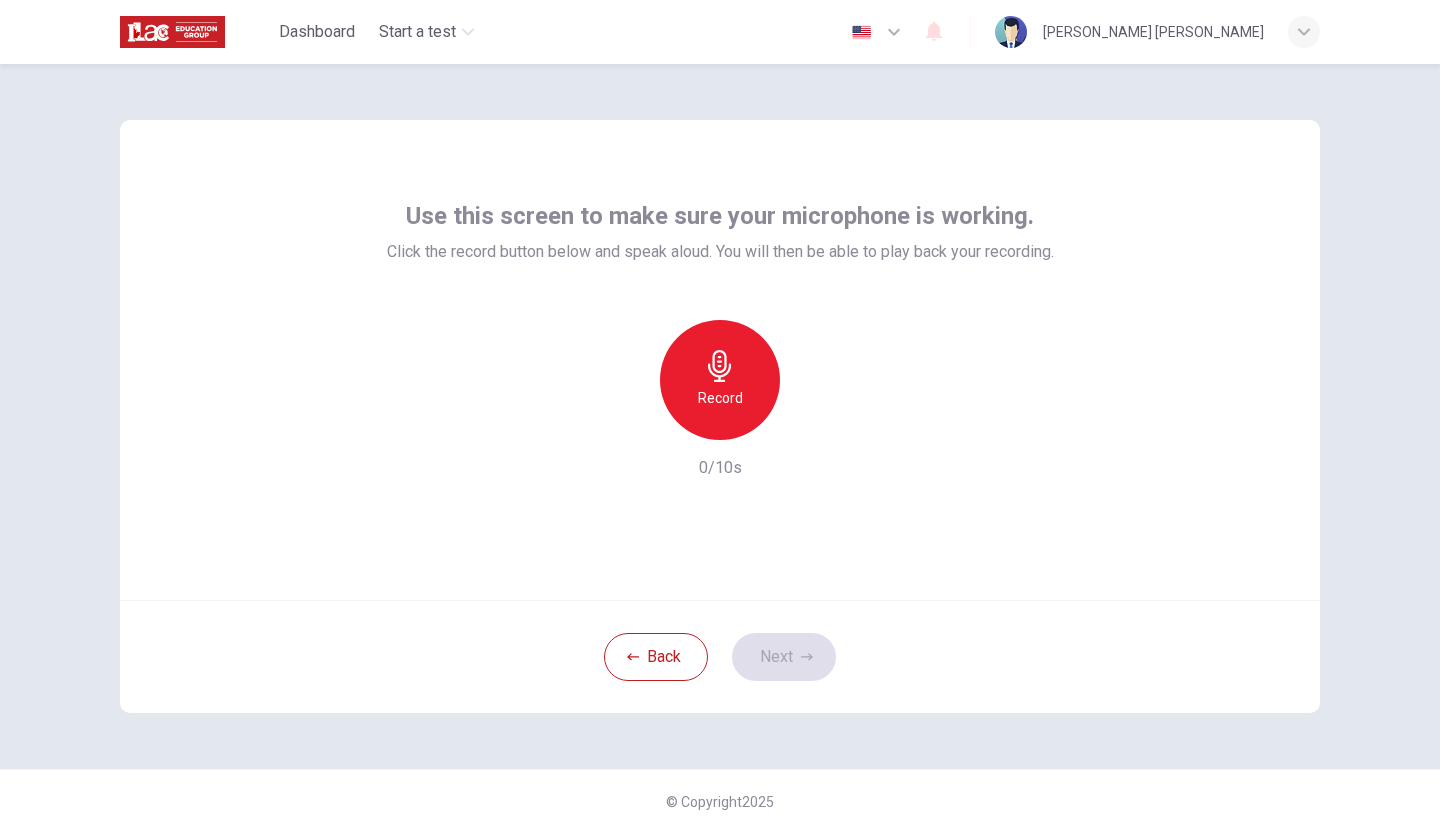 click on "Record" at bounding box center [720, 398] 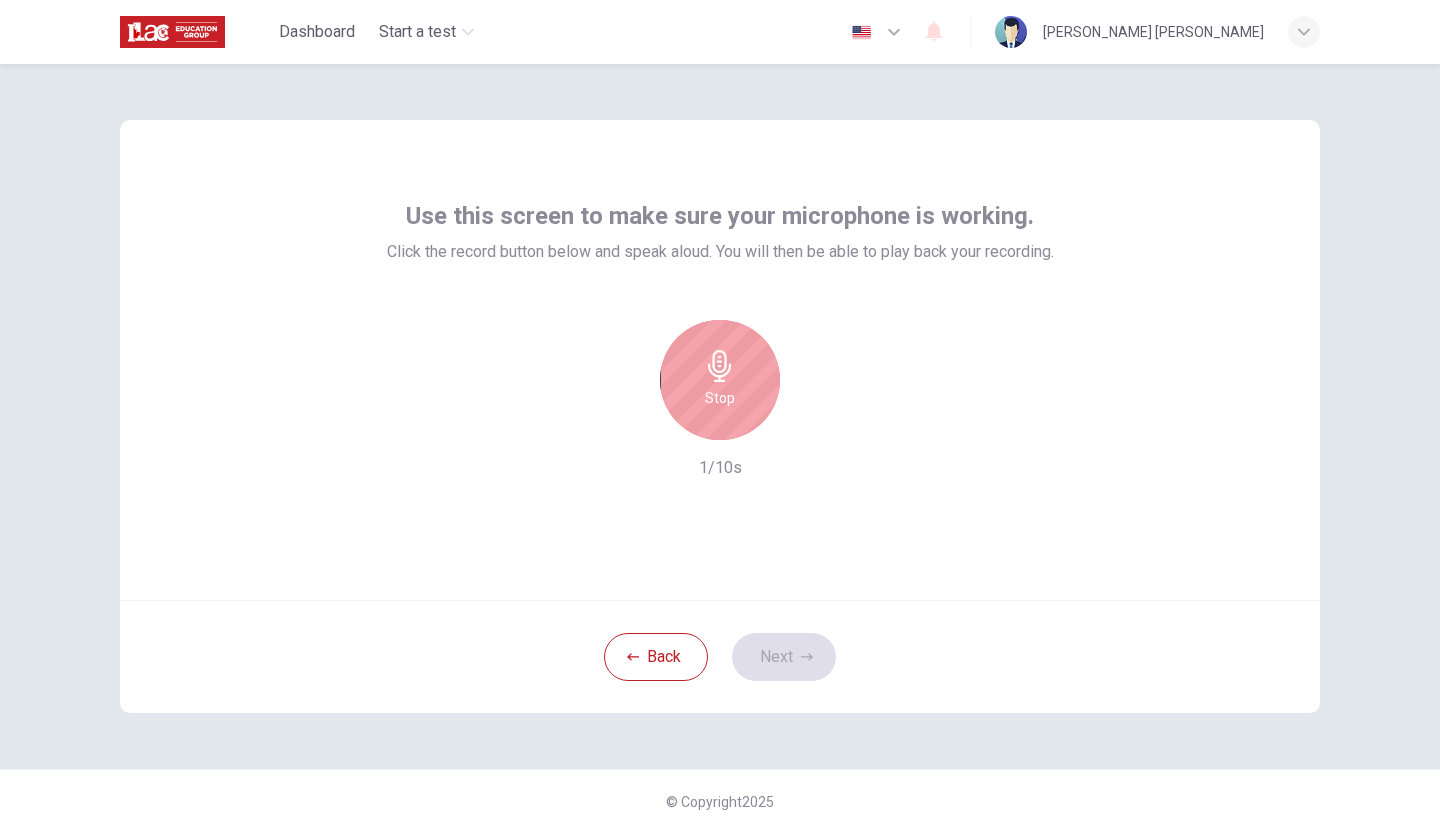 click on "Stop" at bounding box center [720, 398] 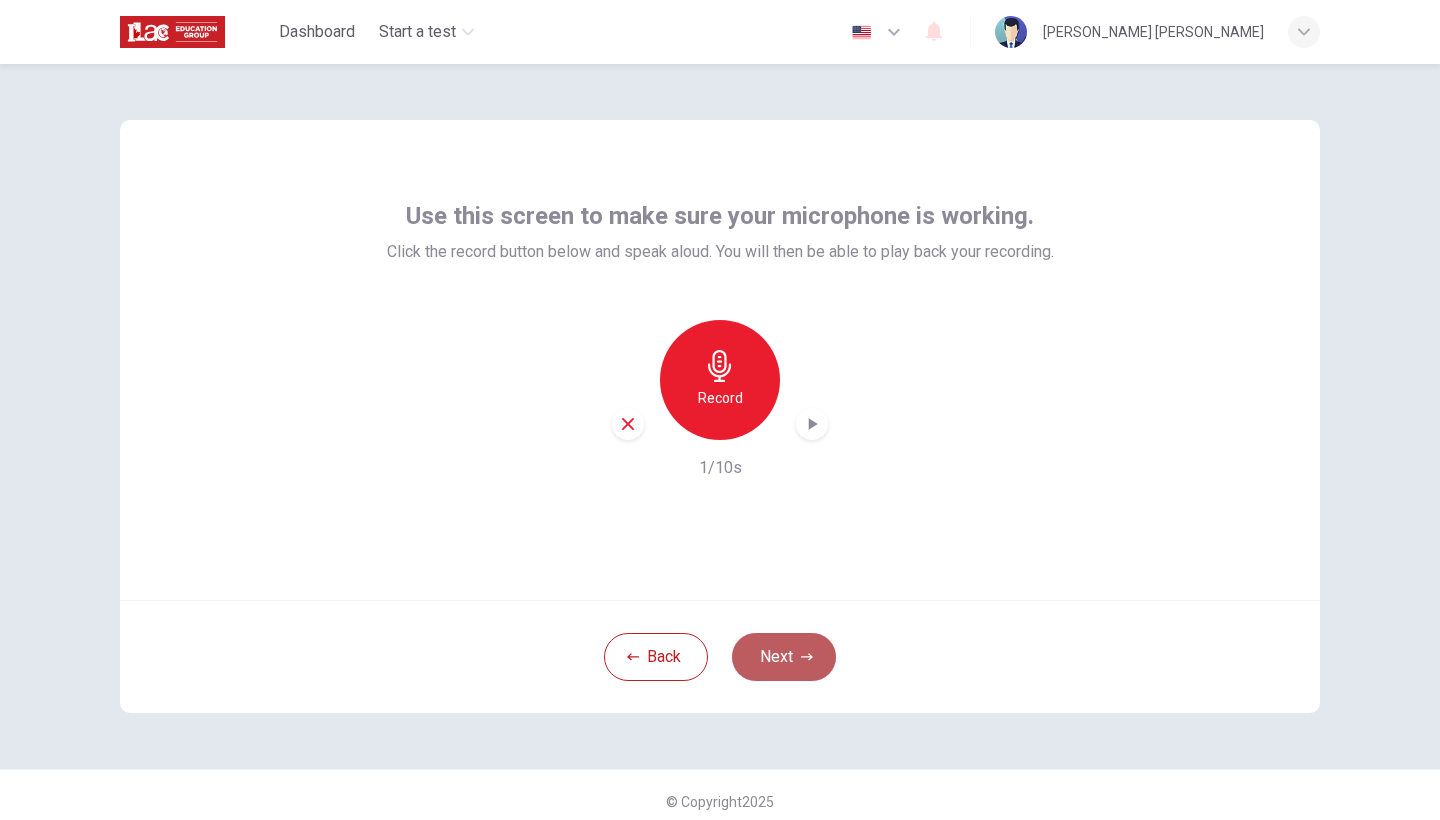 click on "Next" at bounding box center (784, 657) 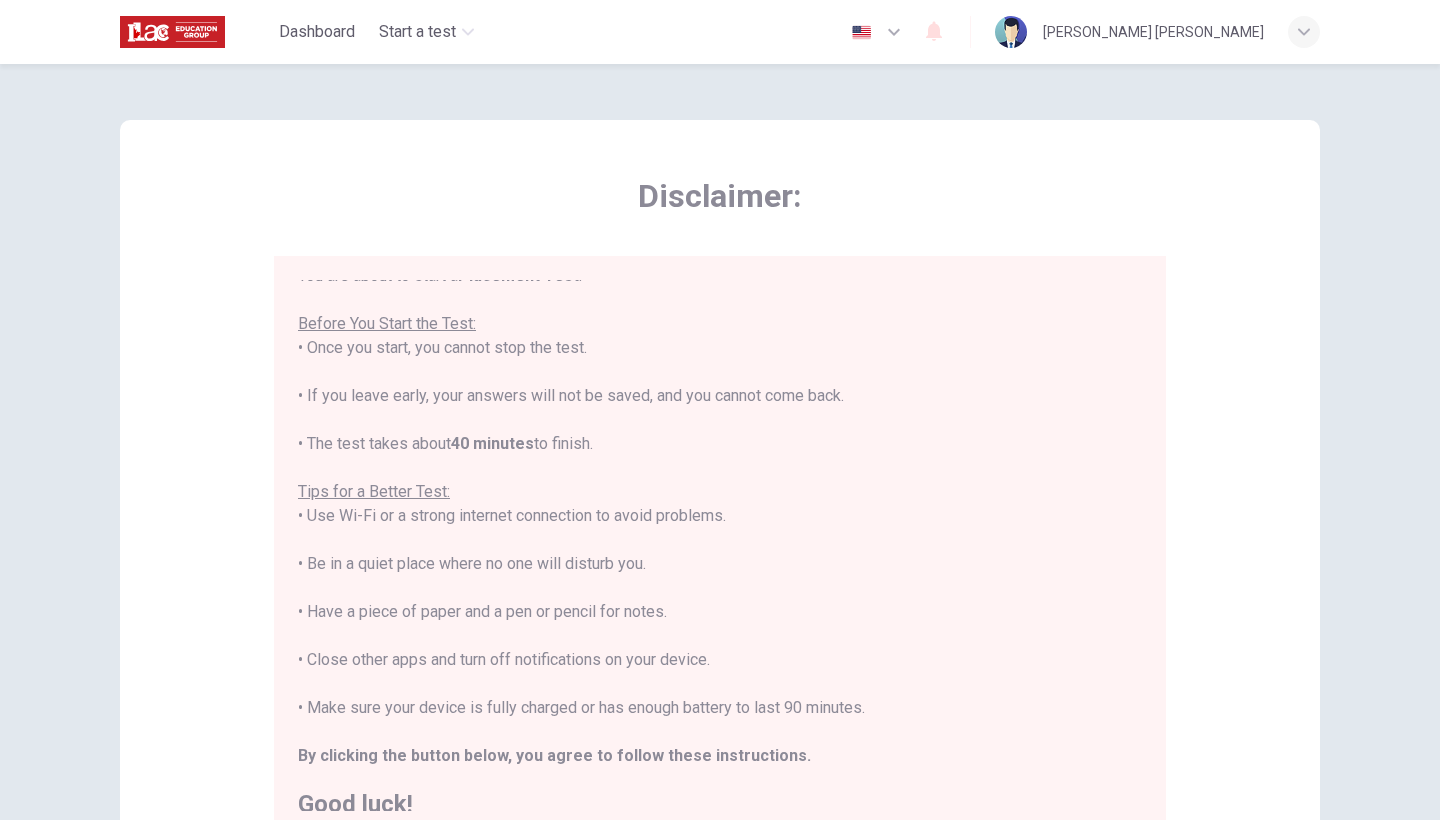 scroll, scrollTop: 22, scrollLeft: 0, axis: vertical 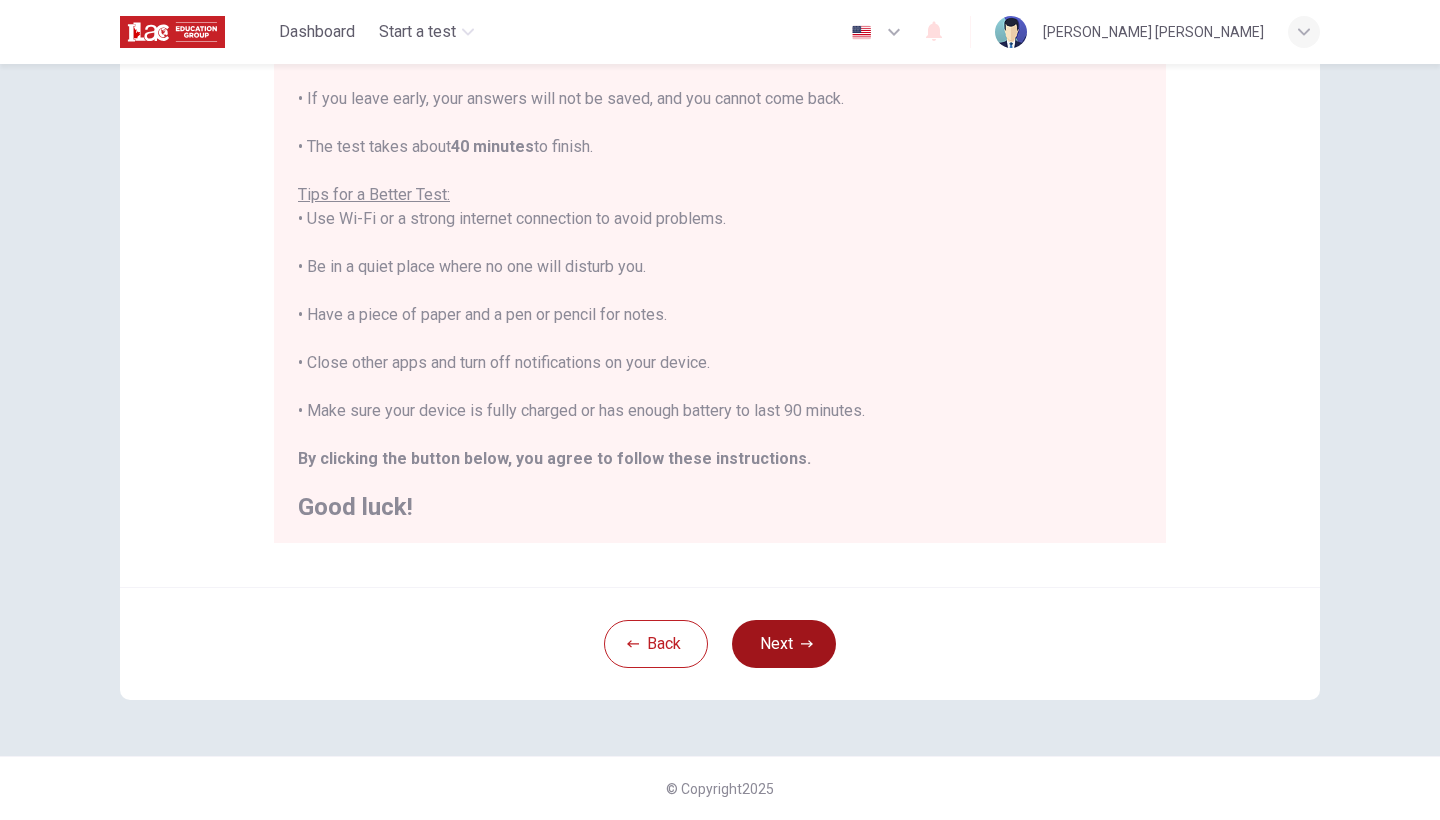 click on "Next" at bounding box center (784, 644) 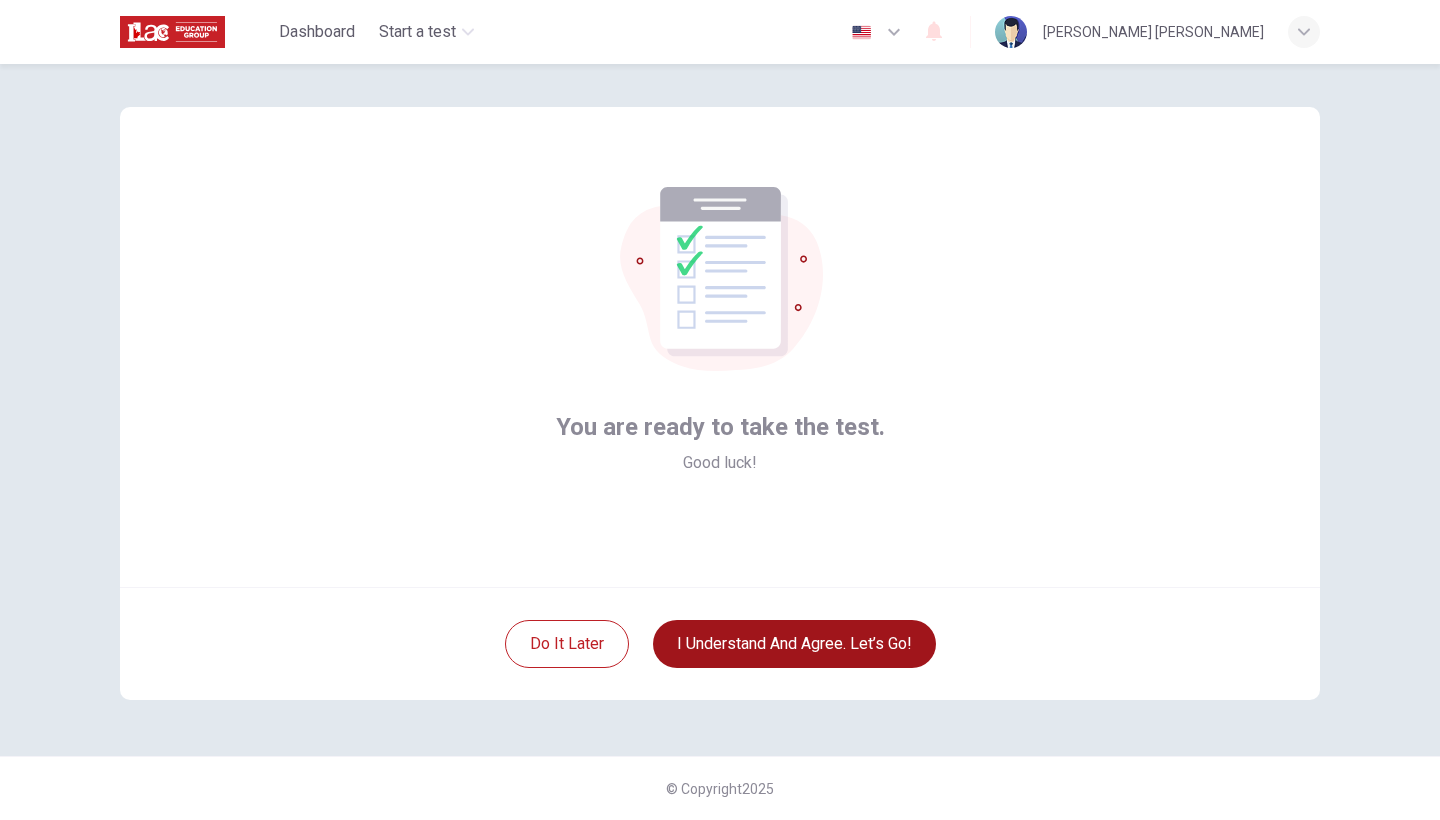 scroll, scrollTop: 13, scrollLeft: 0, axis: vertical 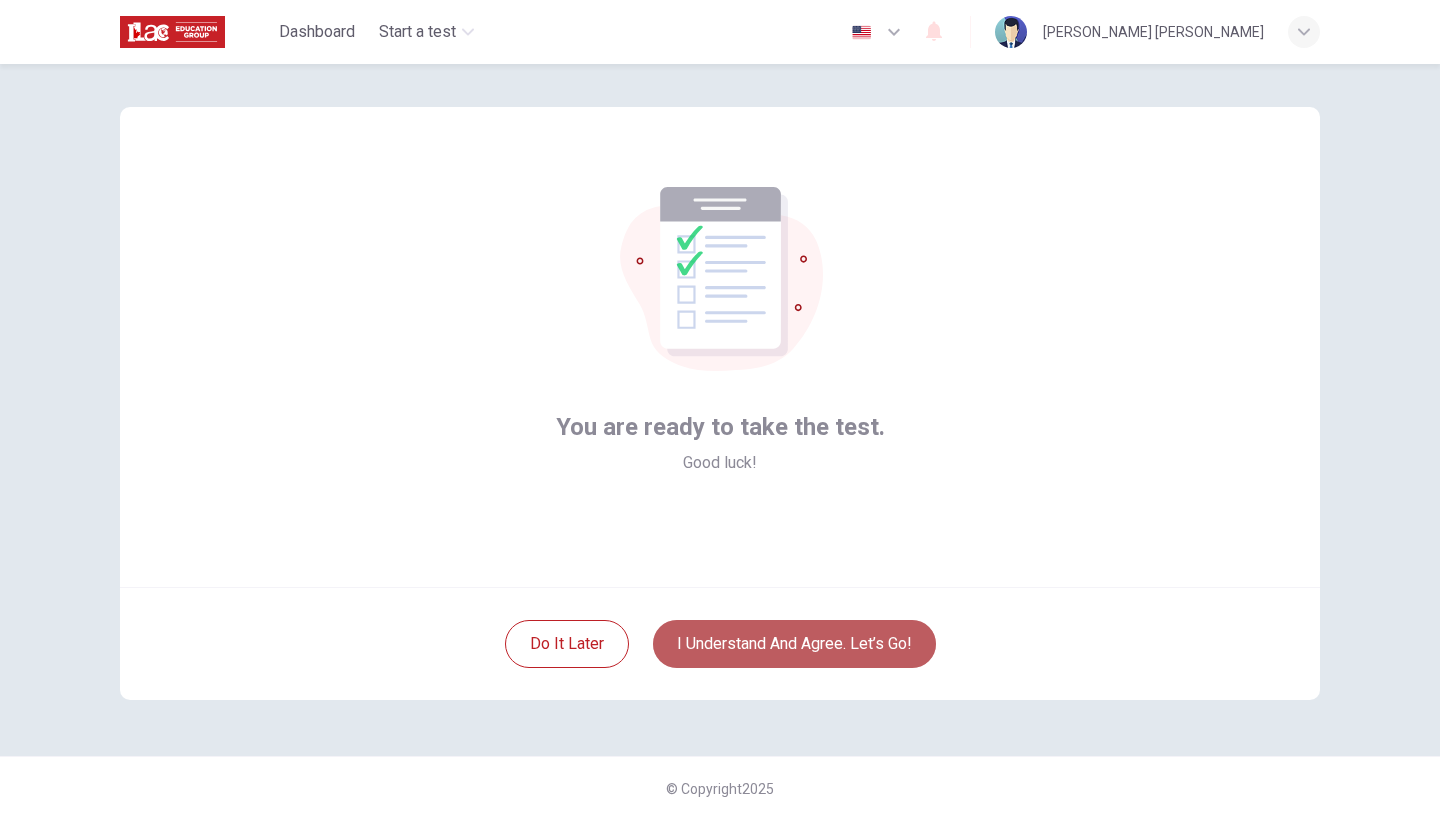 click on "I understand and agree. Let’s go!" at bounding box center (794, 644) 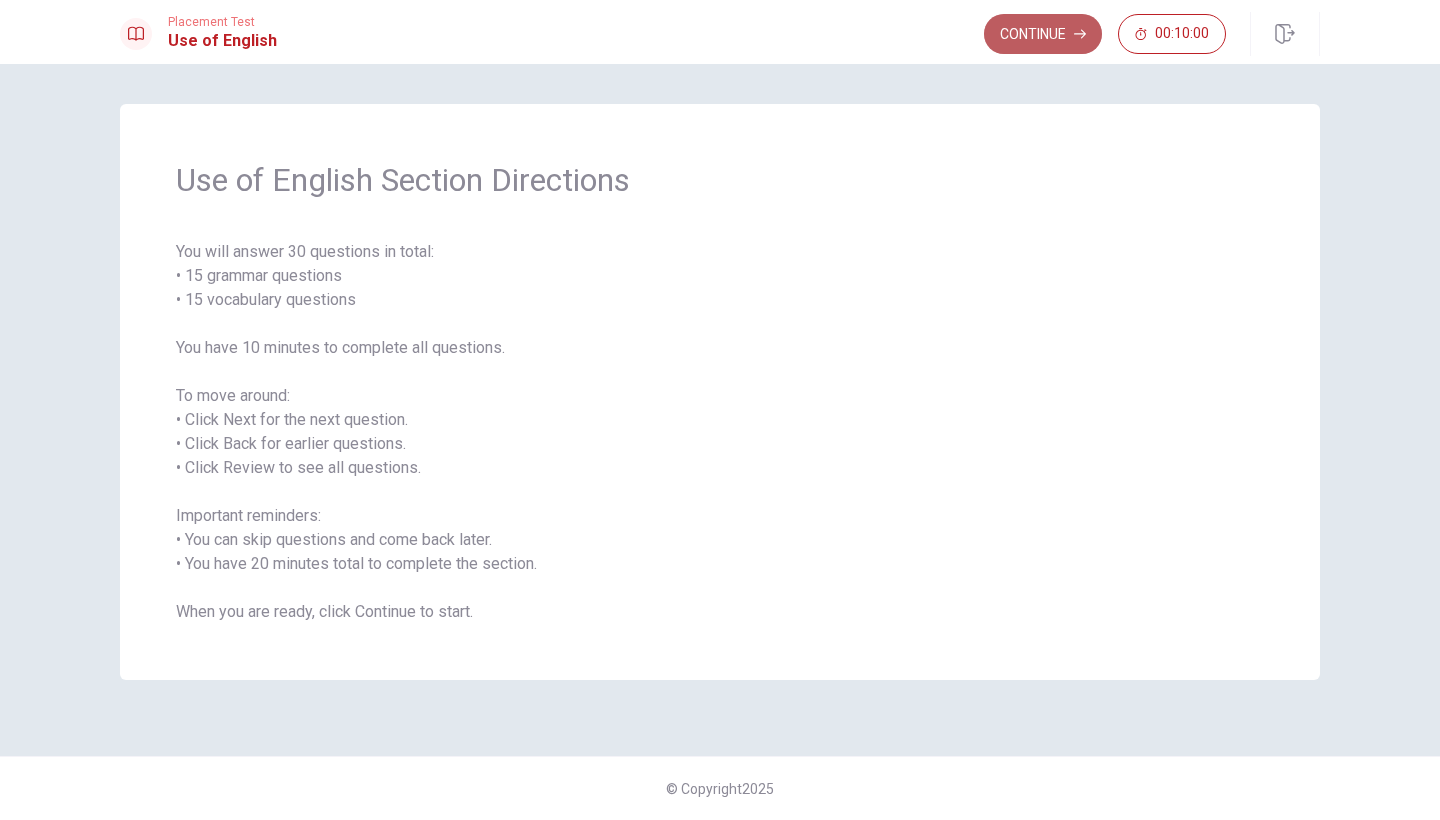 click on "Continue" at bounding box center (1043, 34) 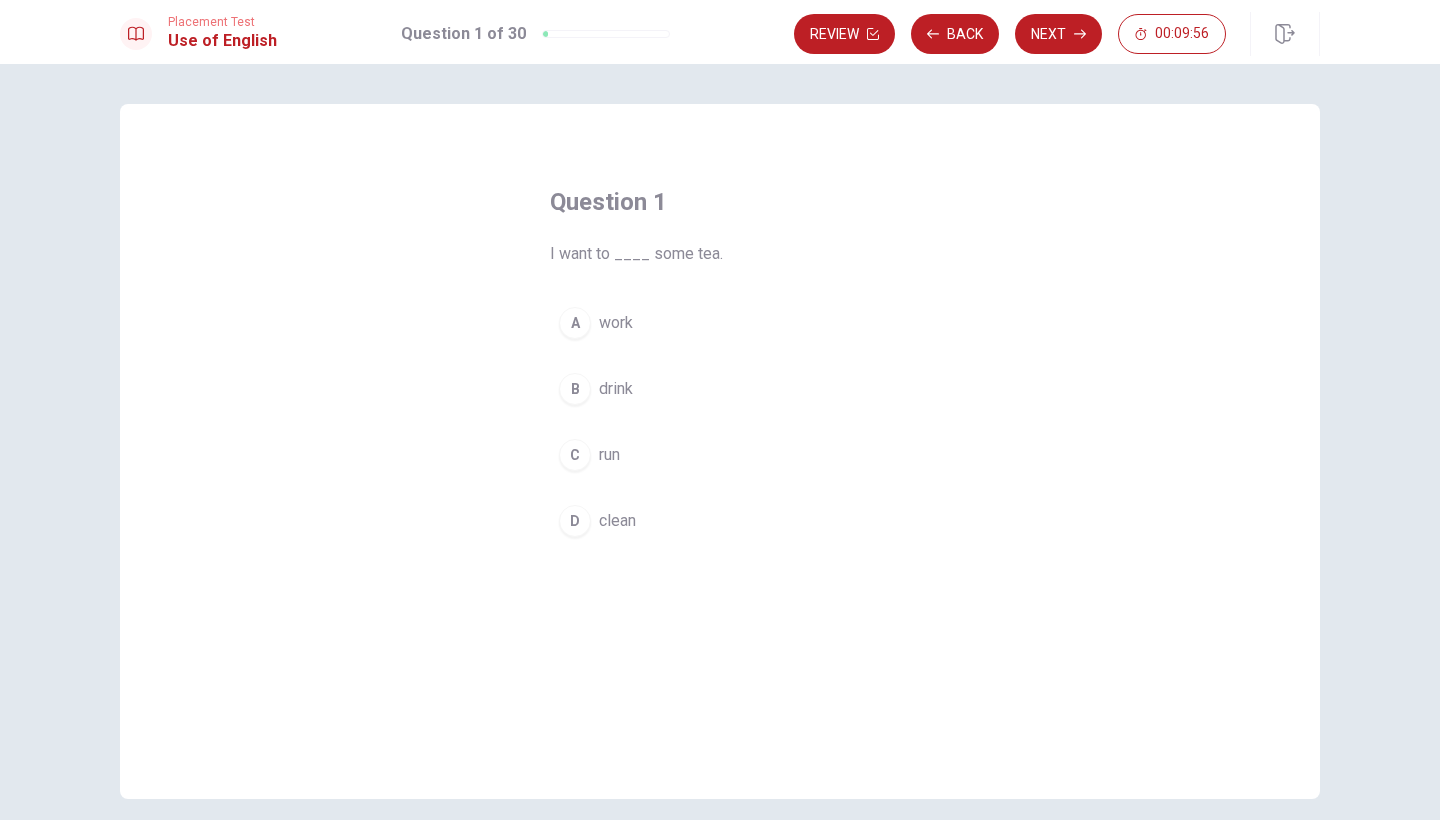 click on "B" at bounding box center (575, 389) 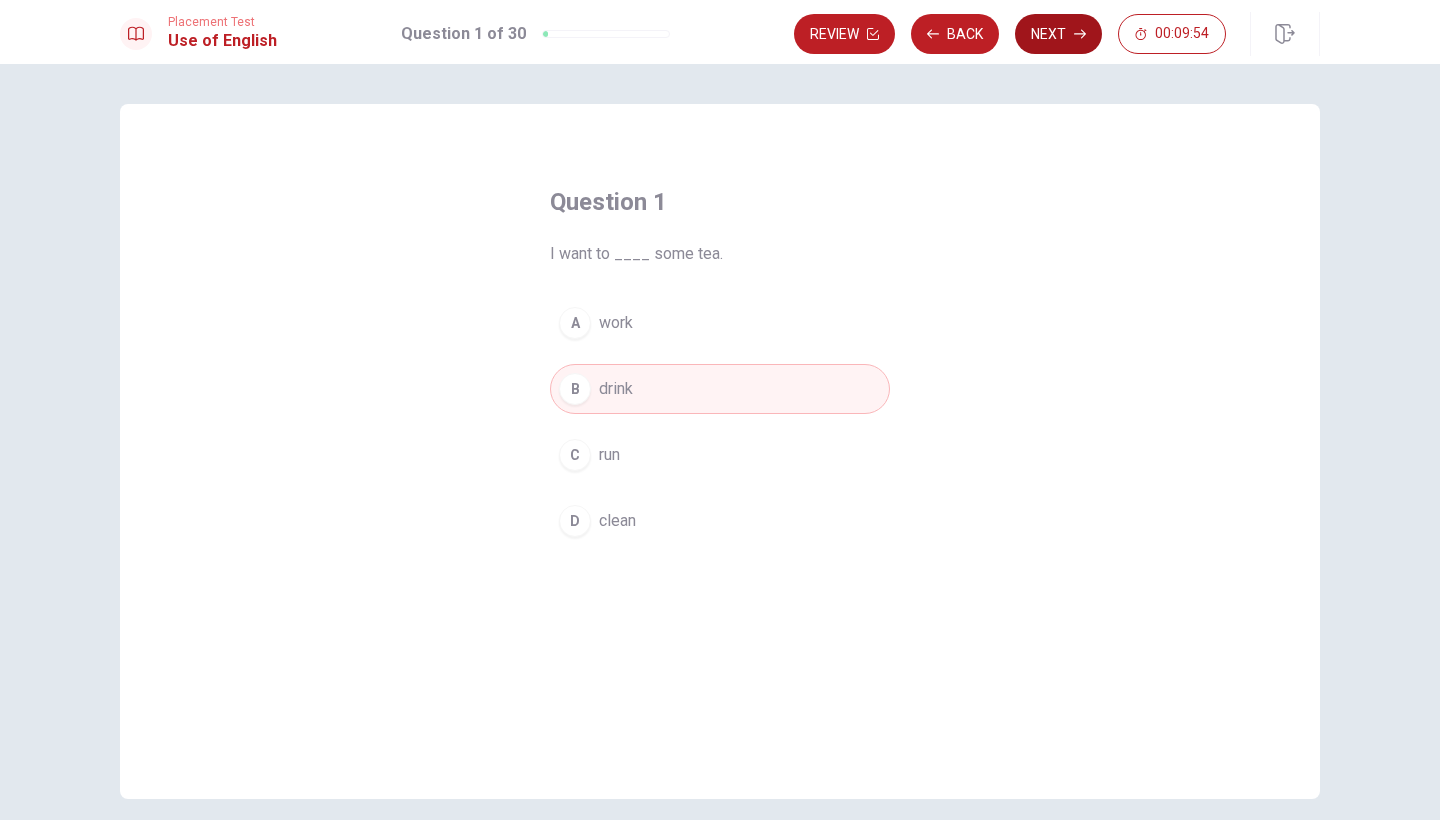 click on "Next" at bounding box center (1058, 34) 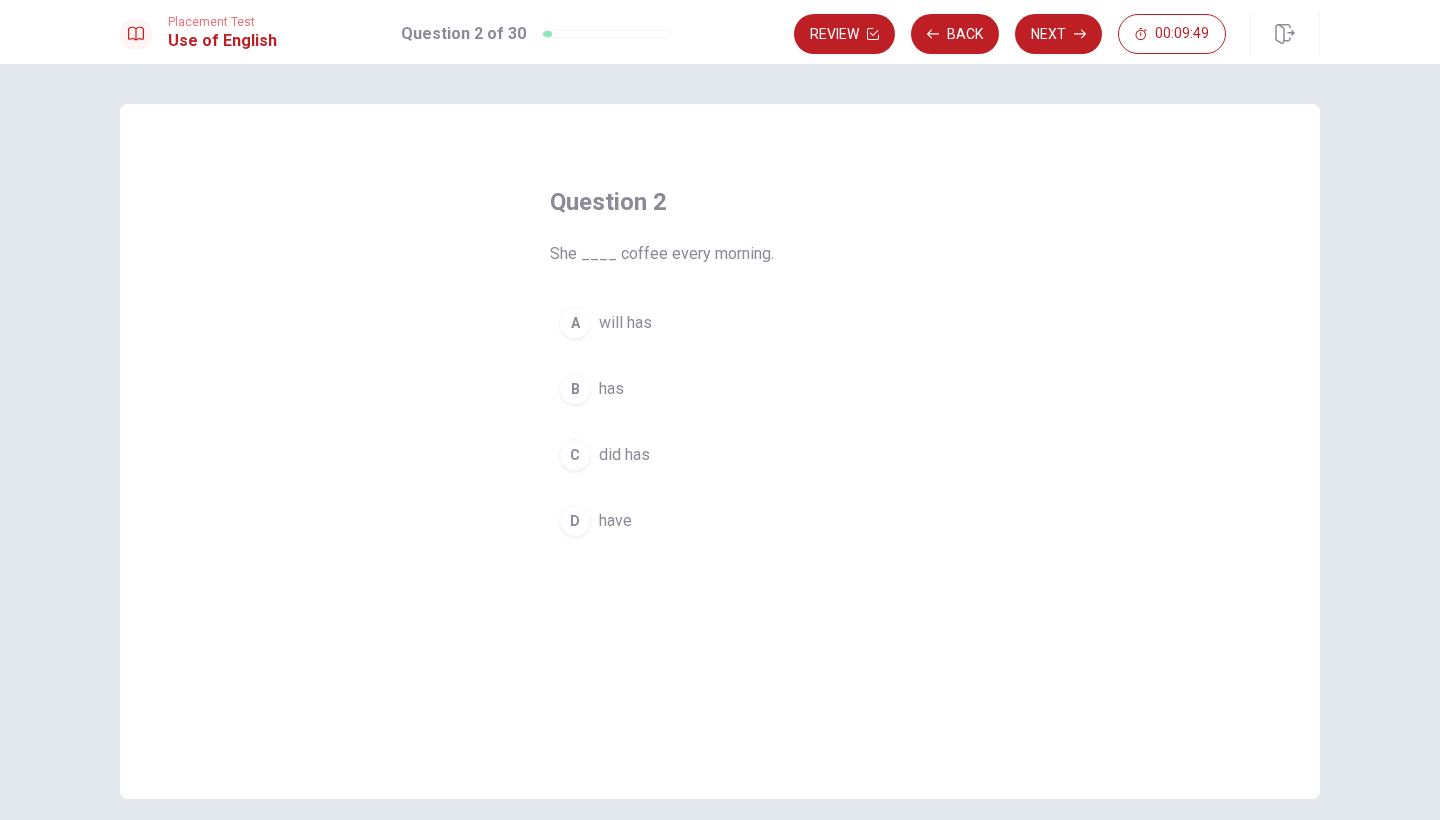click on "D" at bounding box center [575, 521] 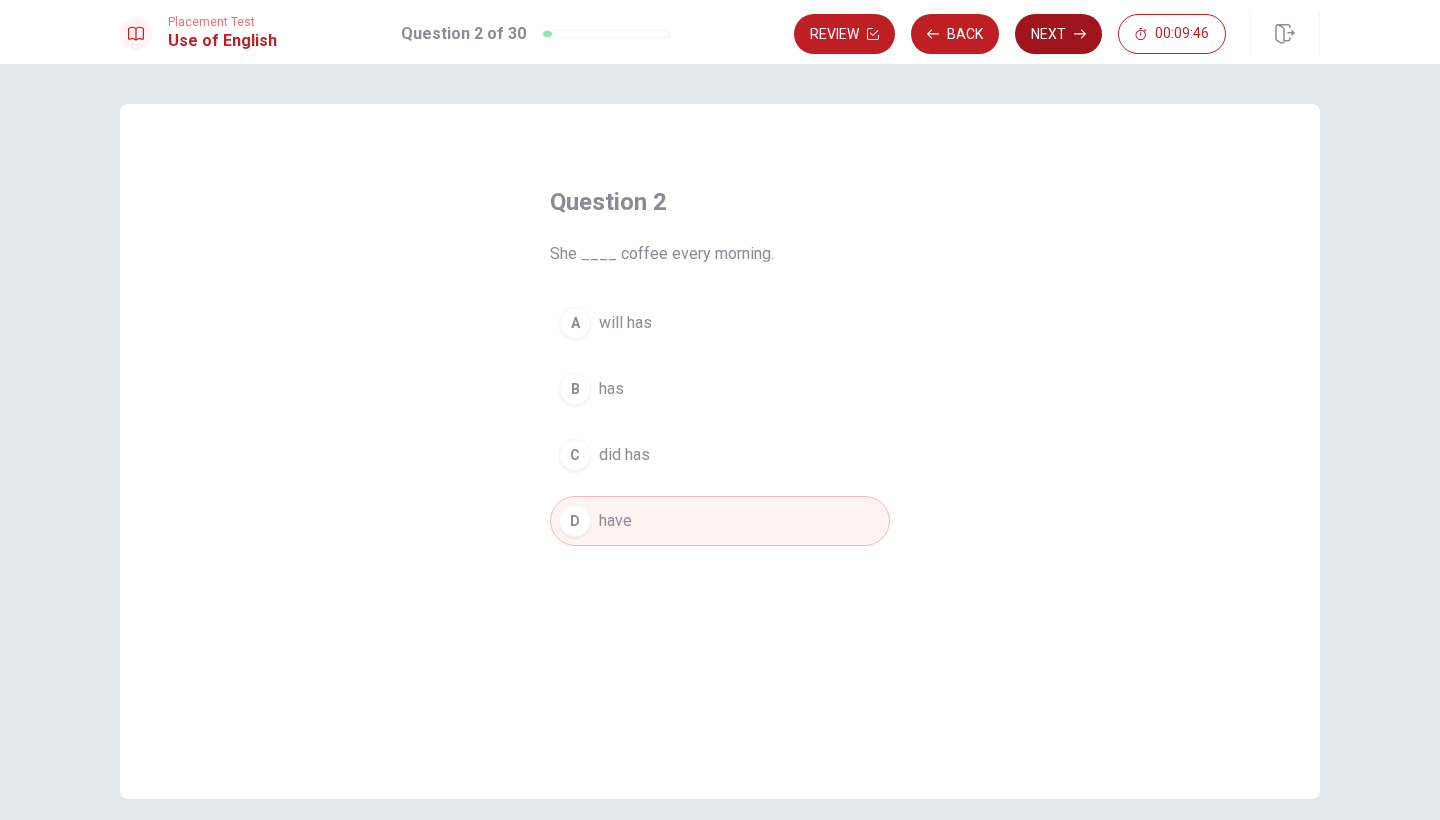 click on "Next" at bounding box center [1058, 34] 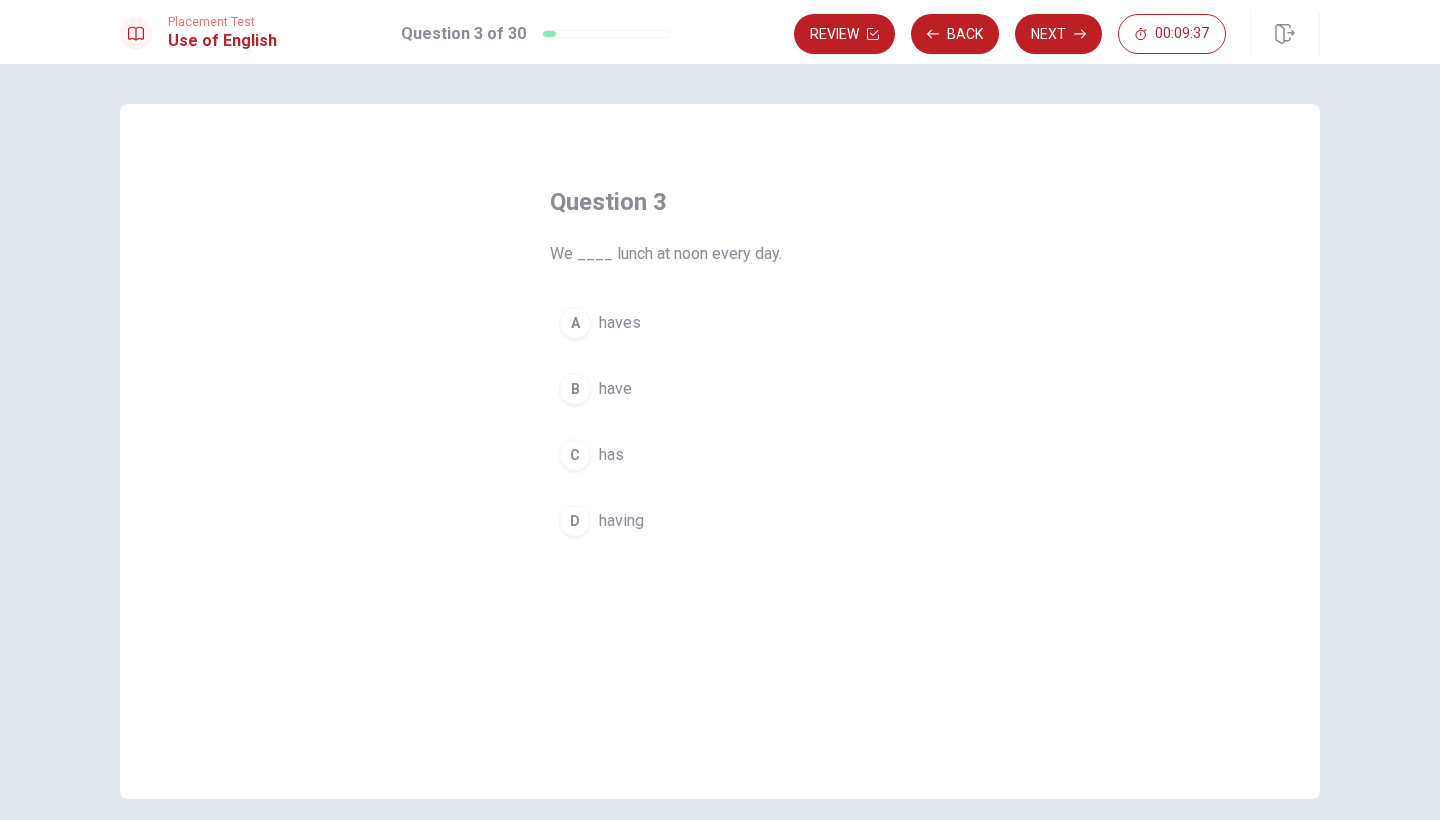 click on "B" at bounding box center [575, 389] 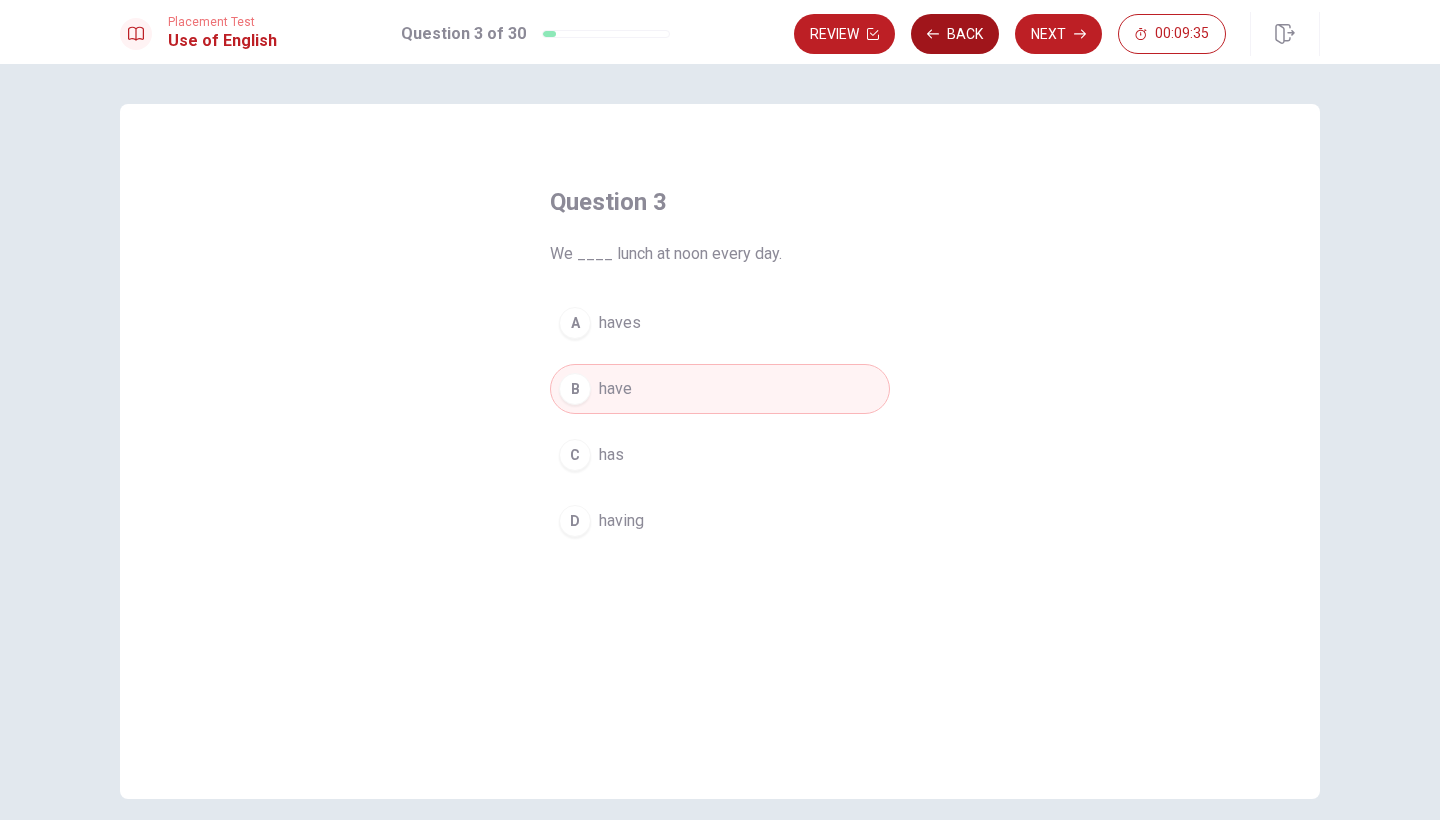 click on "Back" at bounding box center [955, 34] 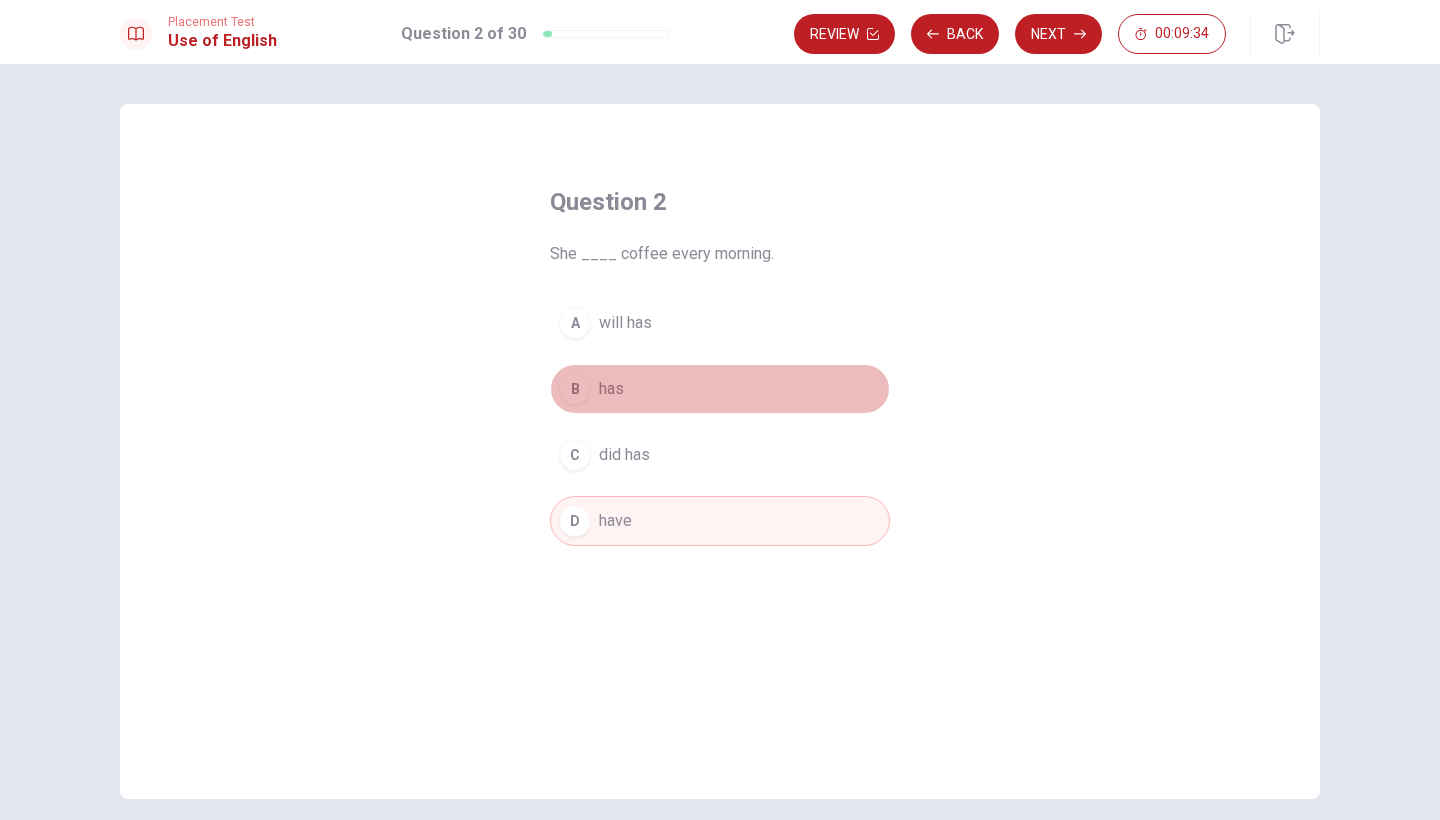 click on "B" at bounding box center [575, 389] 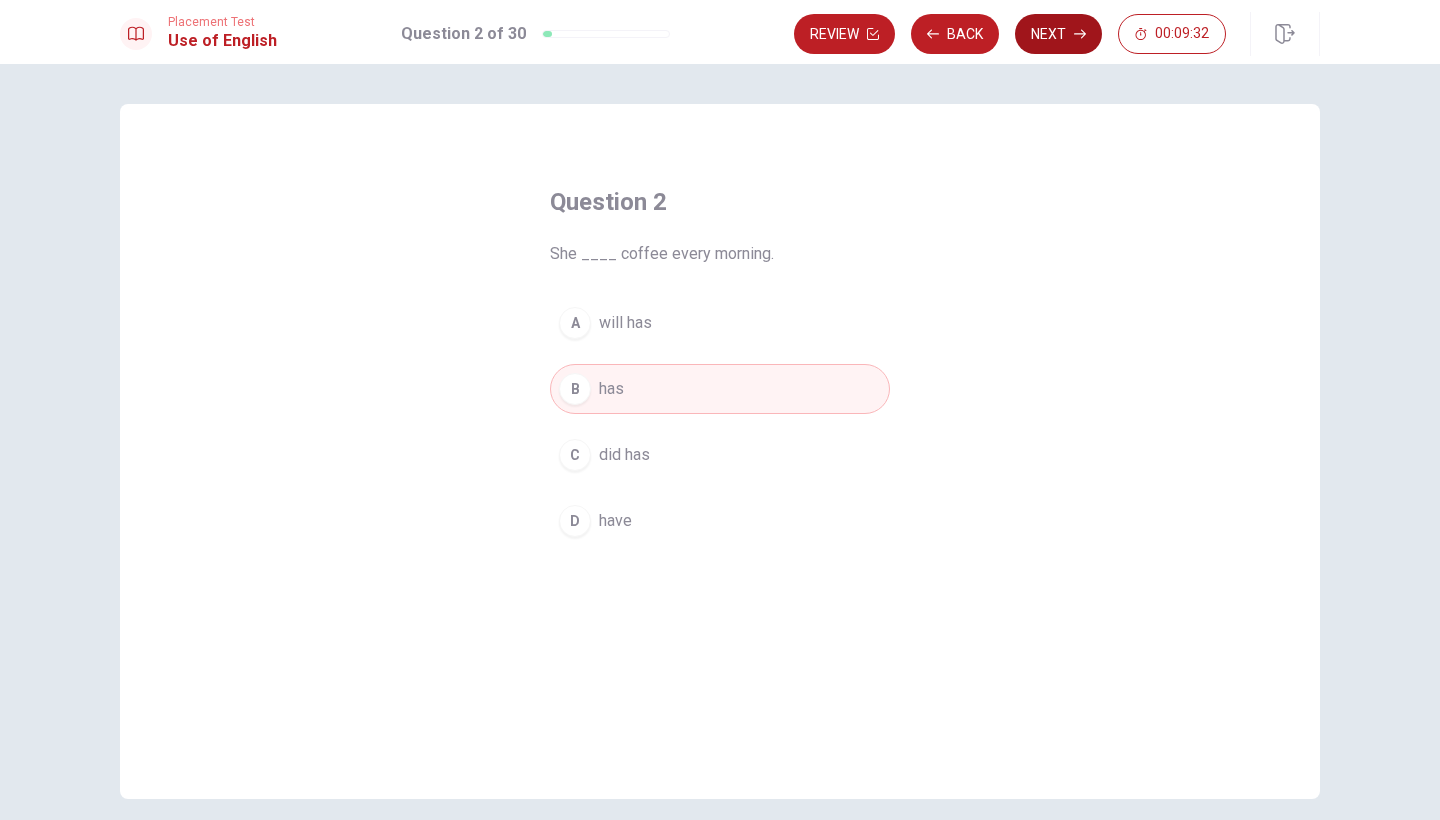 click on "Next" at bounding box center [1058, 34] 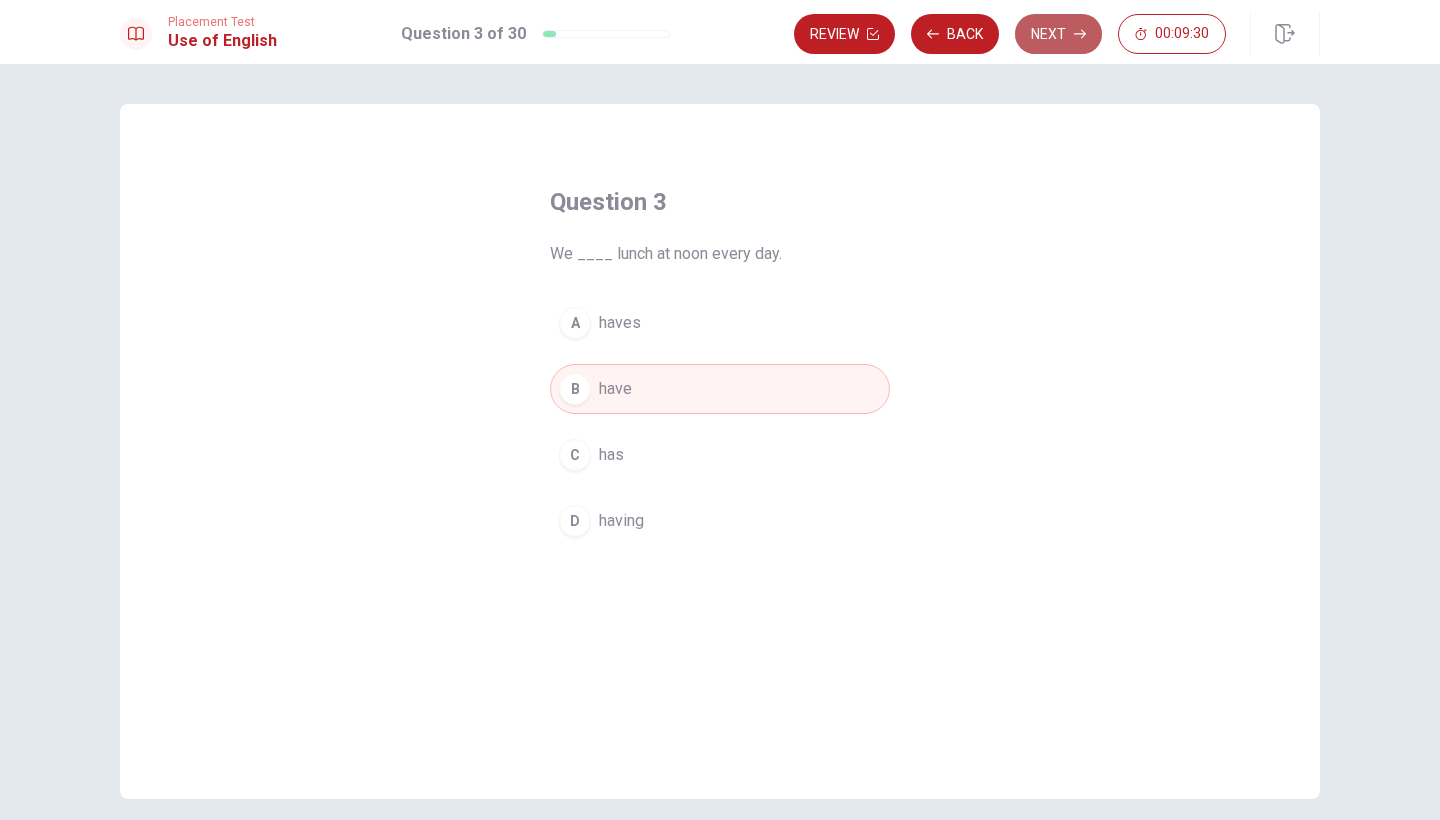 click on "Next" at bounding box center (1058, 34) 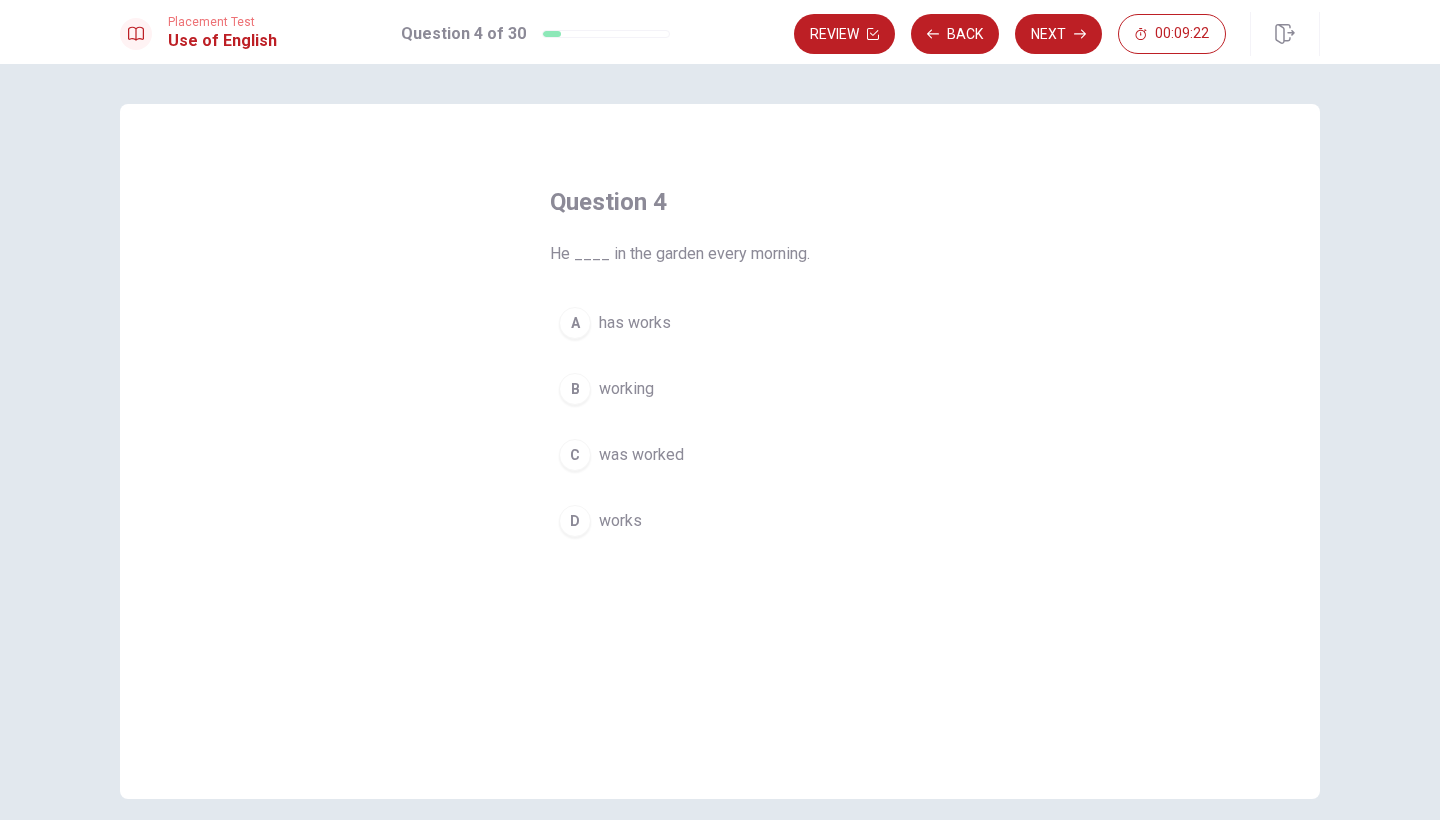 click on "D" at bounding box center [575, 521] 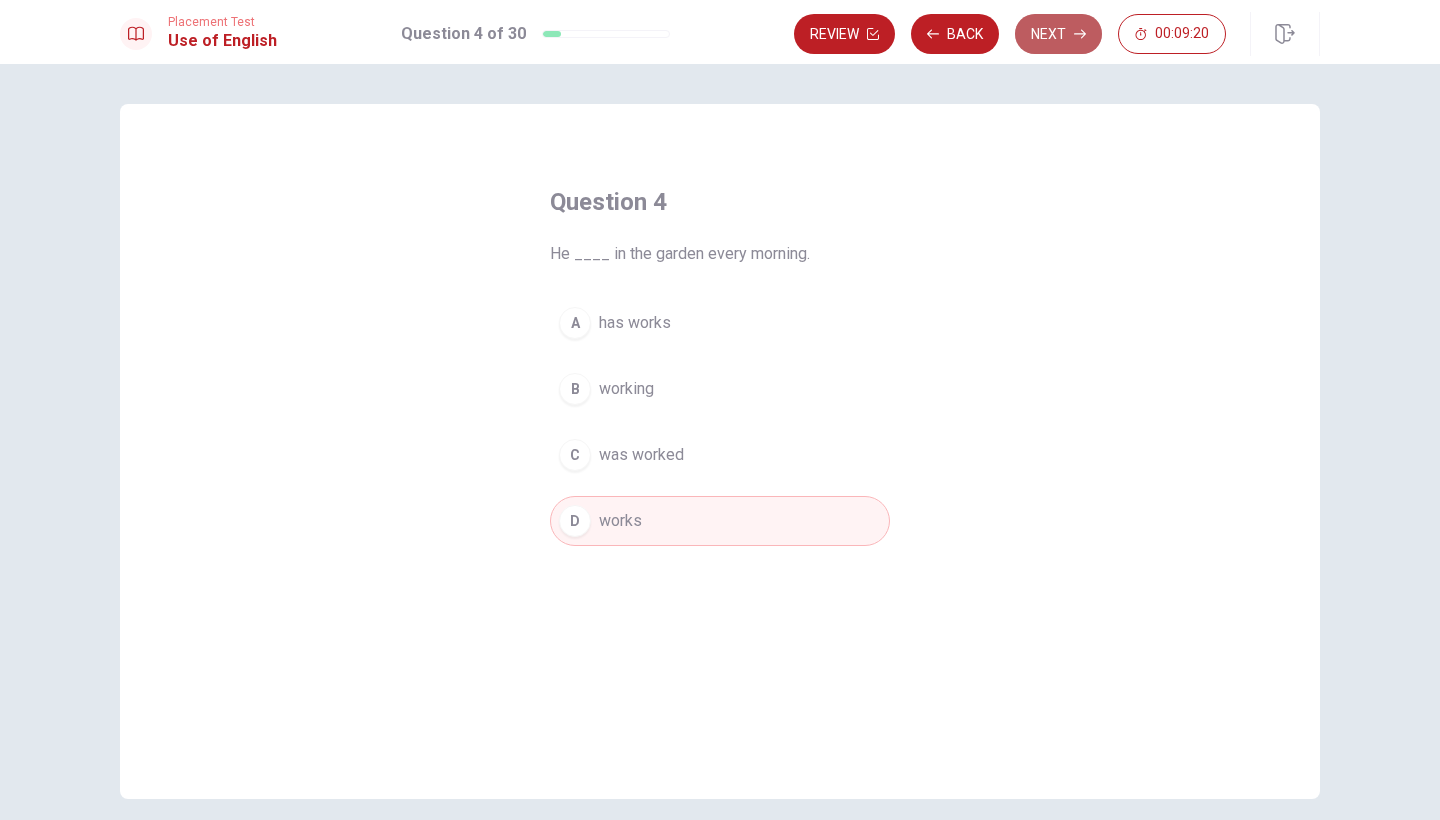 click on "Next" at bounding box center [1058, 34] 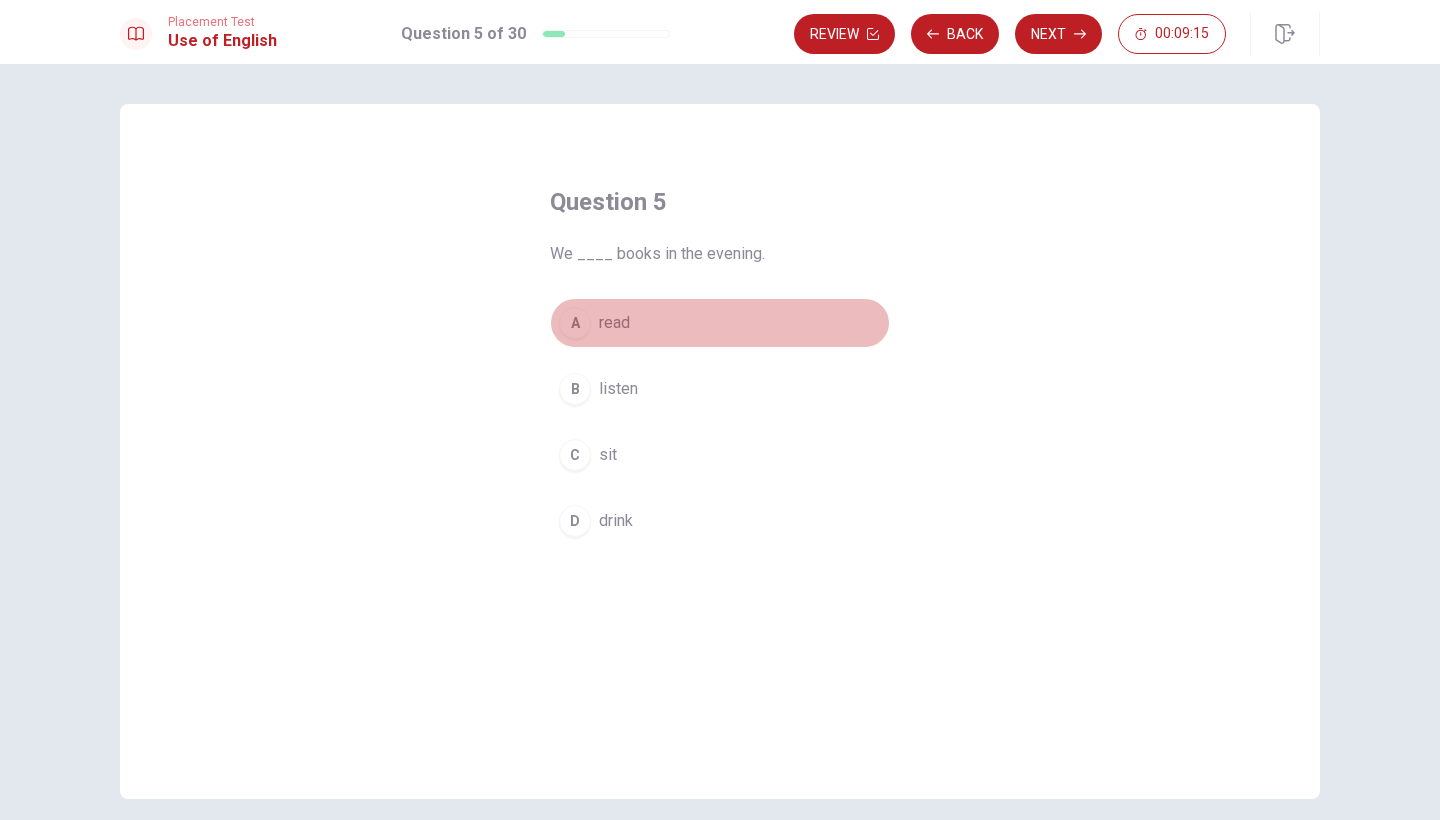 click on "A" at bounding box center [575, 323] 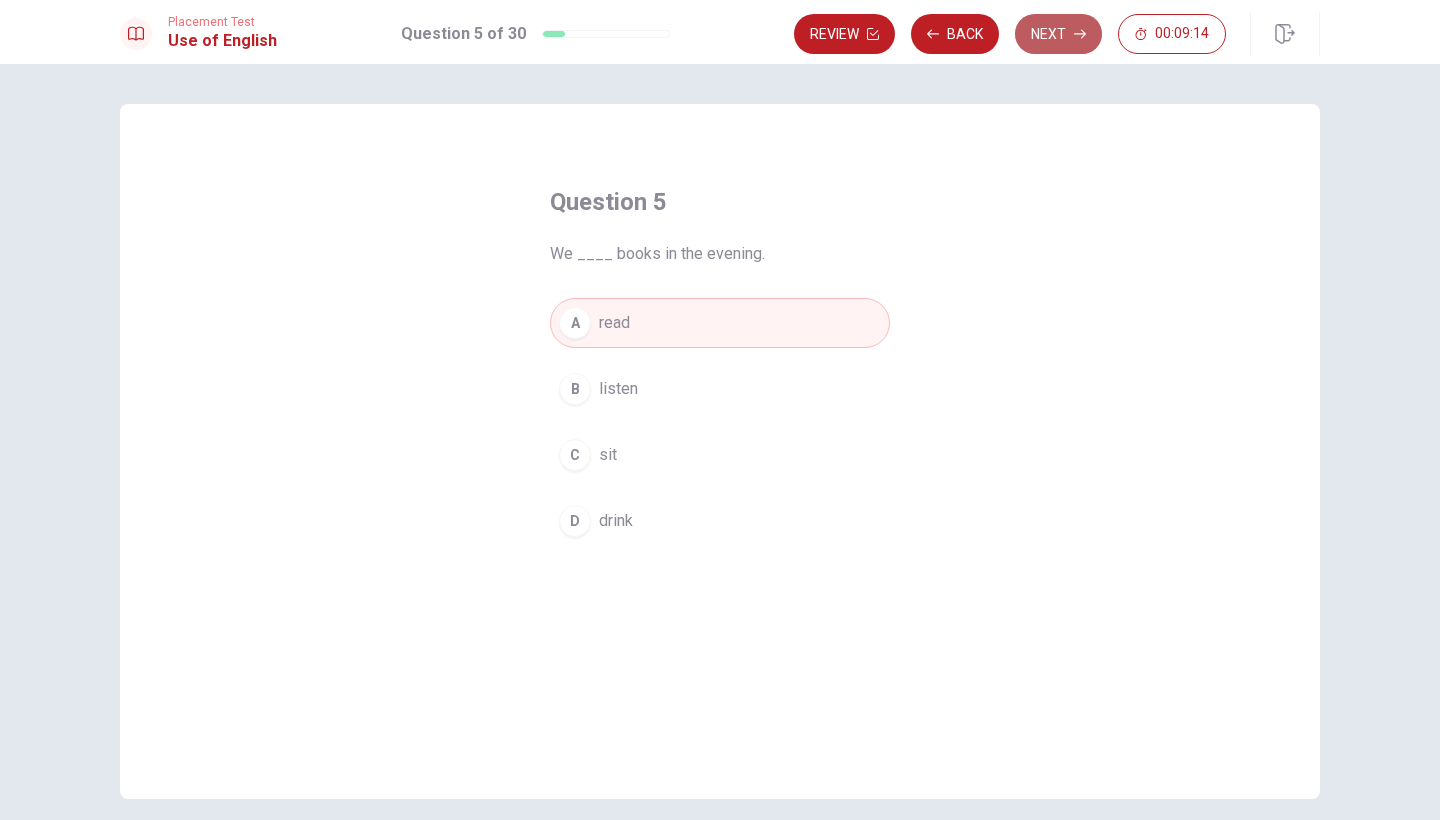 click on "Next" at bounding box center [1058, 34] 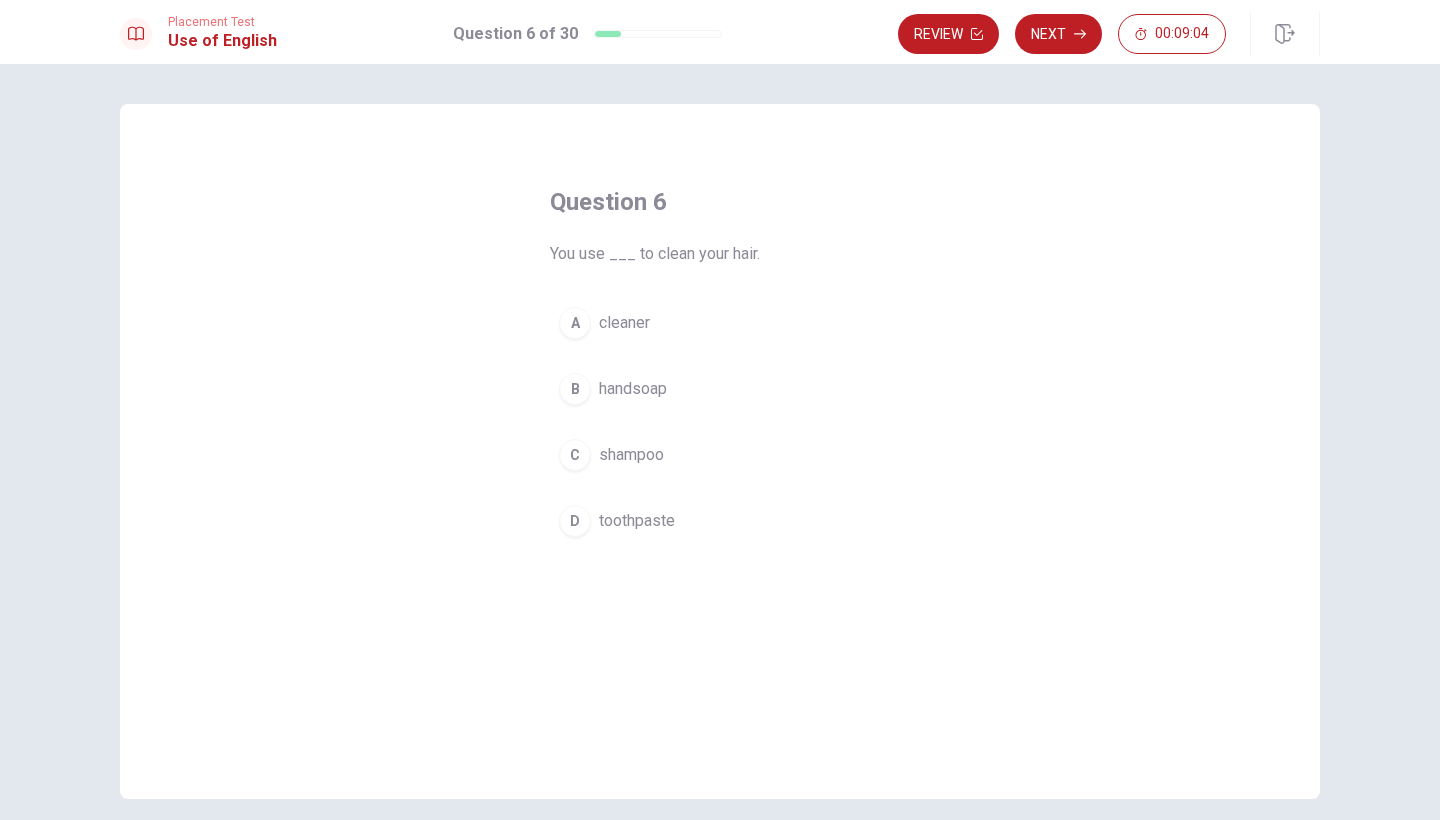 click on "C" at bounding box center [575, 455] 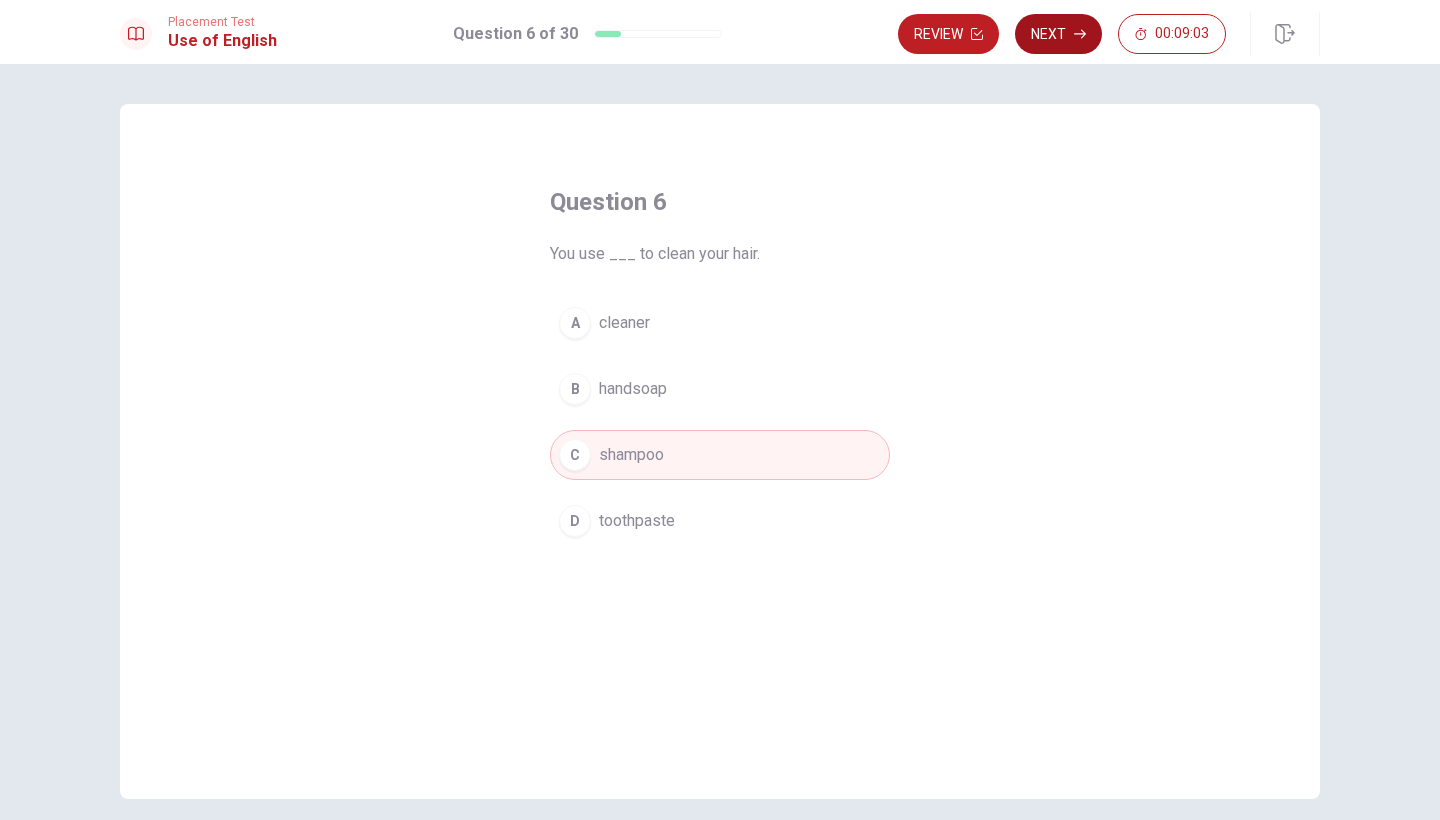 click on "Next" at bounding box center (1058, 34) 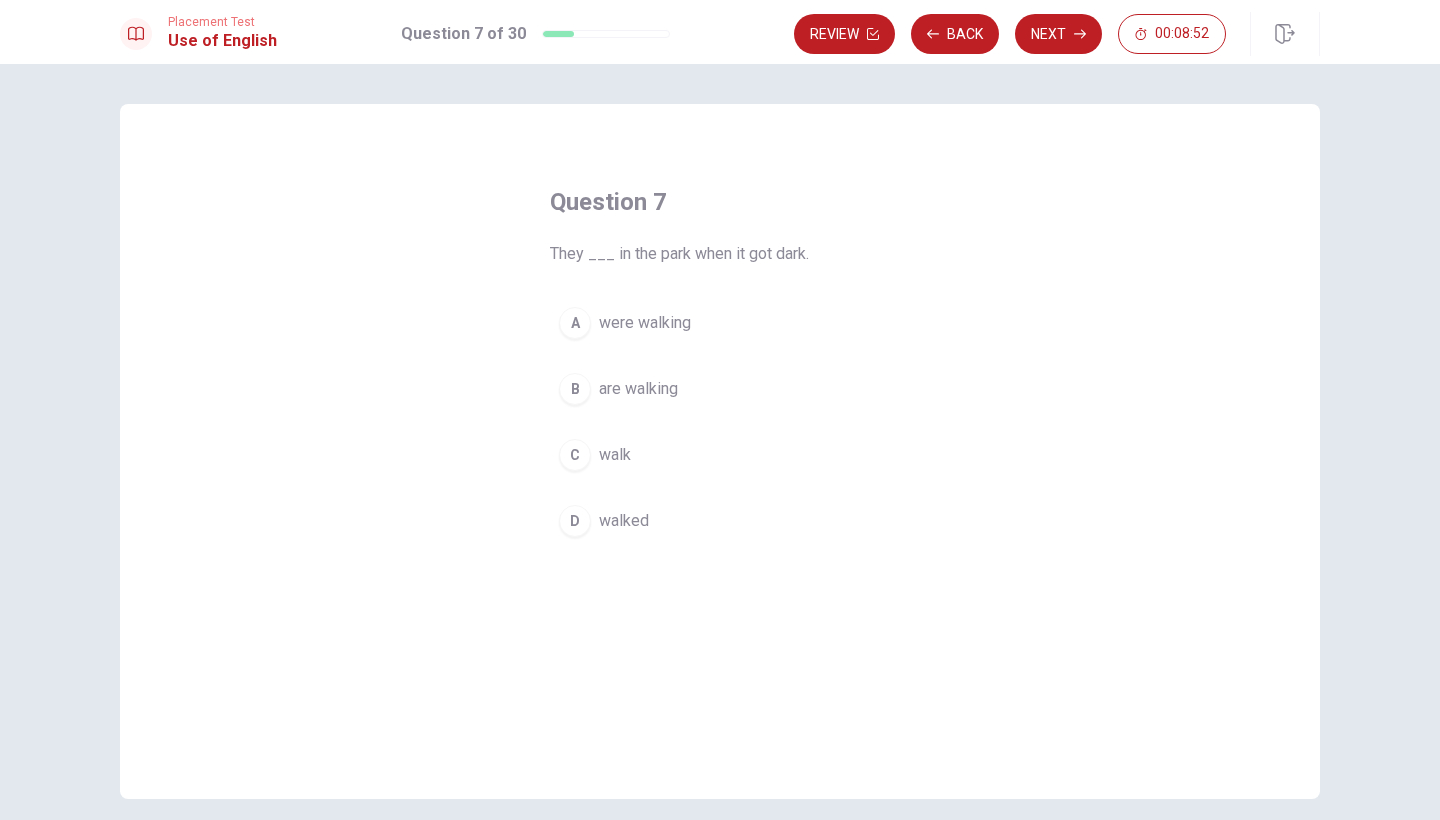 click on "A" at bounding box center (575, 323) 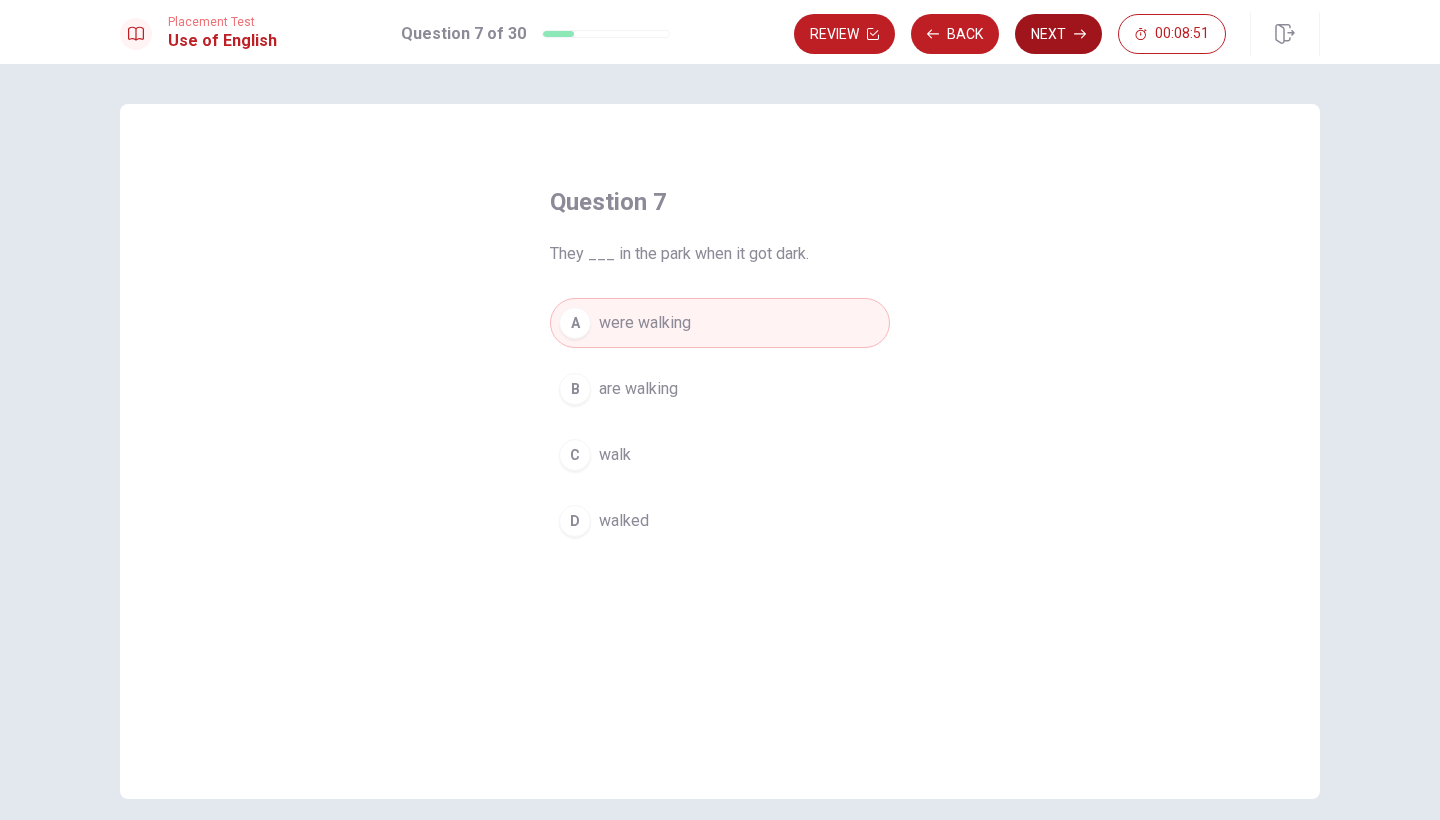 click 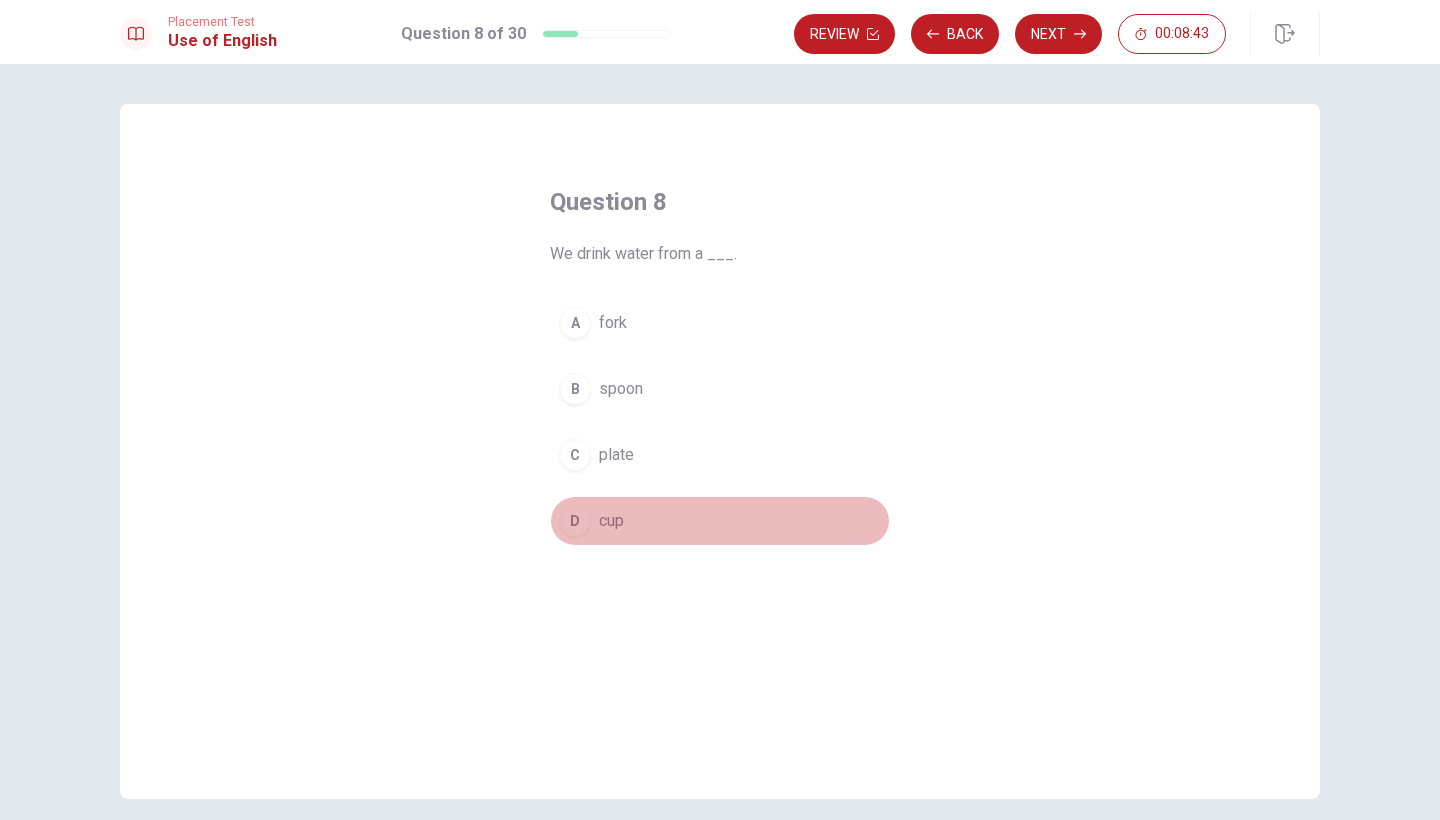 click on "D" at bounding box center (575, 521) 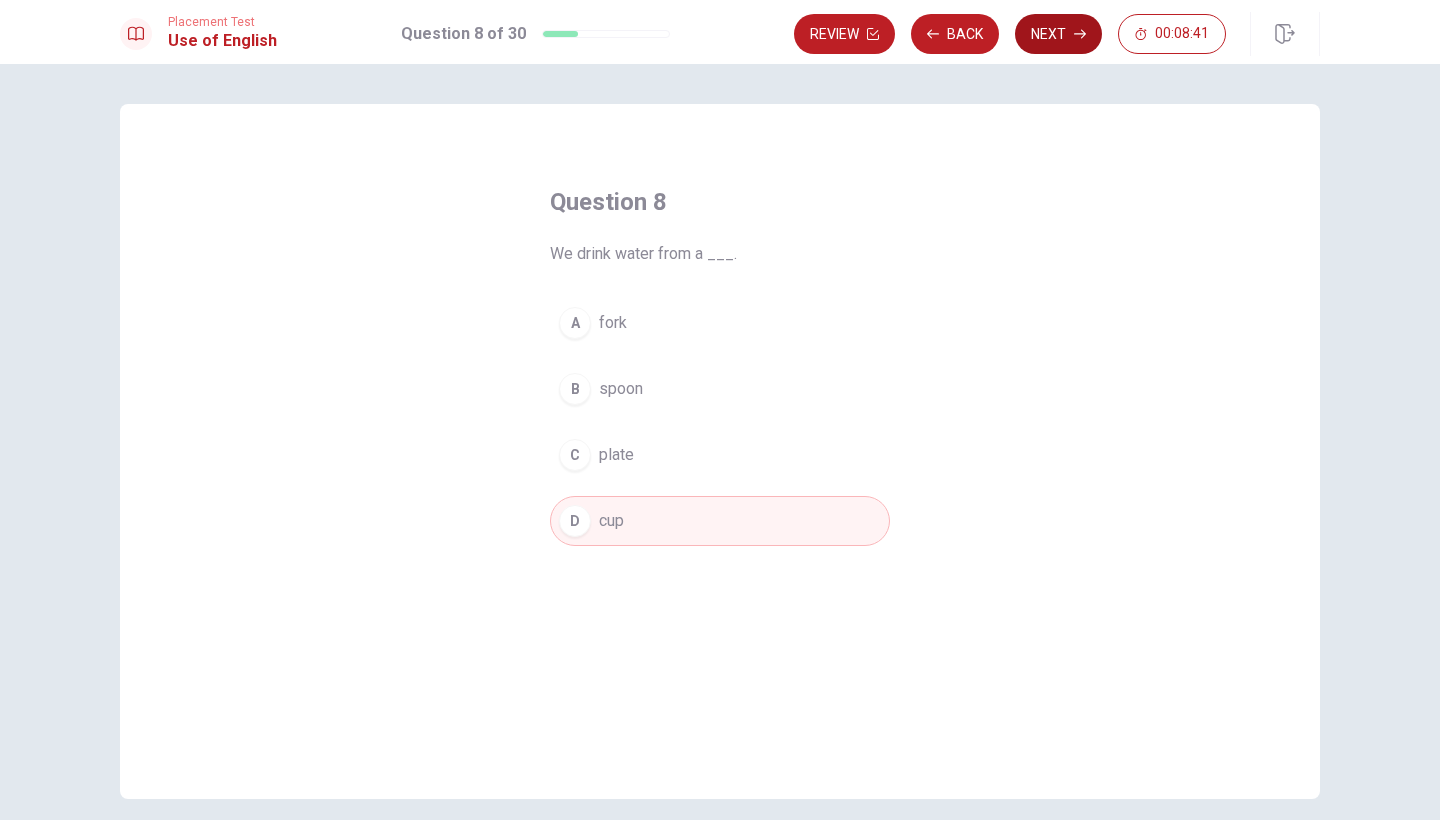 click 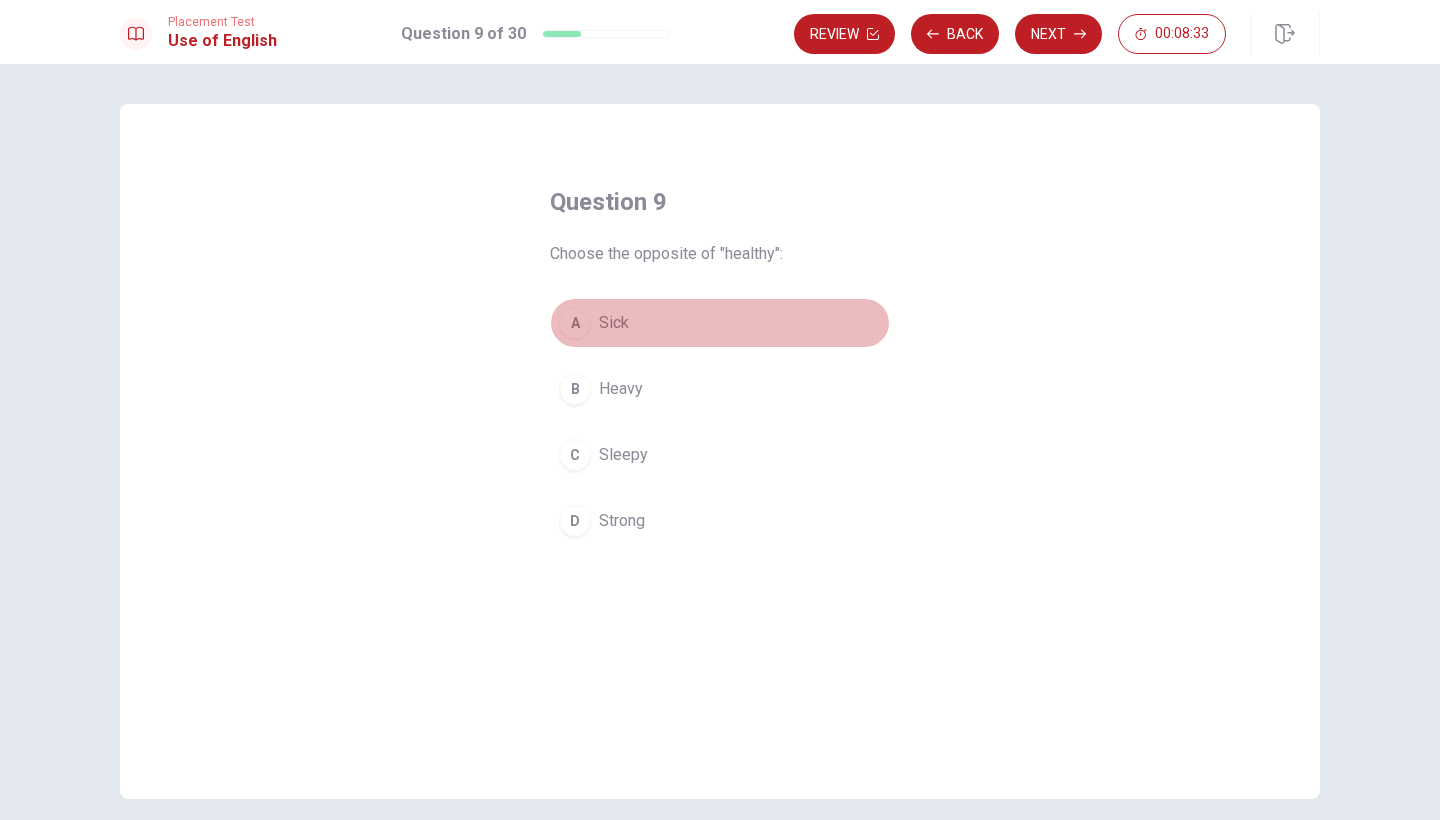 click on "A" at bounding box center [575, 323] 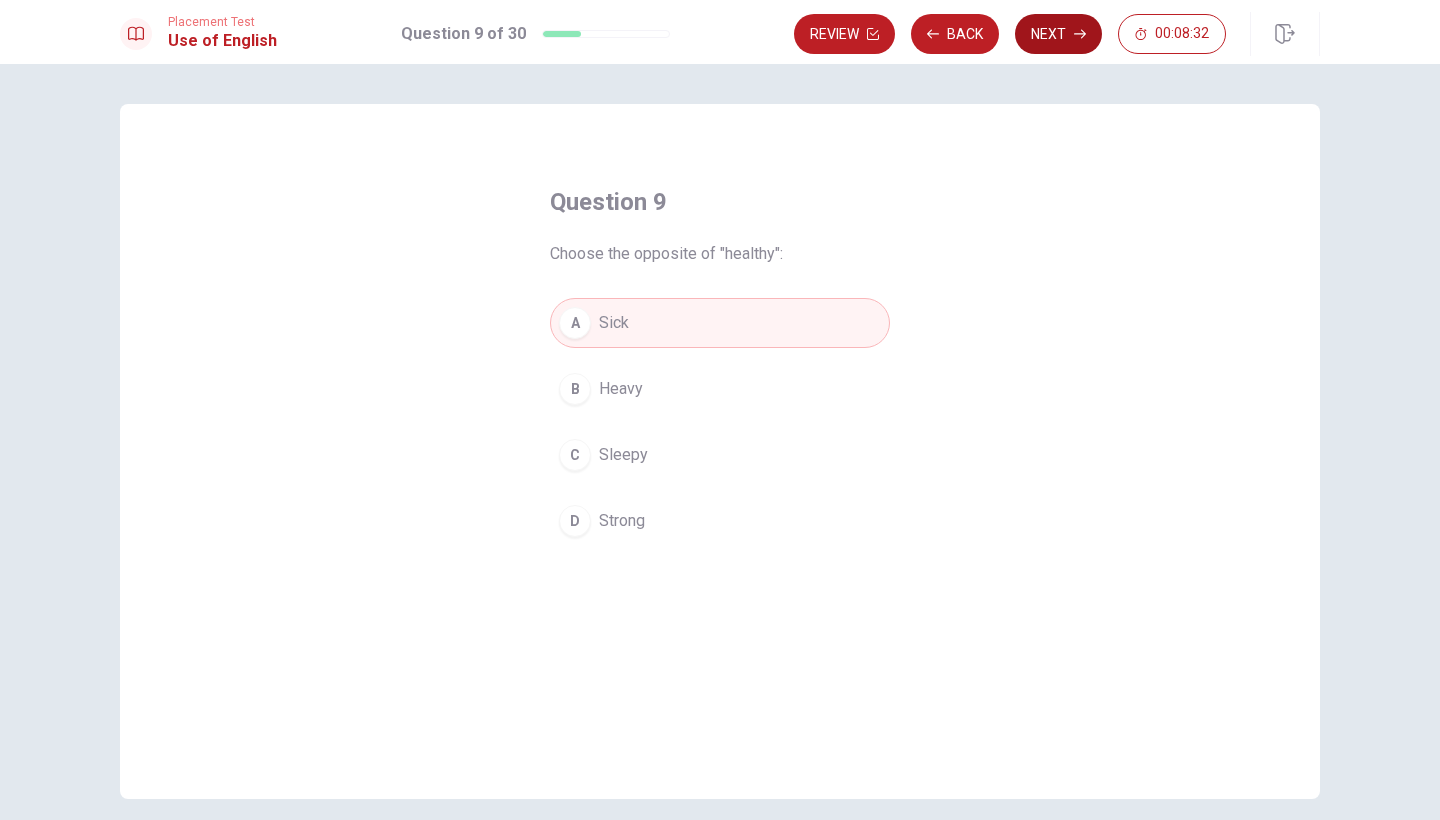 click on "Next" at bounding box center [1058, 34] 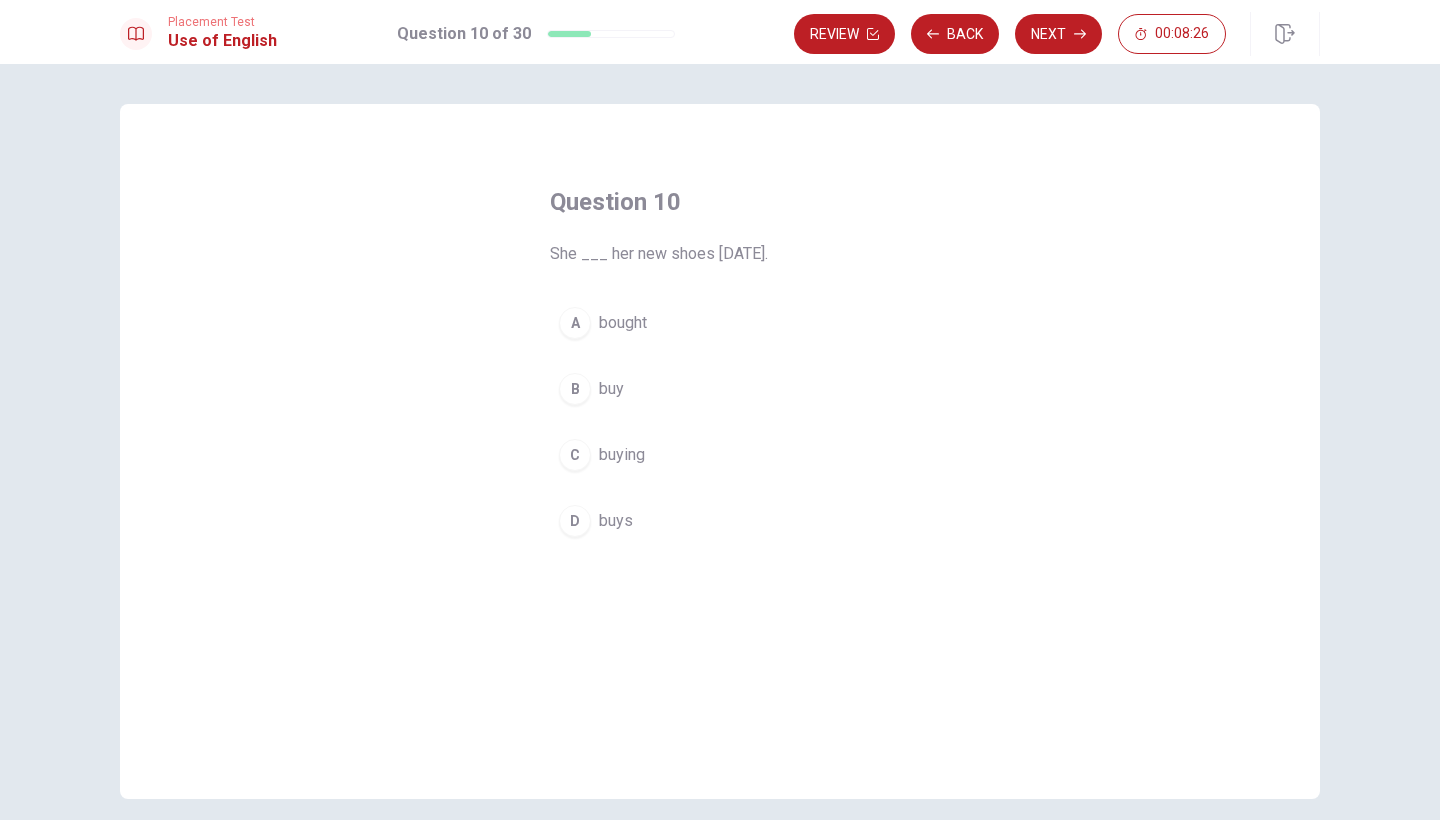 click on "A" at bounding box center (575, 323) 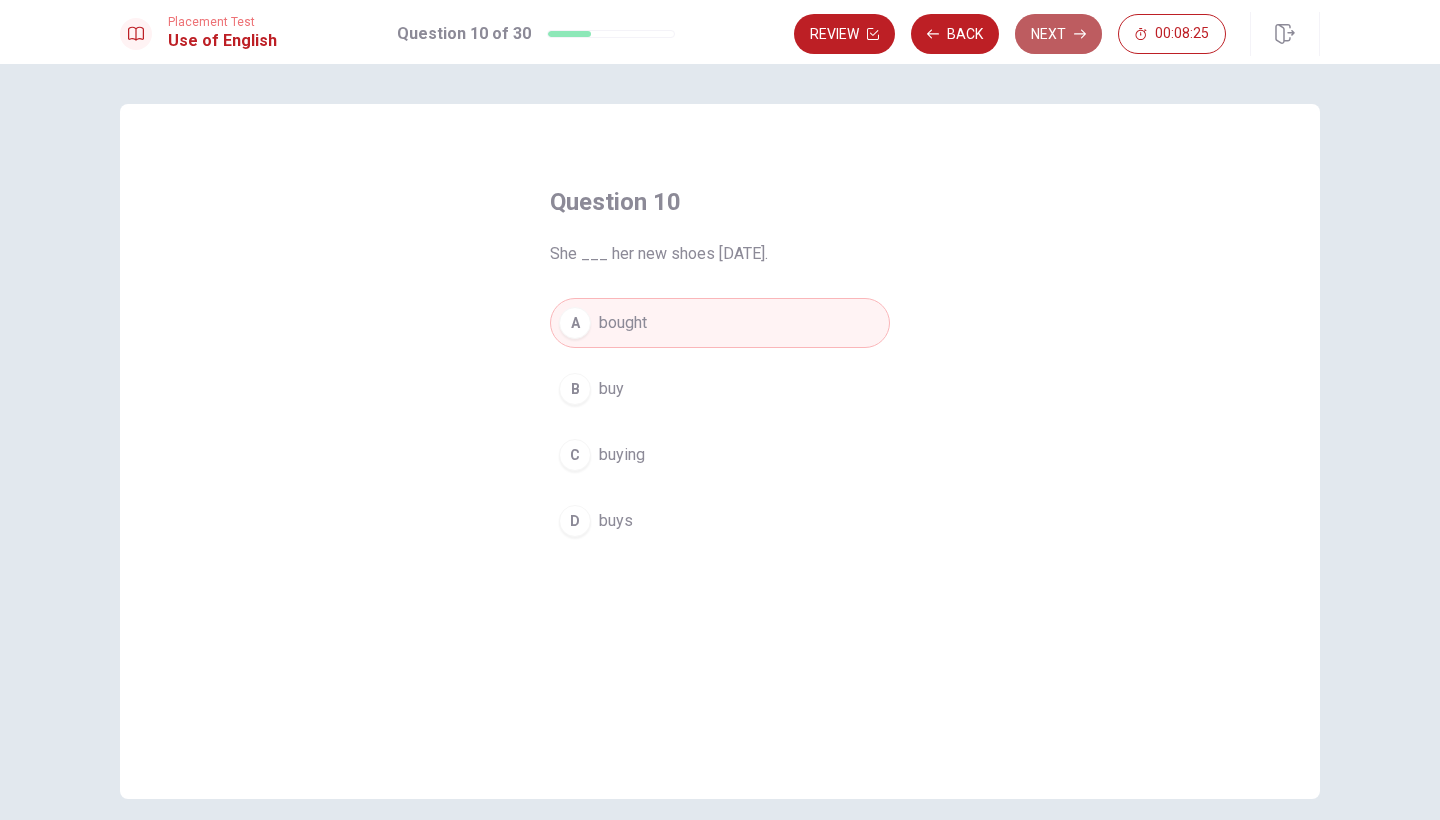 click on "Next" at bounding box center (1058, 34) 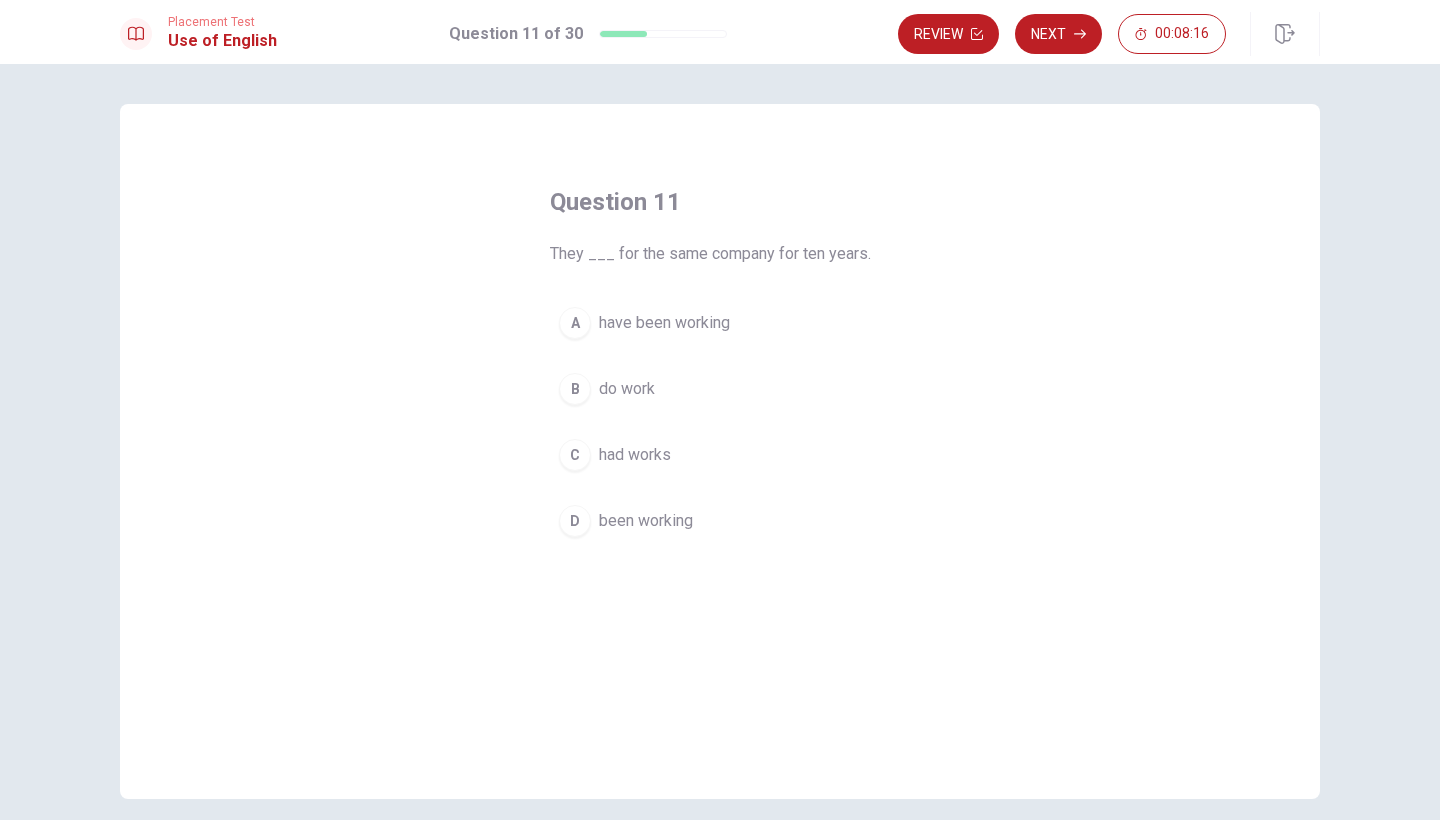 click on "A" at bounding box center [575, 323] 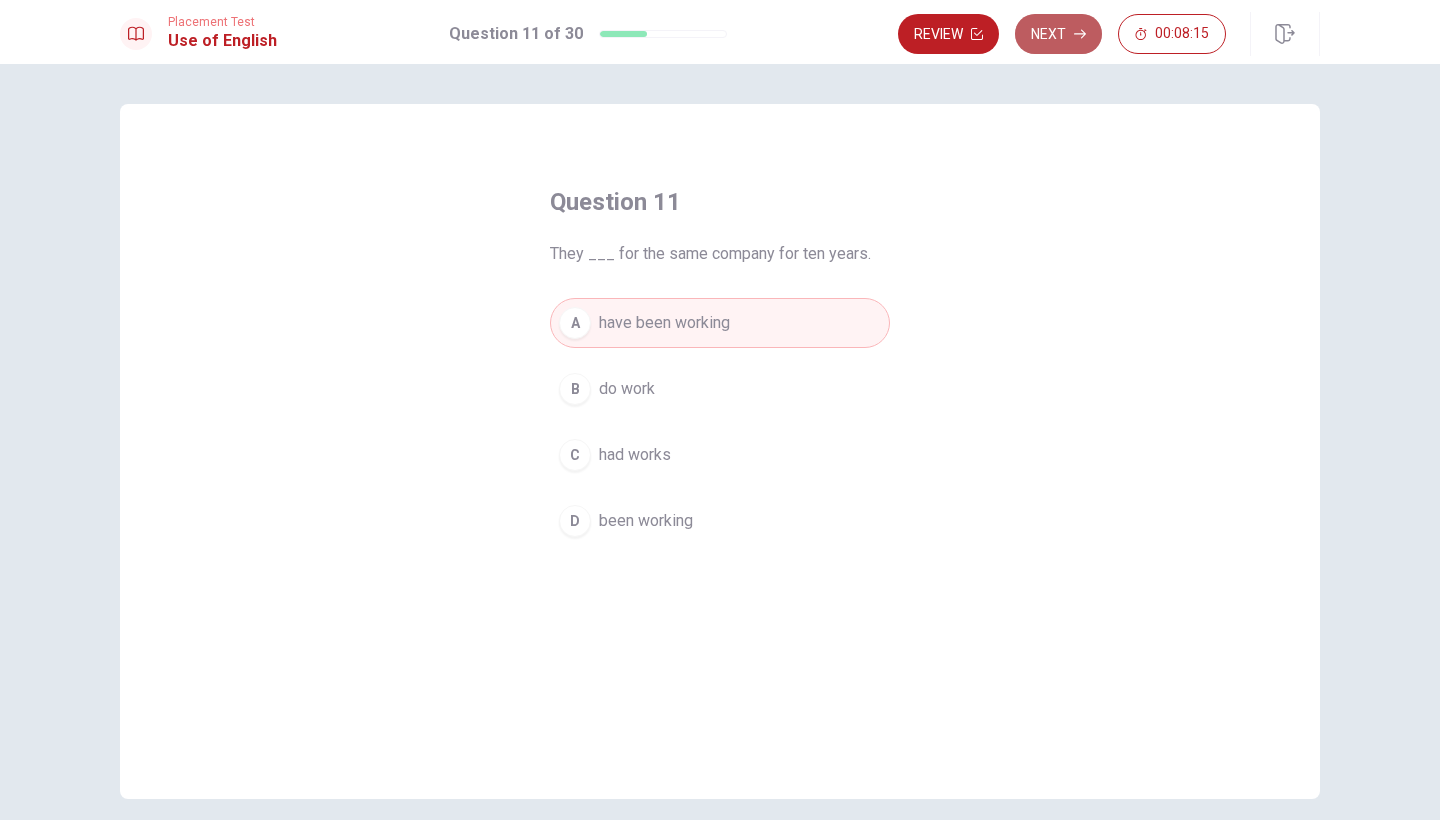 click on "Next" at bounding box center (1058, 34) 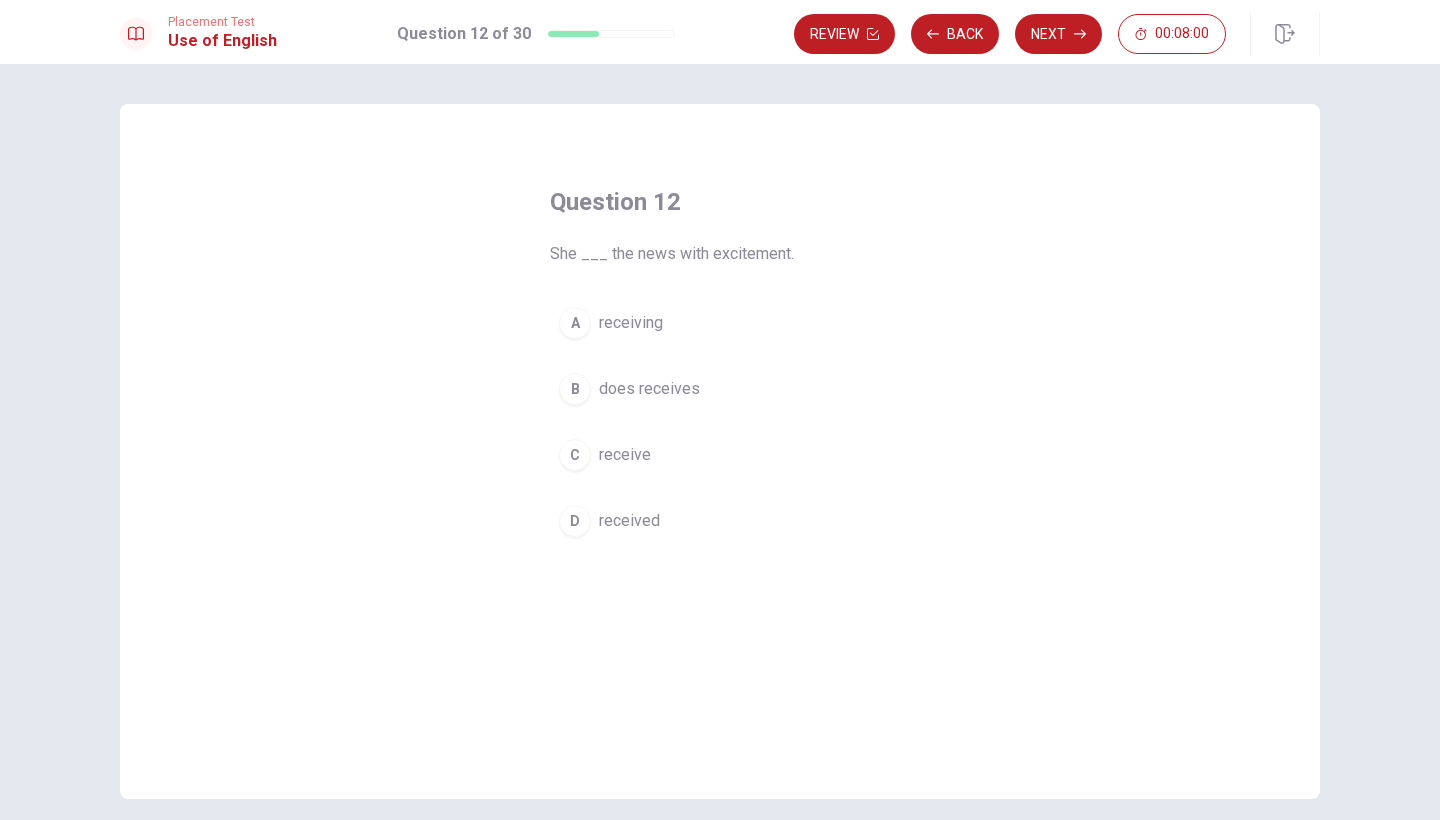 click on "D" at bounding box center [575, 521] 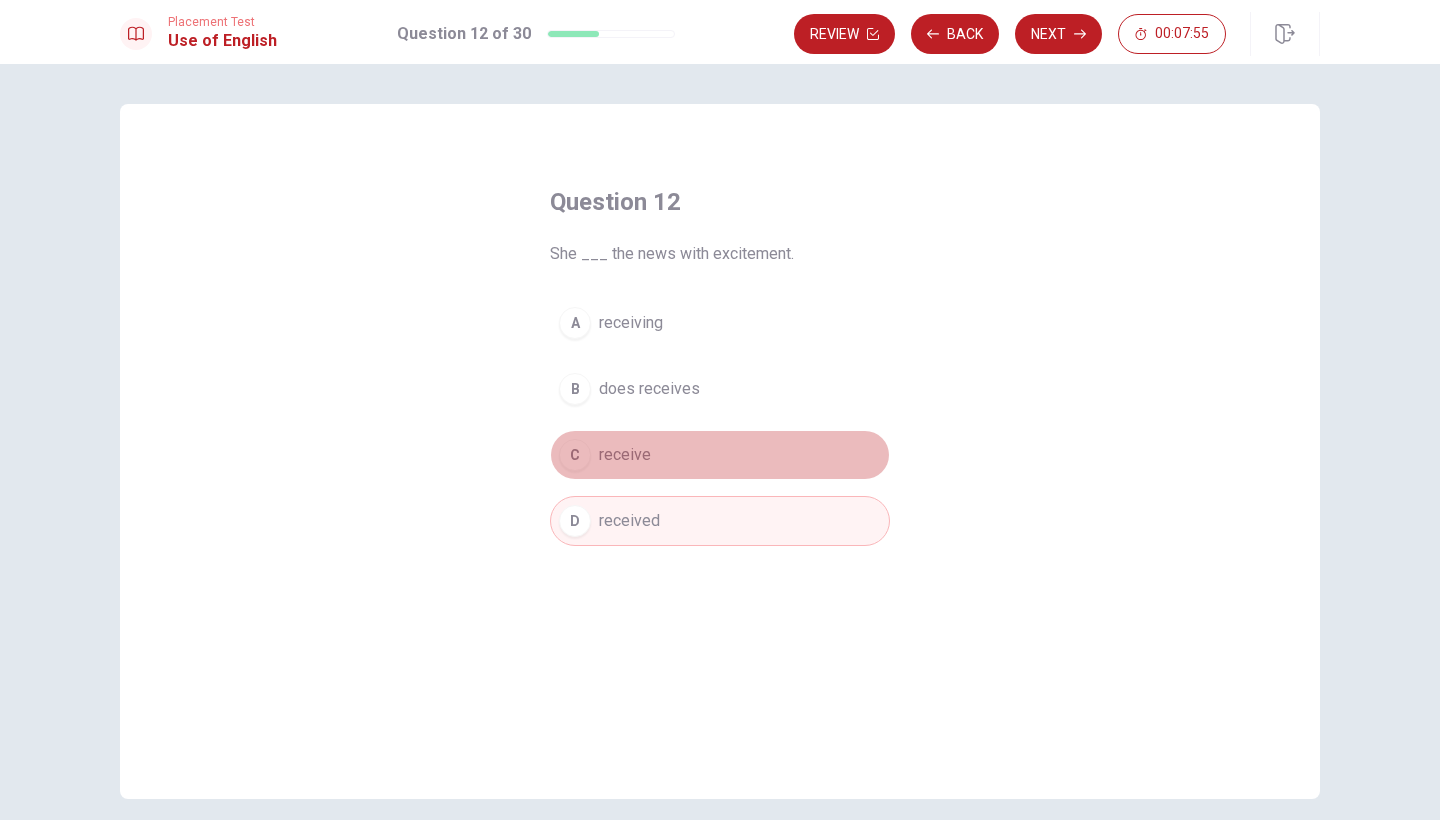 click on "C receive" at bounding box center [720, 455] 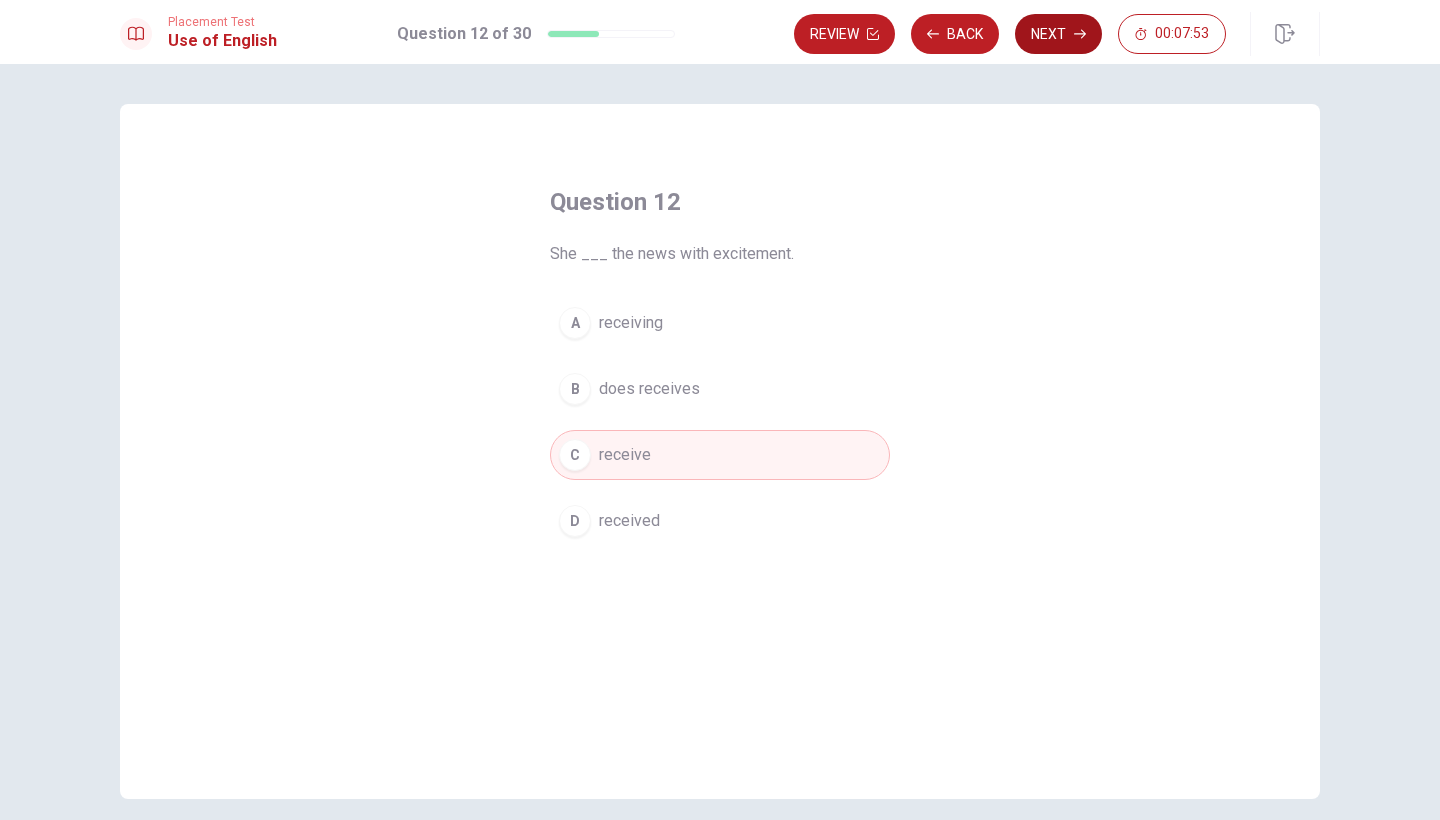 click on "Next" at bounding box center [1058, 34] 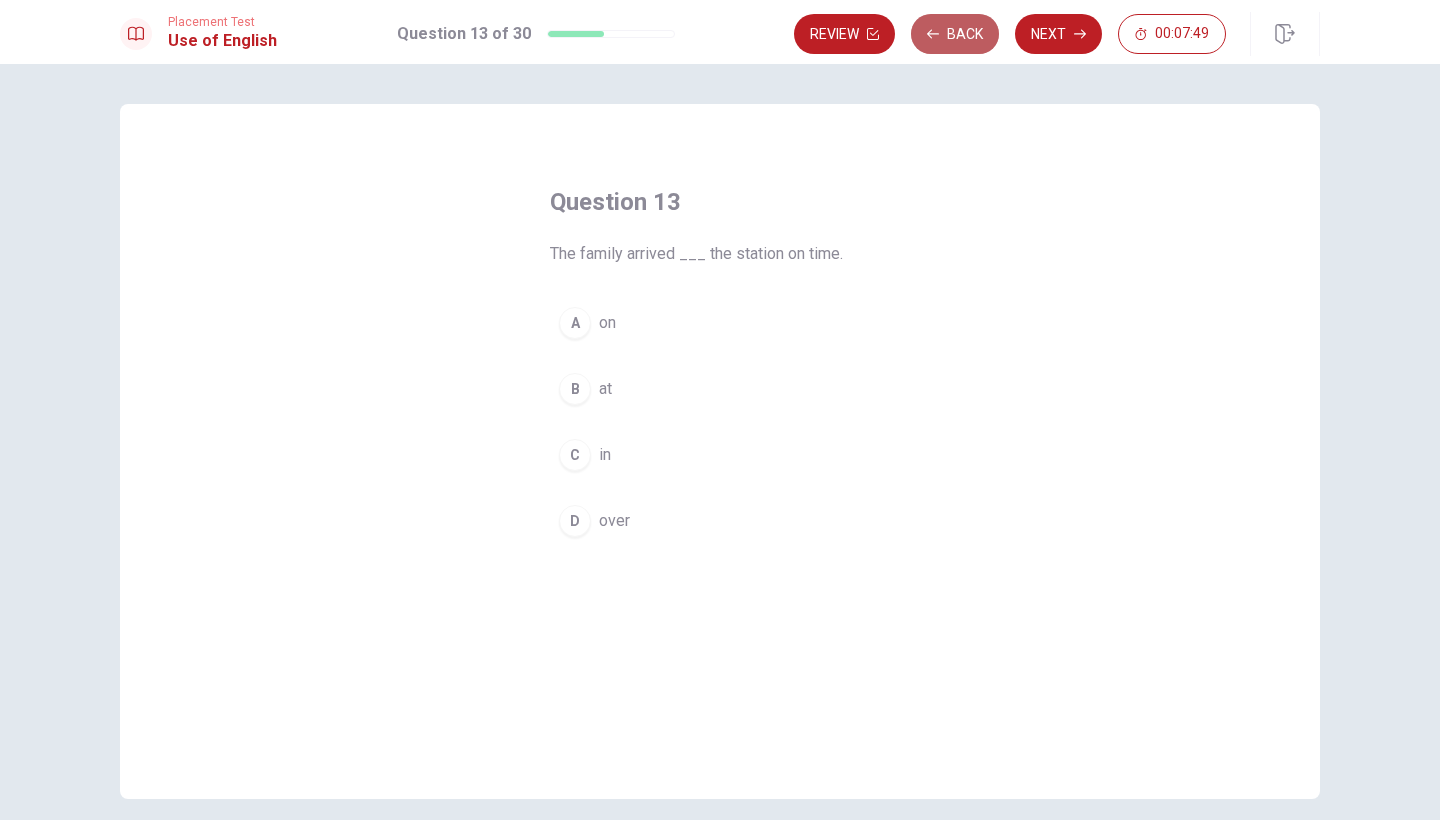 click on "Back" at bounding box center [955, 34] 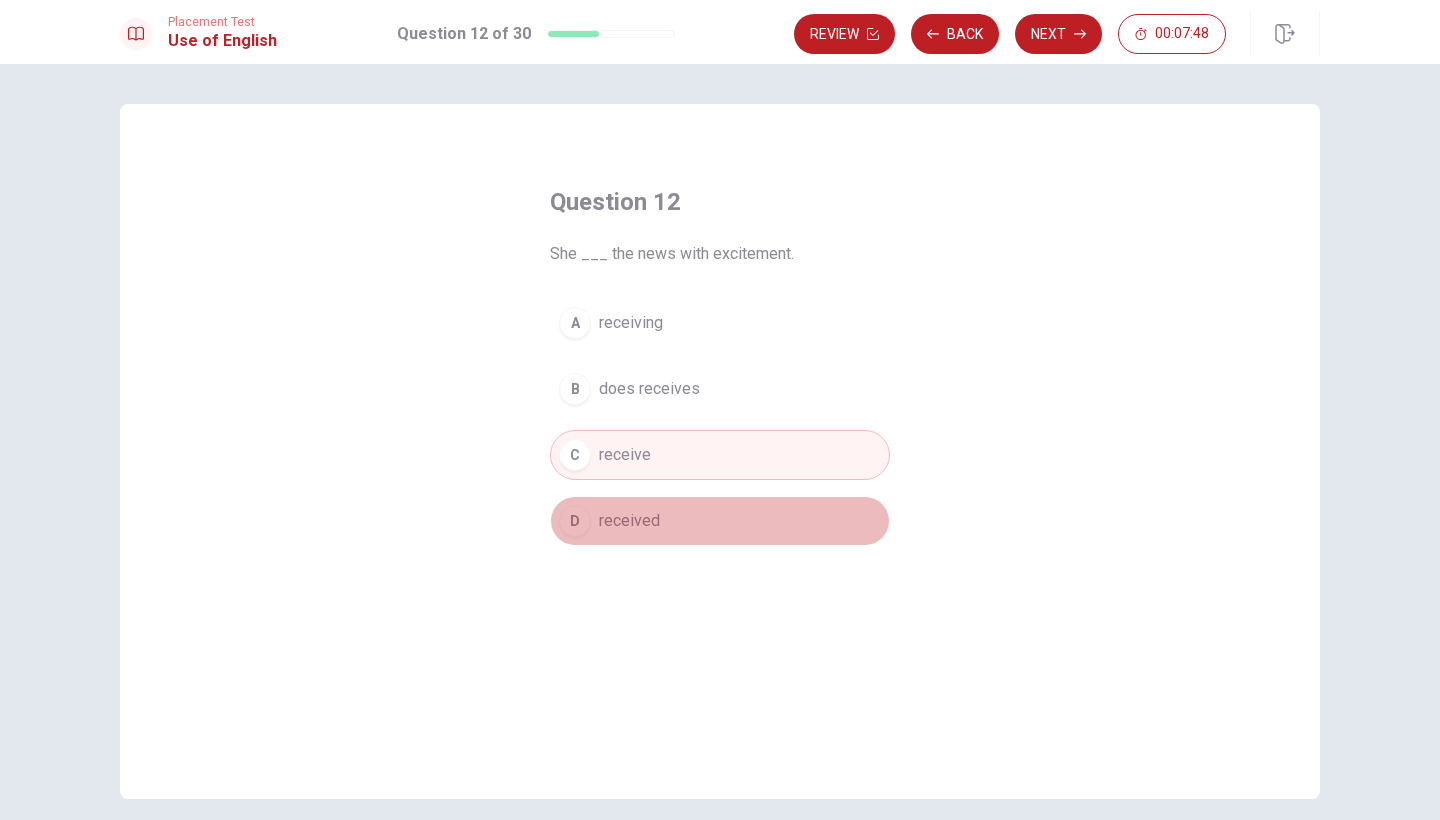 click on "D received" at bounding box center [720, 521] 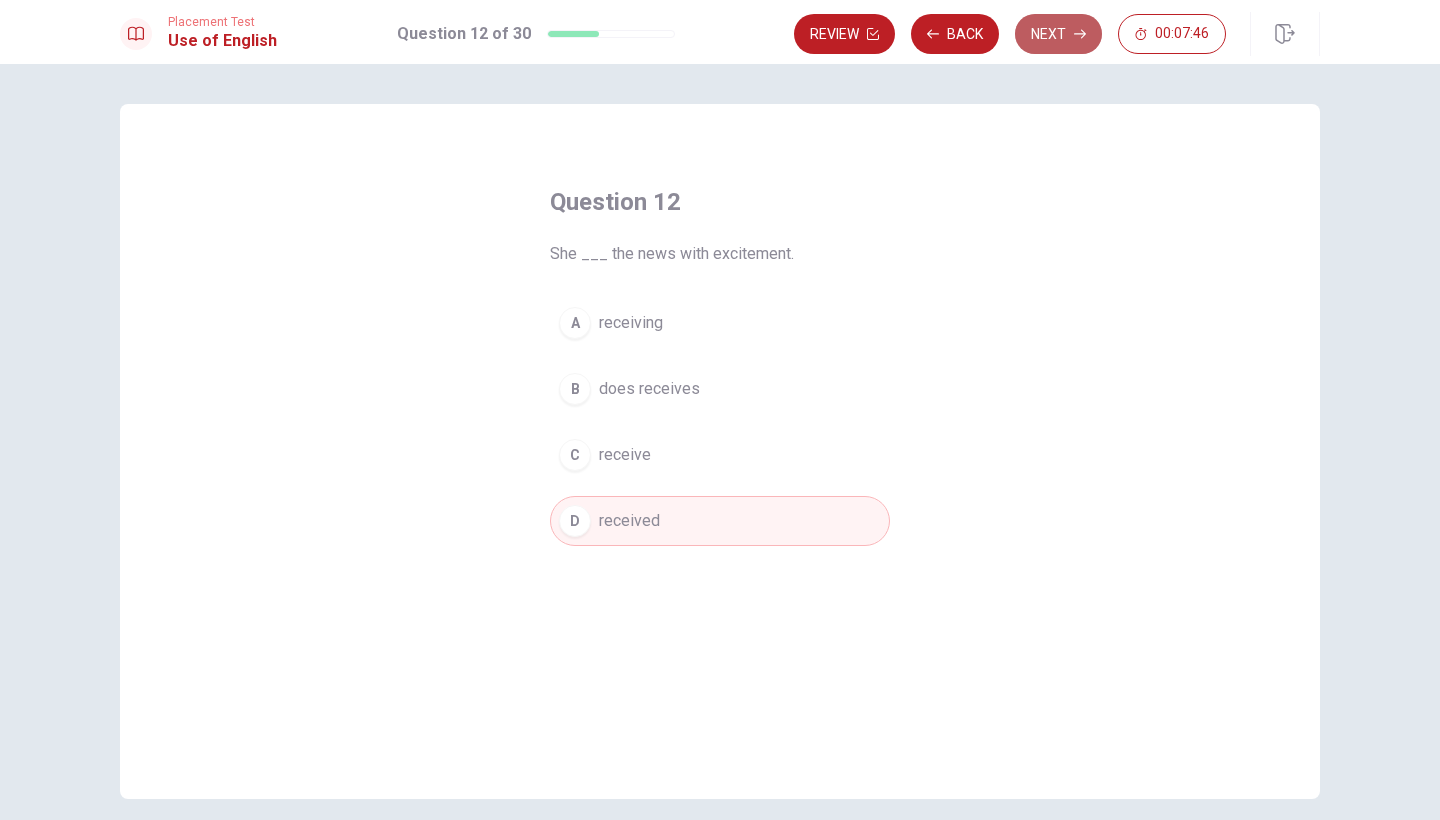 click on "Next" at bounding box center [1058, 34] 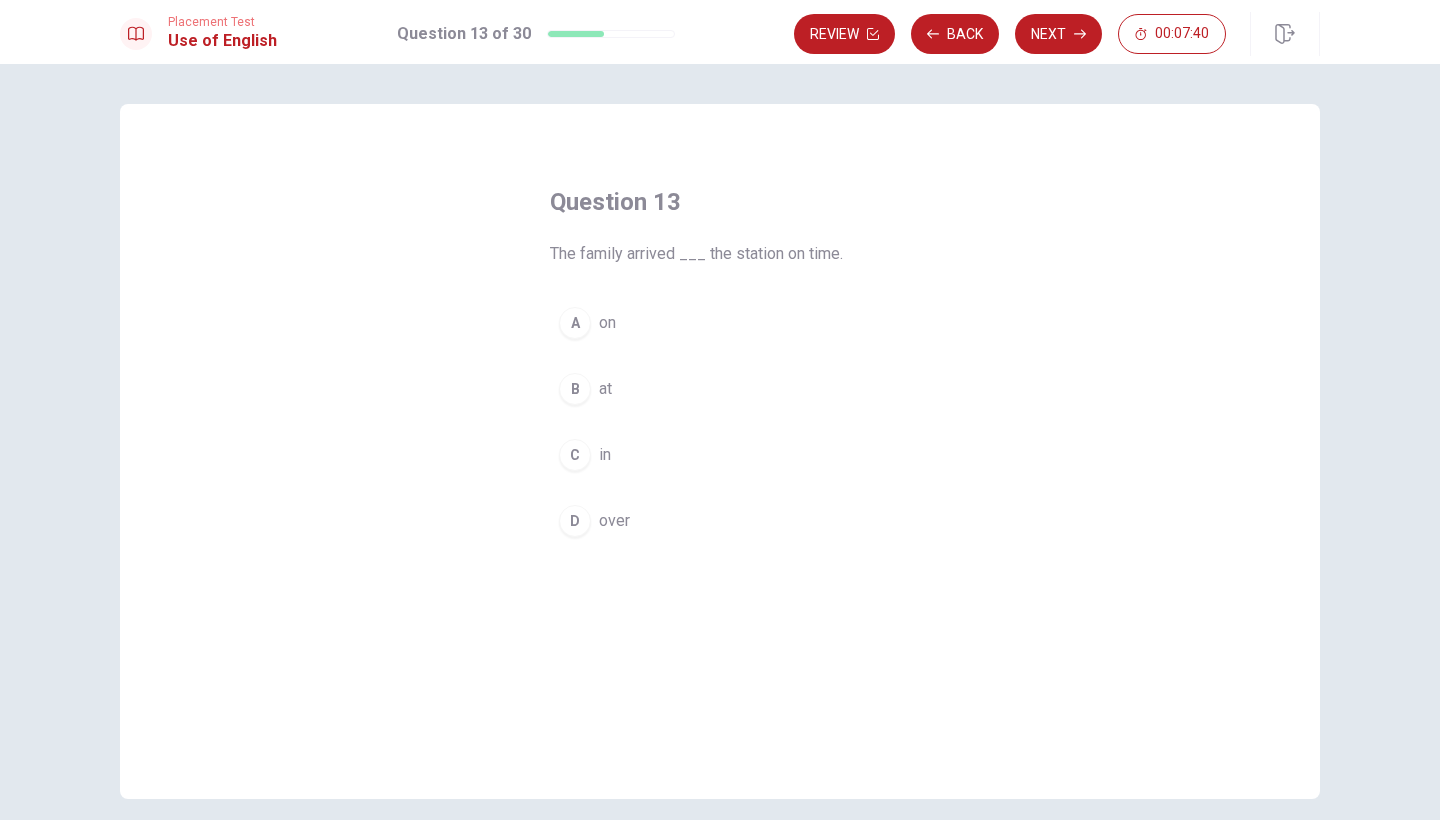 click on "B at" at bounding box center [720, 389] 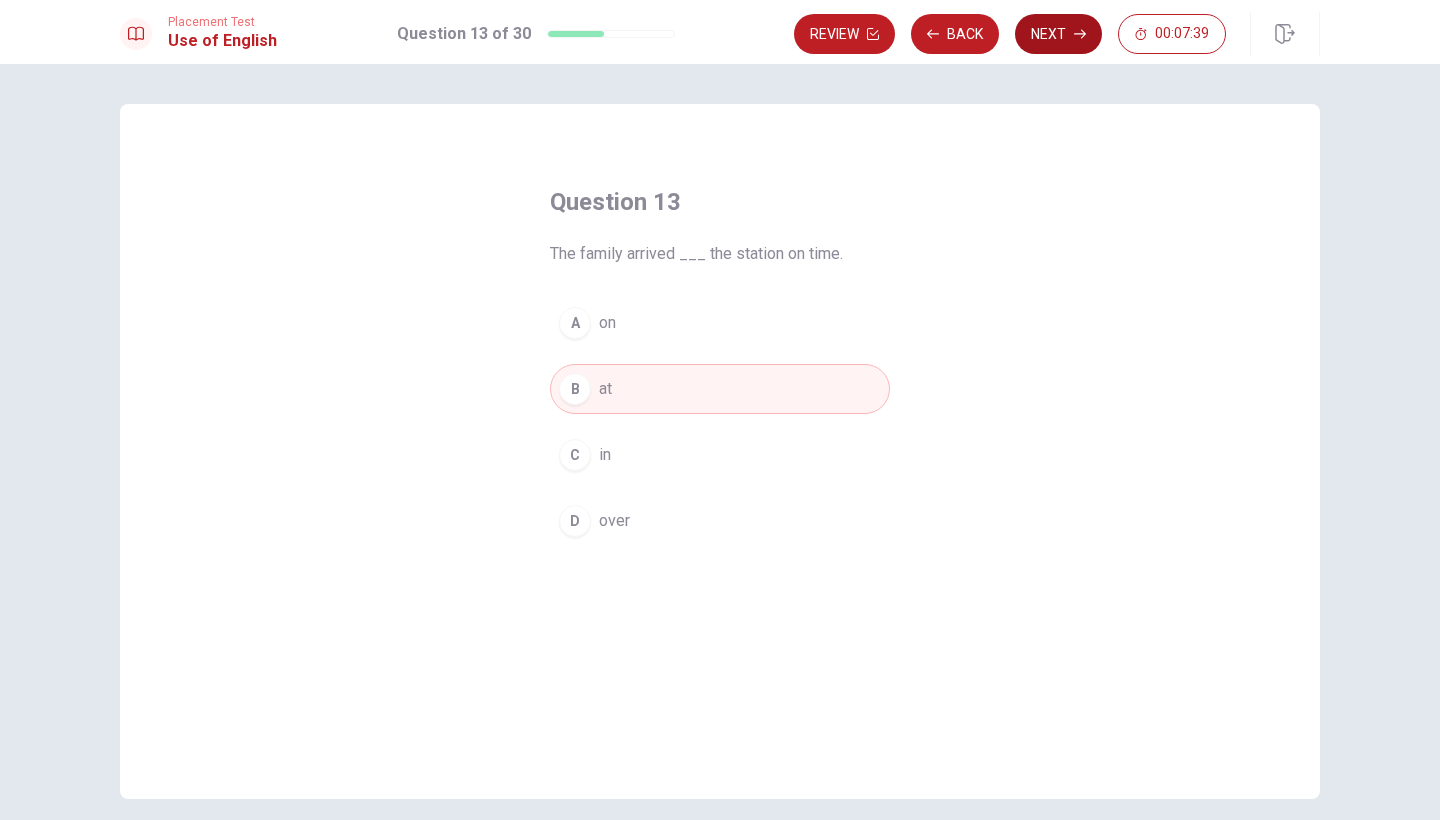 click on "Next" at bounding box center (1058, 34) 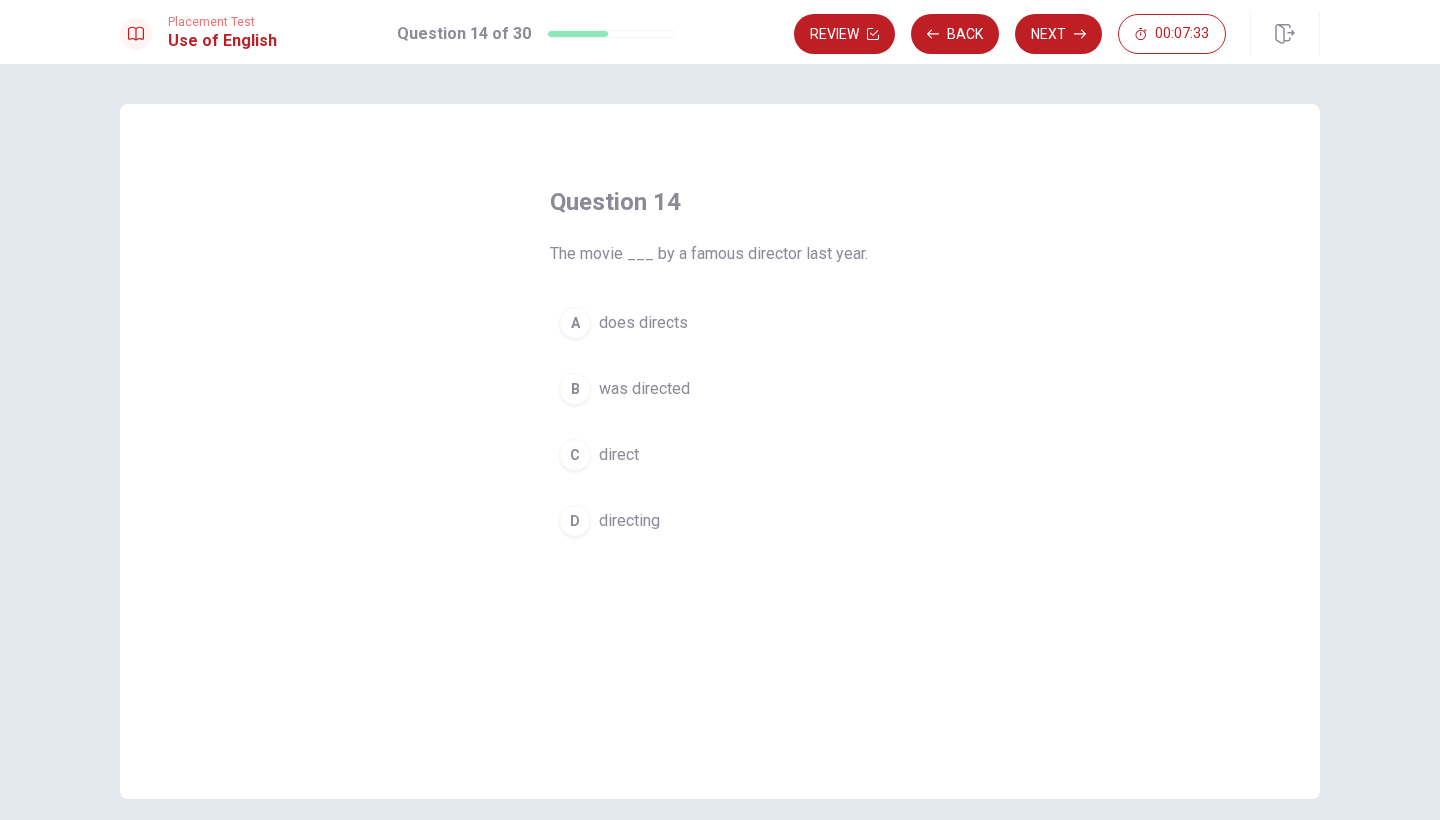 click on "B was directed" at bounding box center (720, 389) 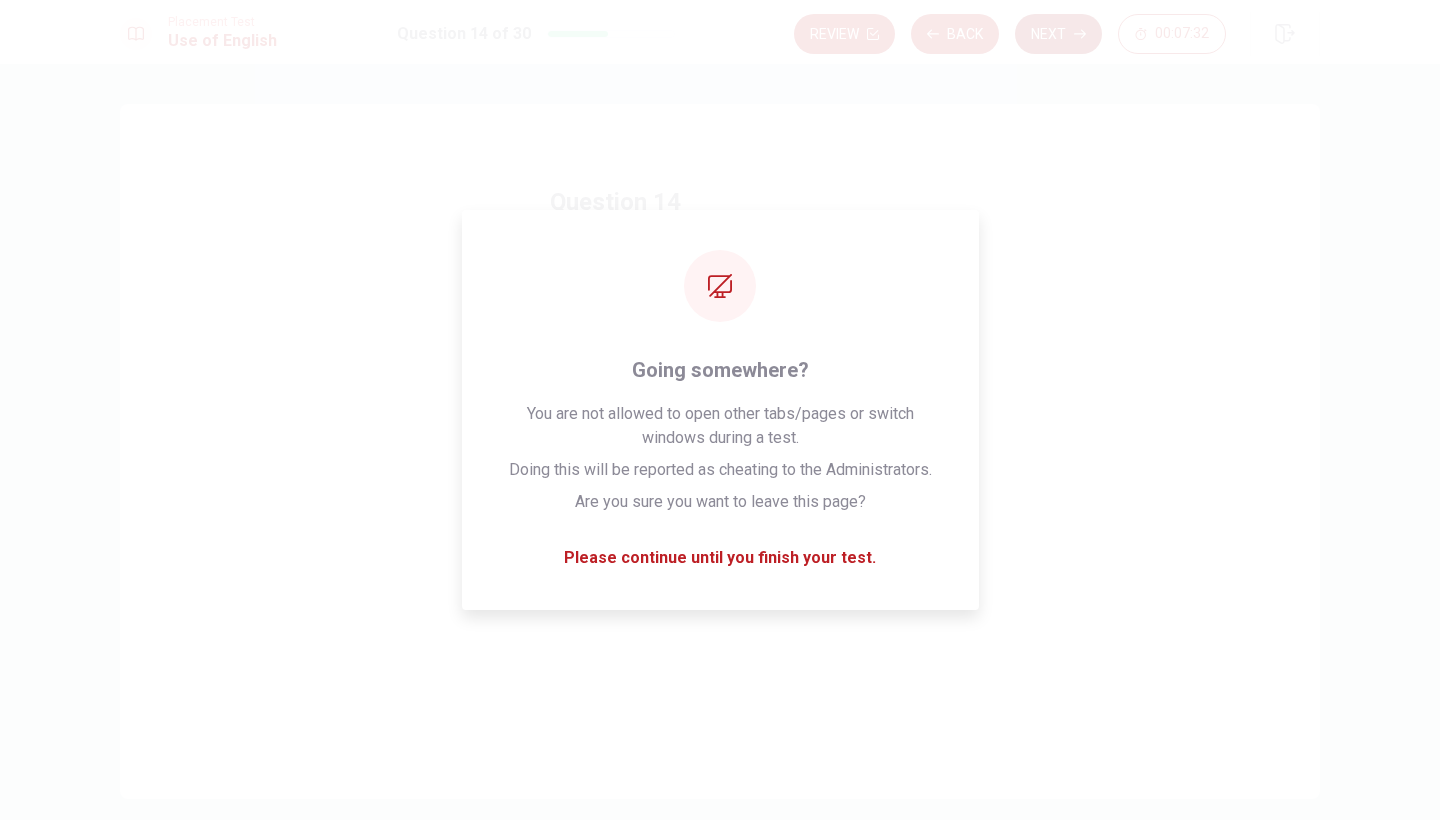 click on "Next" at bounding box center [1058, 34] 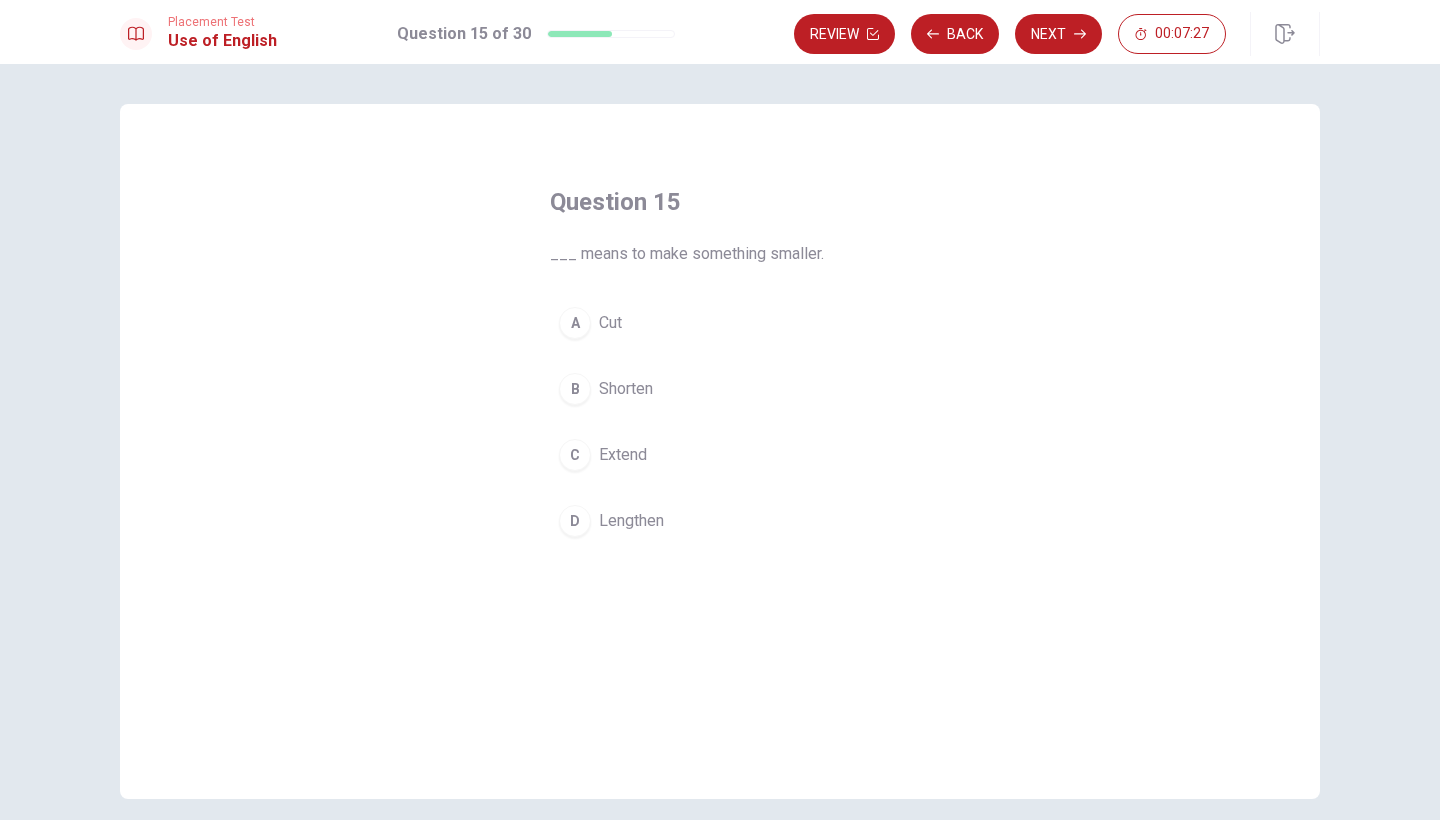 click on "B" at bounding box center (575, 389) 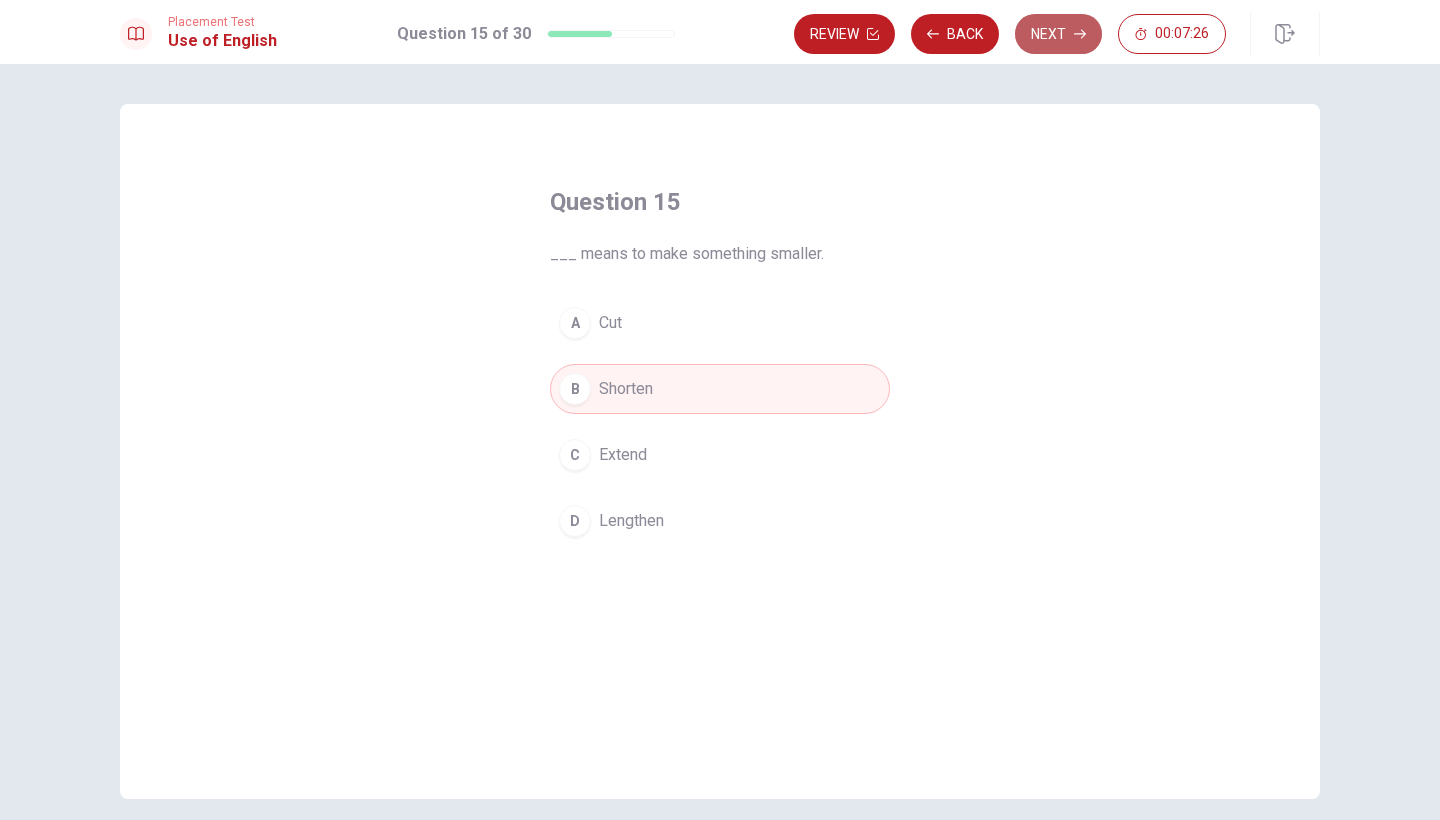 click on "Next" at bounding box center [1058, 34] 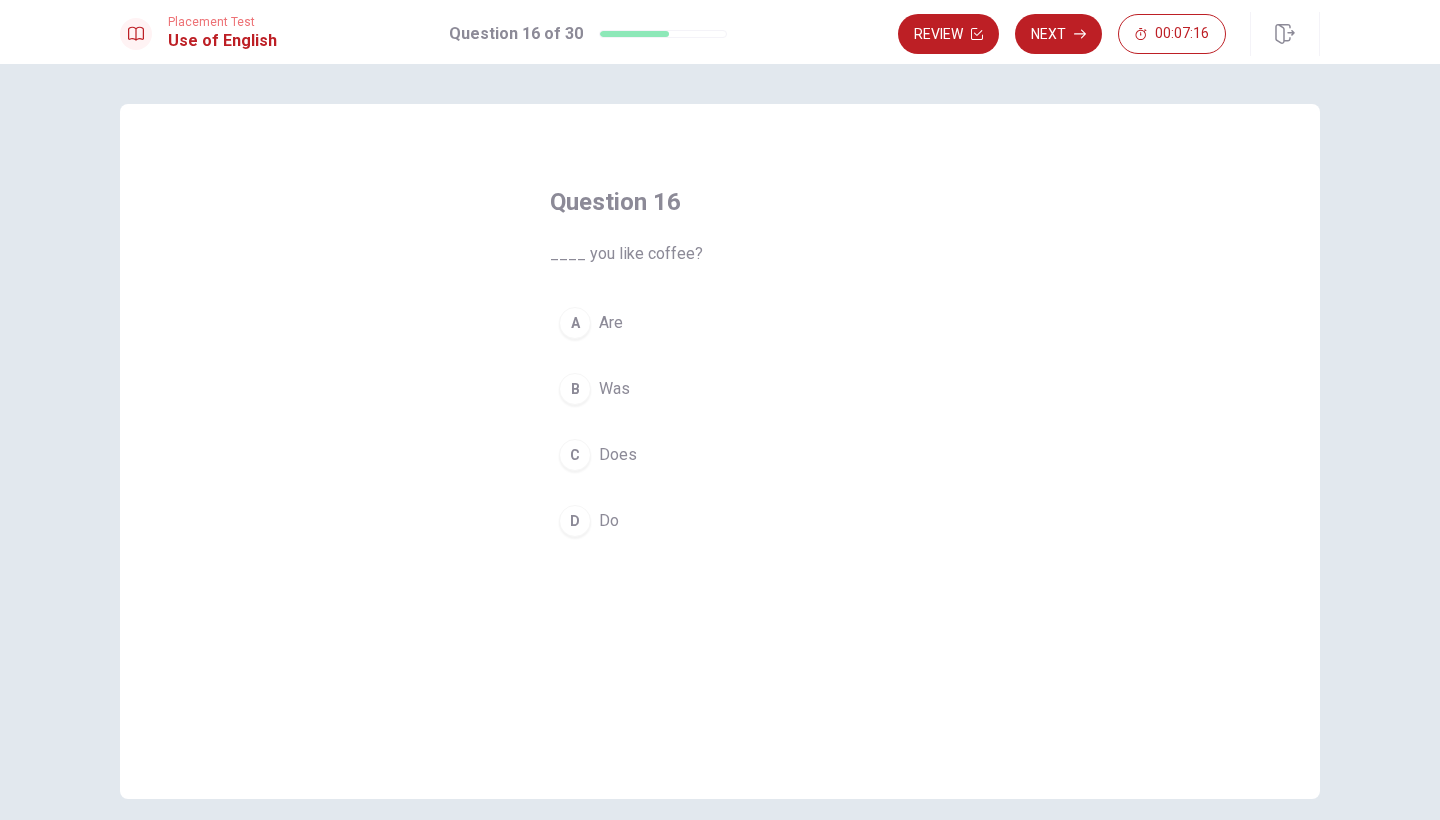 click on "D Do" at bounding box center (720, 521) 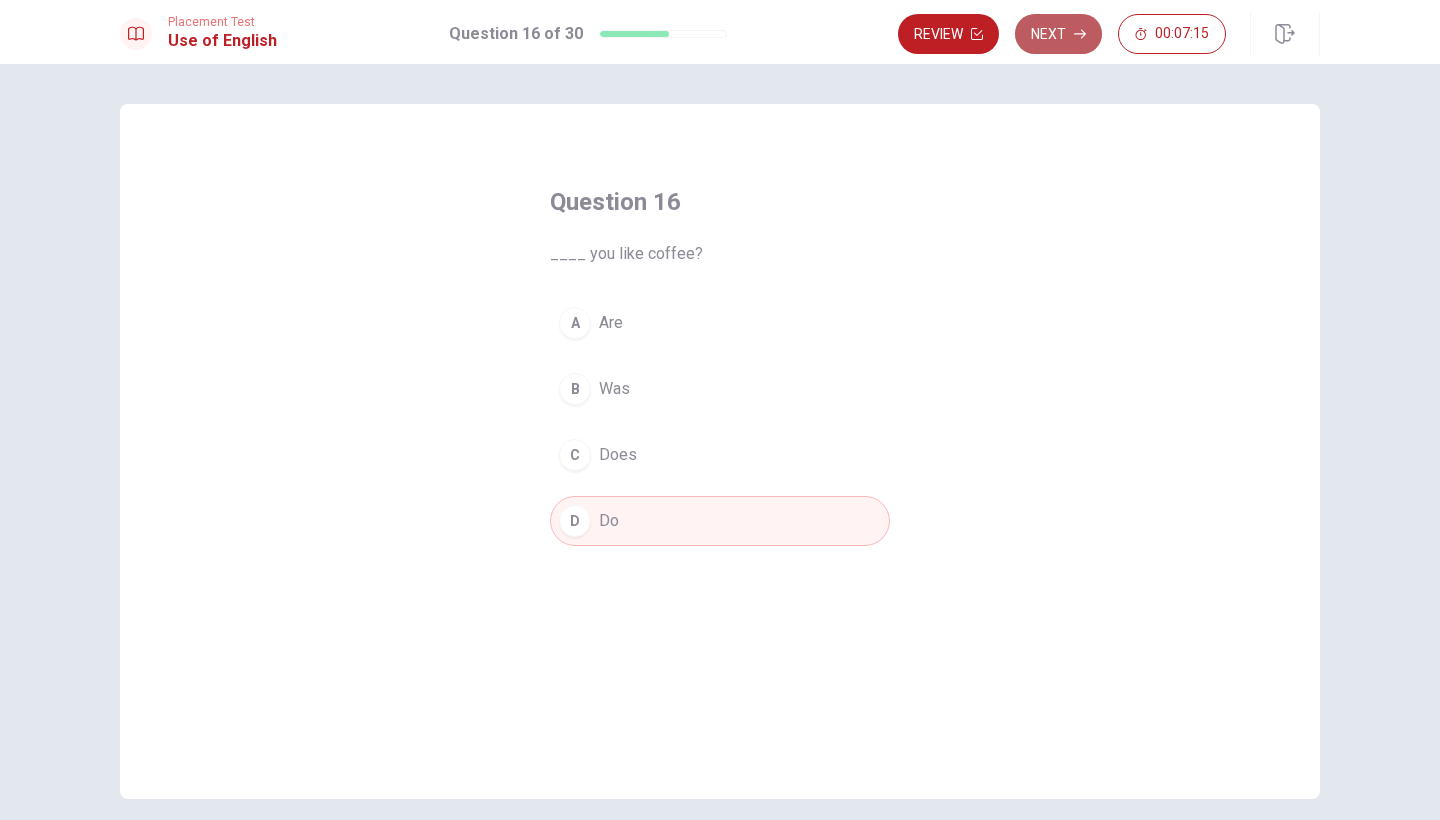 click on "Next" at bounding box center (1058, 34) 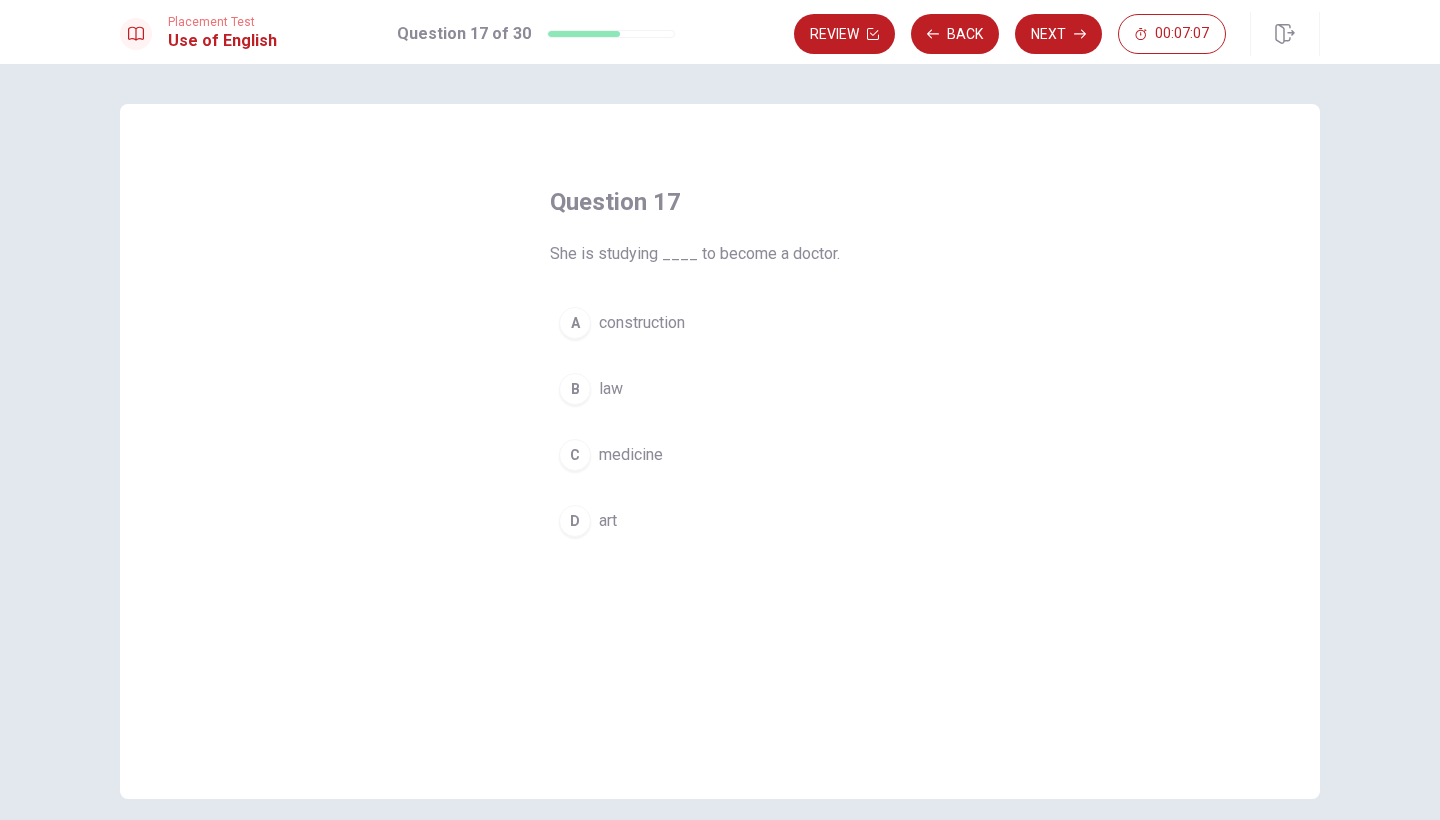 click on "medicine" at bounding box center (631, 455) 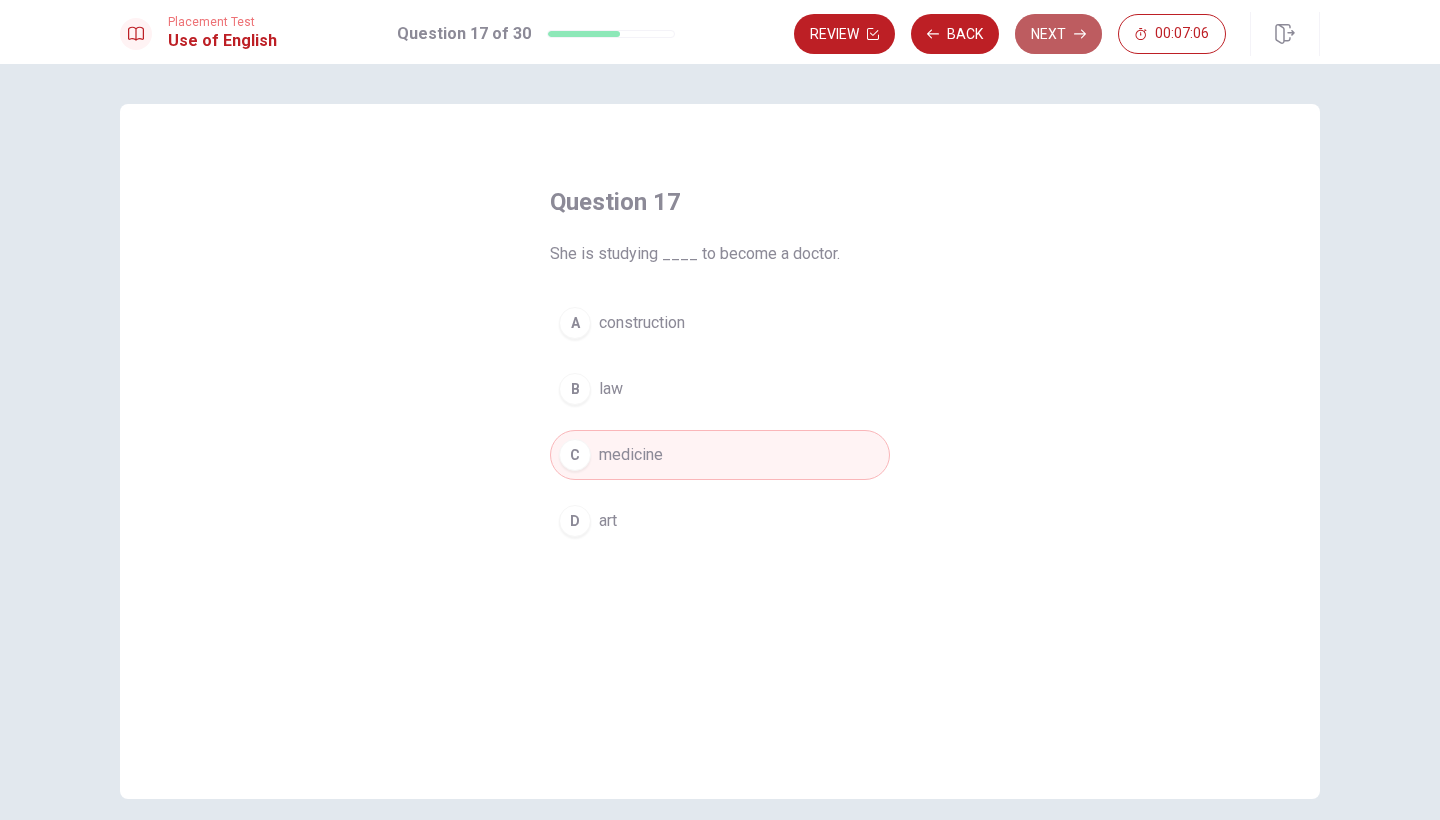 click on "Next" at bounding box center [1058, 34] 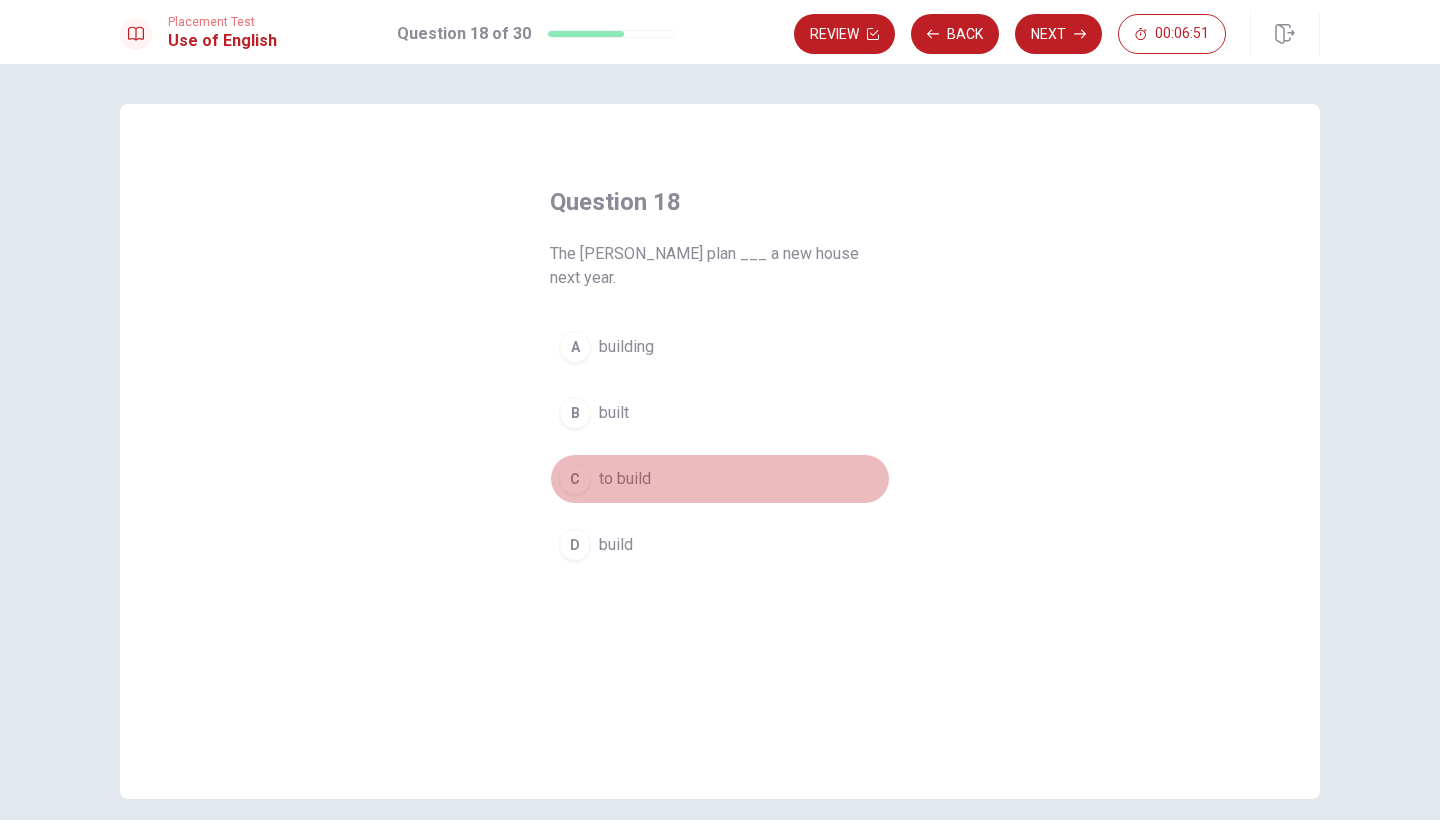 click on "C to build" at bounding box center [720, 479] 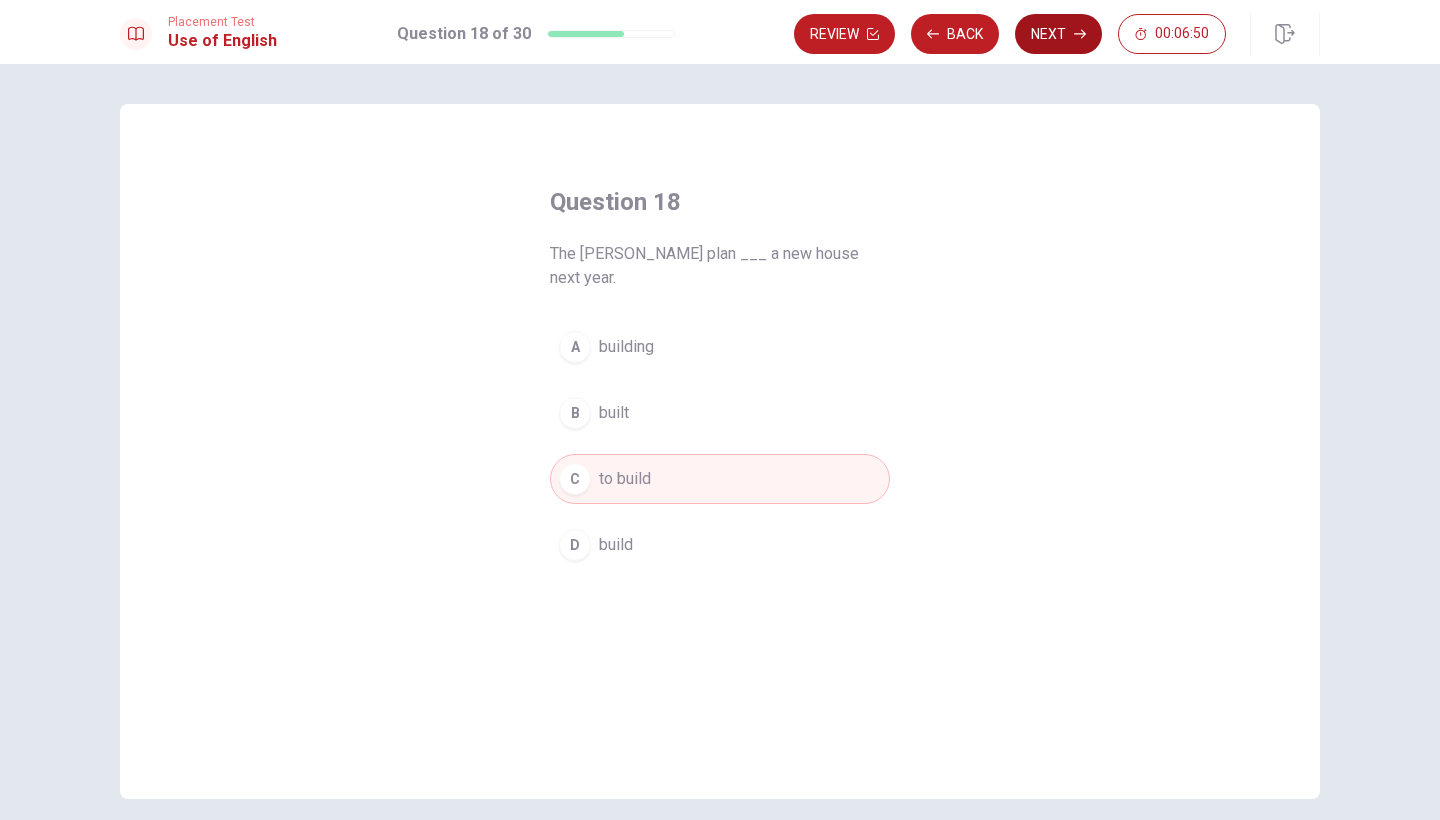 click on "Next" at bounding box center (1058, 34) 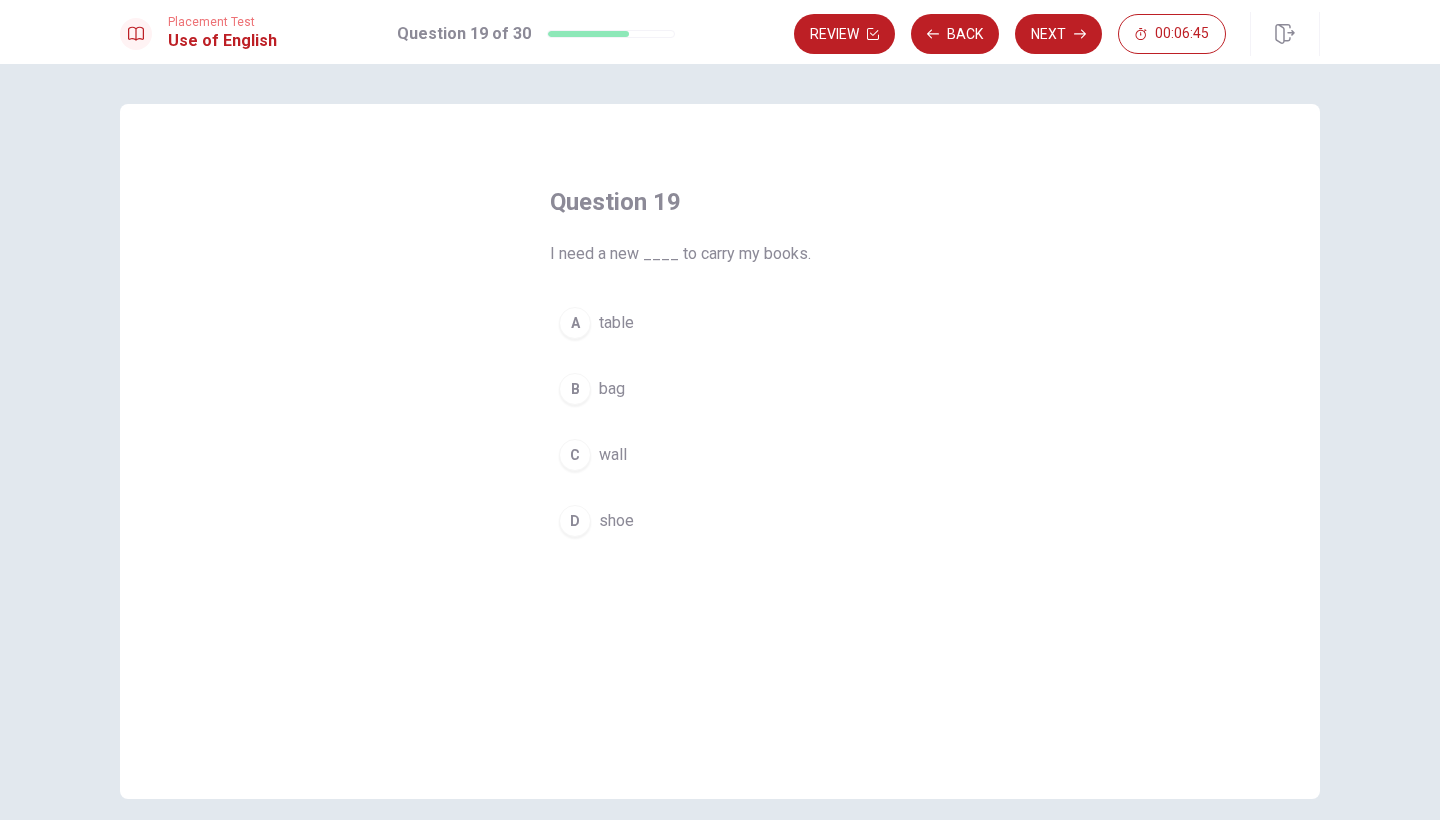 click on "B bag" at bounding box center [720, 389] 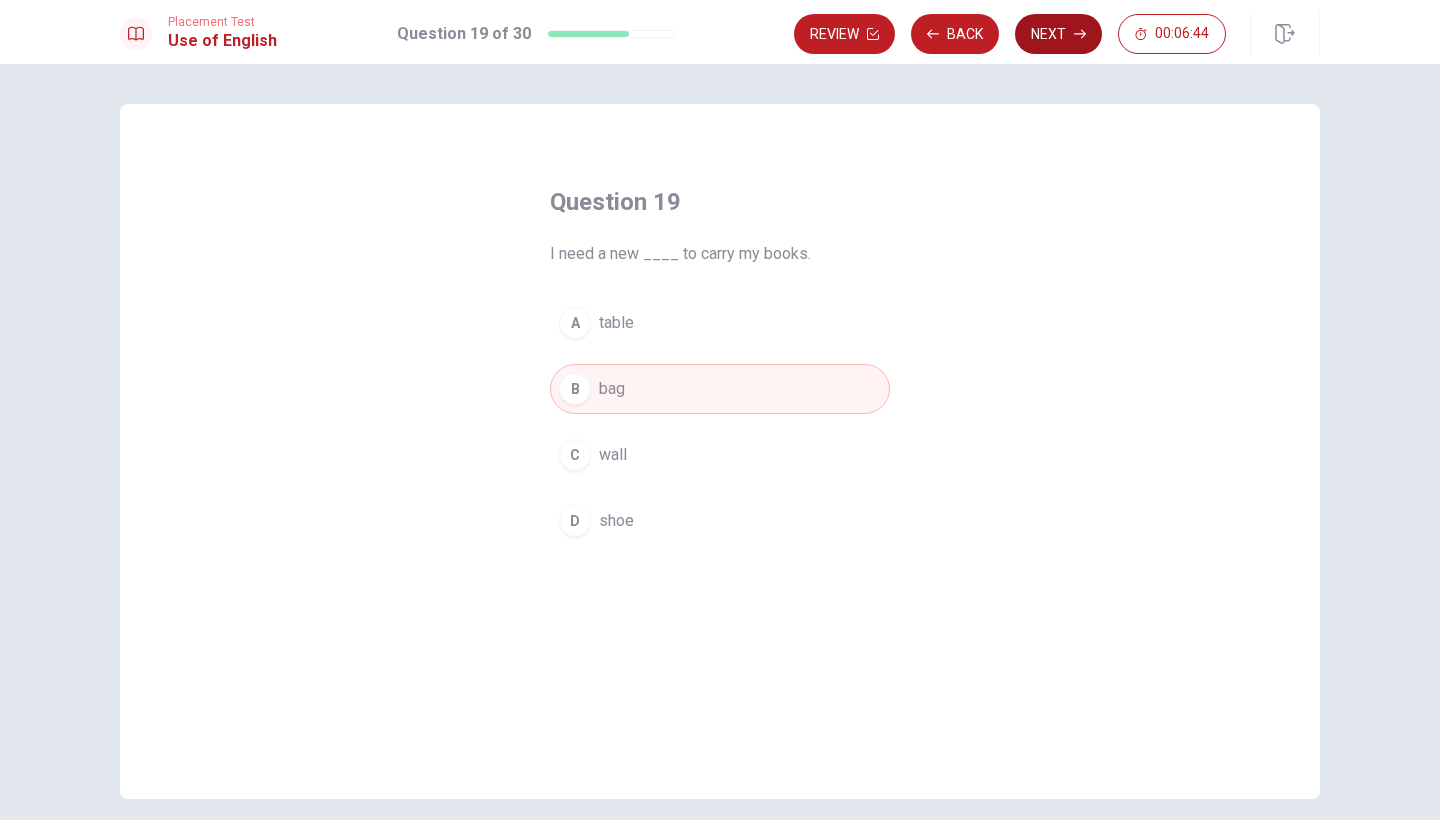 click on "Next" at bounding box center (1058, 34) 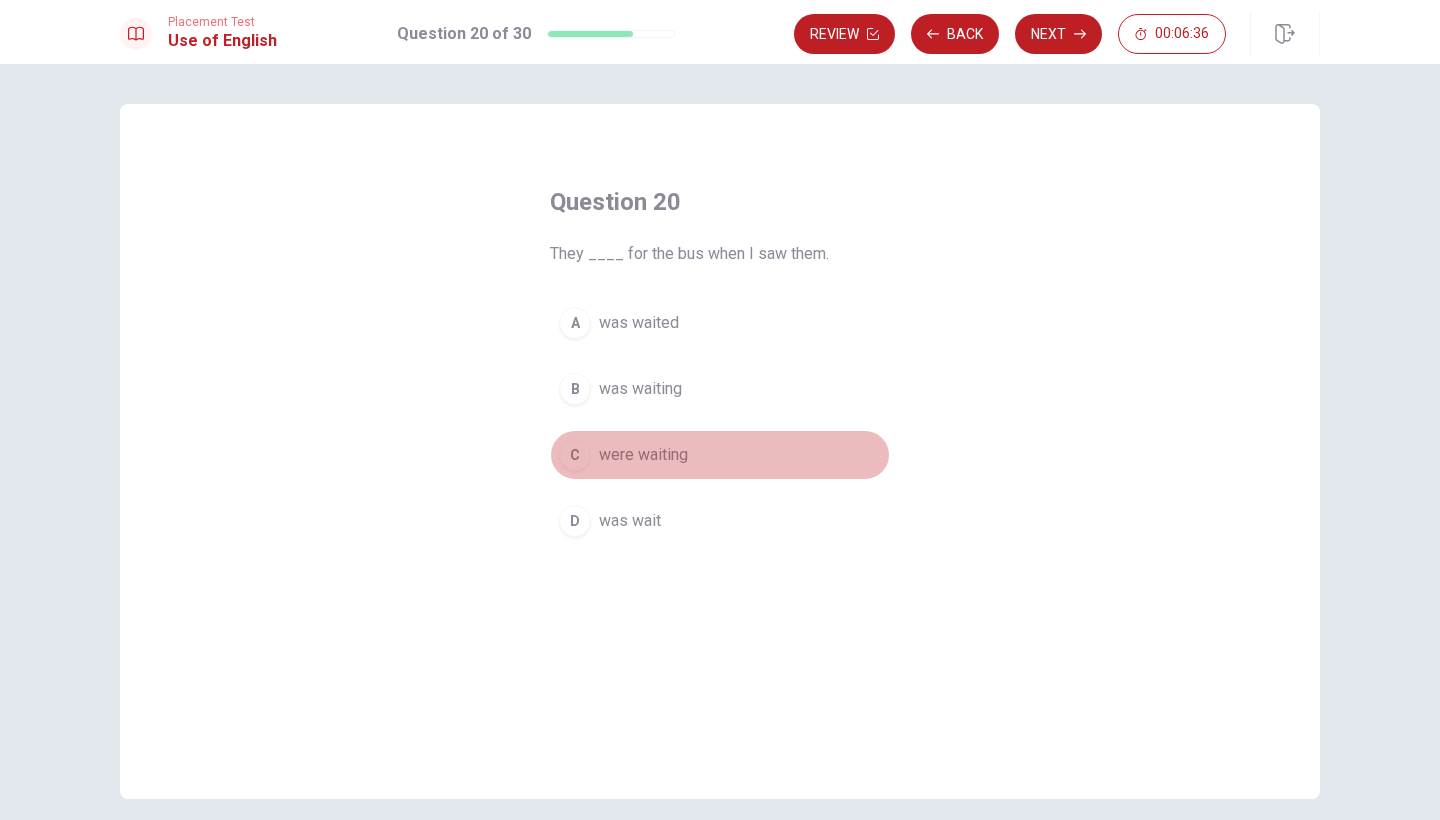 click on "C" at bounding box center [575, 455] 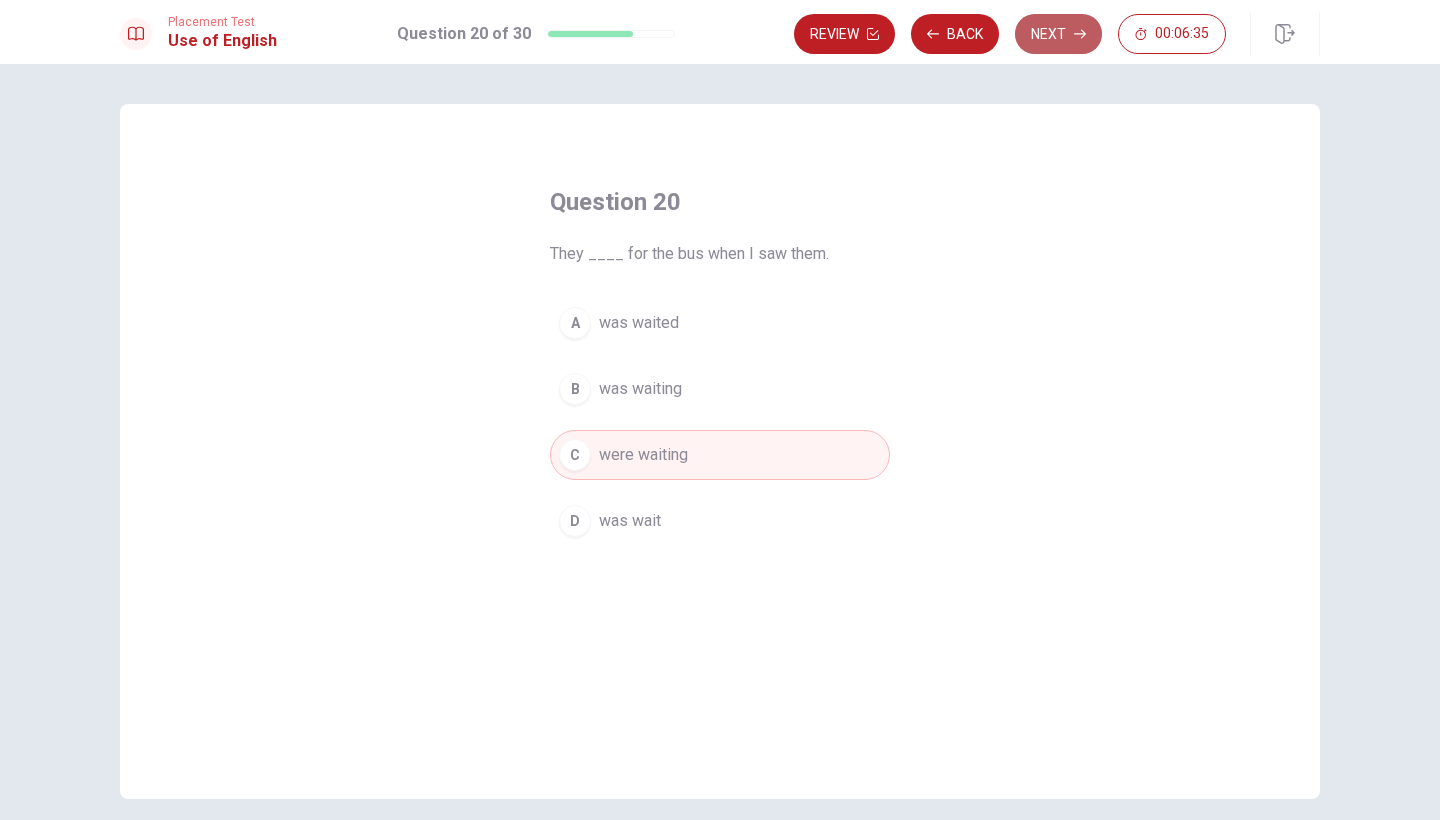 click on "Next" at bounding box center [1058, 34] 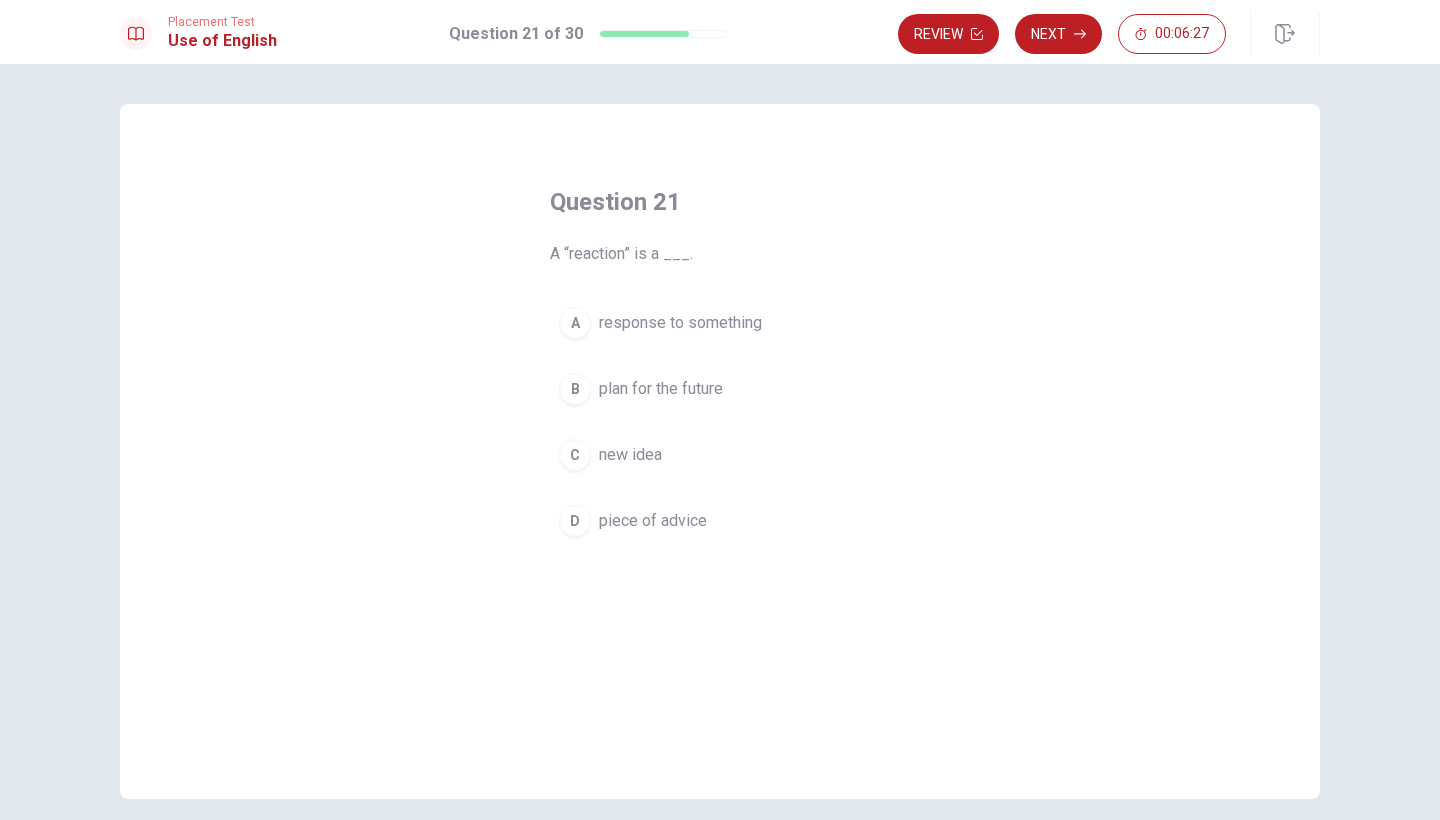 click on "response to something" at bounding box center (680, 323) 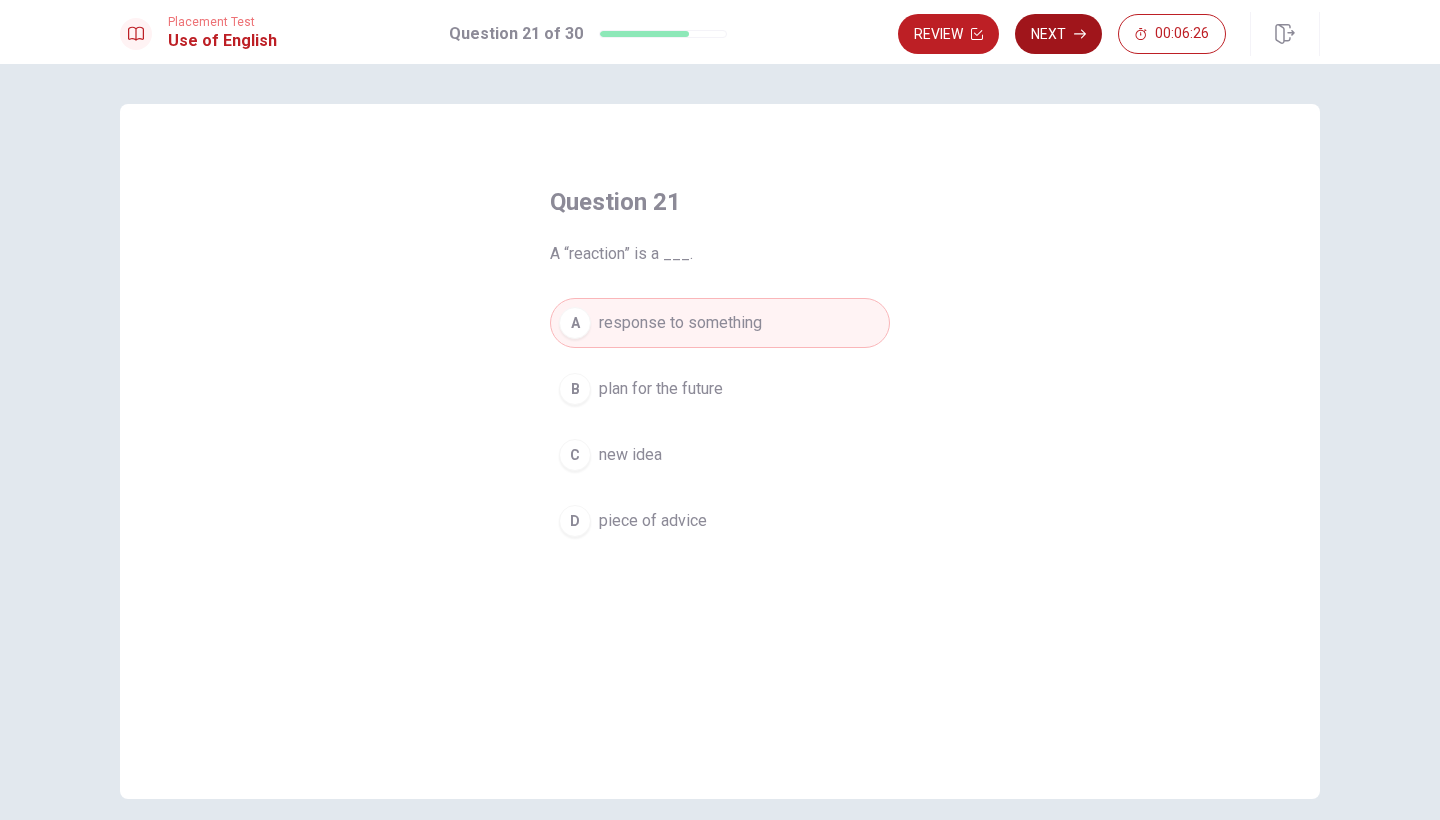 click on "Next" at bounding box center [1058, 34] 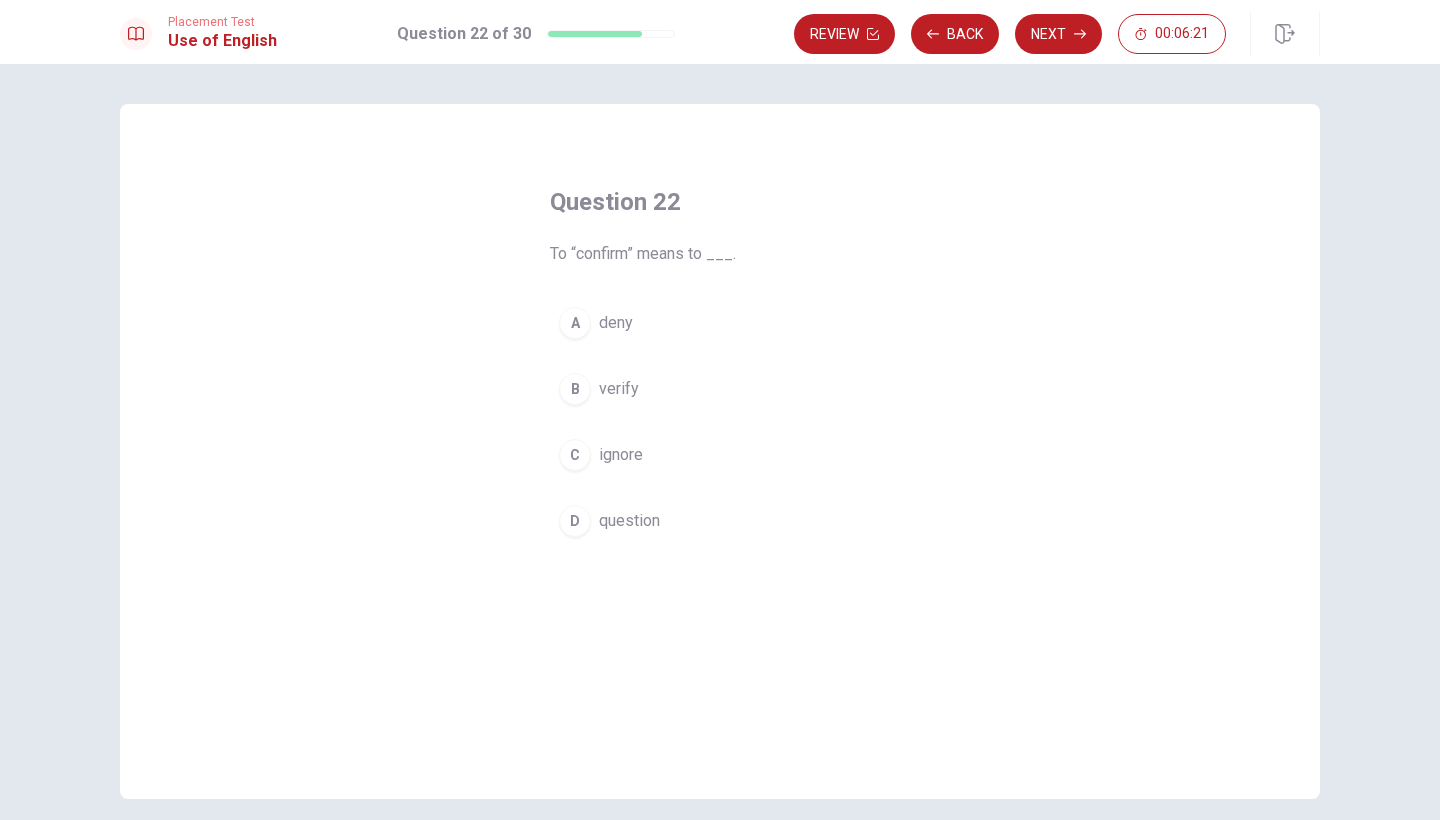 click on "B verify" at bounding box center (720, 389) 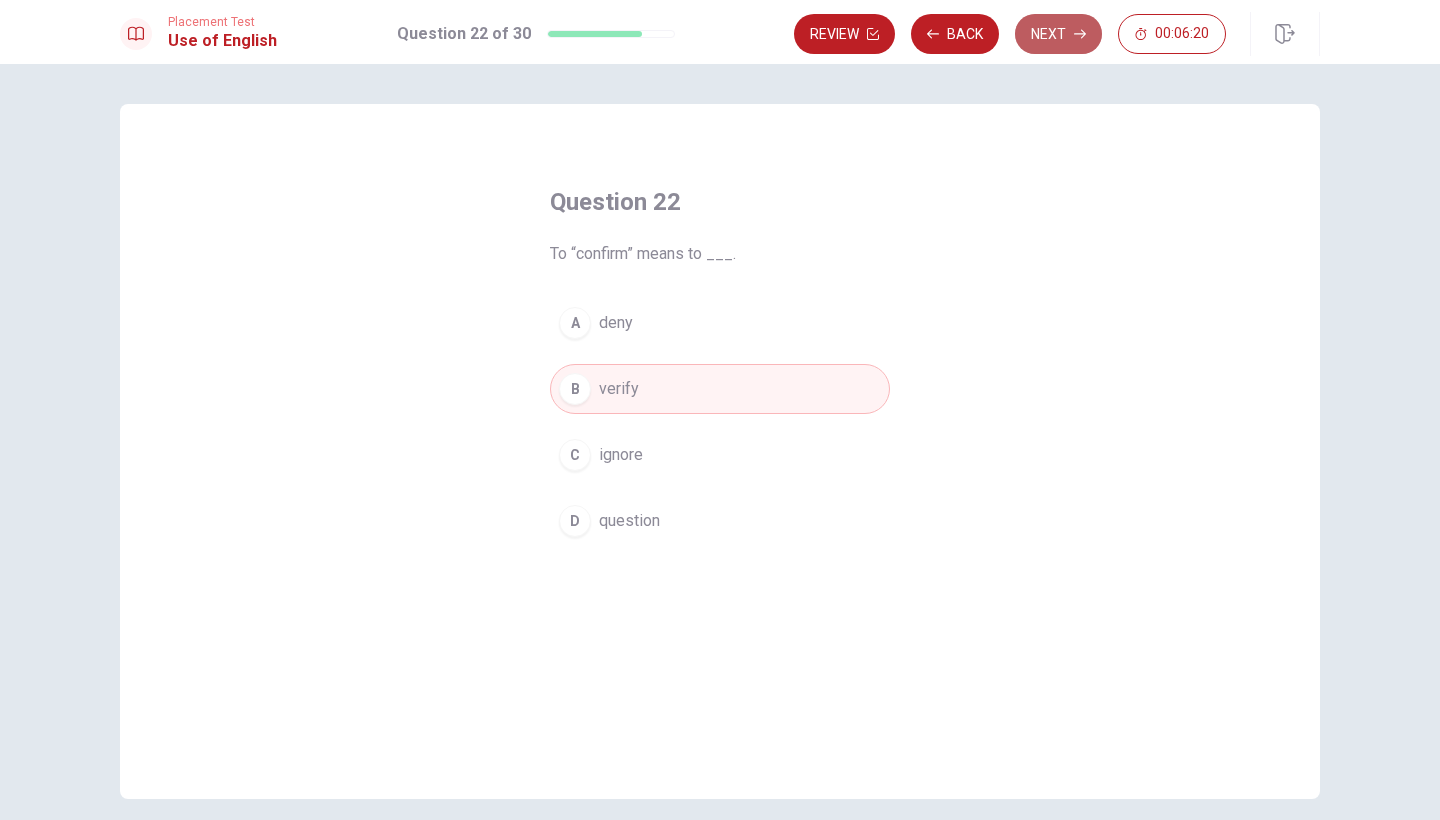 click on "Next" at bounding box center (1058, 34) 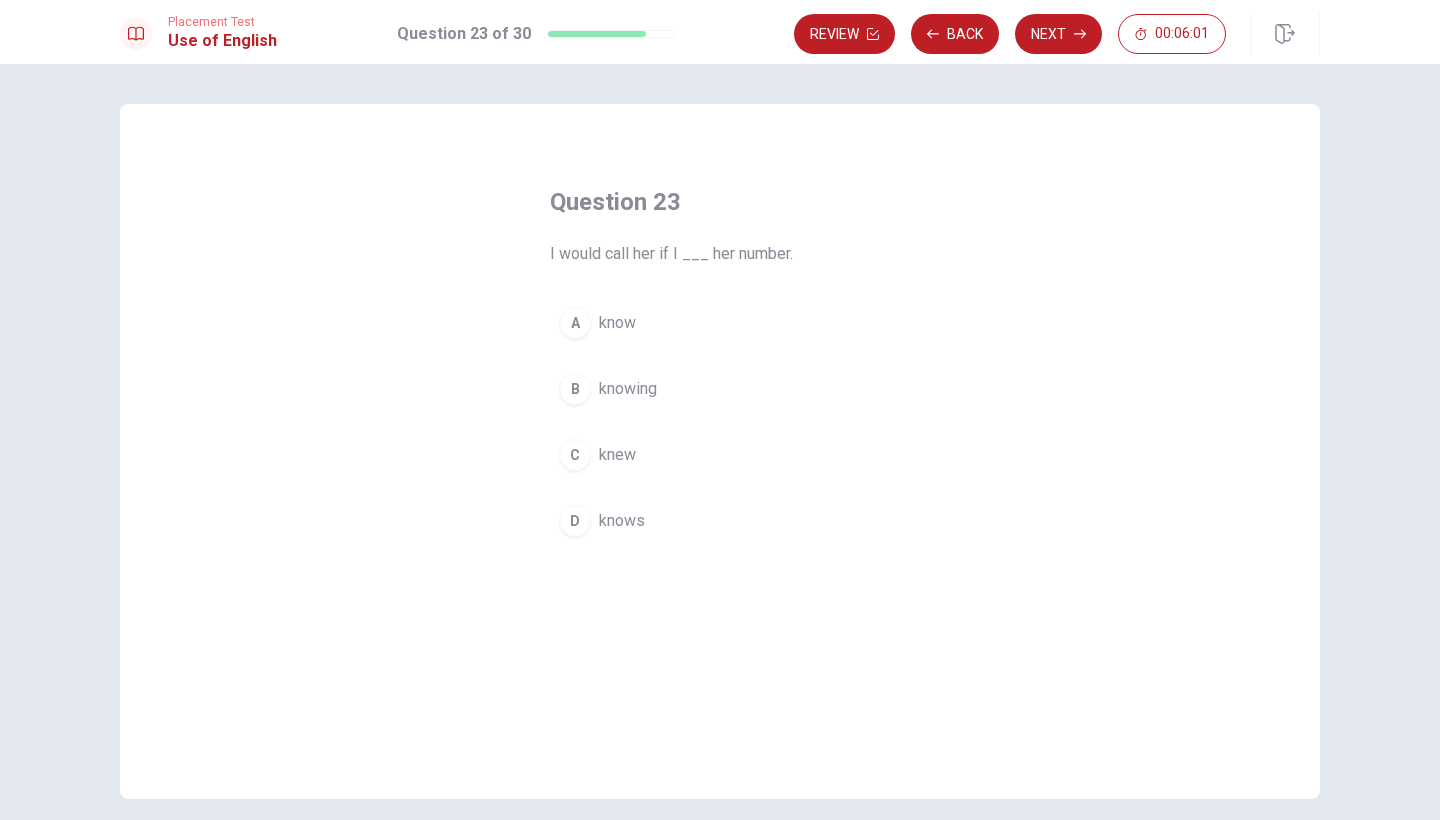 click on "C knew" at bounding box center (720, 455) 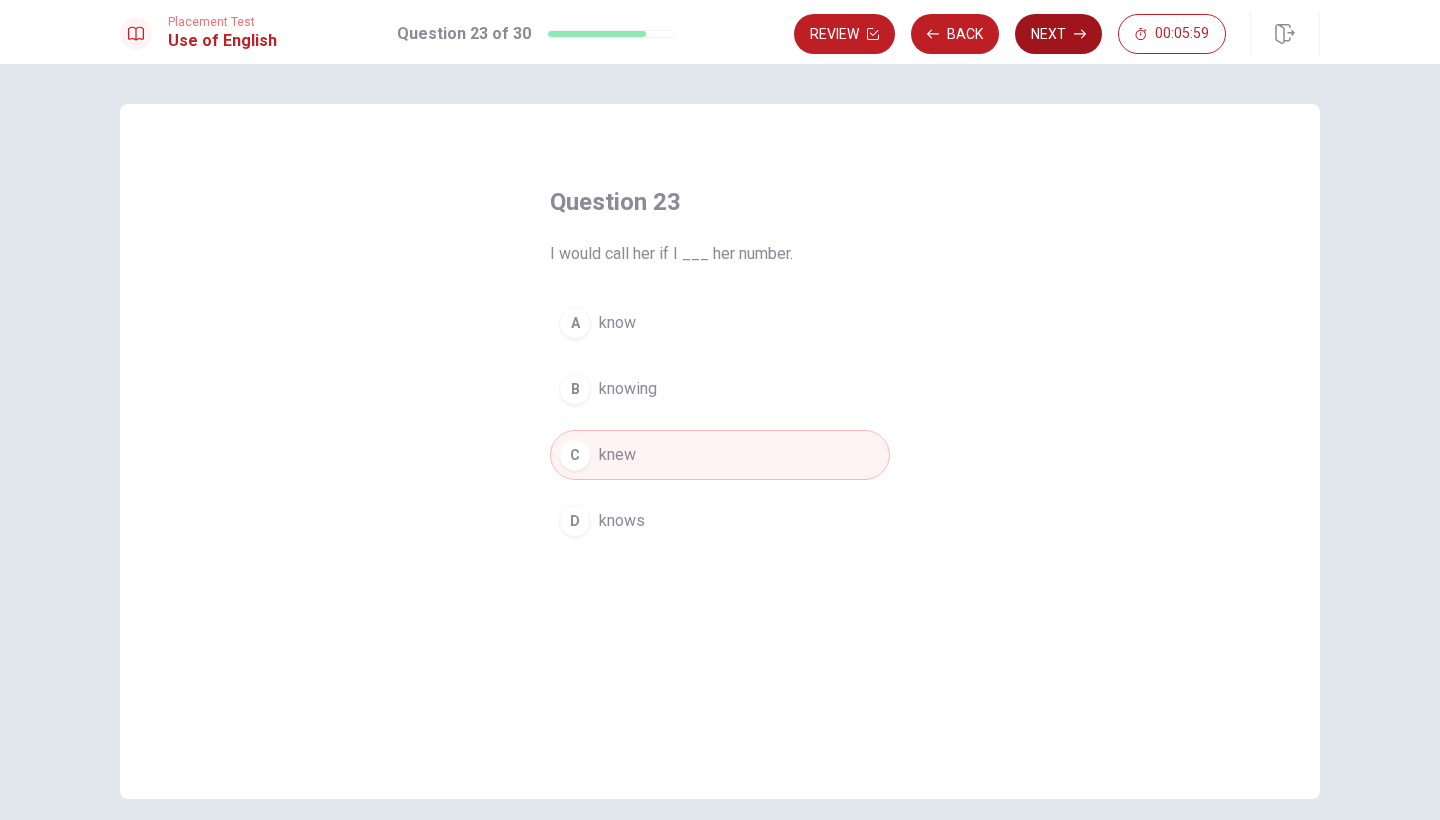 click on "Next" at bounding box center (1058, 34) 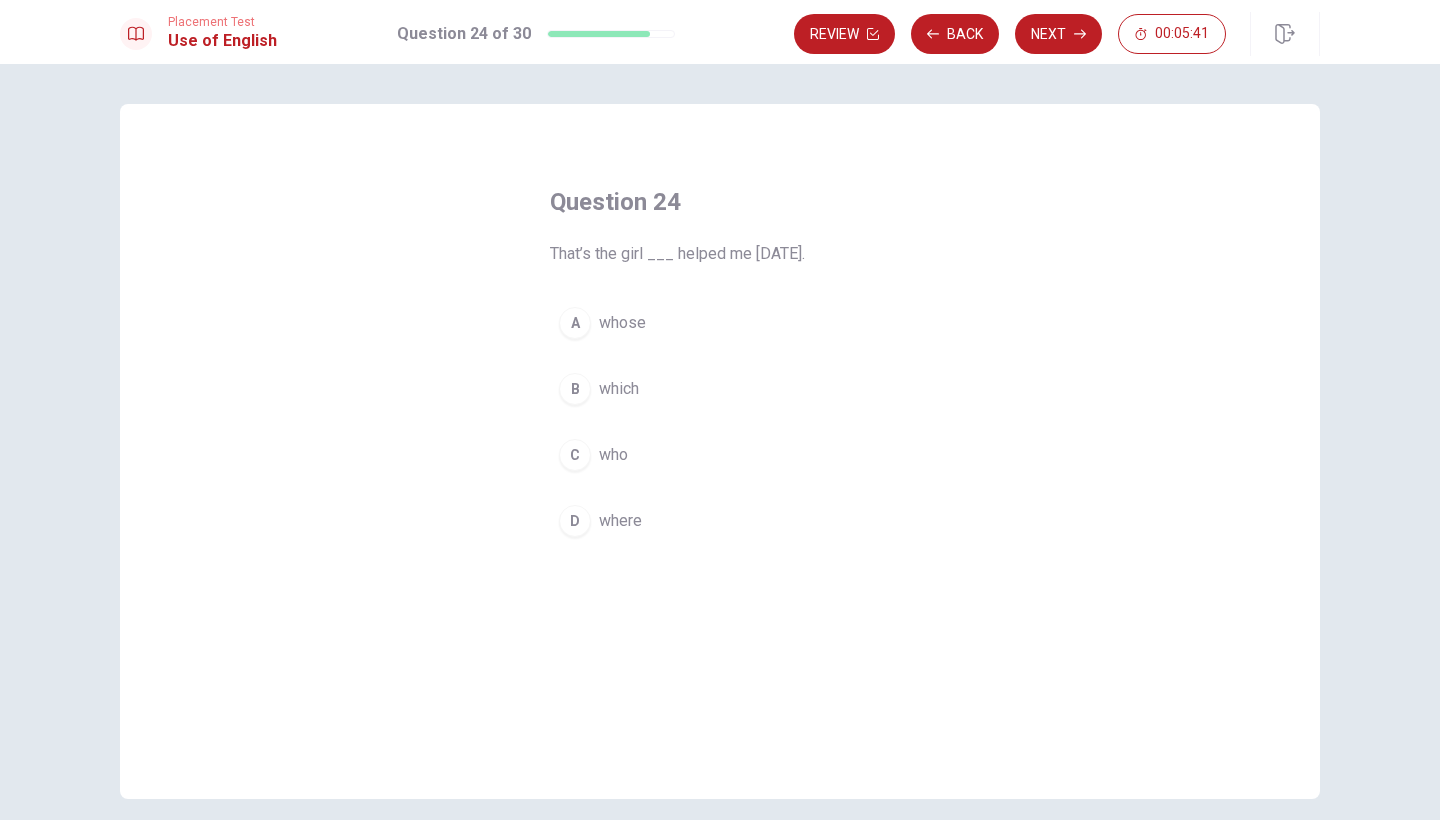click on "who" at bounding box center (613, 455) 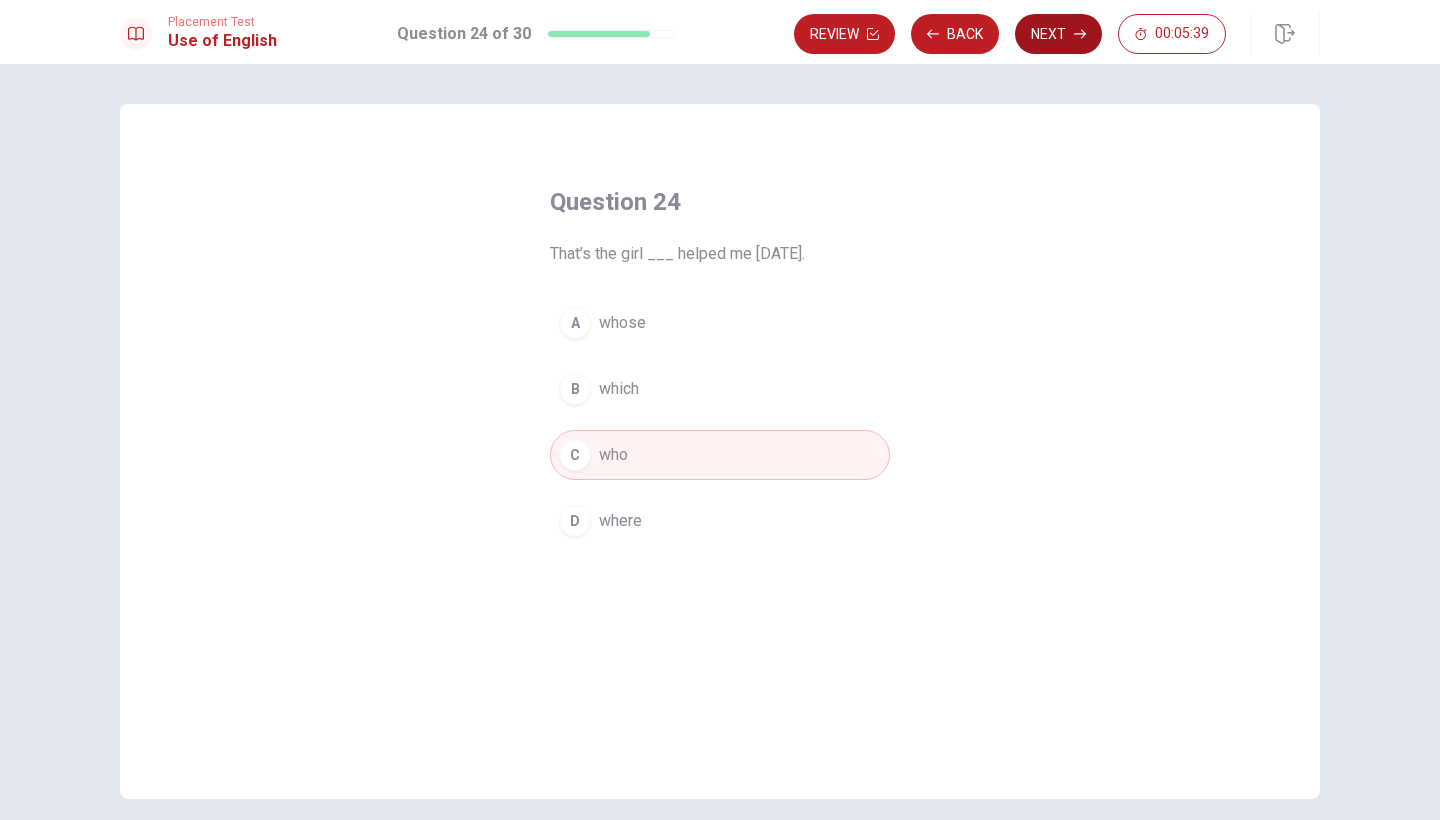click on "Next" at bounding box center [1058, 34] 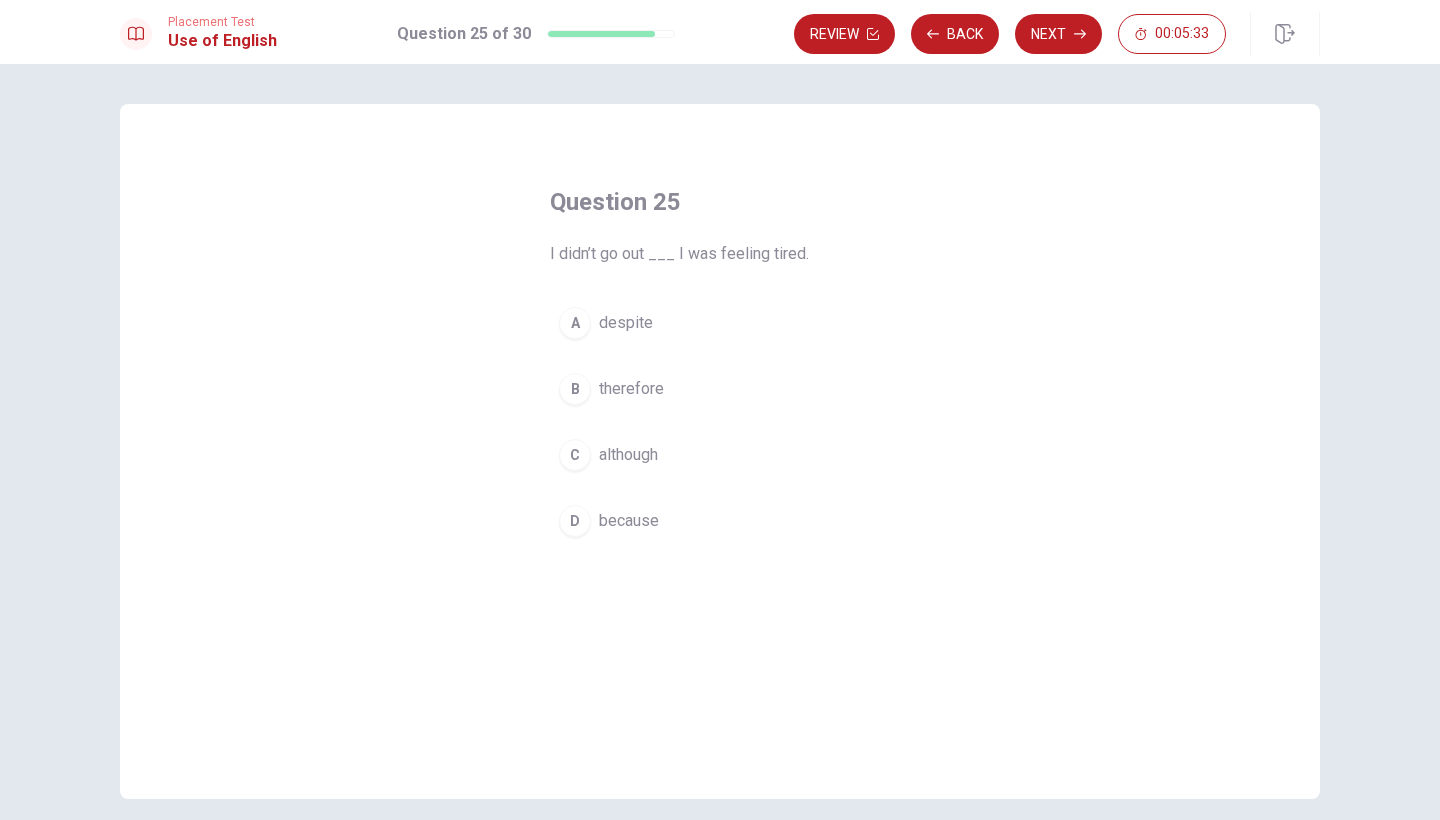 click on "A despite" at bounding box center [720, 323] 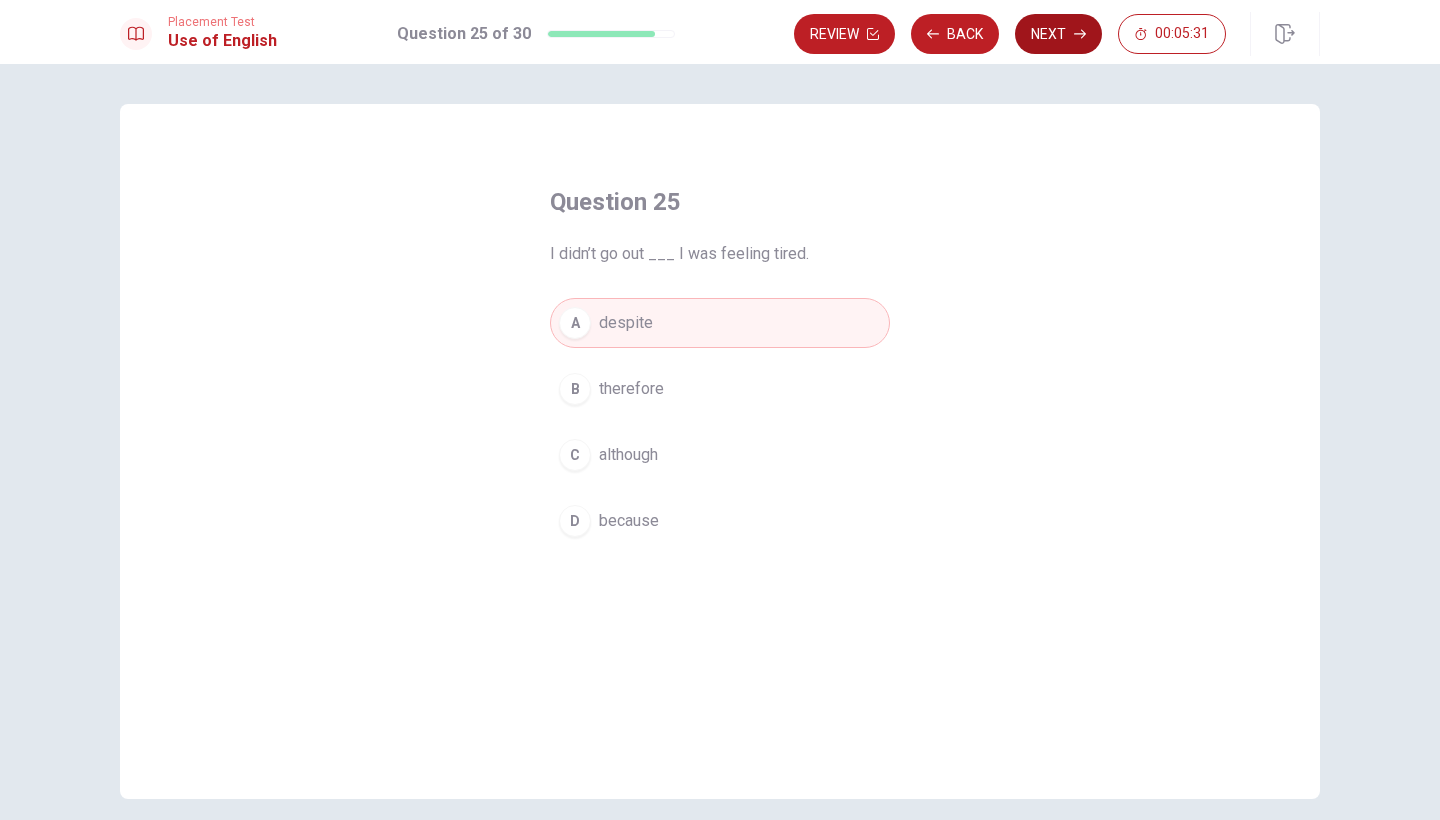 click on "Next" at bounding box center (1058, 34) 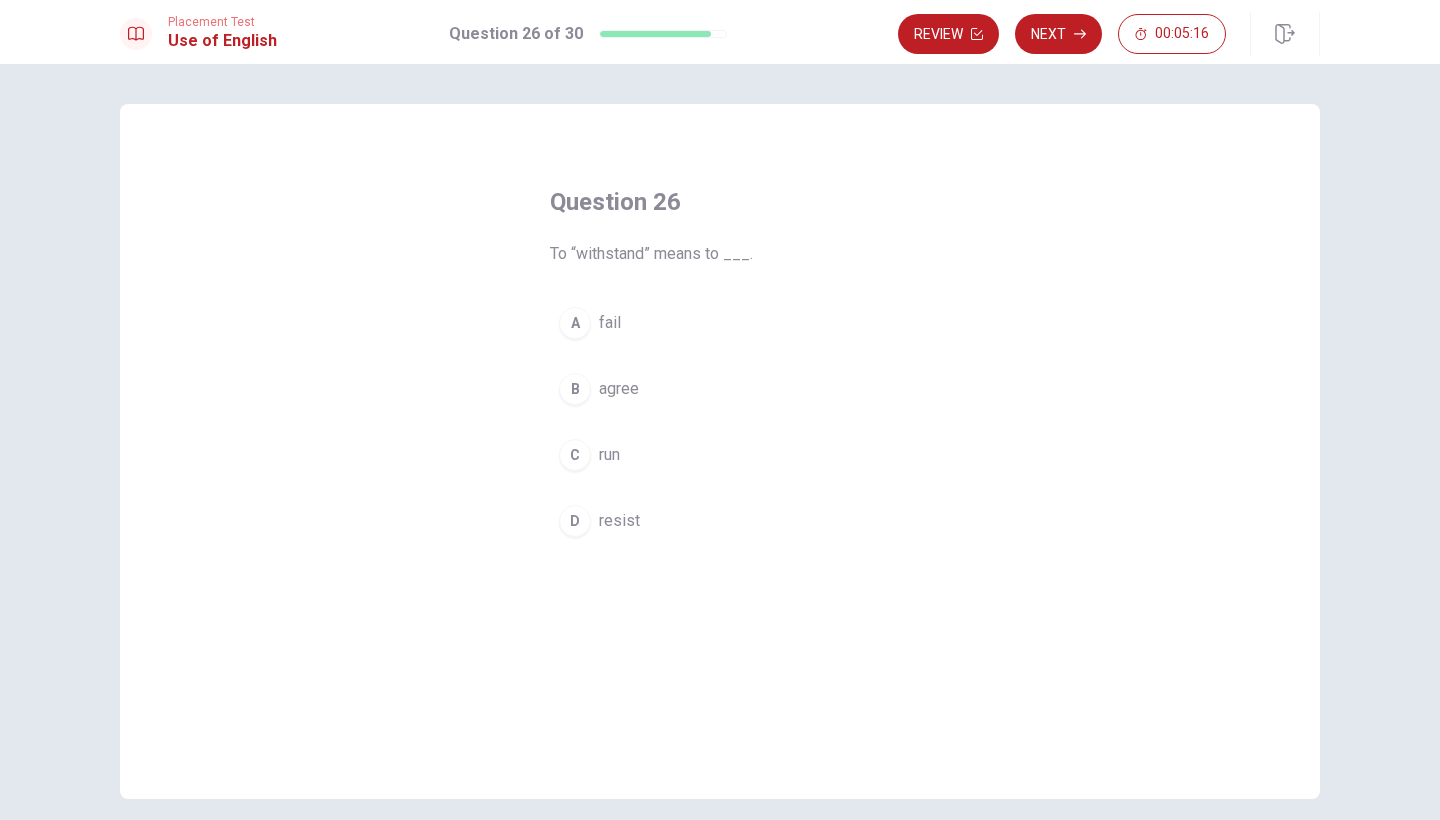 click on "D resist" at bounding box center [720, 521] 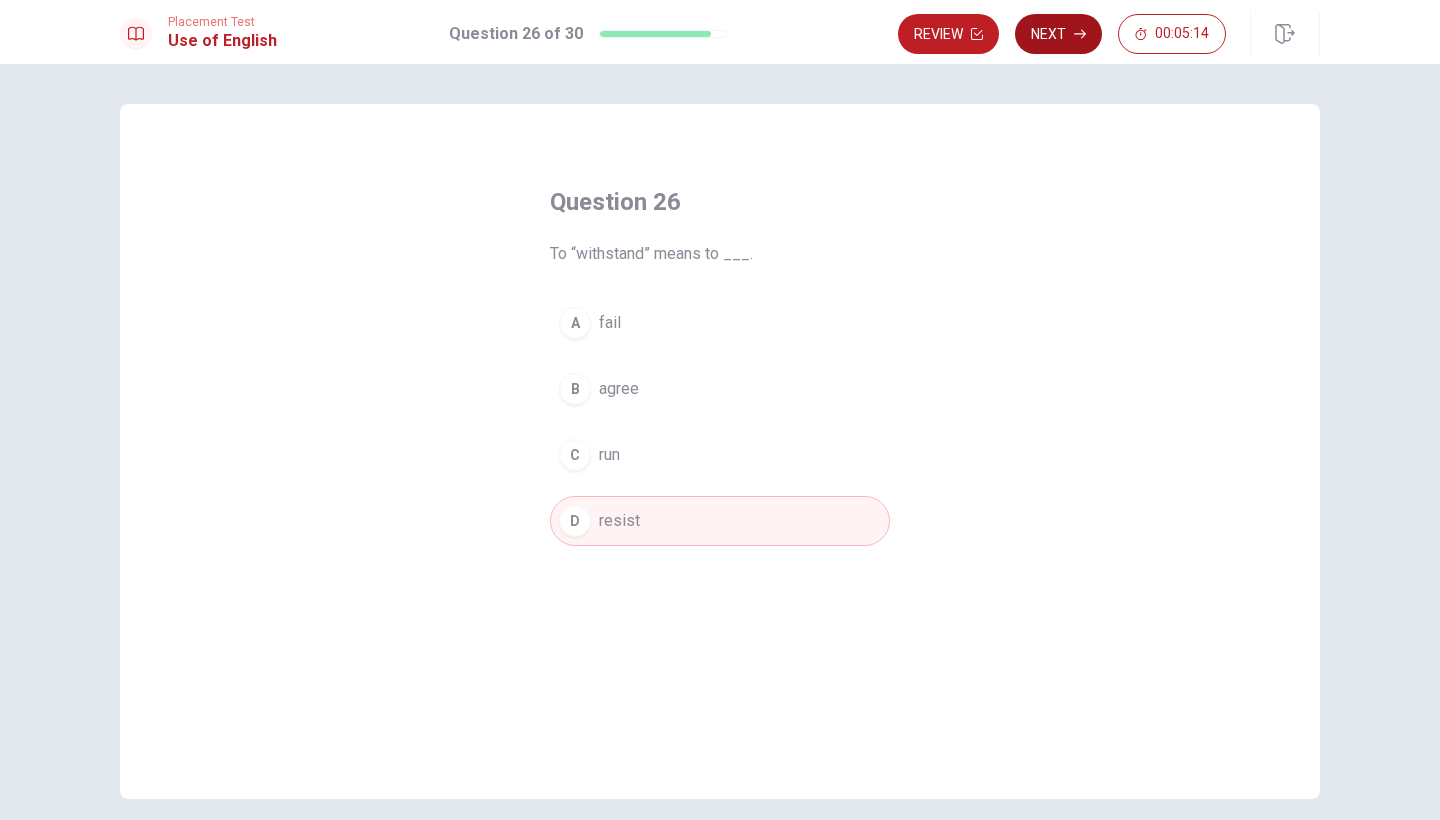 click on "Next" at bounding box center [1058, 34] 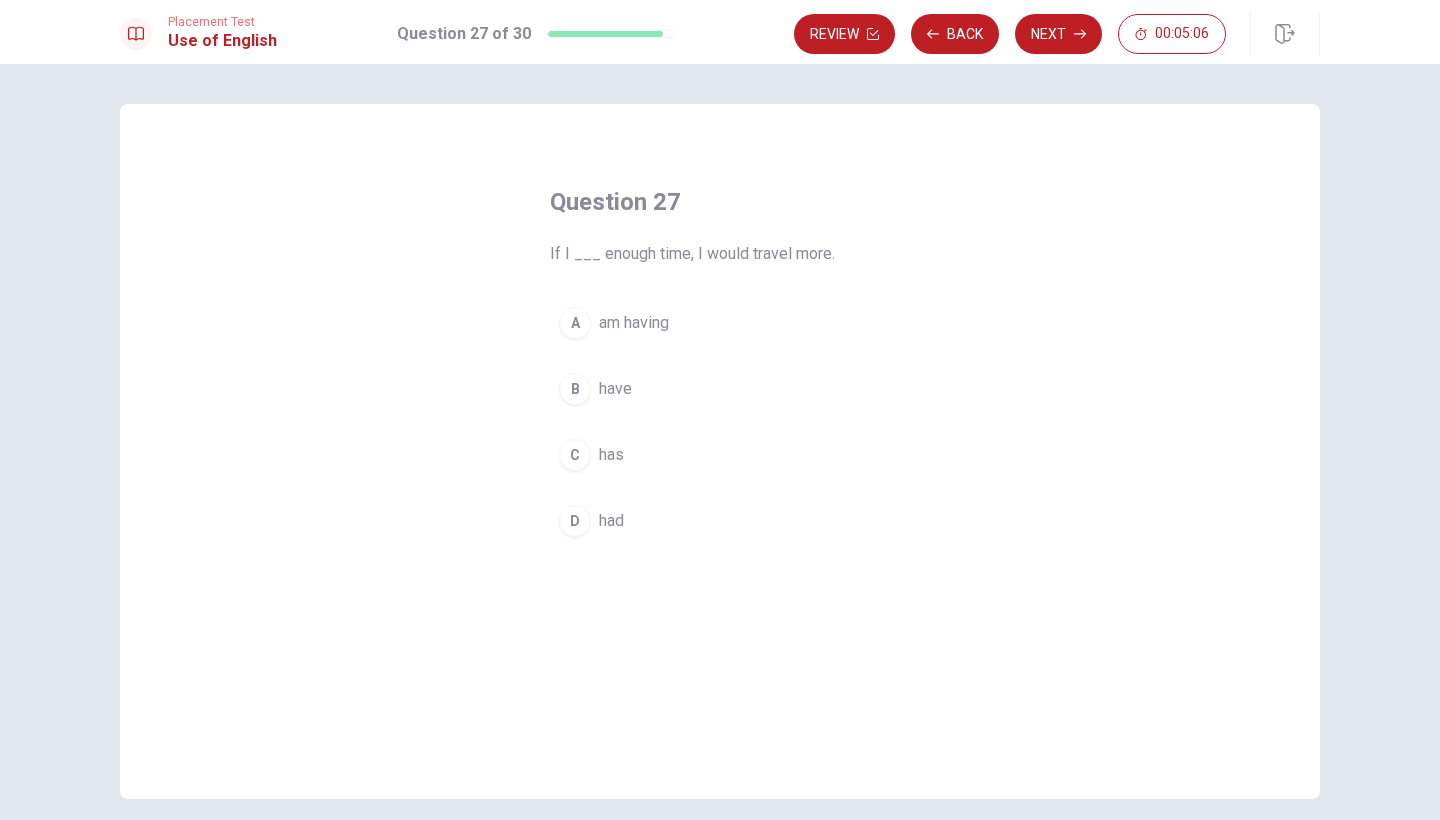 click on "D" at bounding box center (575, 521) 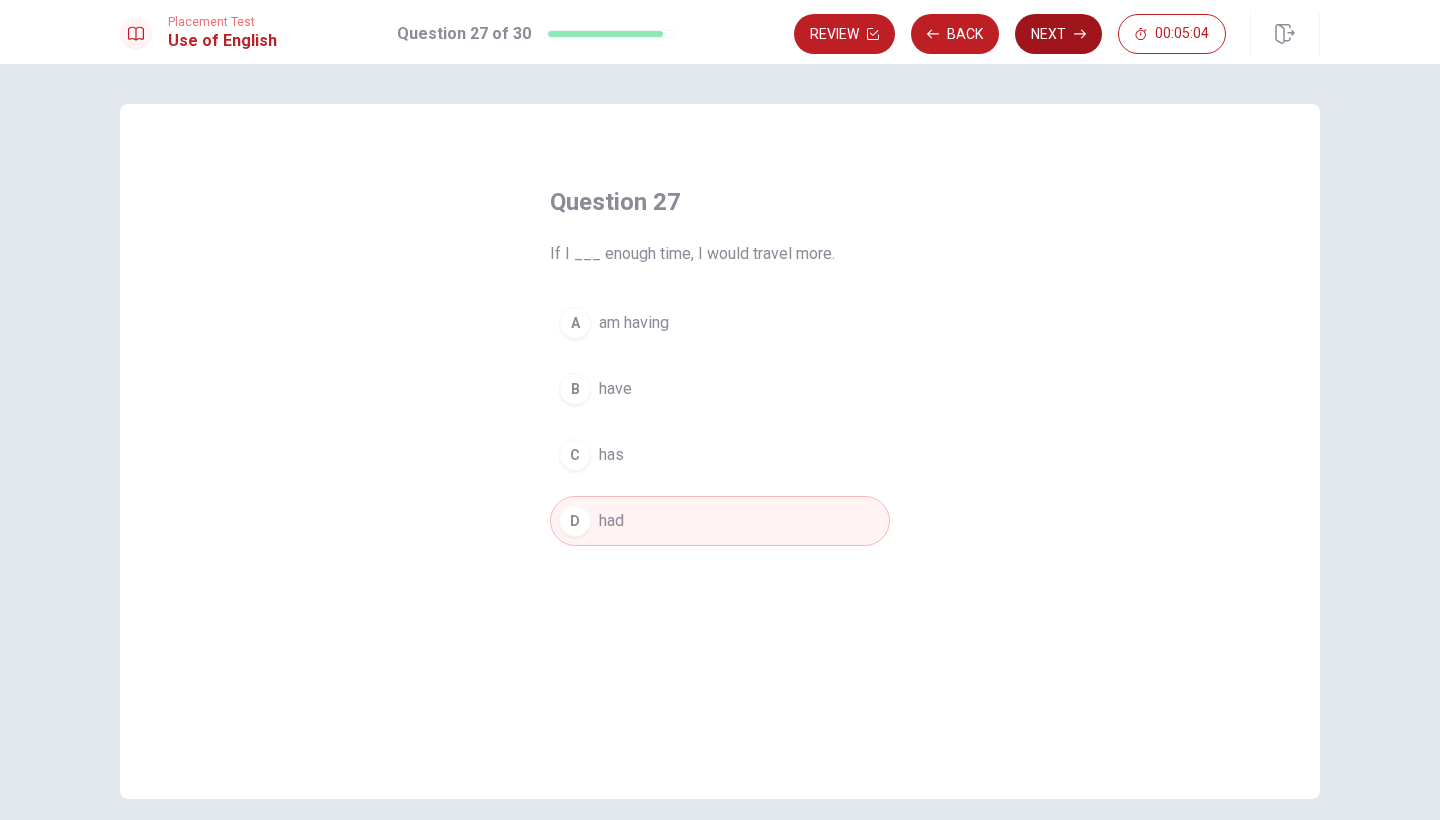 click on "Next" at bounding box center [1058, 34] 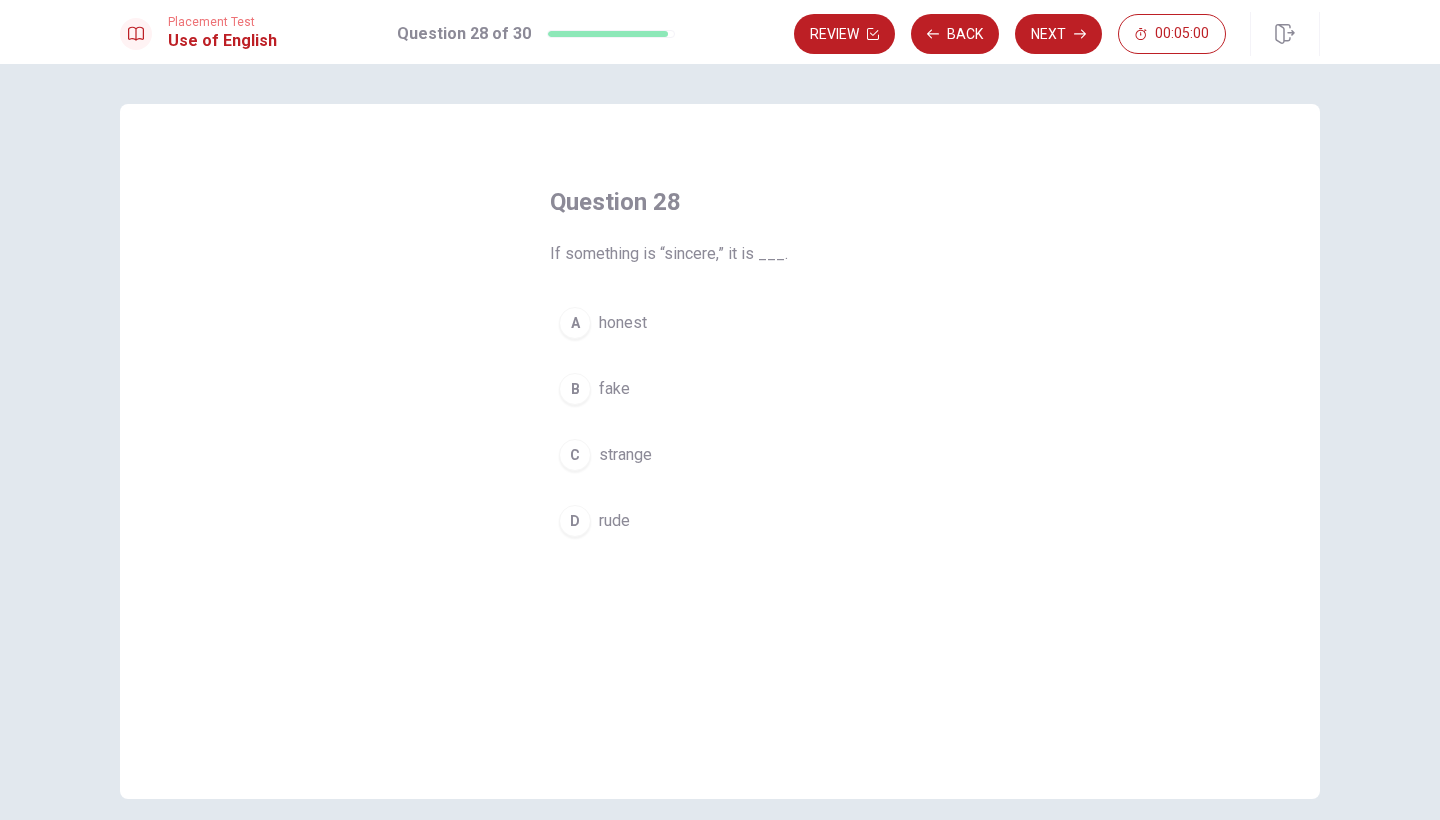 click on "honest" at bounding box center [623, 323] 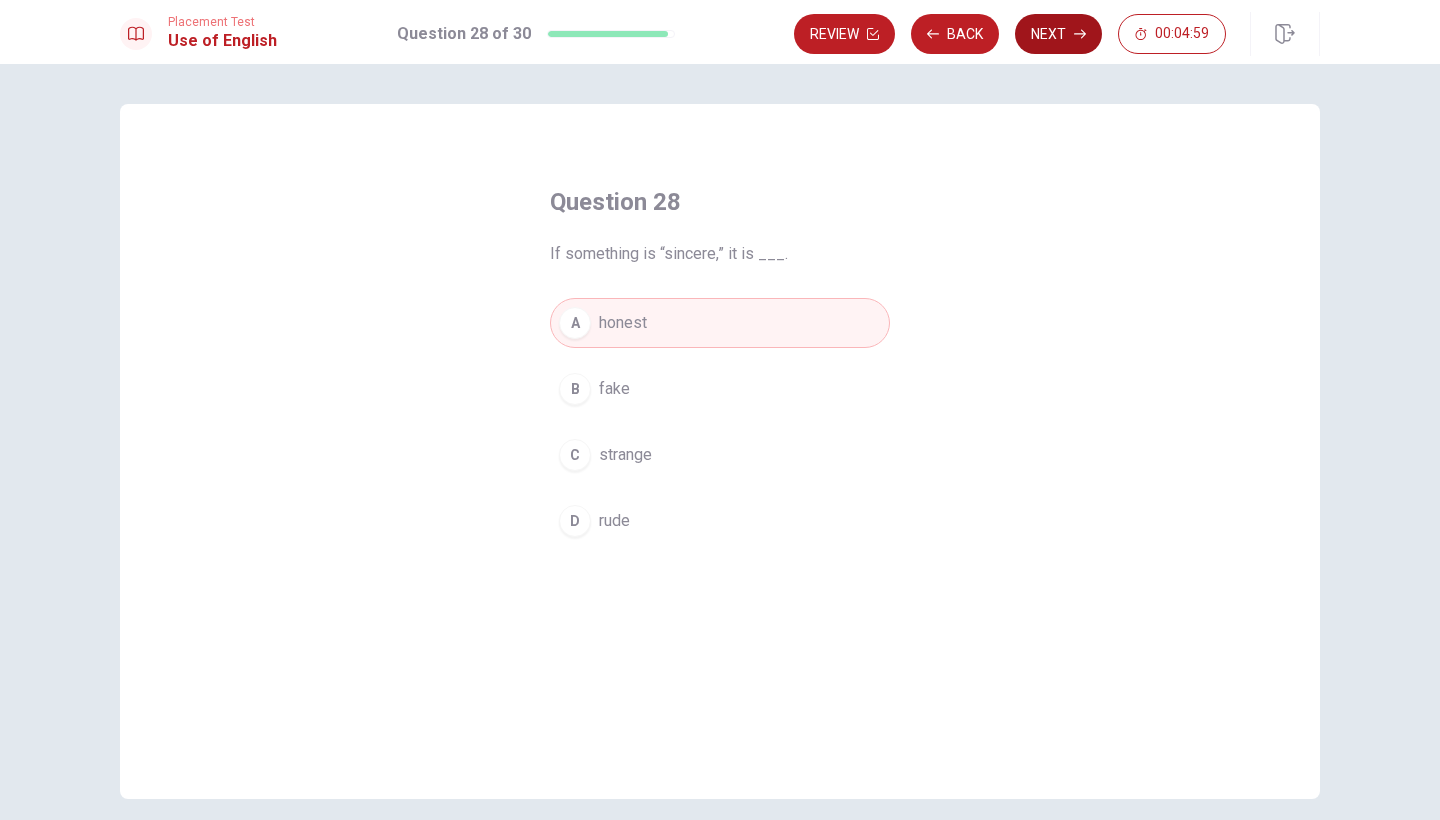 click on "Next" at bounding box center [1058, 34] 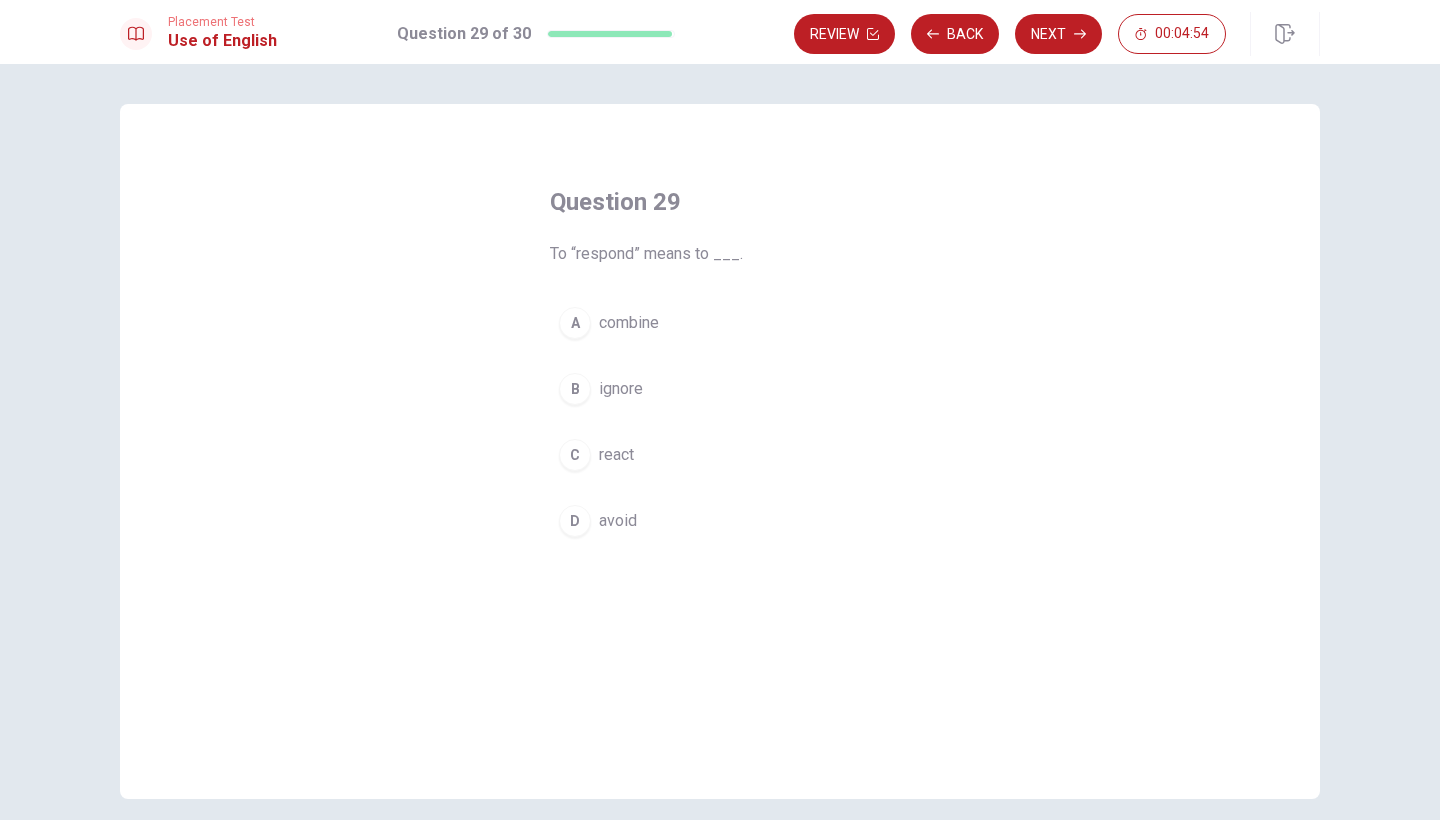 click on "C react" at bounding box center (720, 455) 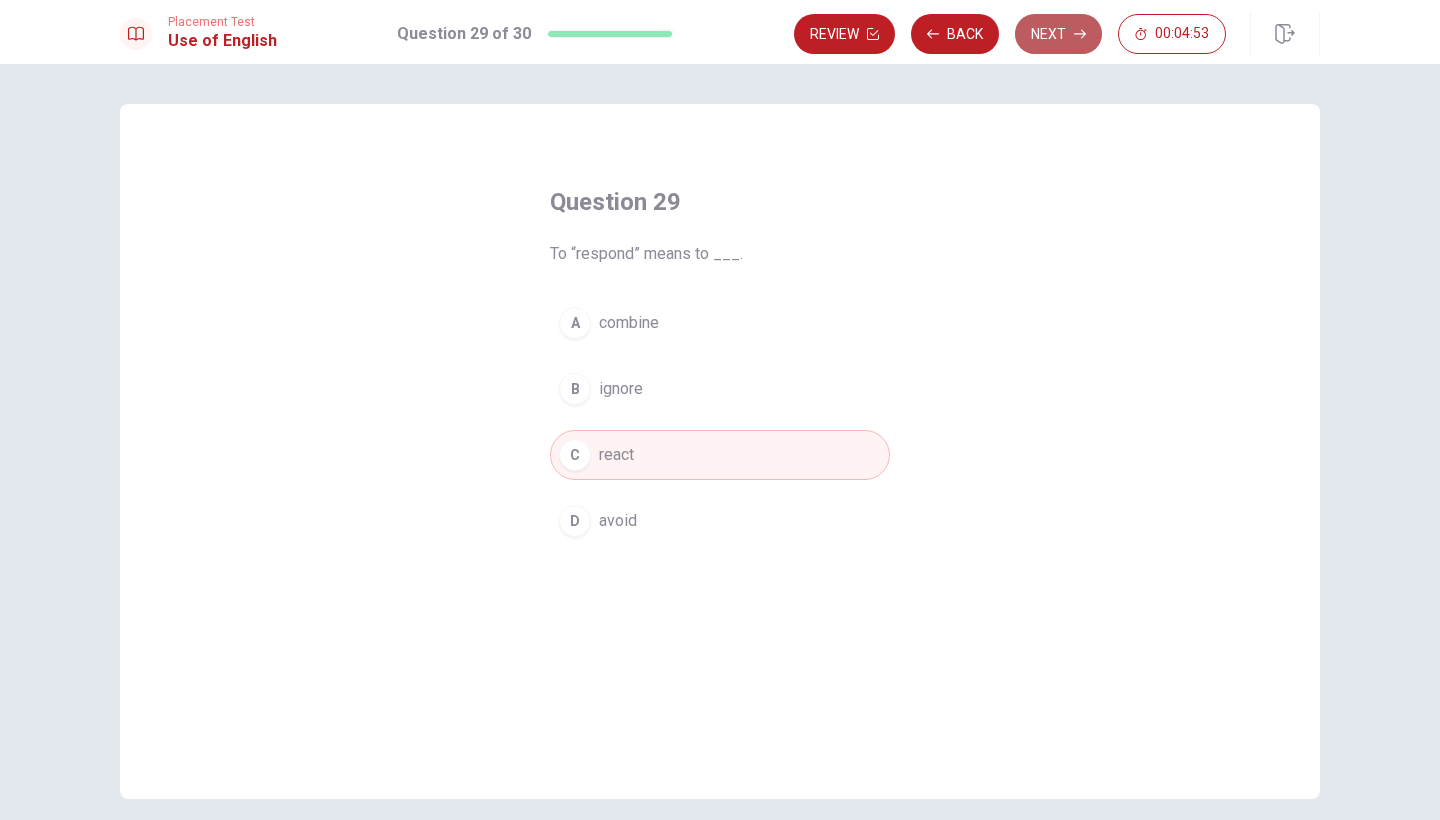 click on "Next" at bounding box center [1058, 34] 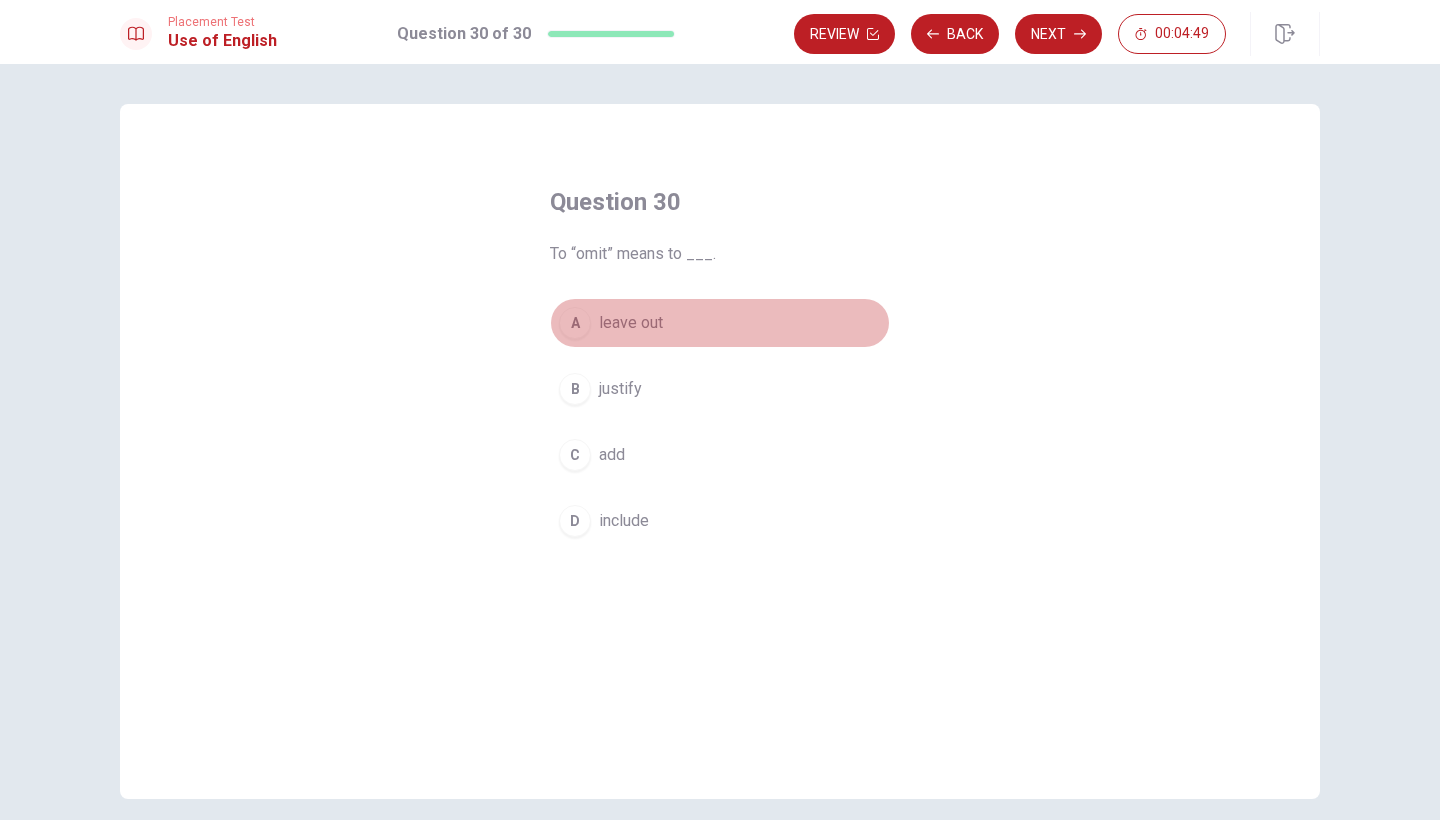 click on "leave out" at bounding box center (631, 323) 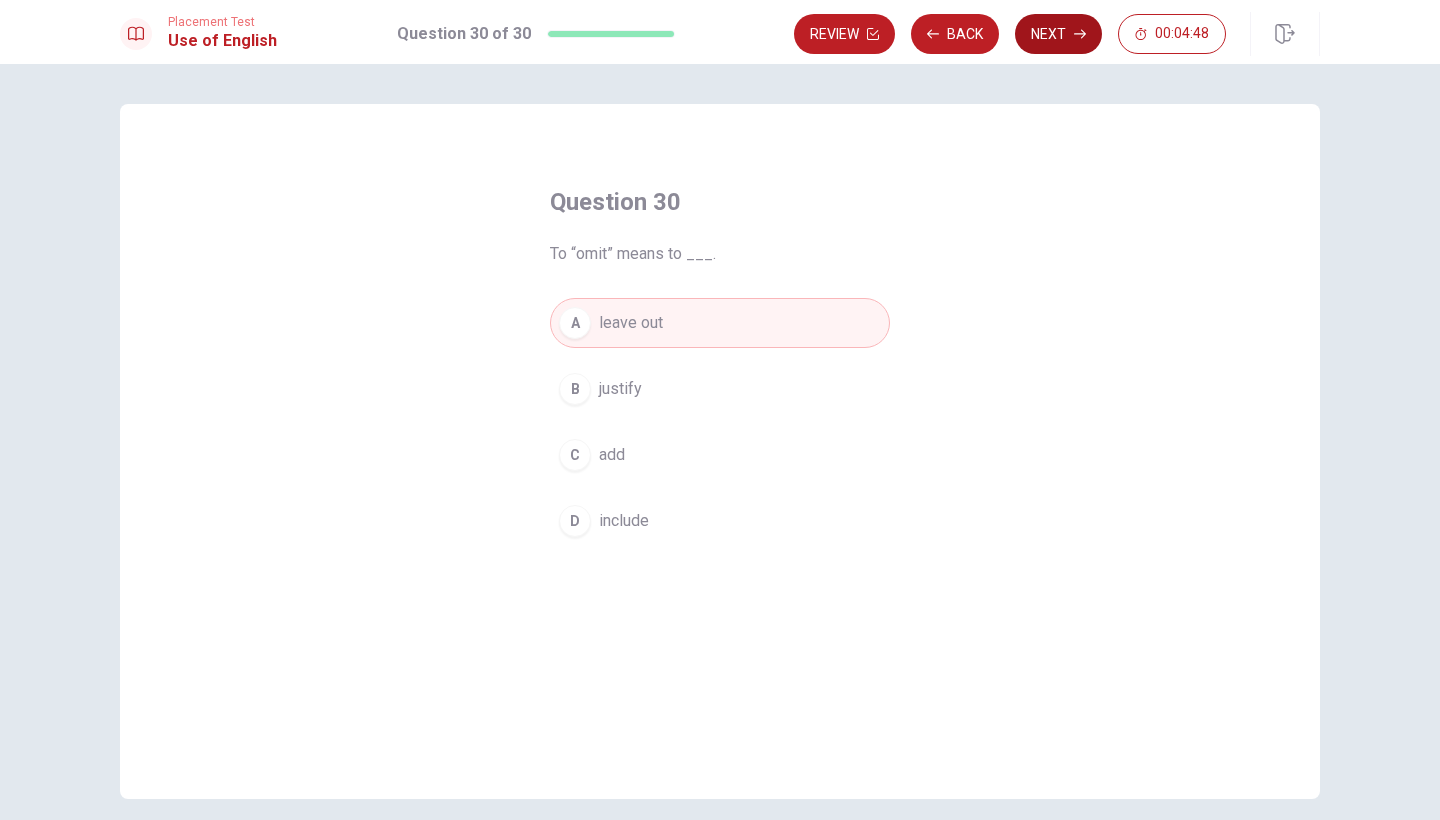 click on "Next" at bounding box center [1058, 34] 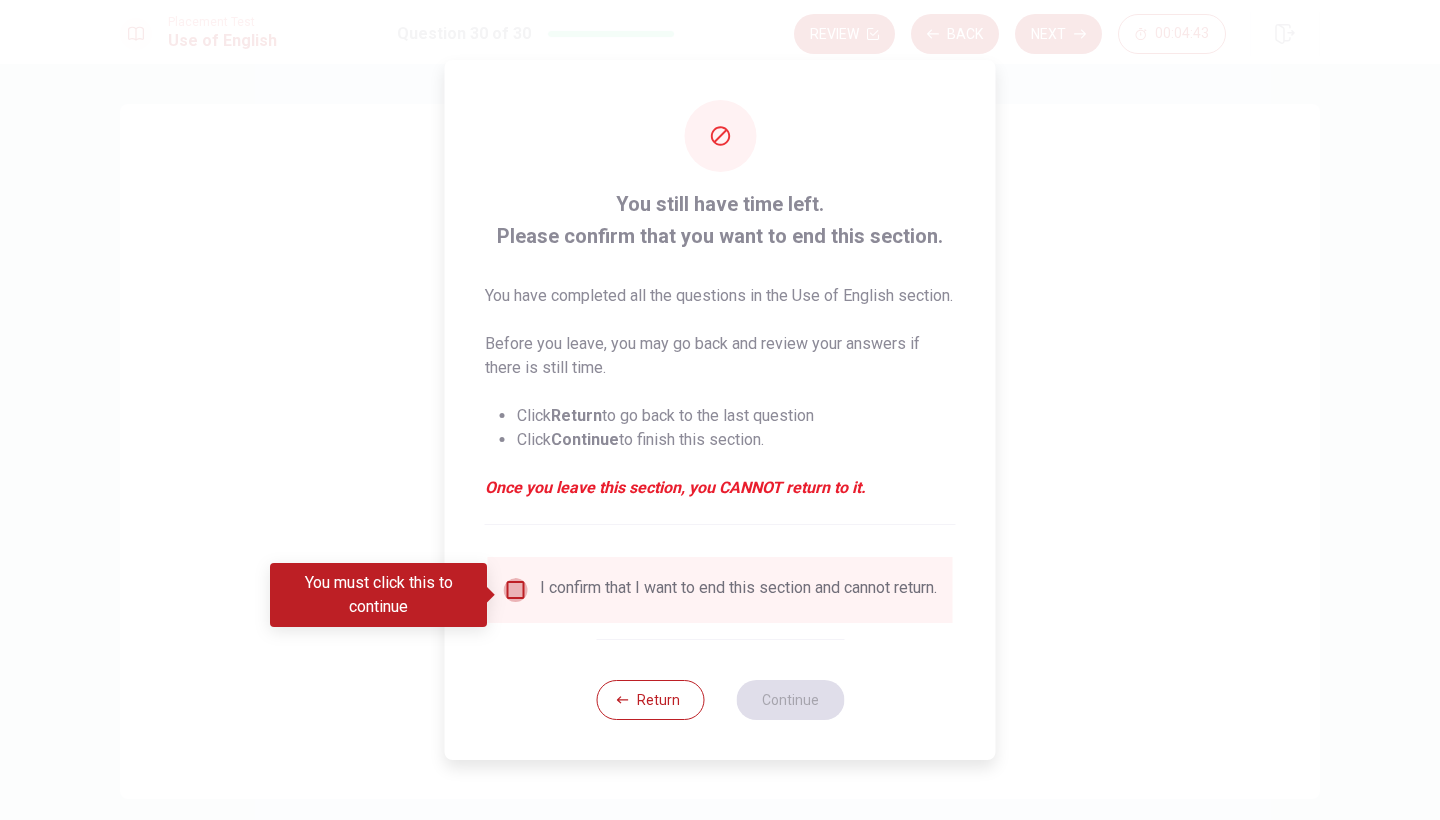 click at bounding box center [516, 590] 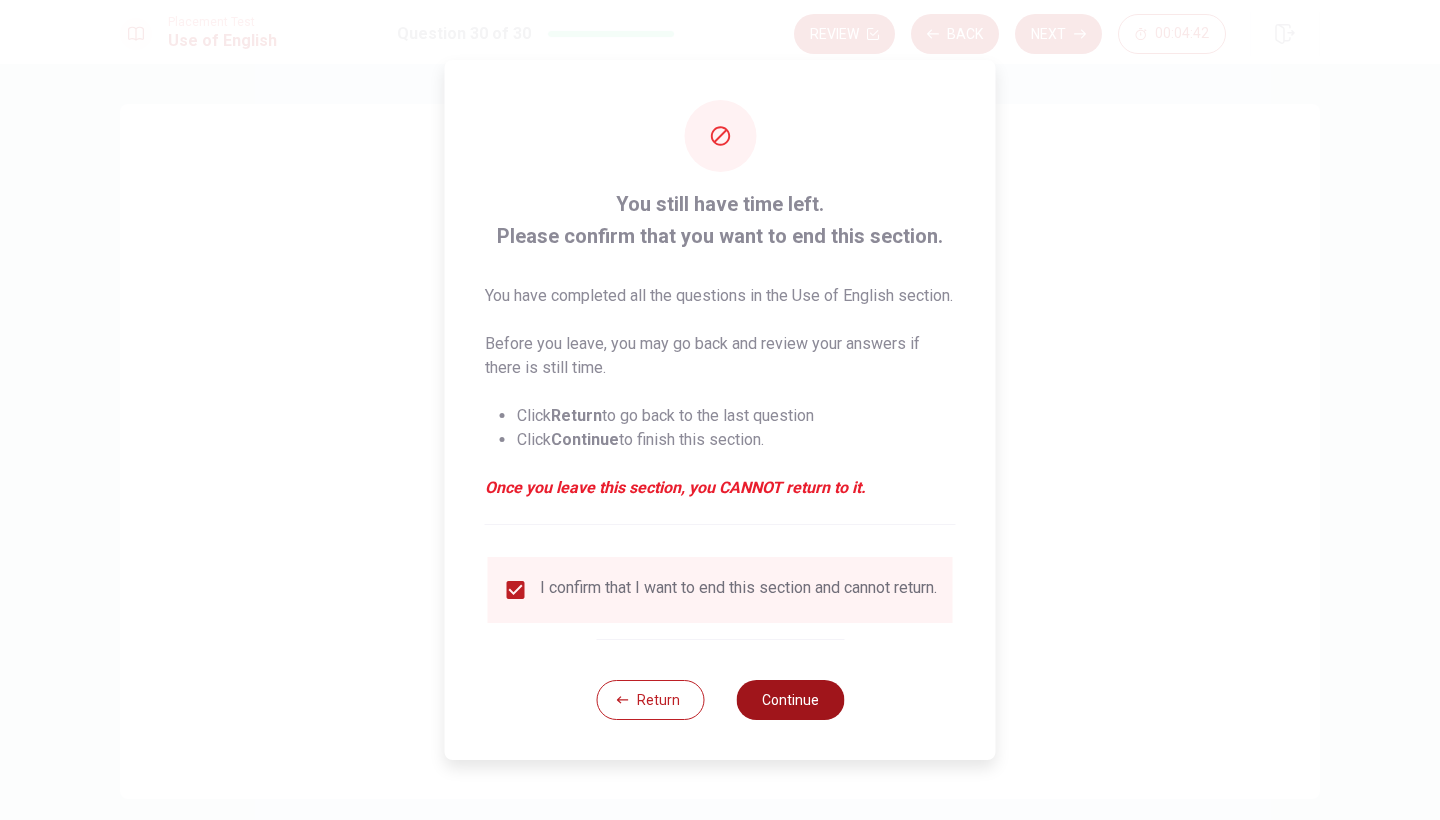 click on "Continue" at bounding box center (790, 700) 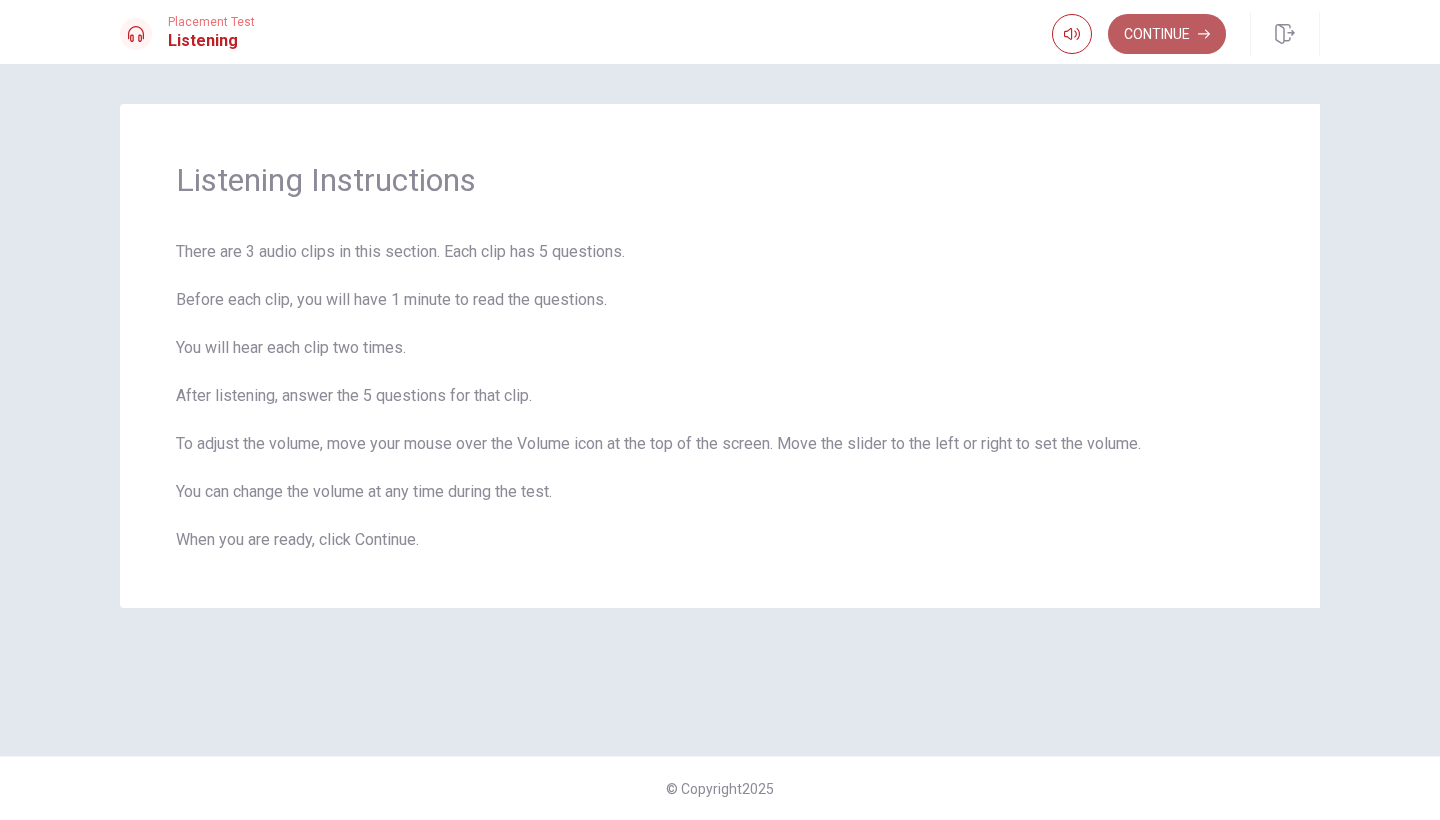 click 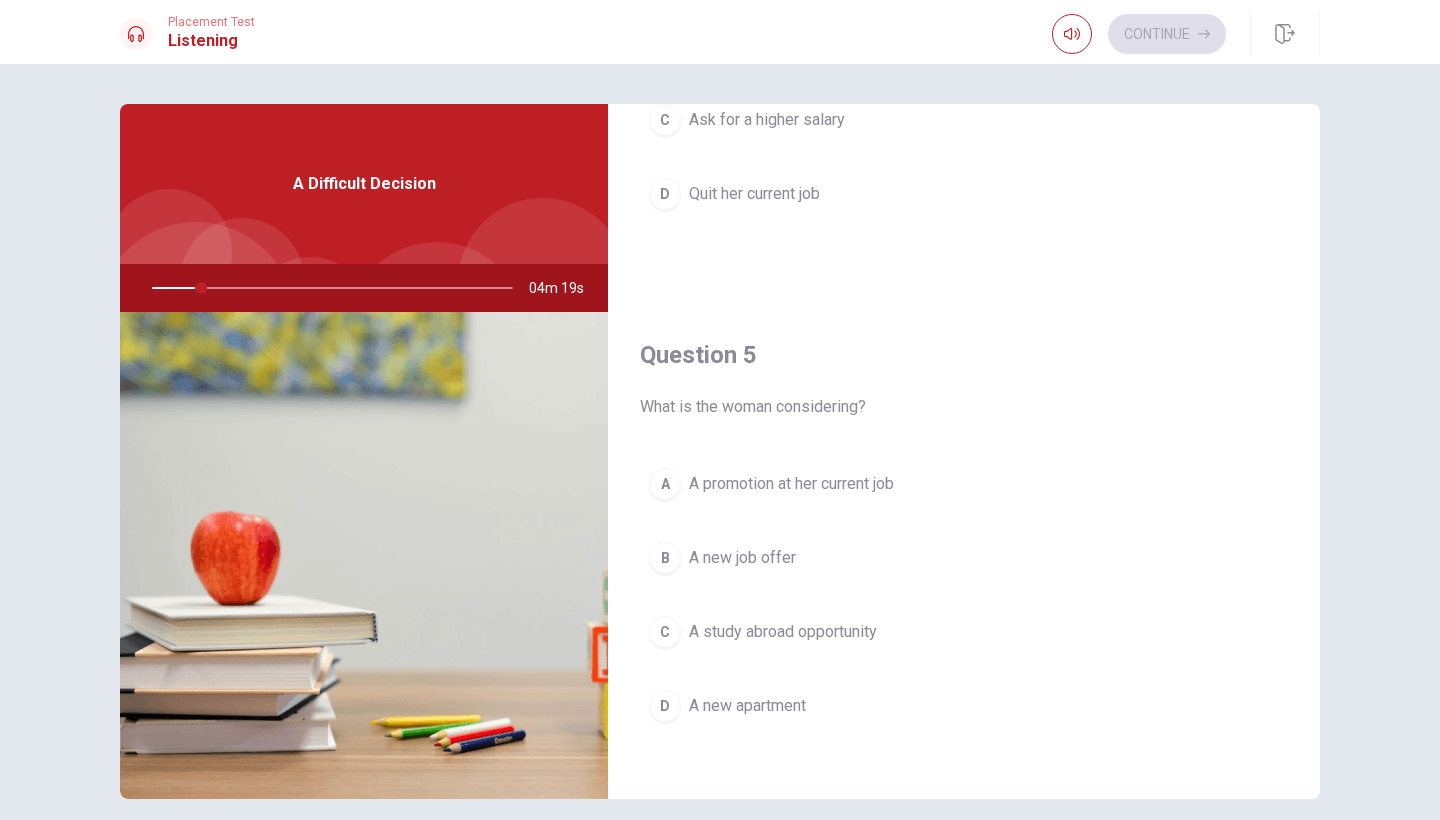 scroll, scrollTop: 1865, scrollLeft: 0, axis: vertical 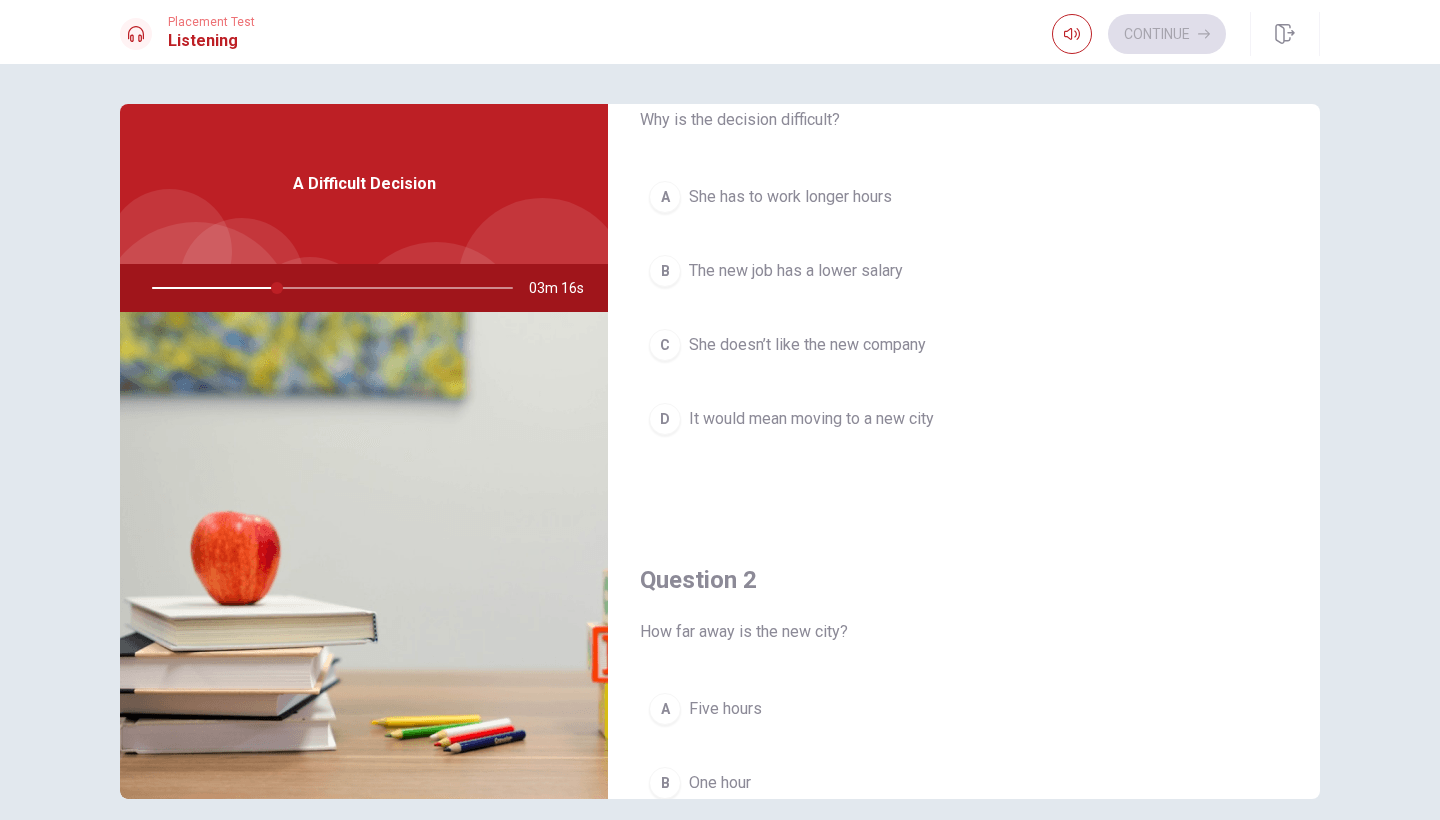click on "D" at bounding box center (665, 419) 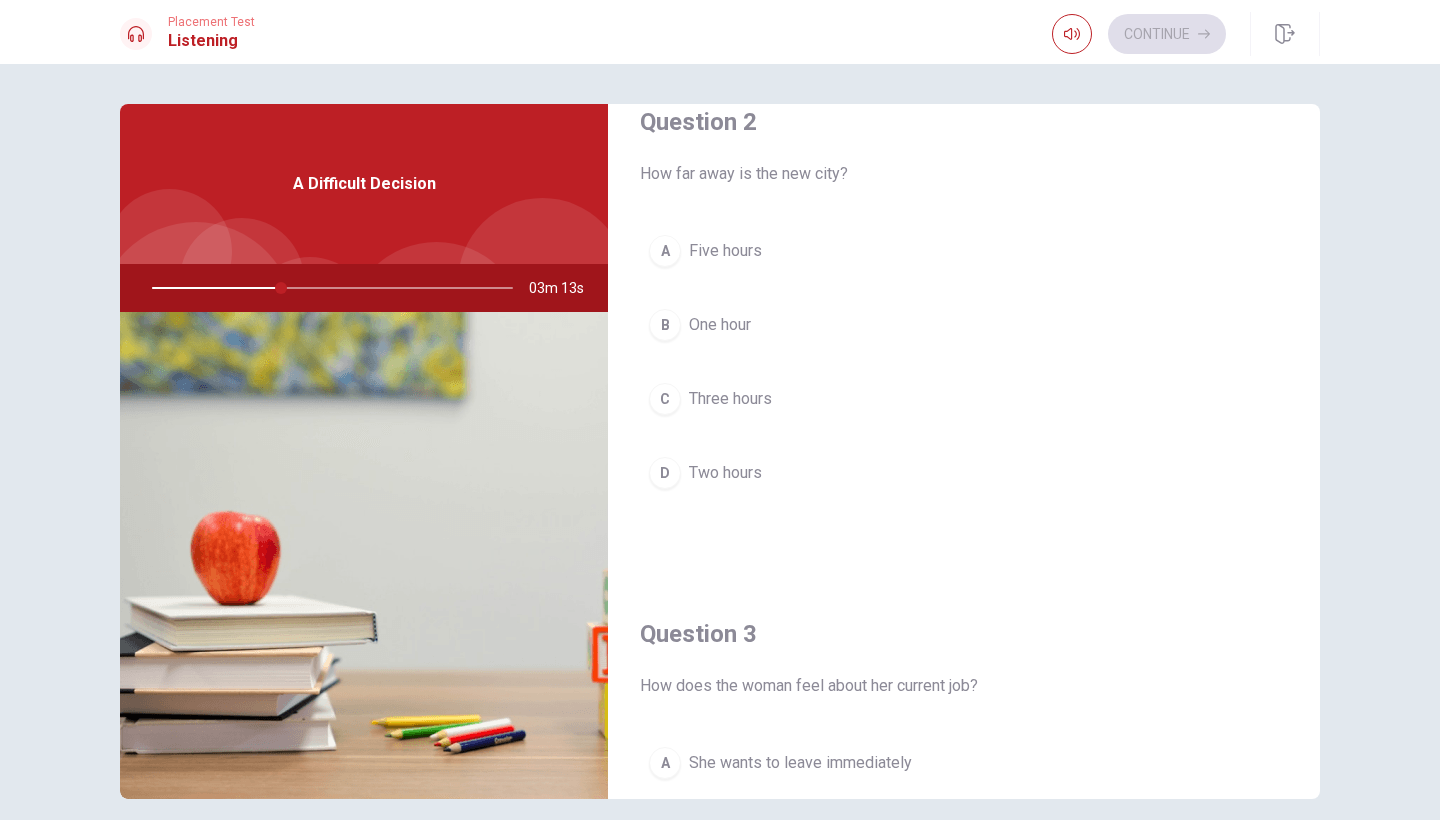 scroll, scrollTop: 555, scrollLeft: 0, axis: vertical 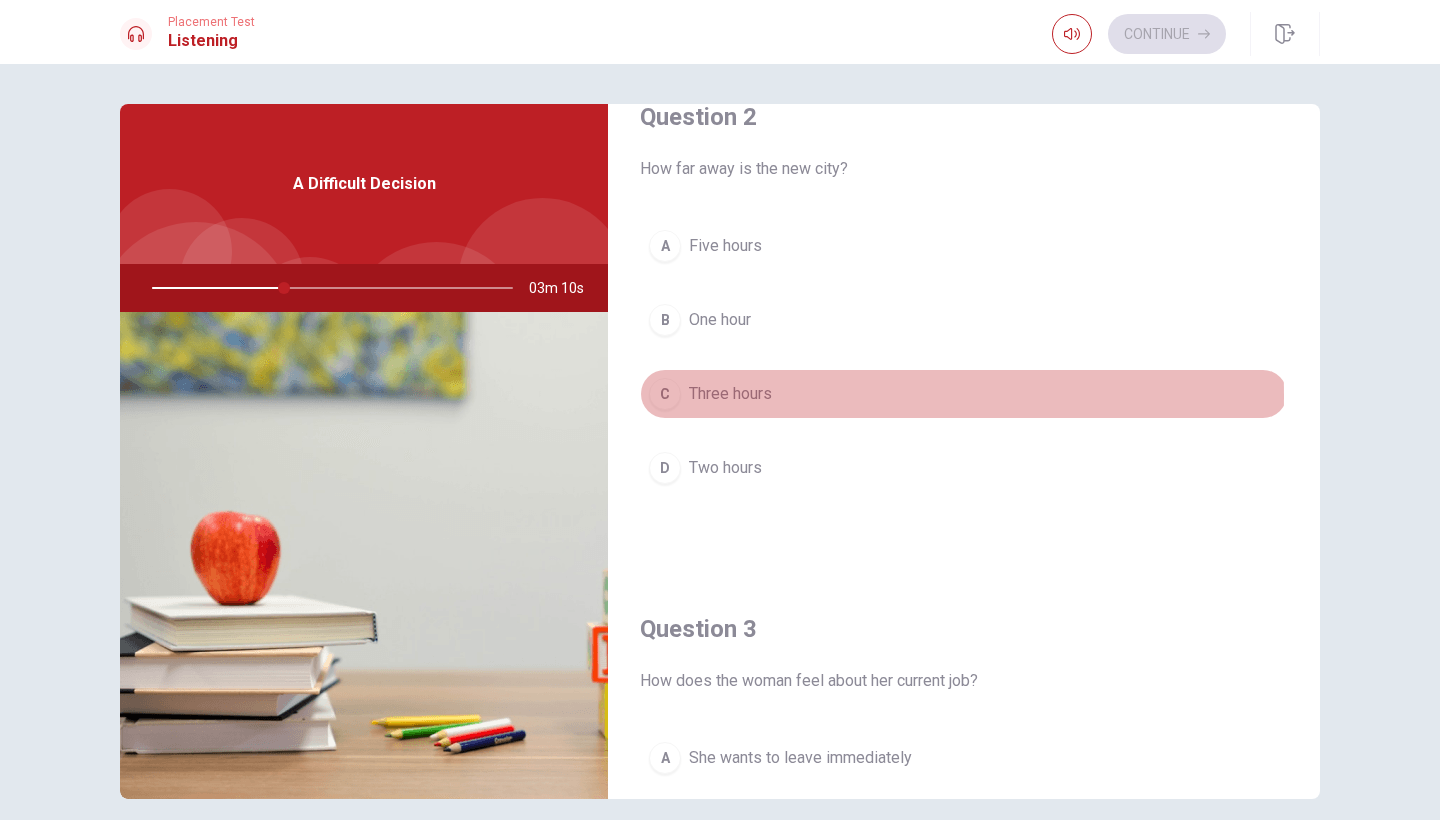 click on "C" at bounding box center [665, 394] 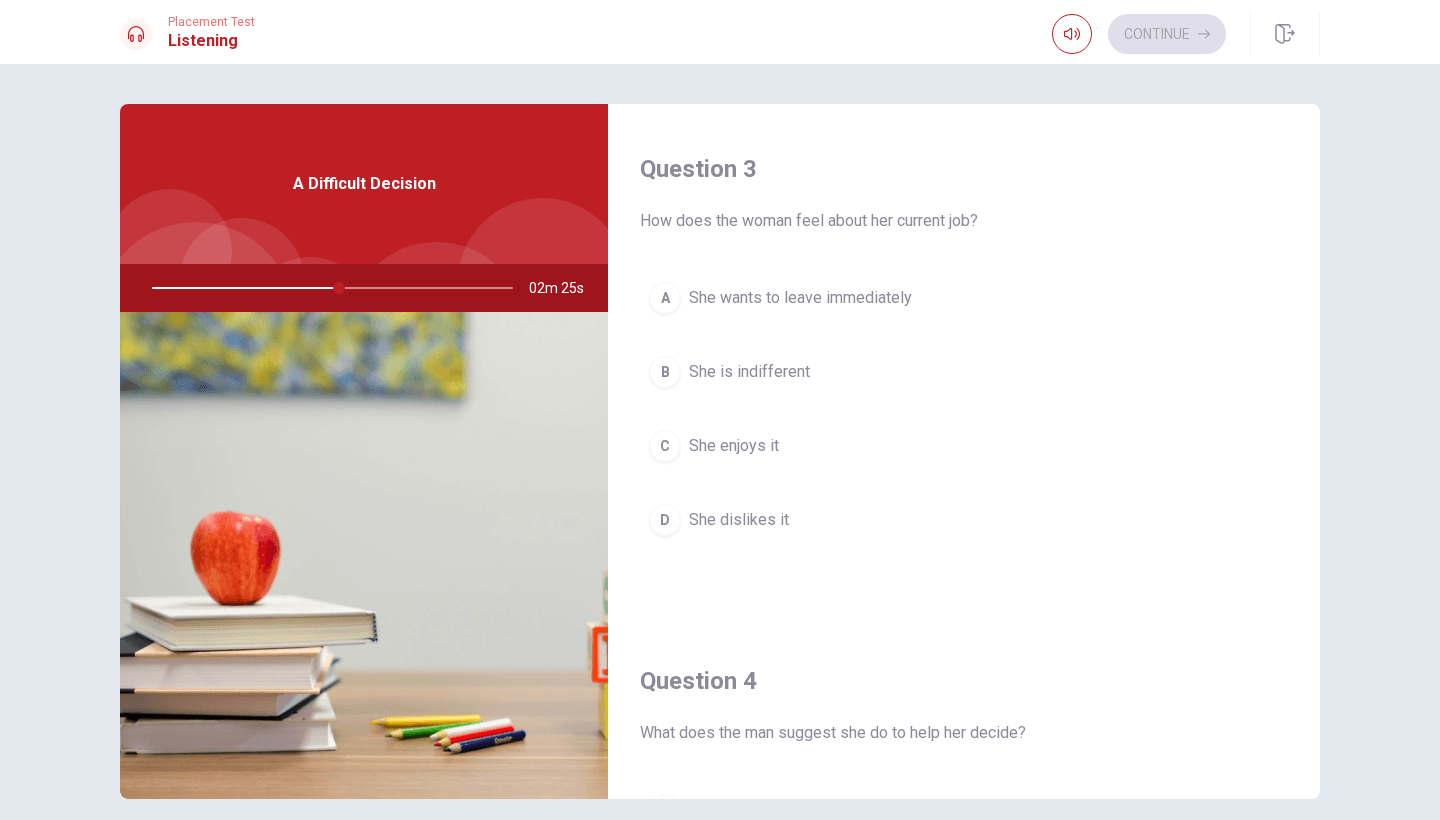 scroll, scrollTop: 1013, scrollLeft: 0, axis: vertical 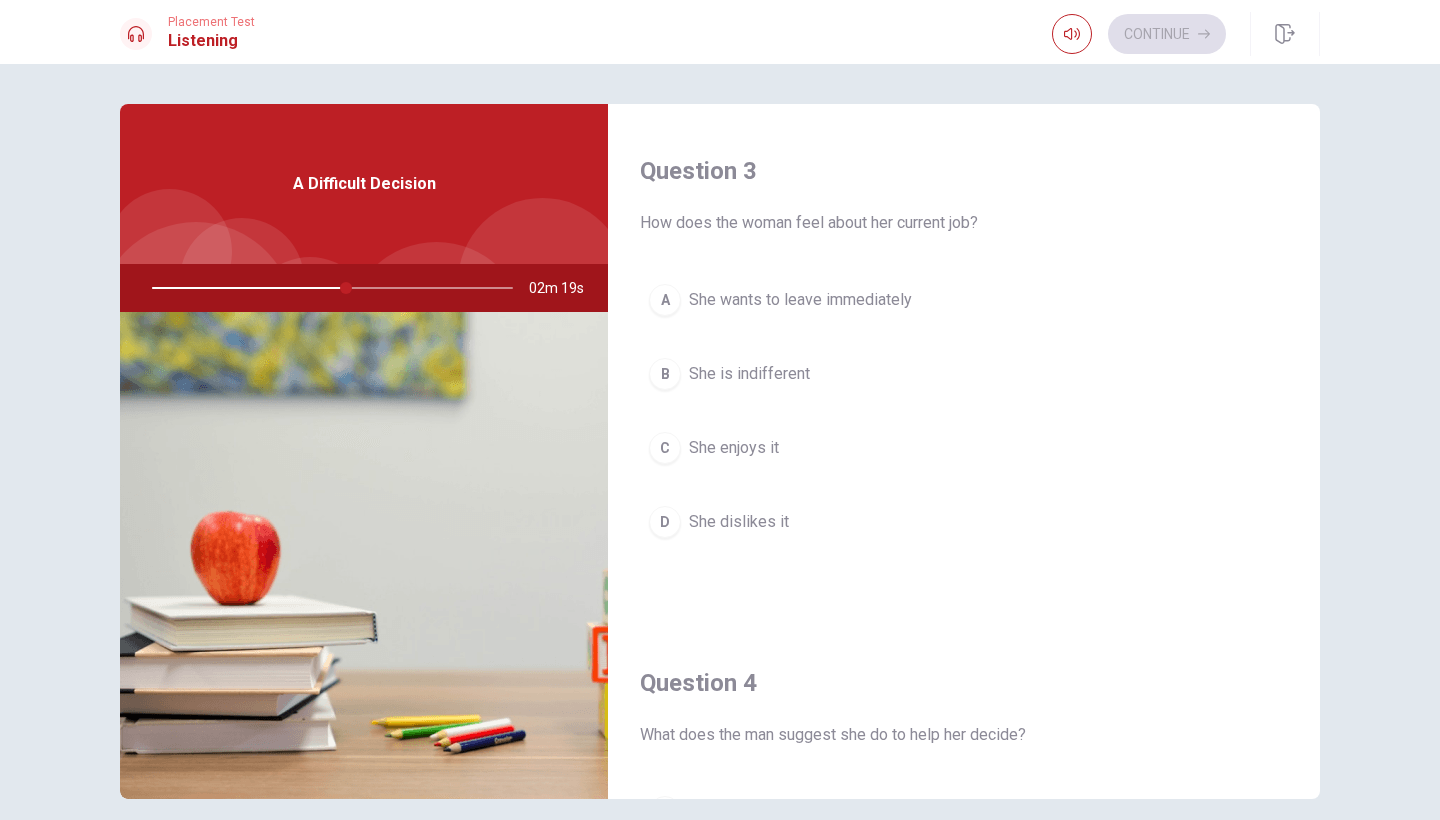 click on "She enjoys it" at bounding box center [734, 448] 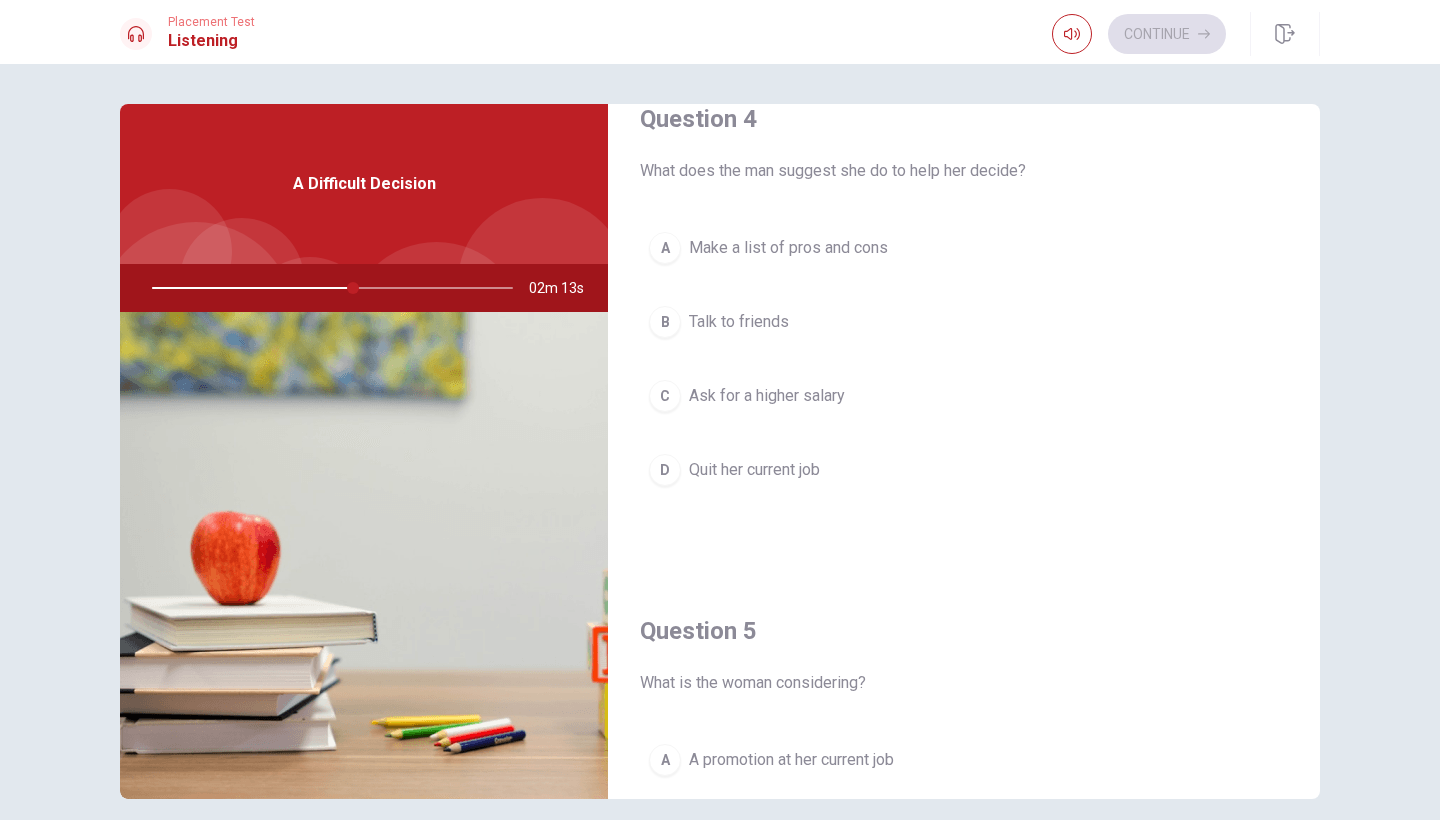 scroll, scrollTop: 1581, scrollLeft: 0, axis: vertical 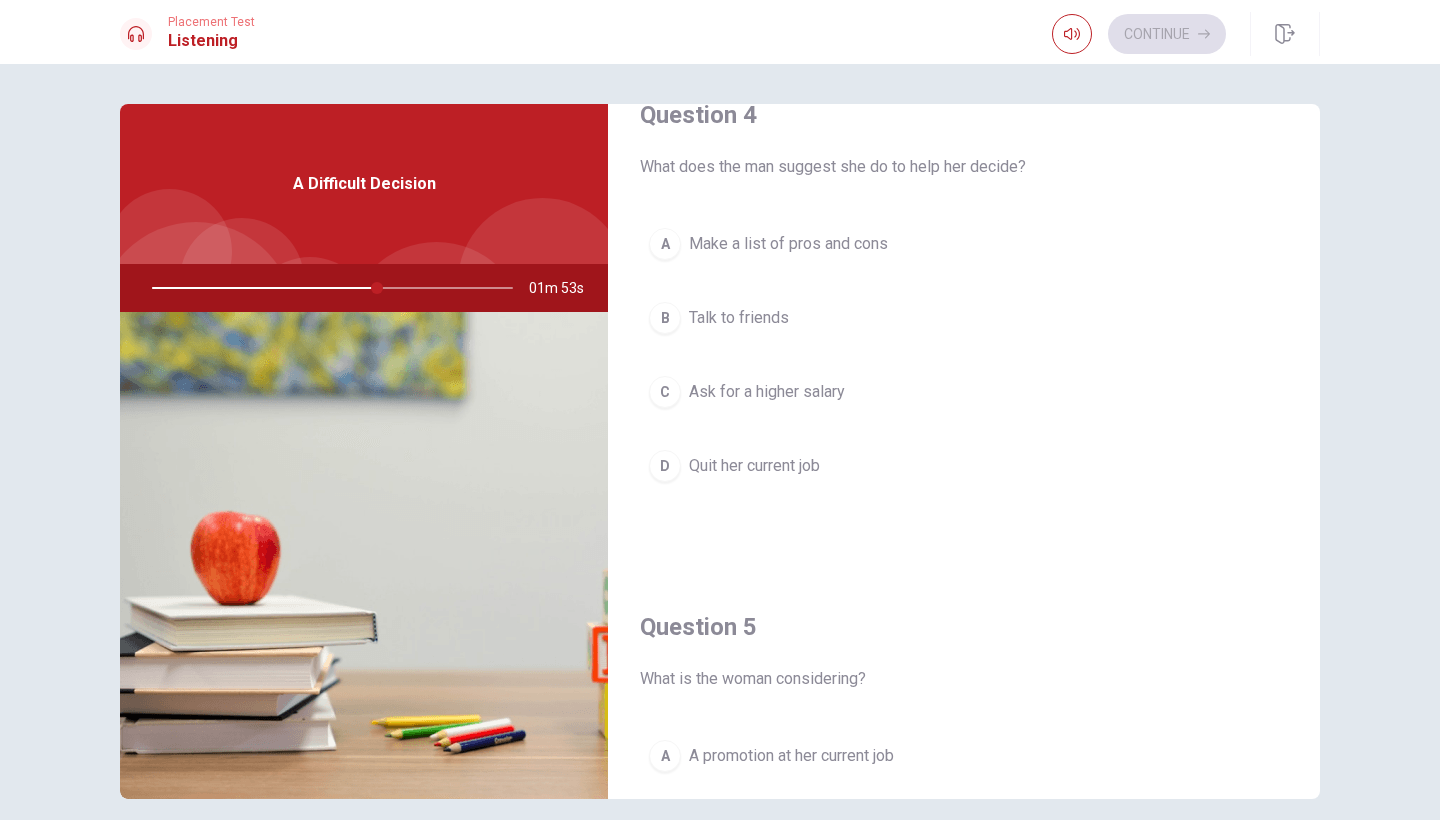 click on "A Make a list of pros and cons" at bounding box center (964, 244) 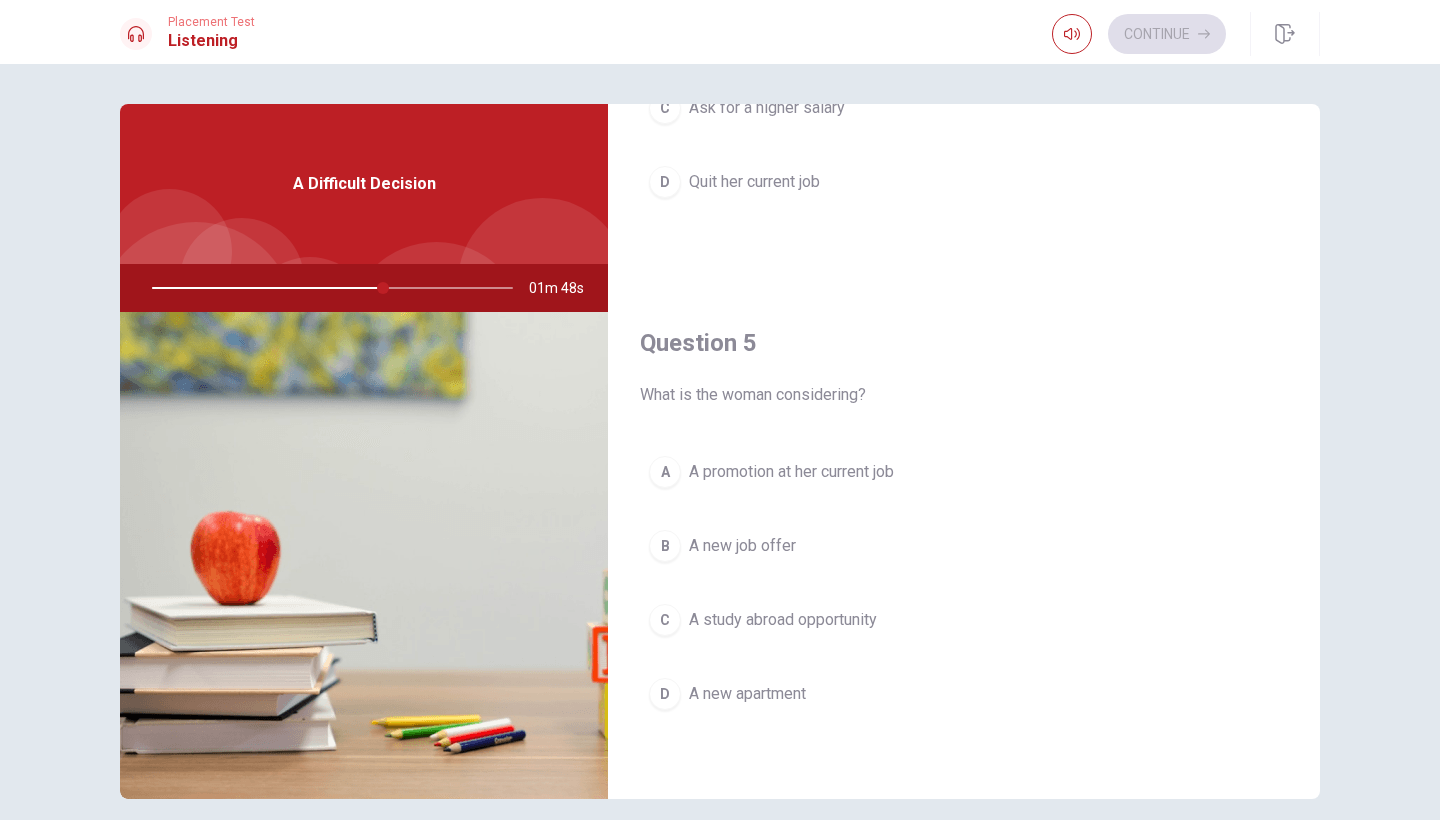 scroll, scrollTop: 1865, scrollLeft: 0, axis: vertical 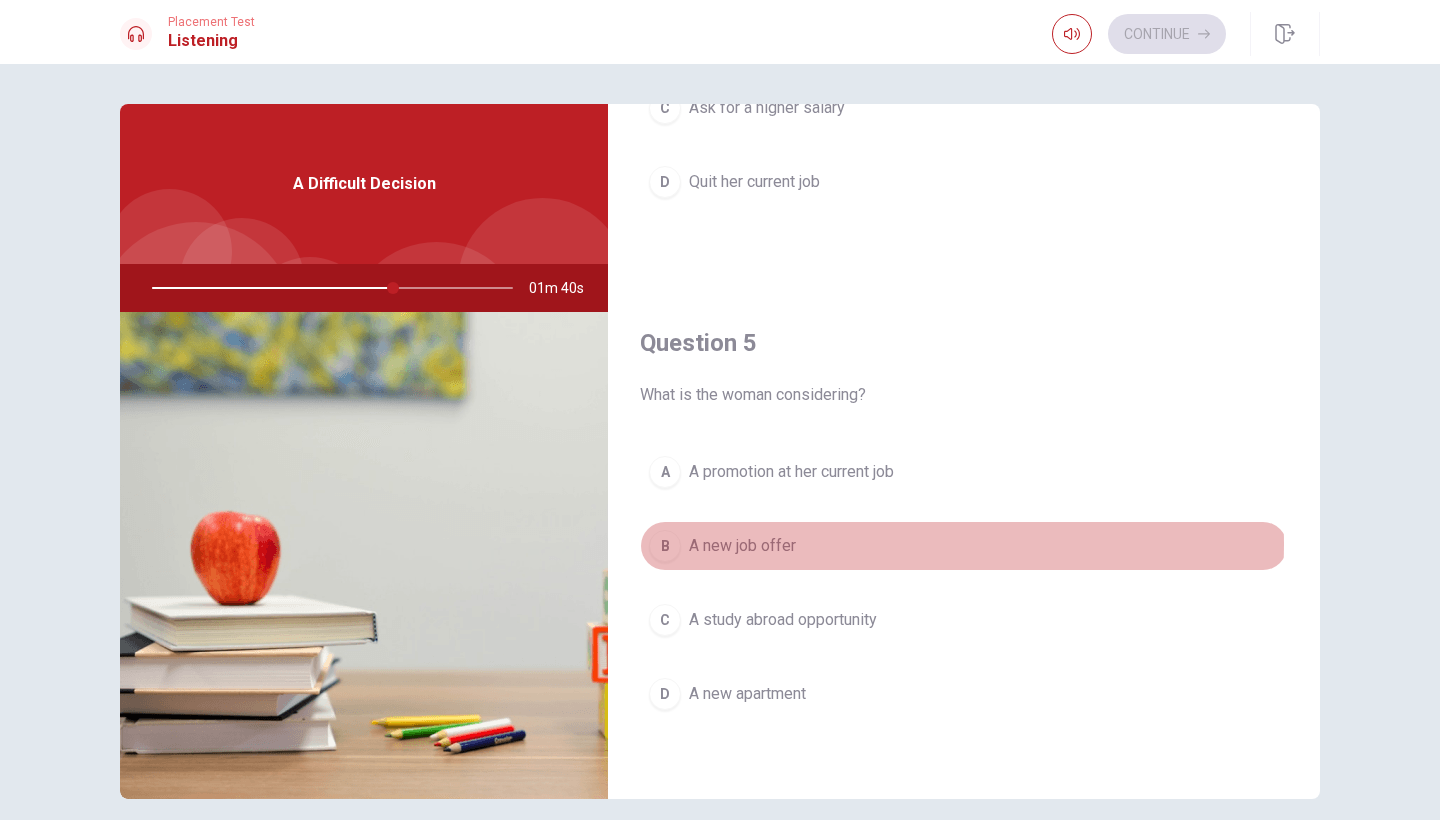 click on "B A new job offer" at bounding box center (964, 546) 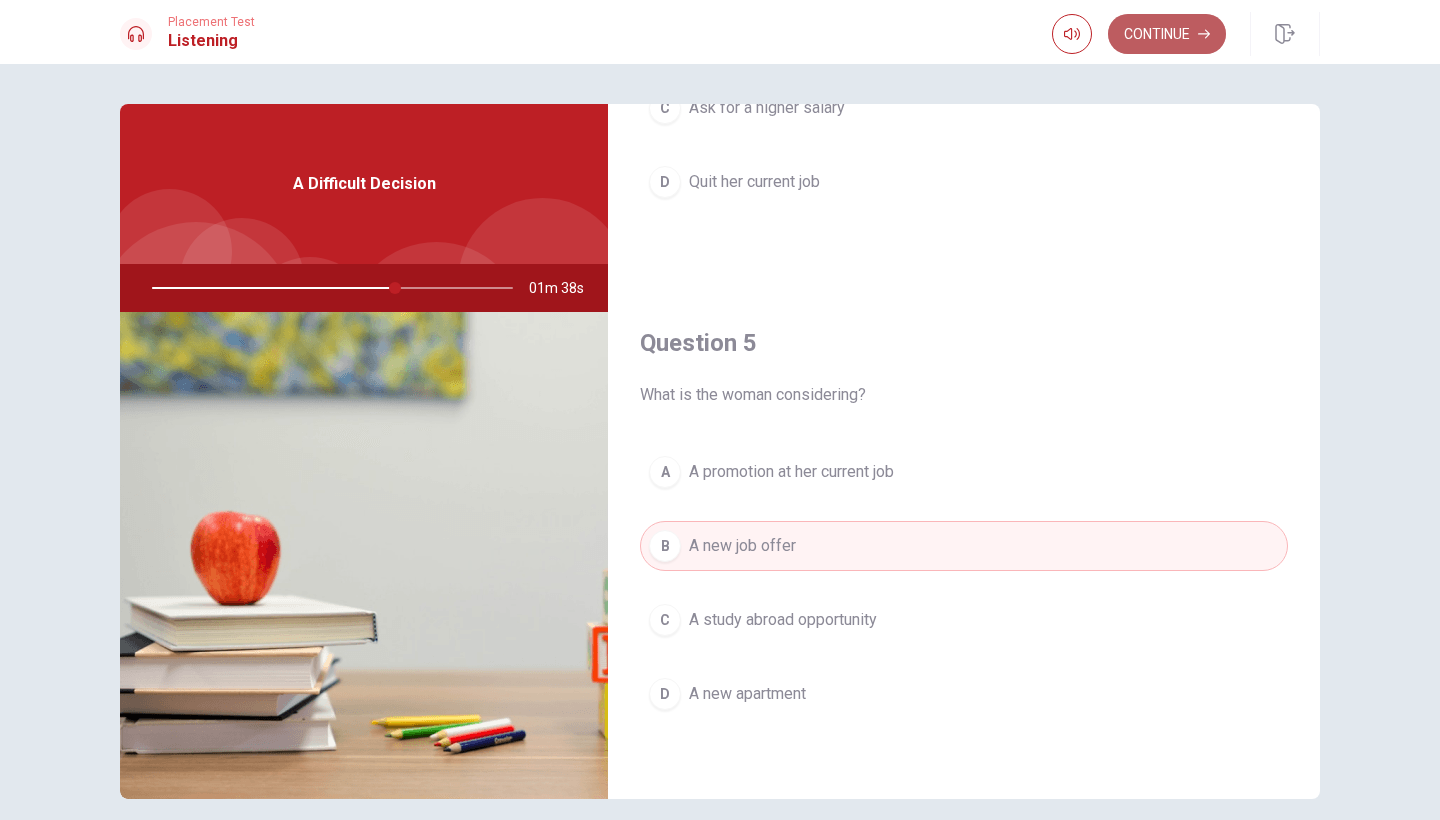 click on "Continue" at bounding box center (1167, 34) 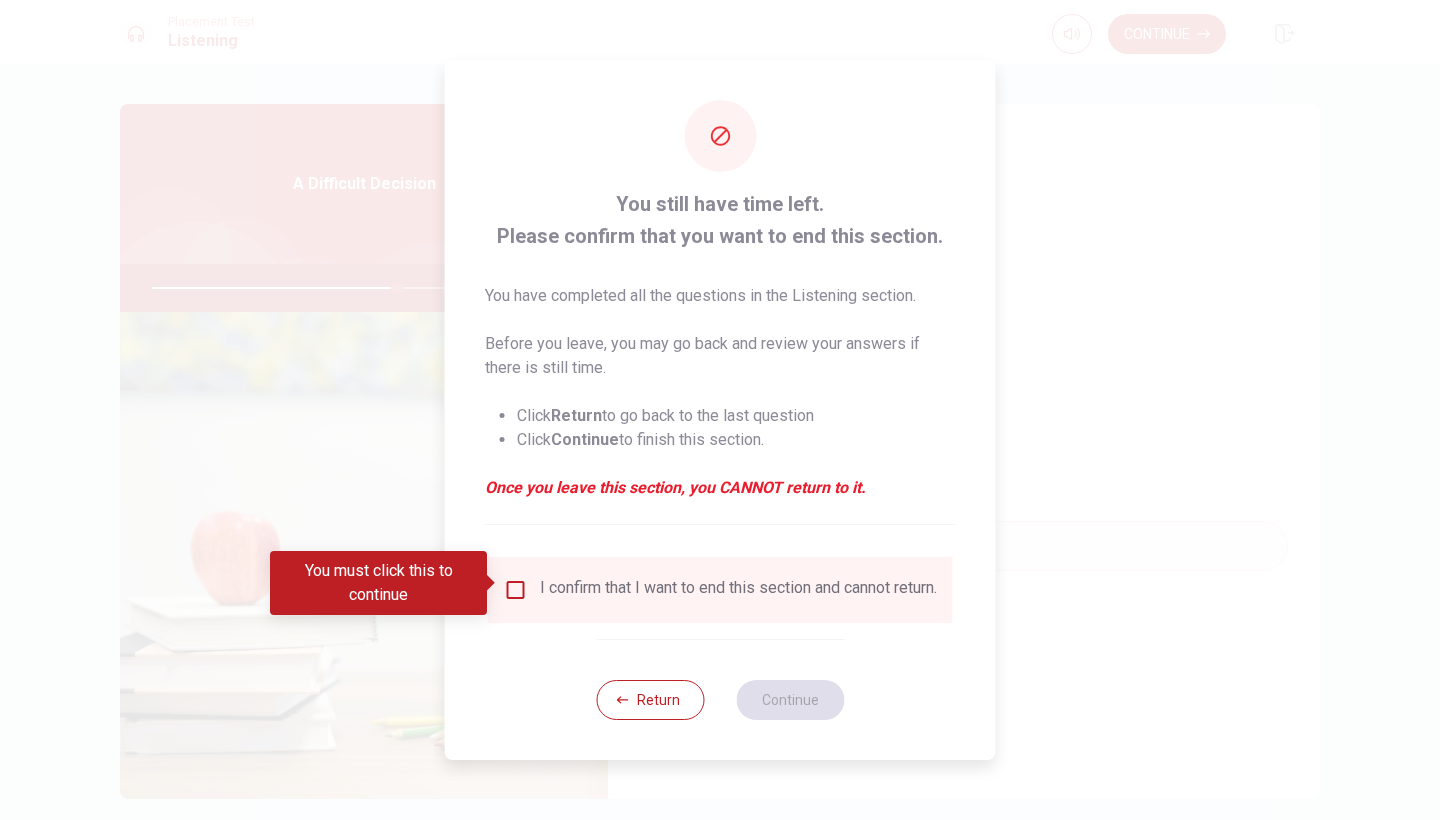 click at bounding box center [516, 590] 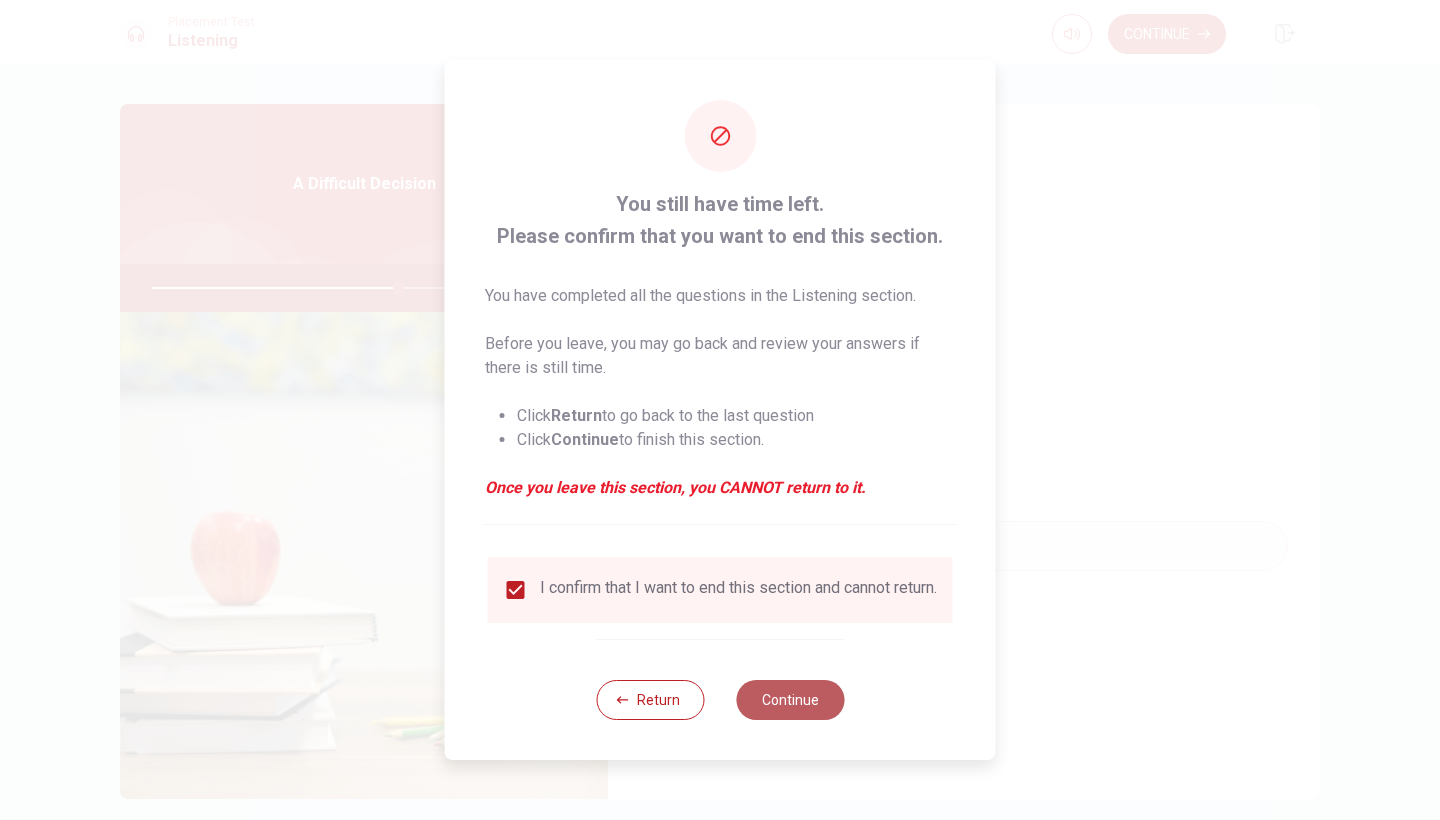 click on "Continue" at bounding box center [790, 700] 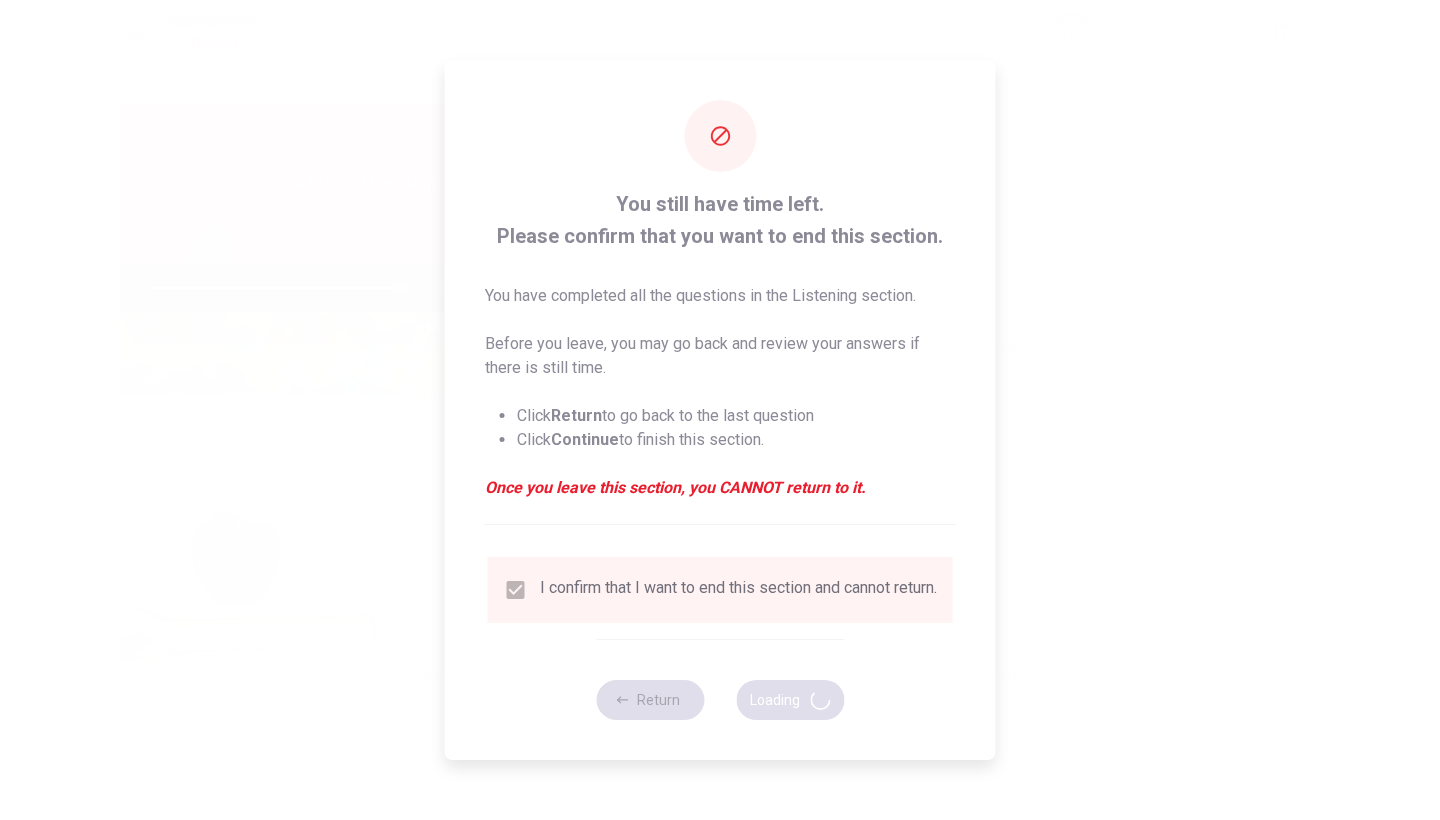 type on "69" 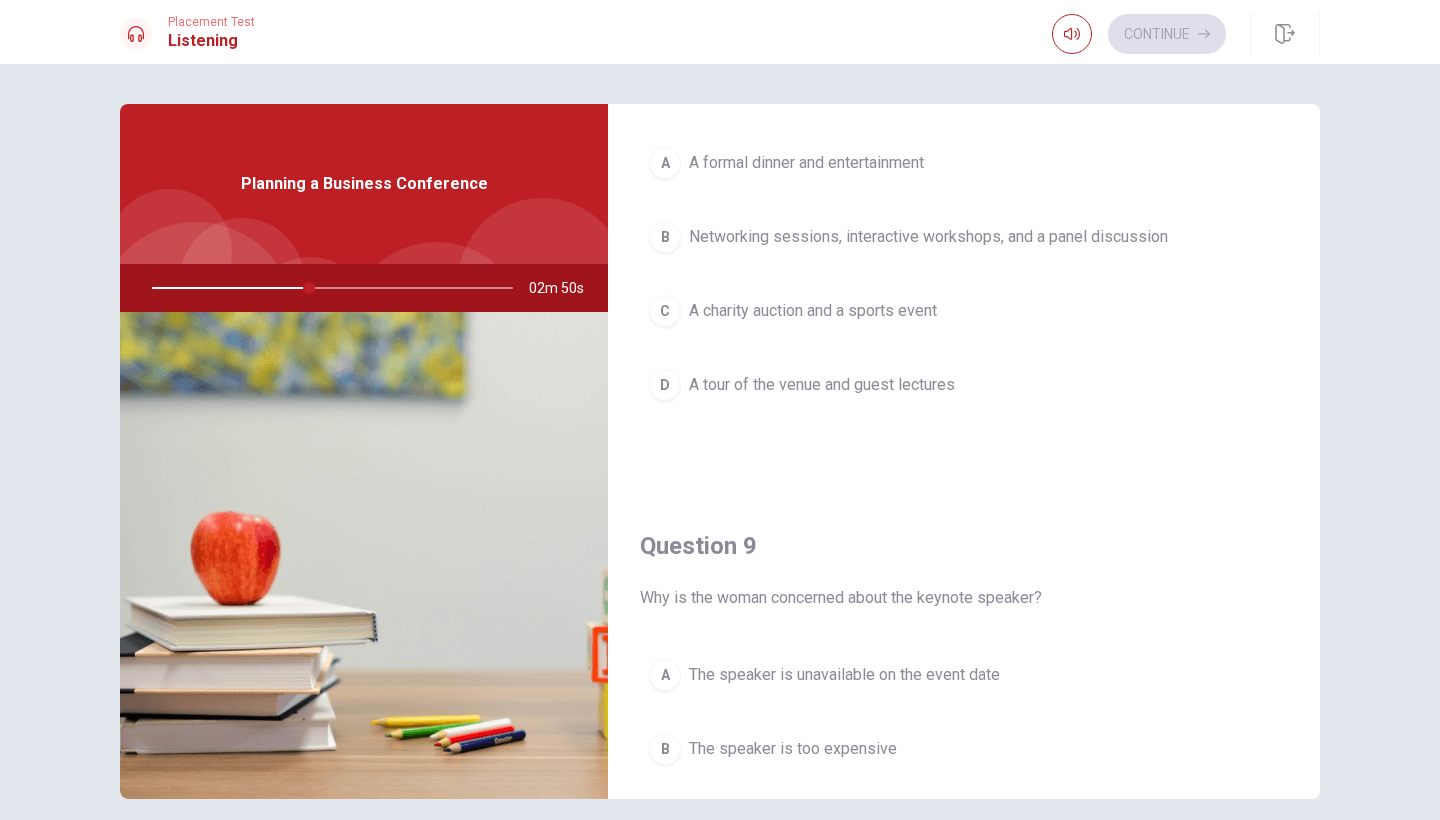 scroll, scrollTop: 942, scrollLeft: 0, axis: vertical 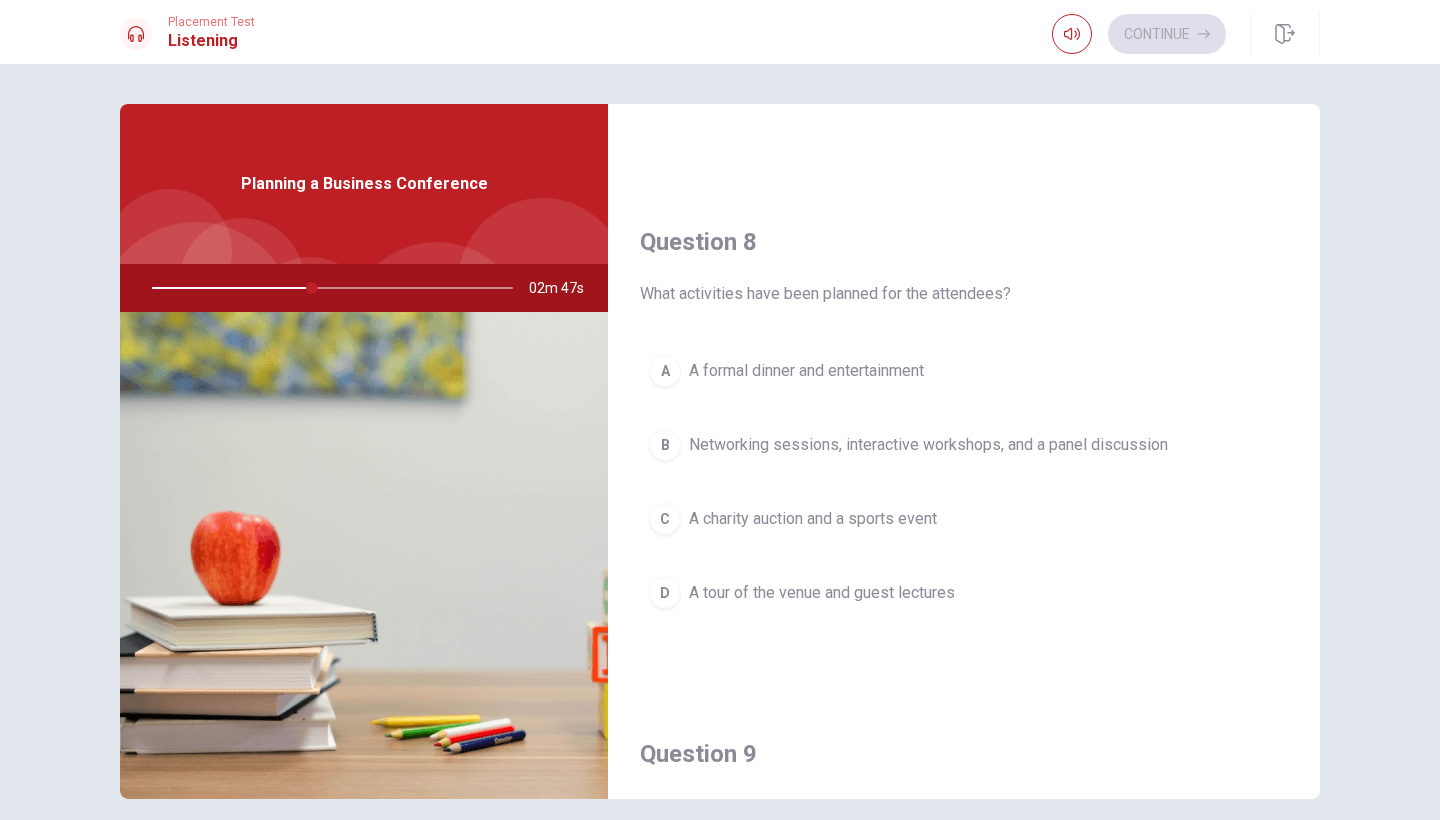 click on "Networking sessions, interactive workshops, and a panel discussion" at bounding box center (928, 445) 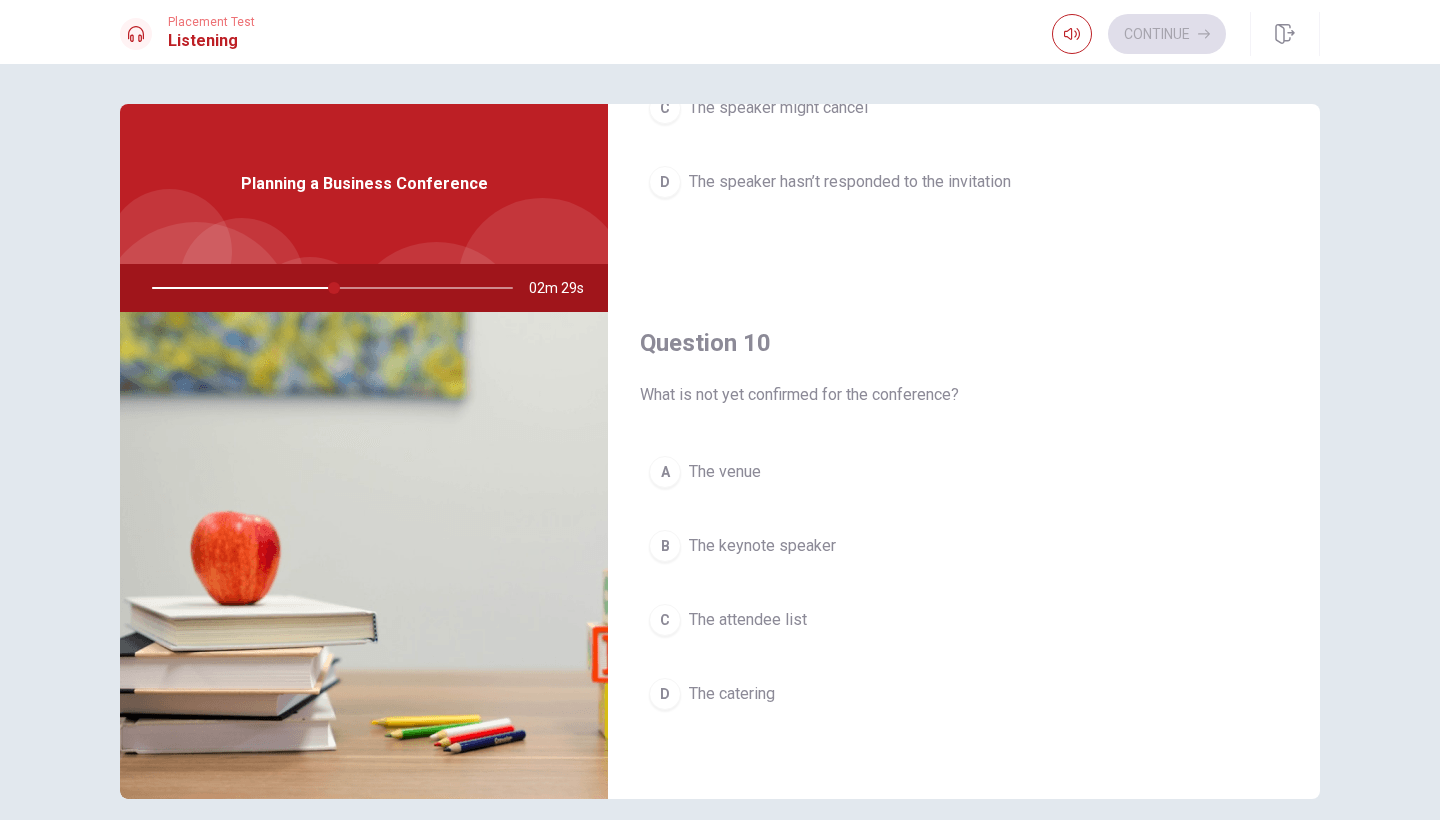 scroll, scrollTop: 1865, scrollLeft: 0, axis: vertical 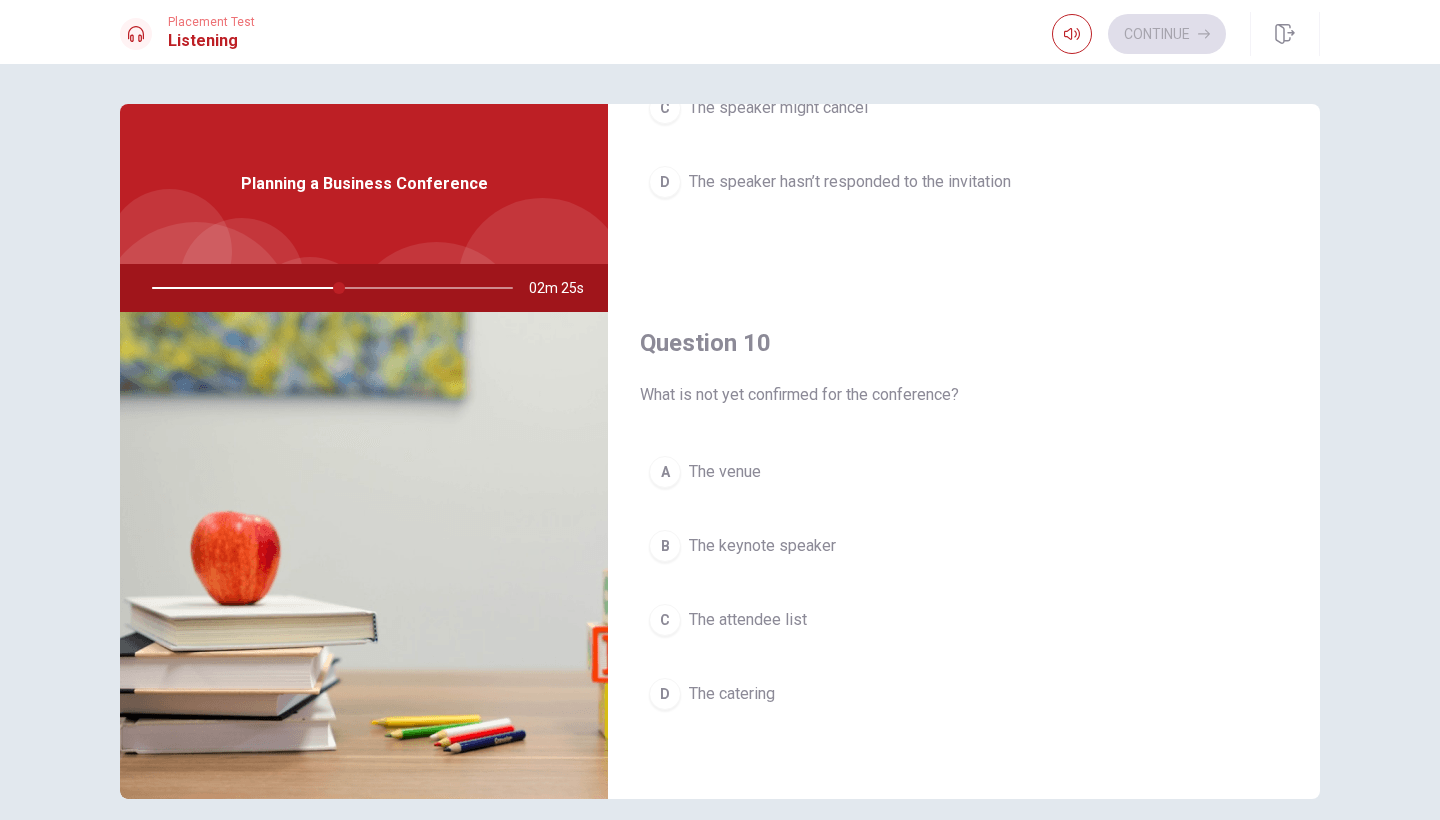click on "The keynote speaker" at bounding box center (762, 546) 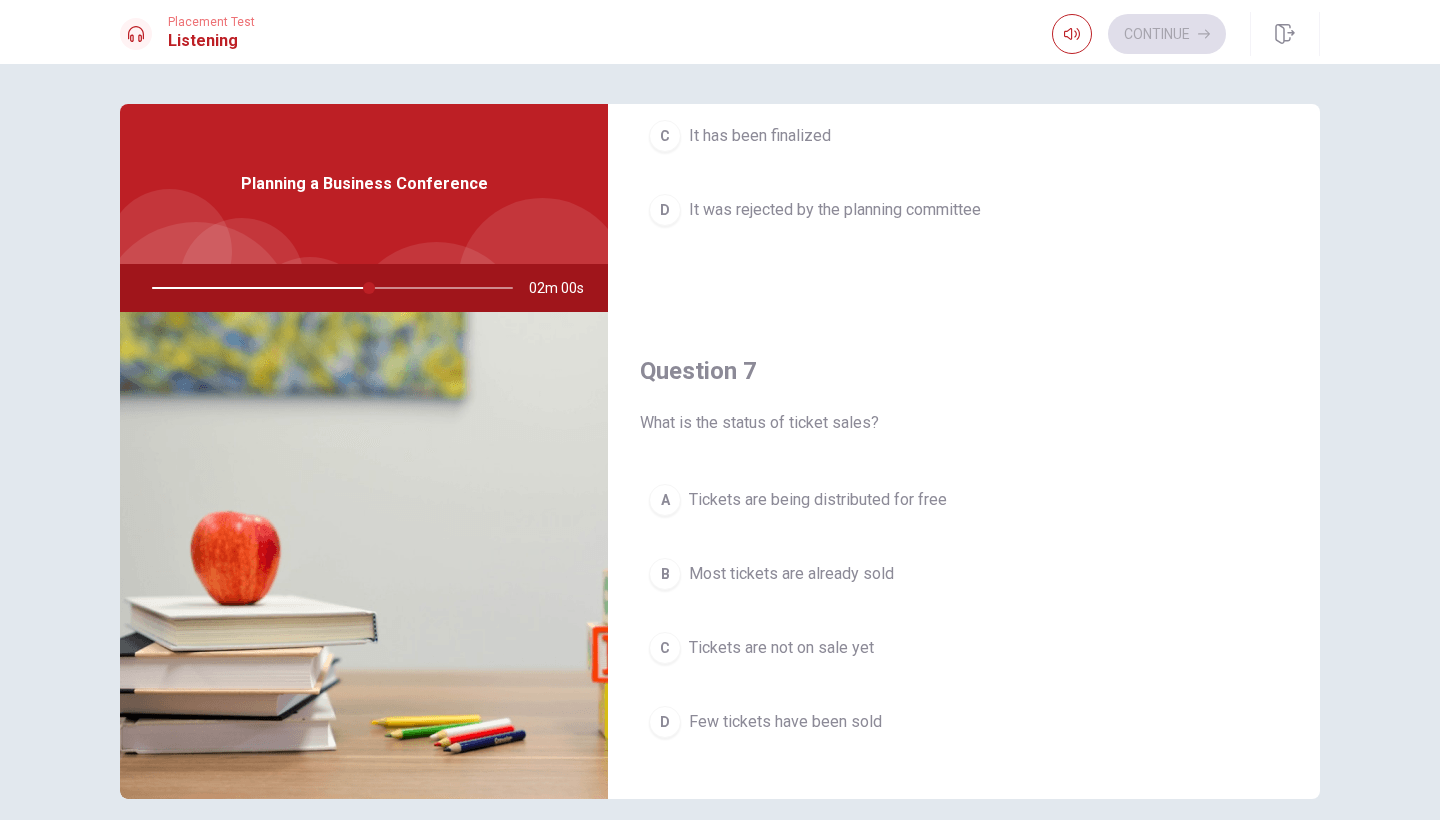 scroll, scrollTop: 303, scrollLeft: 0, axis: vertical 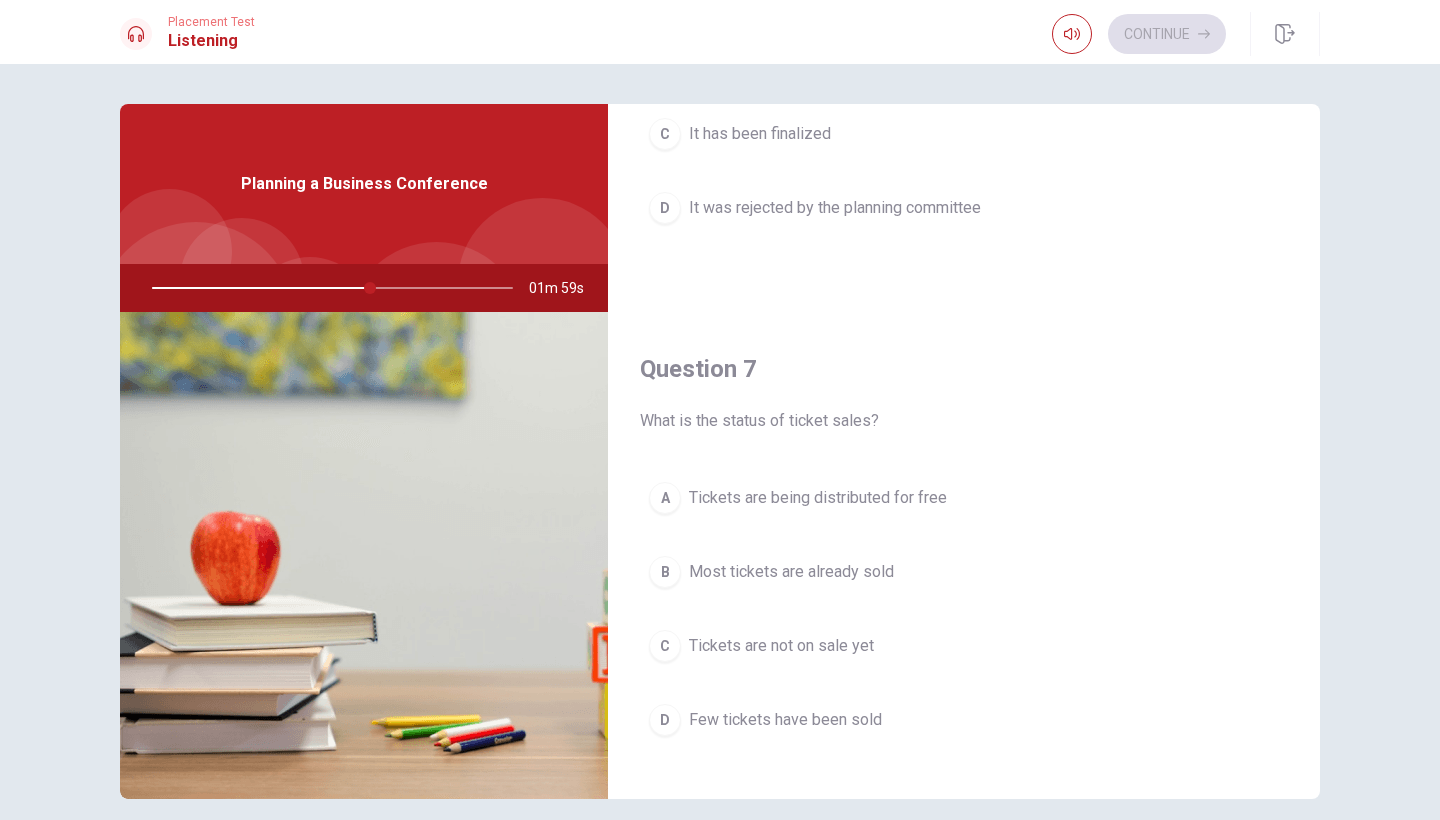 click on "Most tickets are already sold" at bounding box center (791, 572) 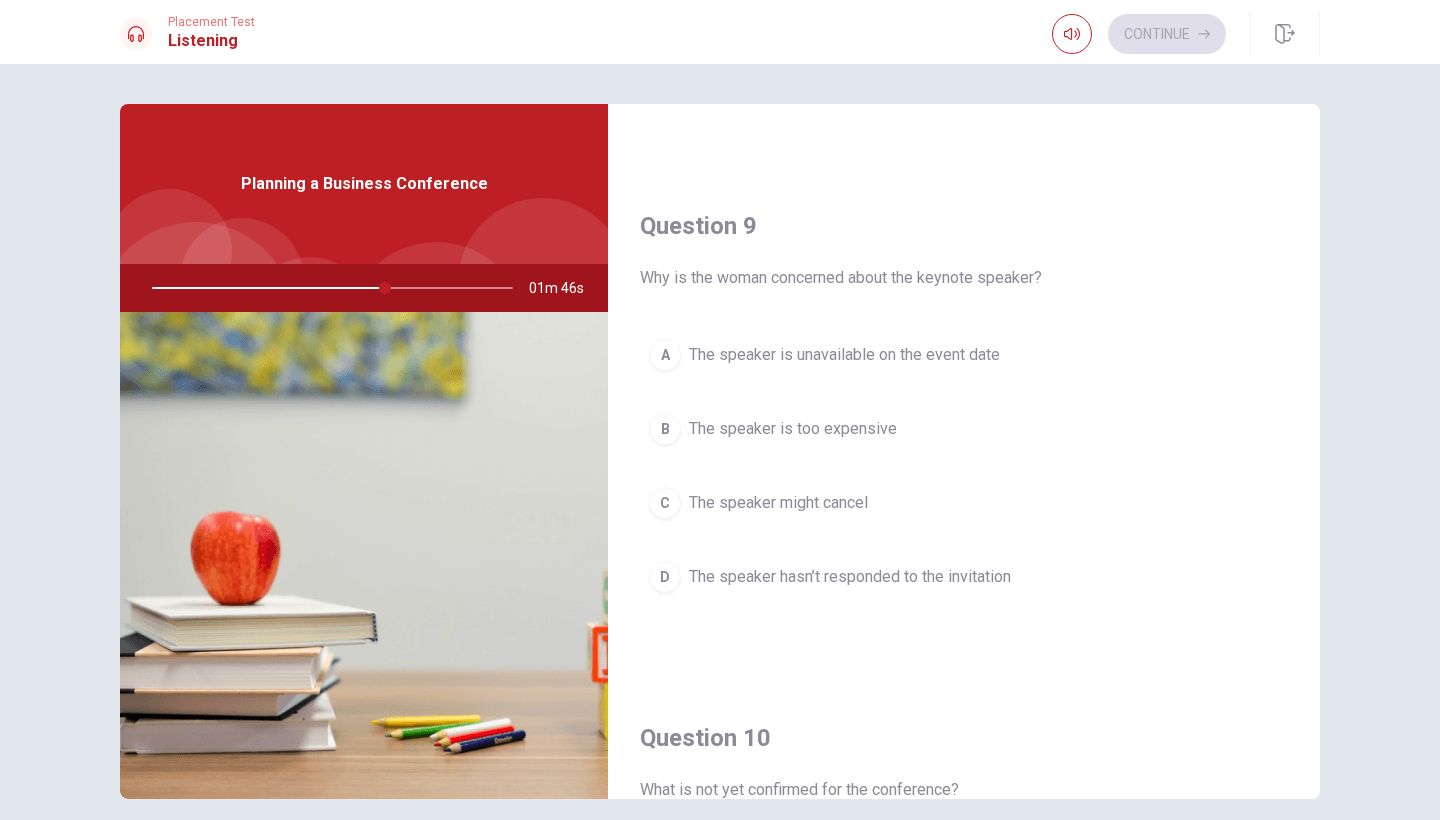 scroll, scrollTop: 1469, scrollLeft: 0, axis: vertical 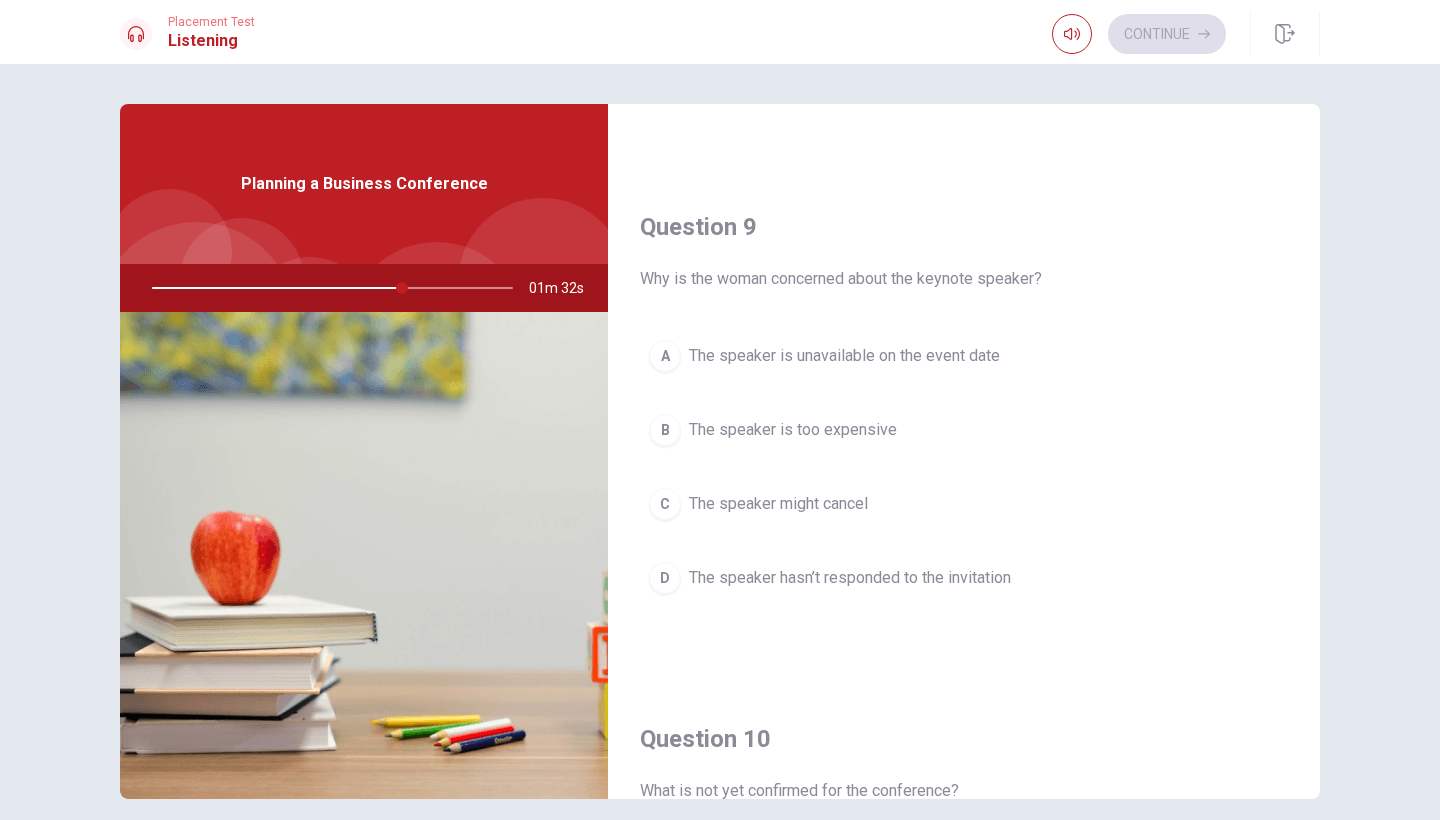click on "The speaker hasn’t responded to the invitation" at bounding box center [850, 578] 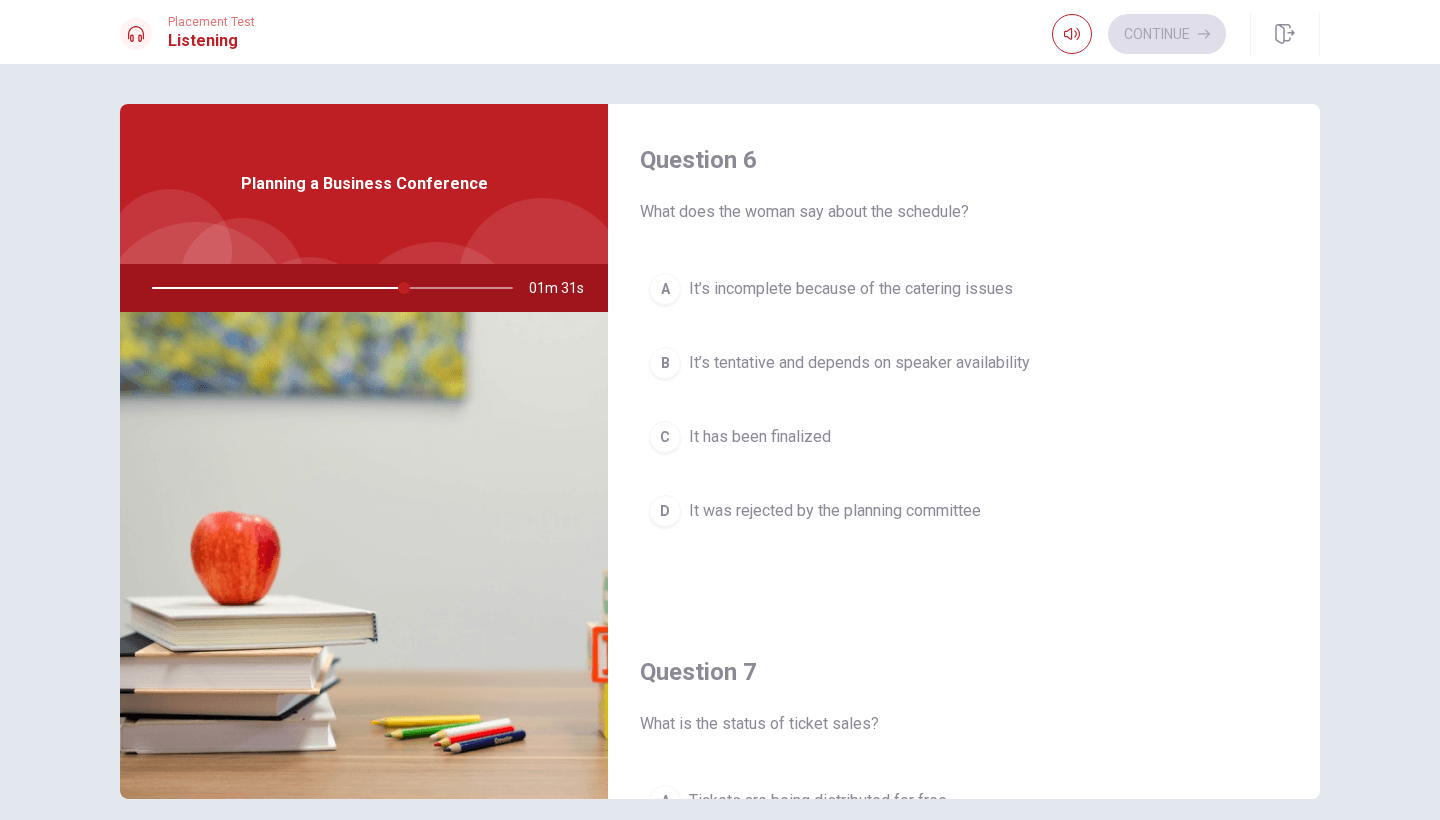 scroll, scrollTop: 0, scrollLeft: 0, axis: both 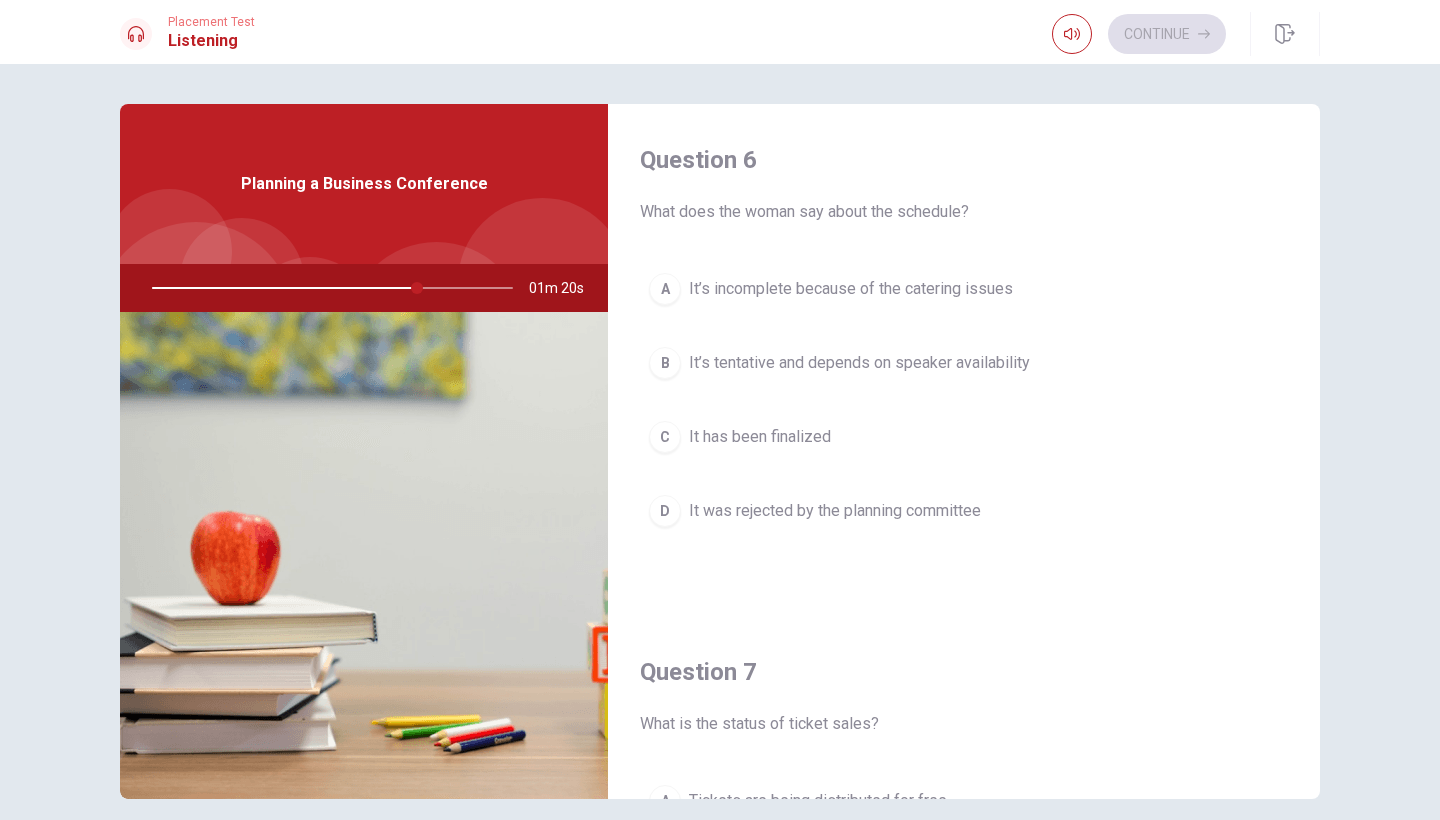 click on "It’s tentative and depends on speaker availability" at bounding box center [859, 363] 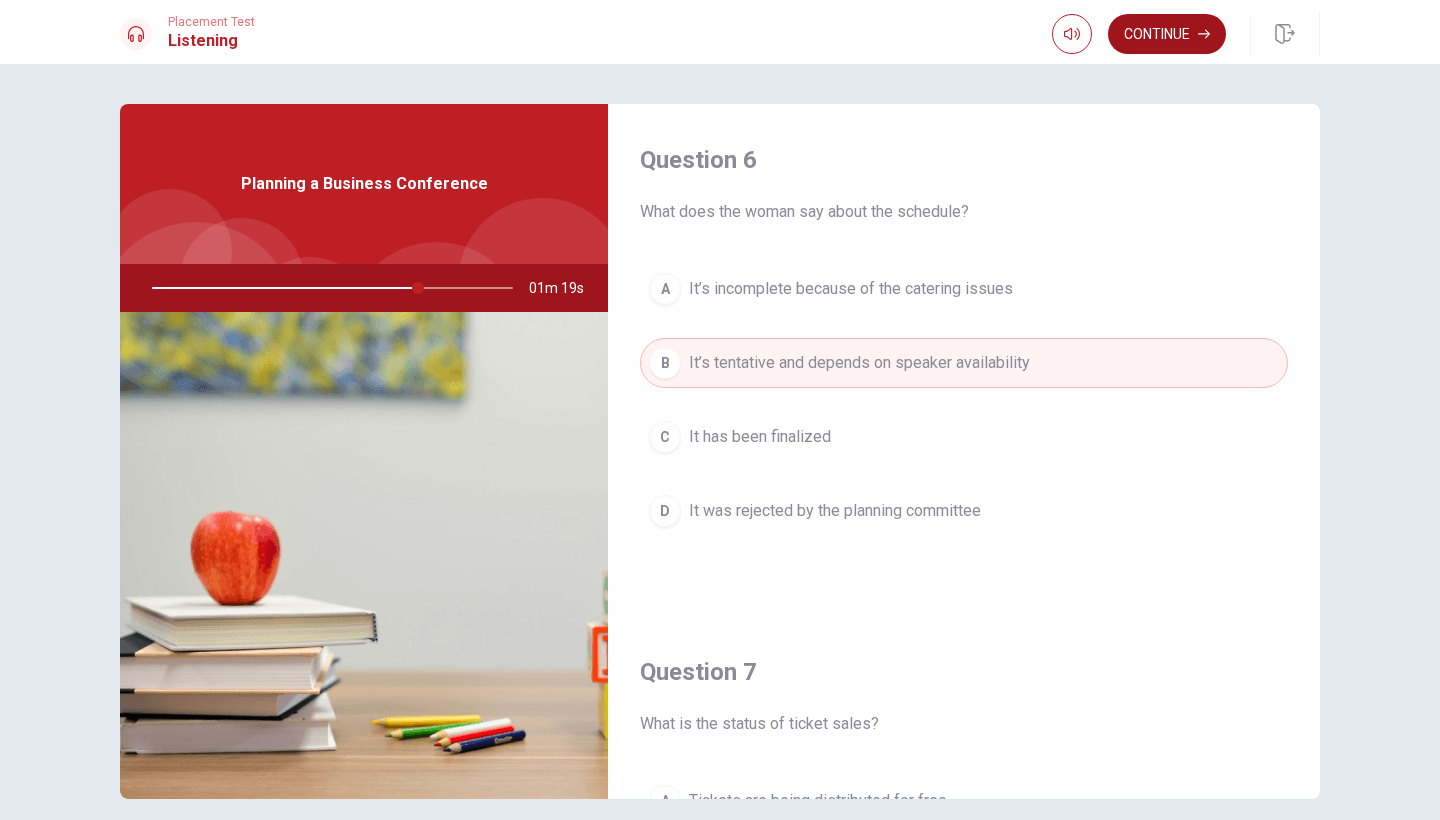click on "Continue" at bounding box center [1167, 34] 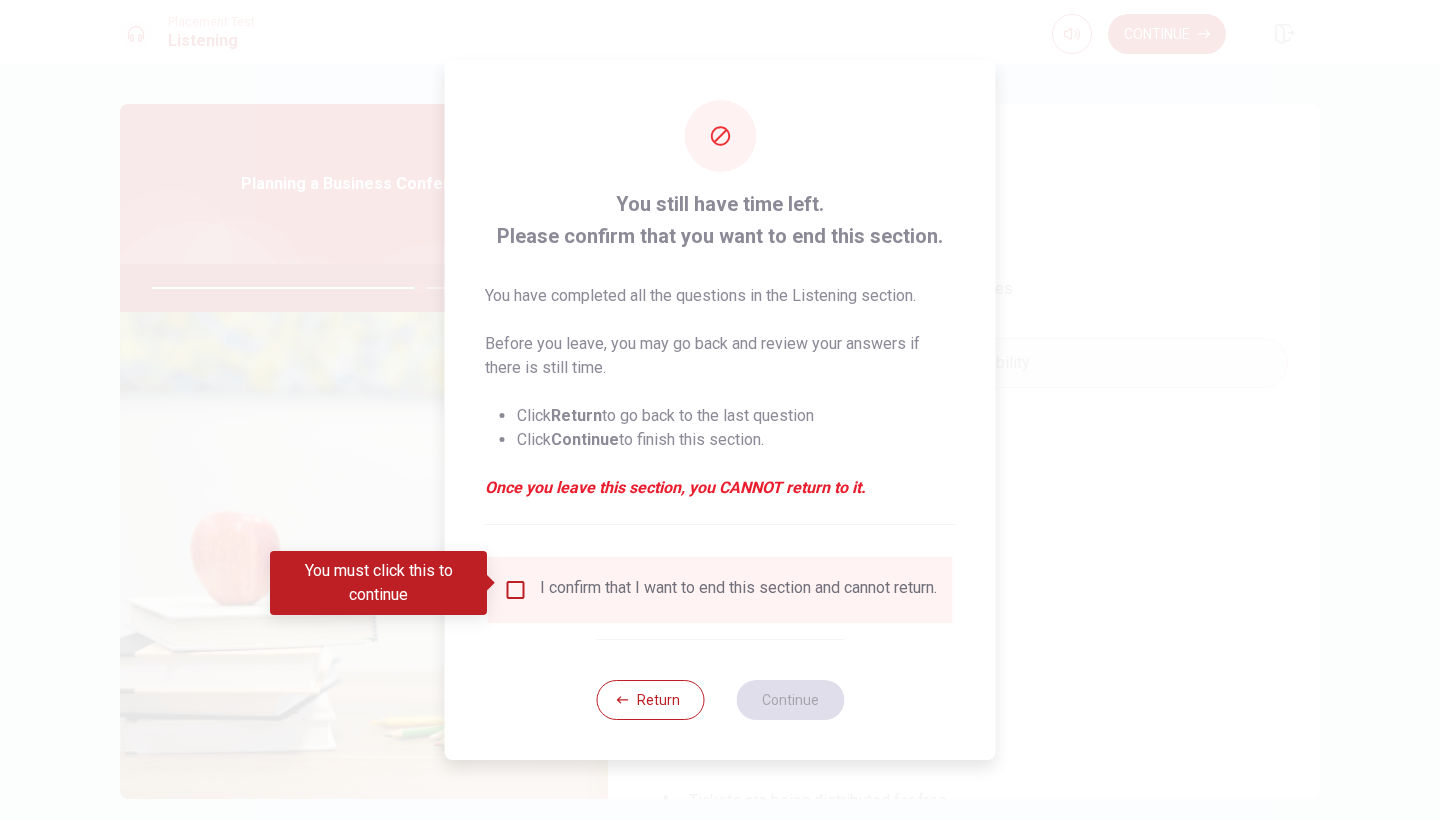 click at bounding box center (516, 590) 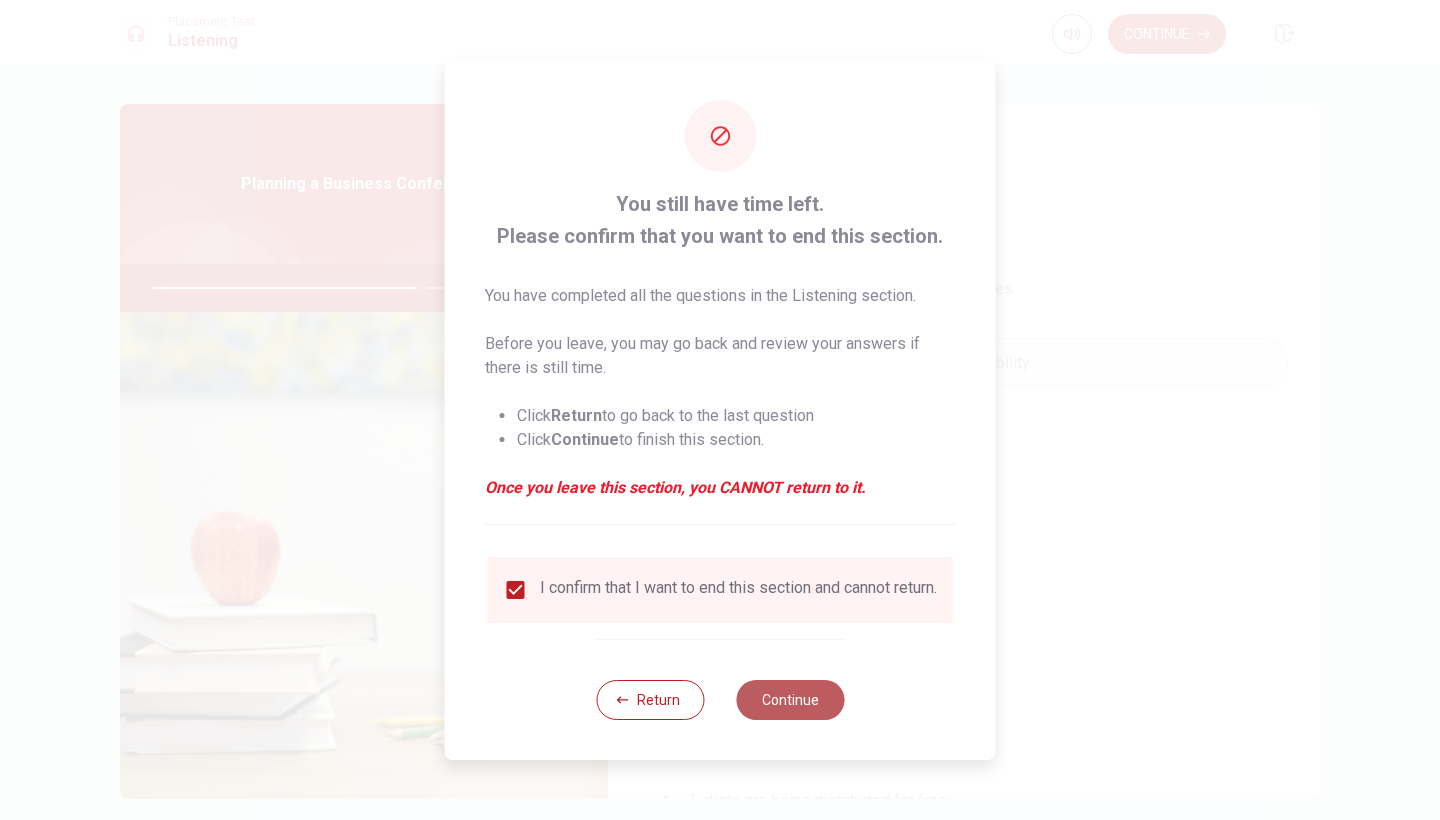 click on "Continue" at bounding box center (790, 700) 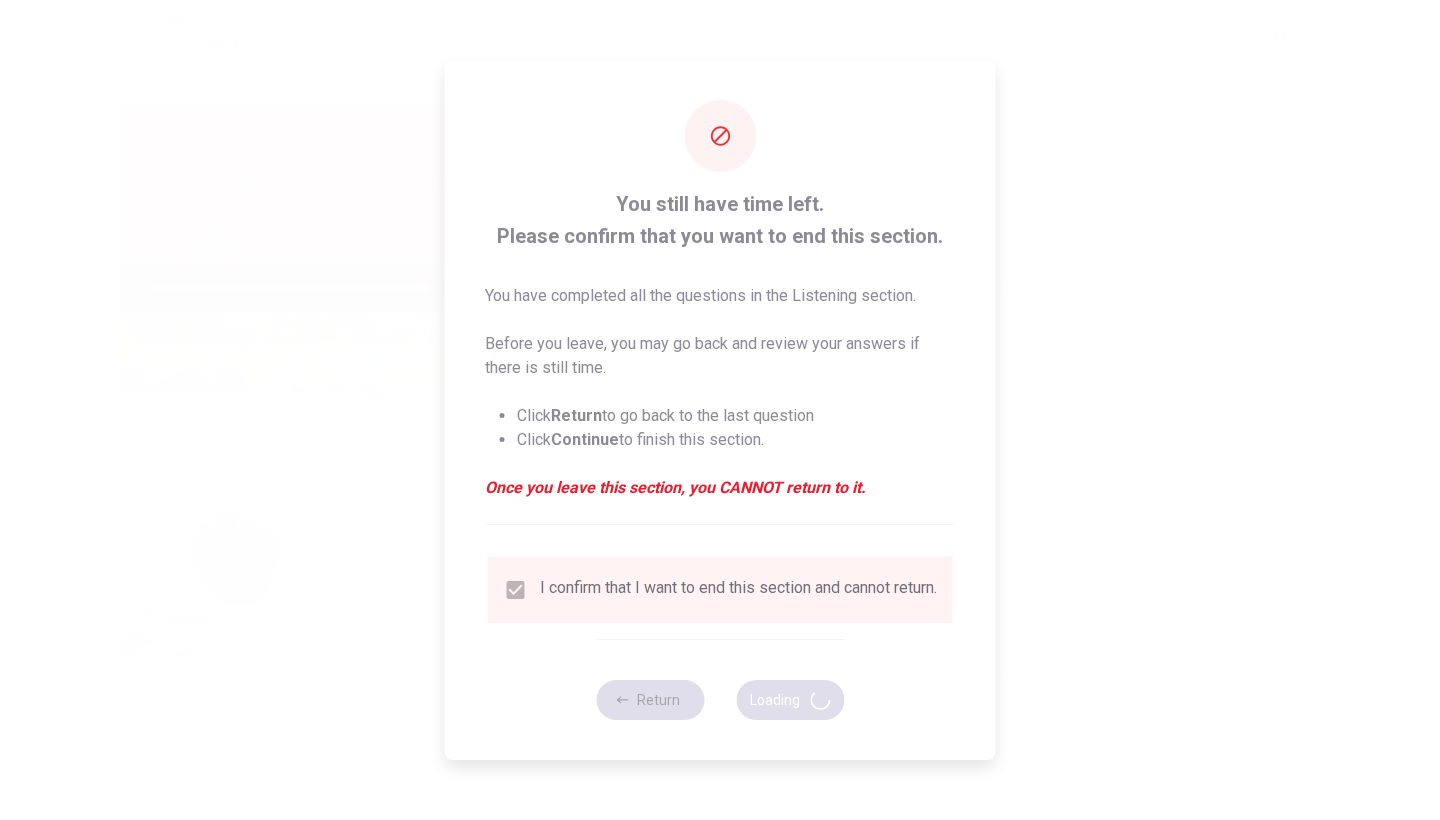type on "75" 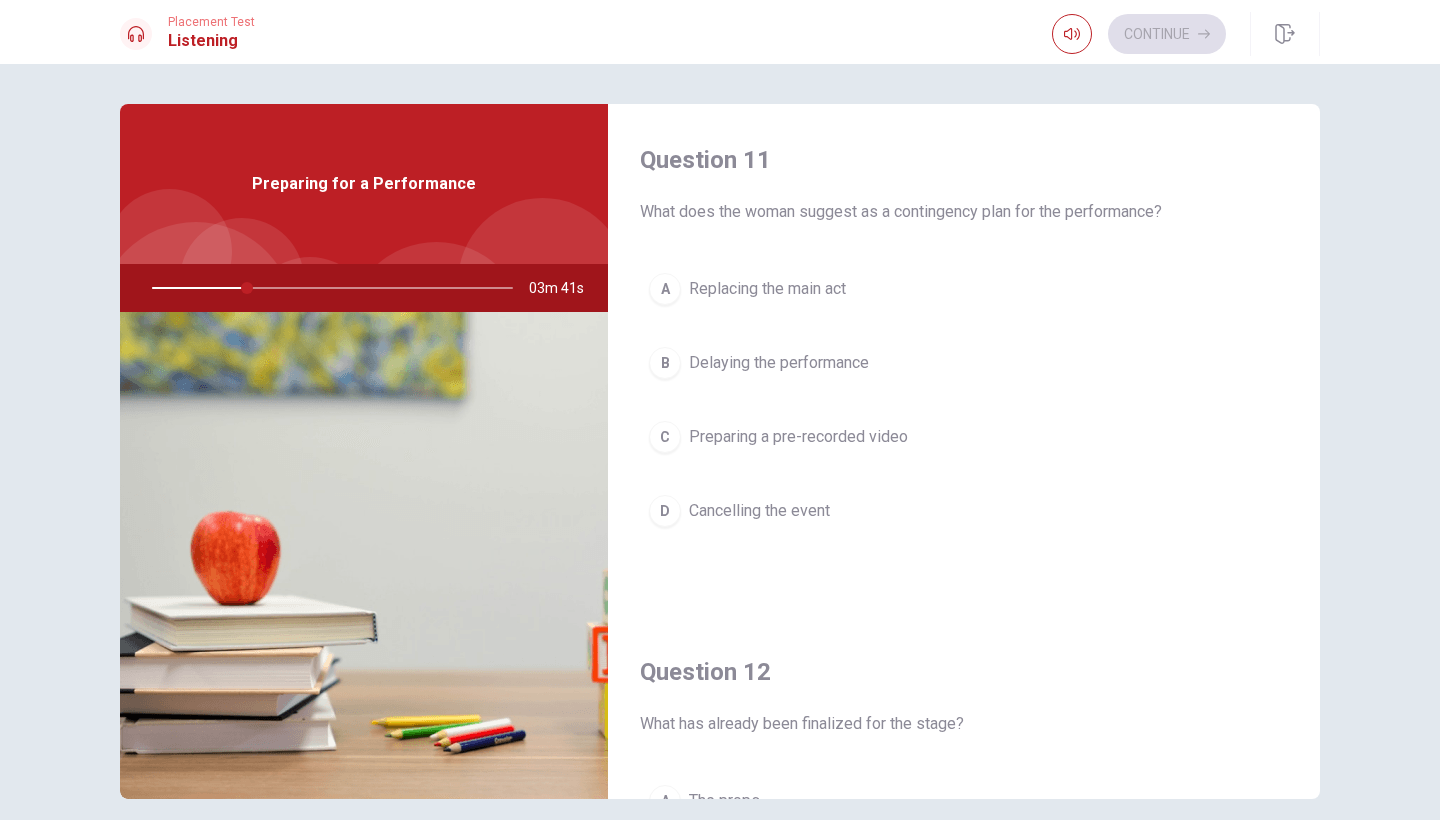 scroll, scrollTop: -2, scrollLeft: 0, axis: vertical 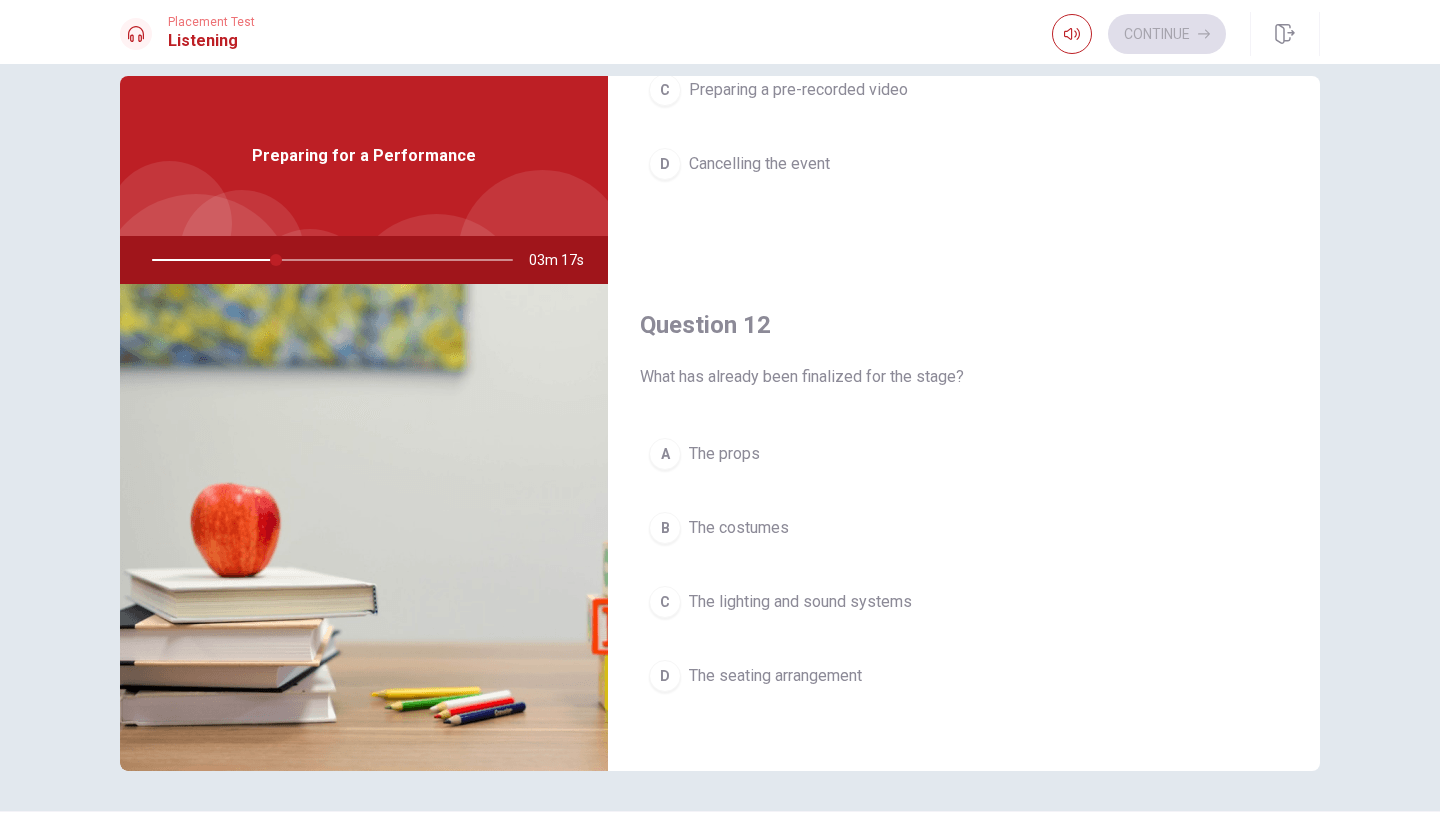 click on "The costumes" at bounding box center [739, 528] 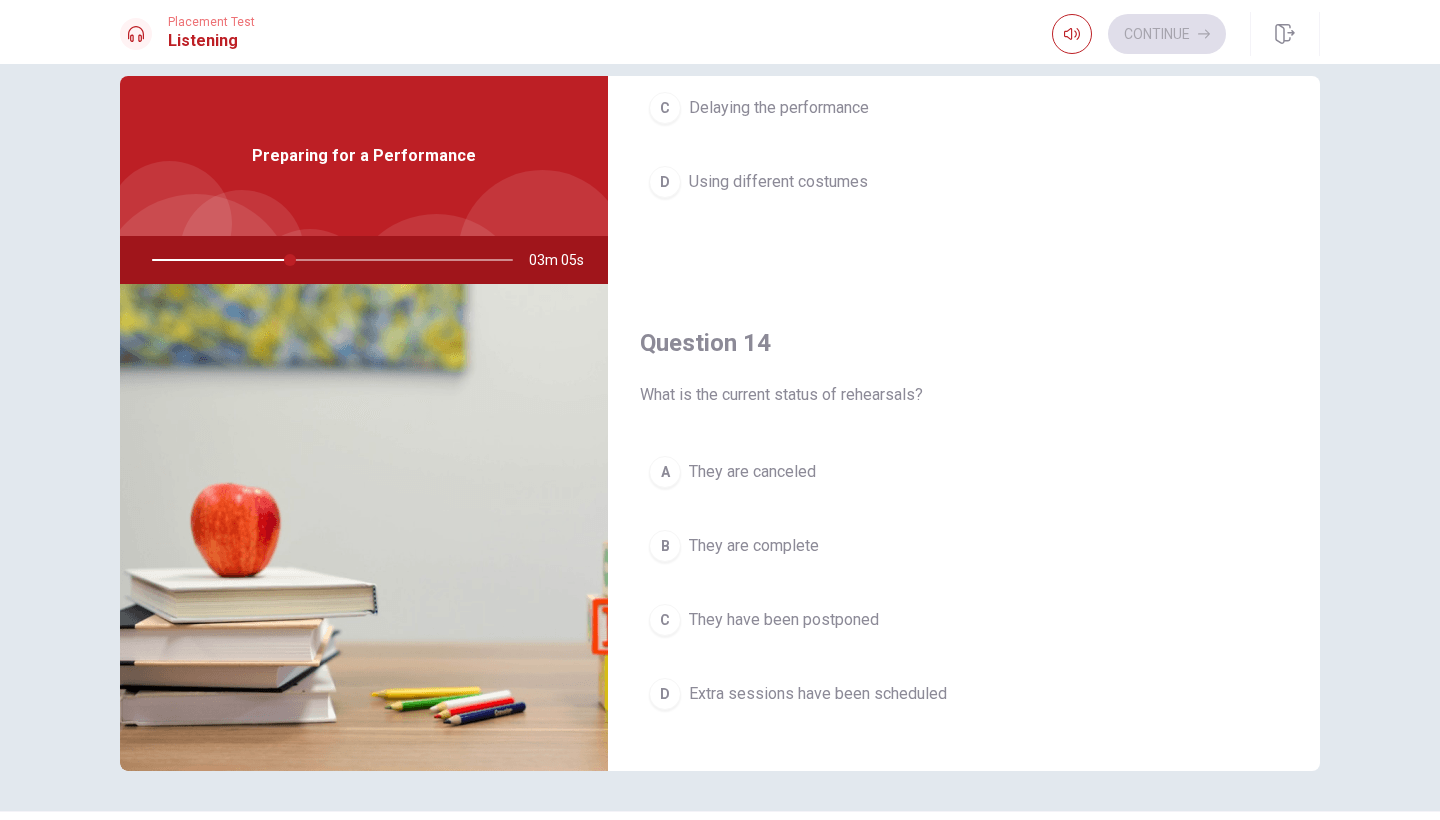 scroll, scrollTop: 1332, scrollLeft: 0, axis: vertical 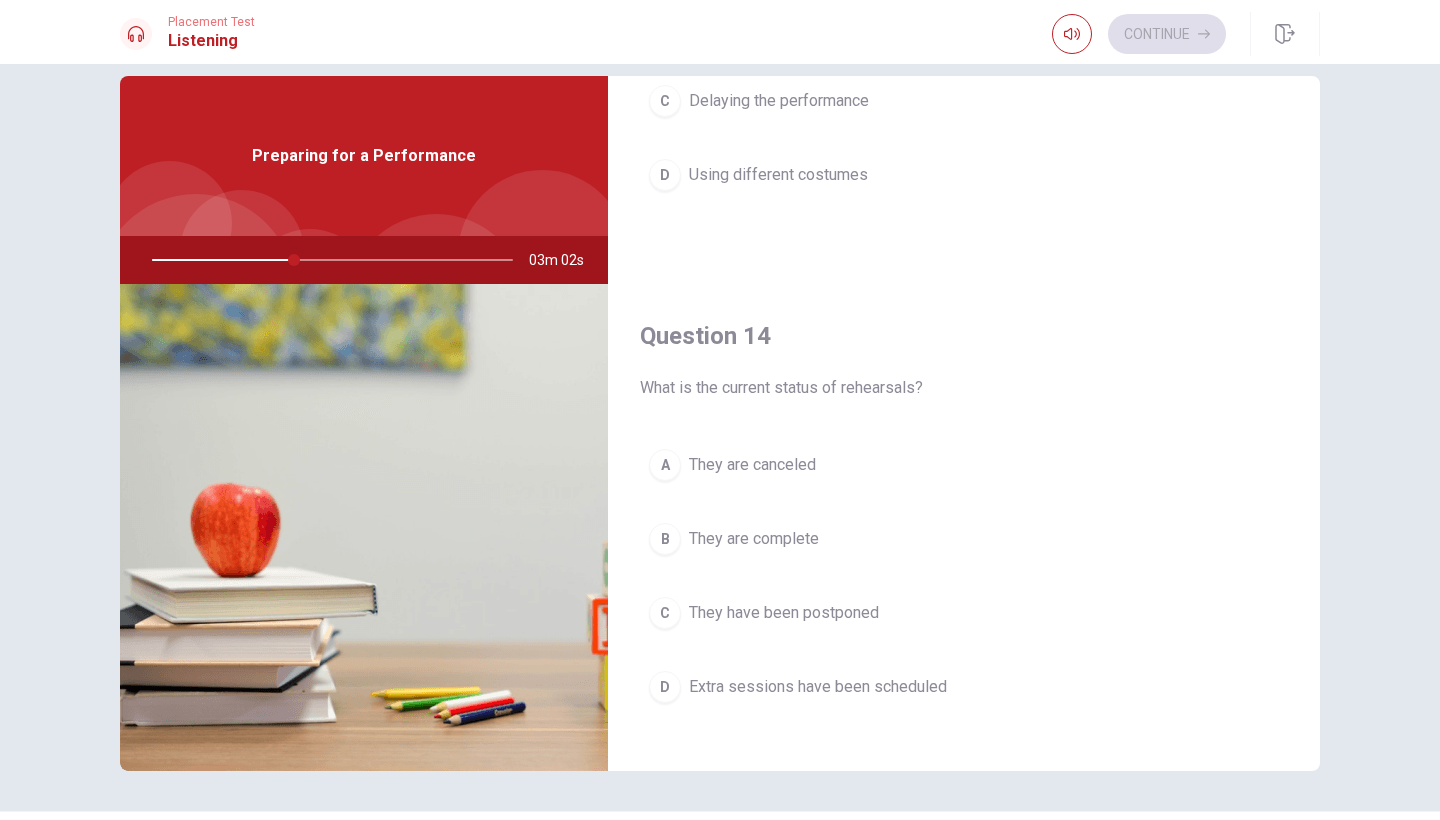 click on "Extra sessions have been scheduled" at bounding box center [818, 687] 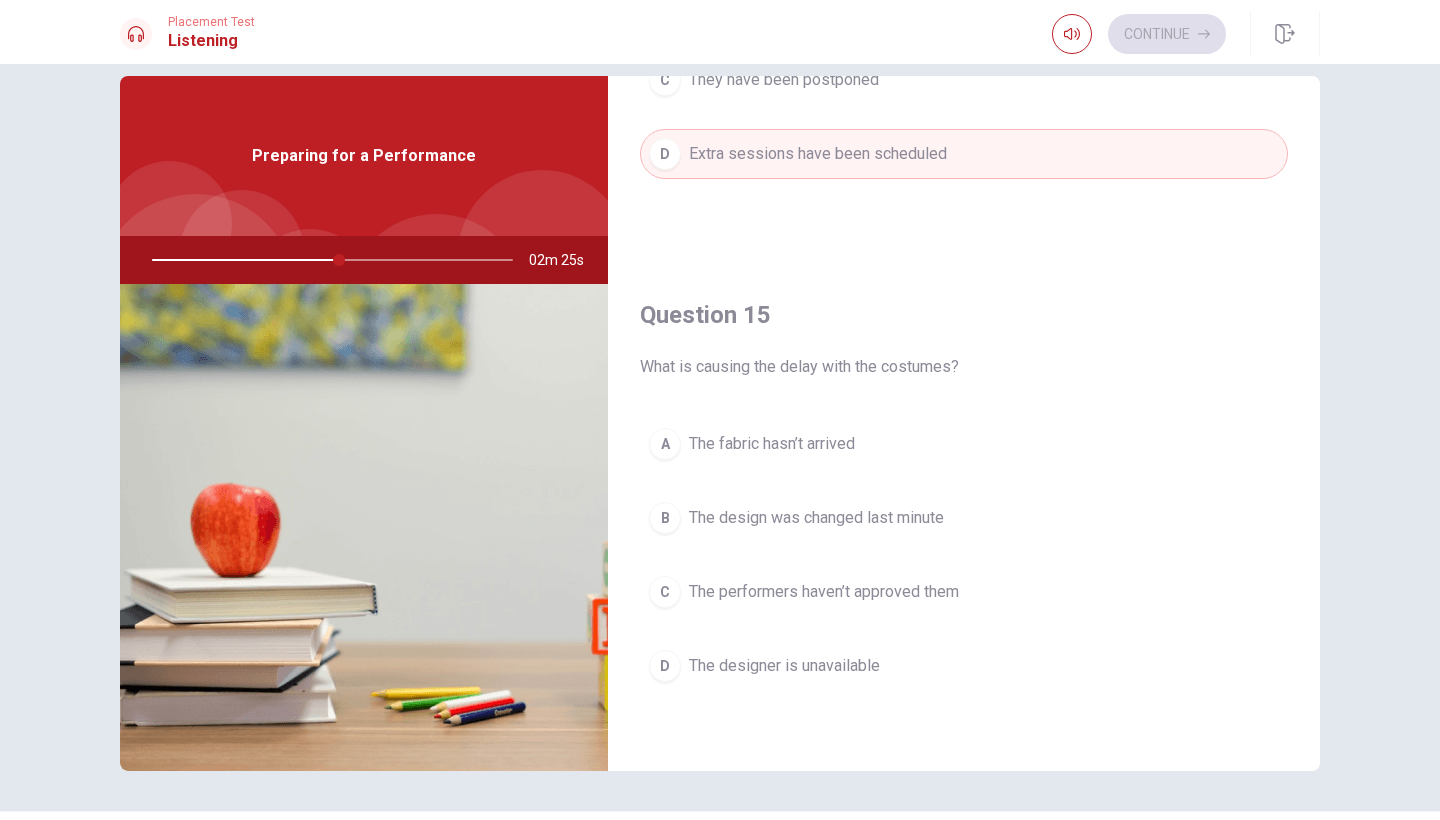 scroll, scrollTop: 1865, scrollLeft: 0, axis: vertical 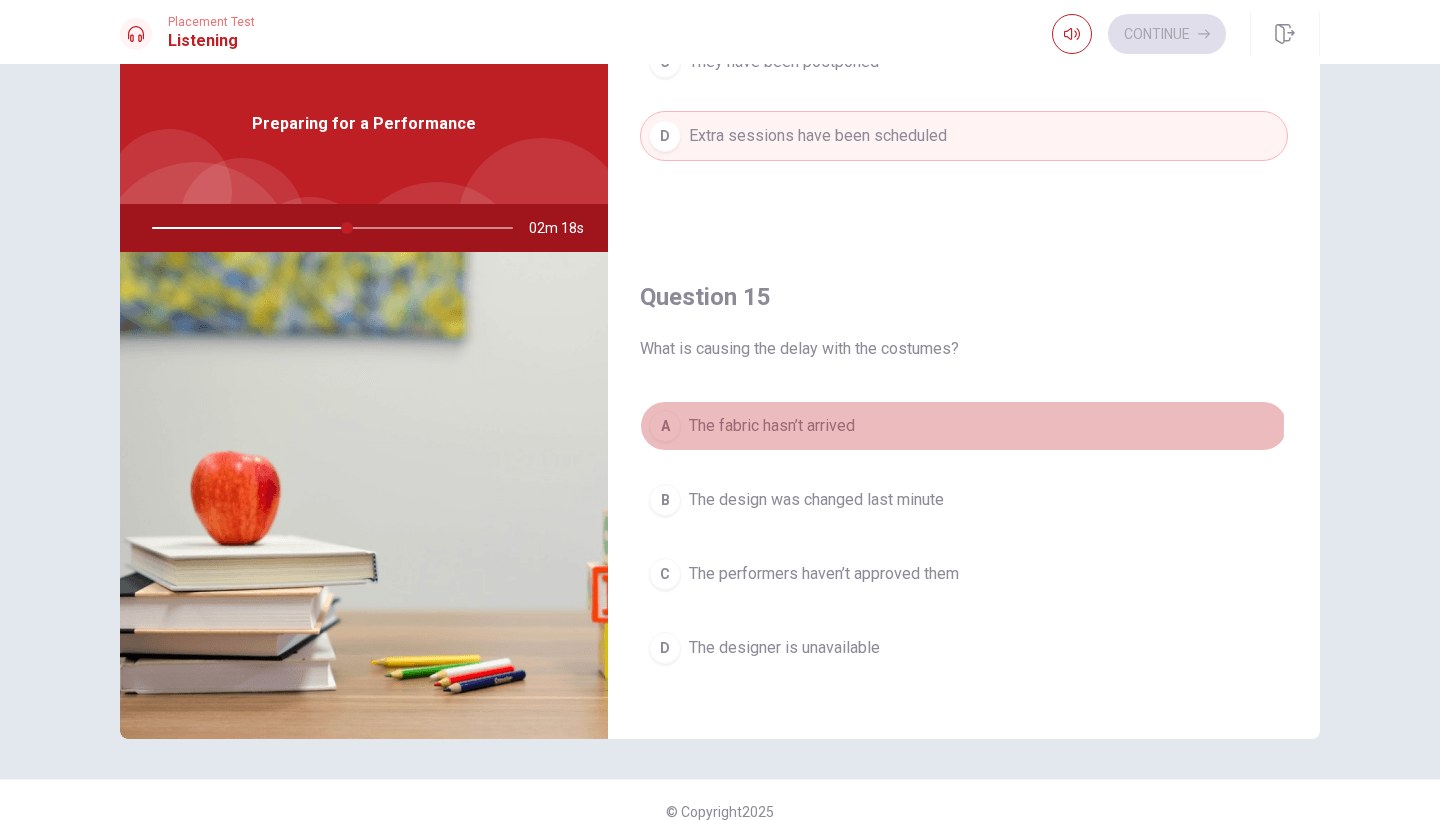 click on "The fabric hasn’t arrived" at bounding box center (772, 426) 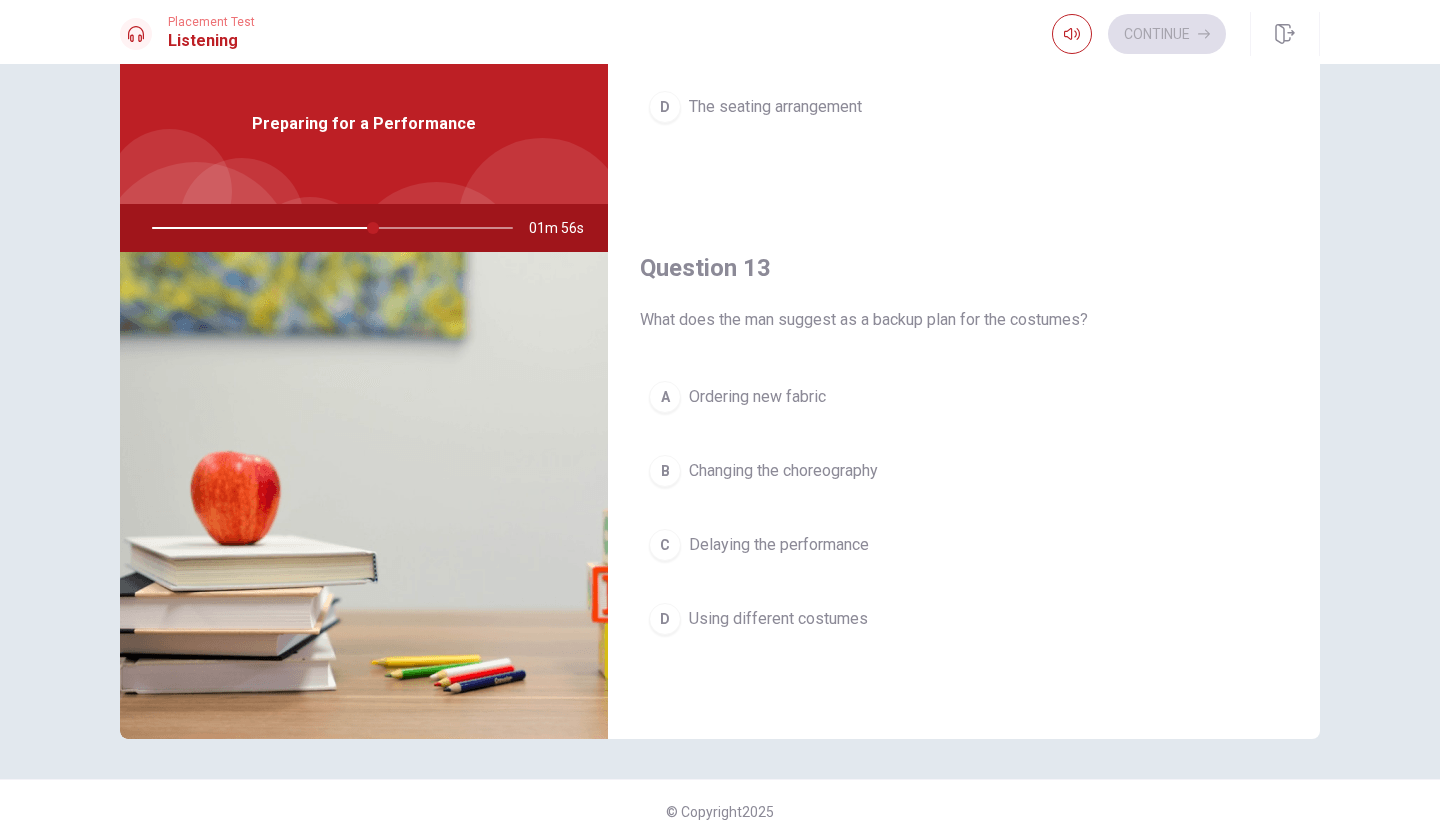 scroll, scrollTop: 862, scrollLeft: 0, axis: vertical 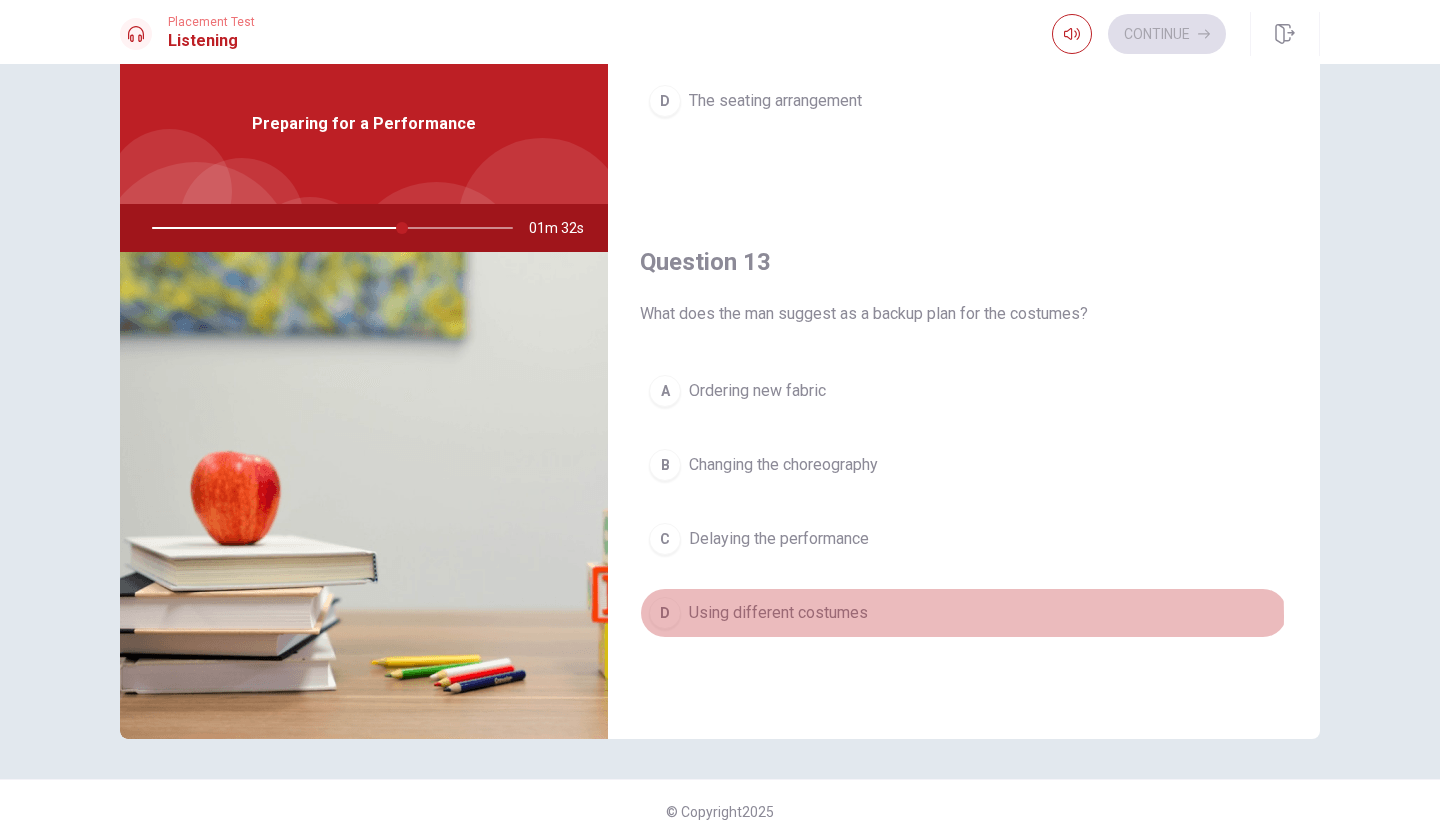 click on "D Using different costumes" at bounding box center (964, 613) 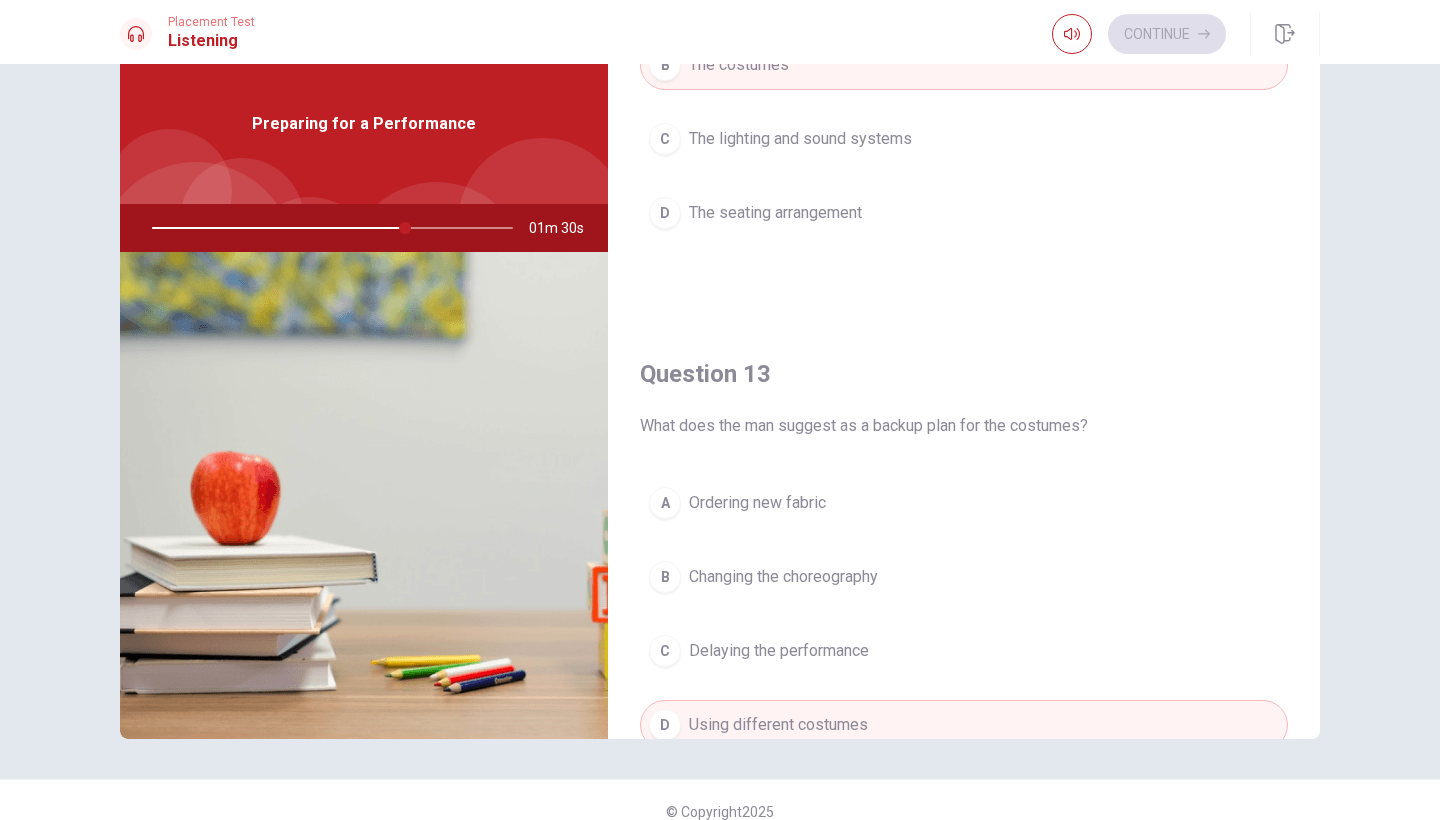 scroll, scrollTop: 745, scrollLeft: 0, axis: vertical 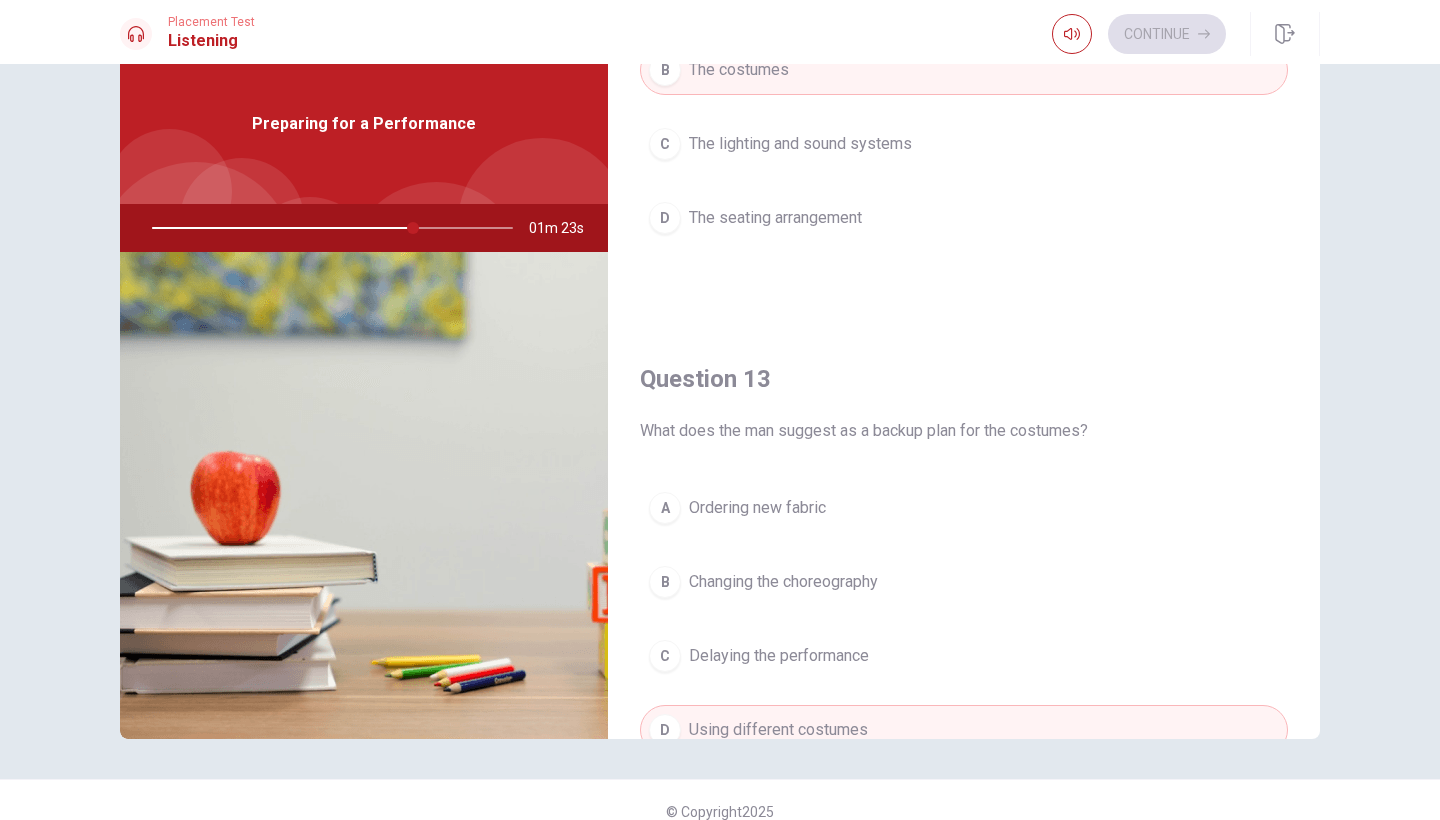 click on "A Ordering new fabric" at bounding box center [964, 508] 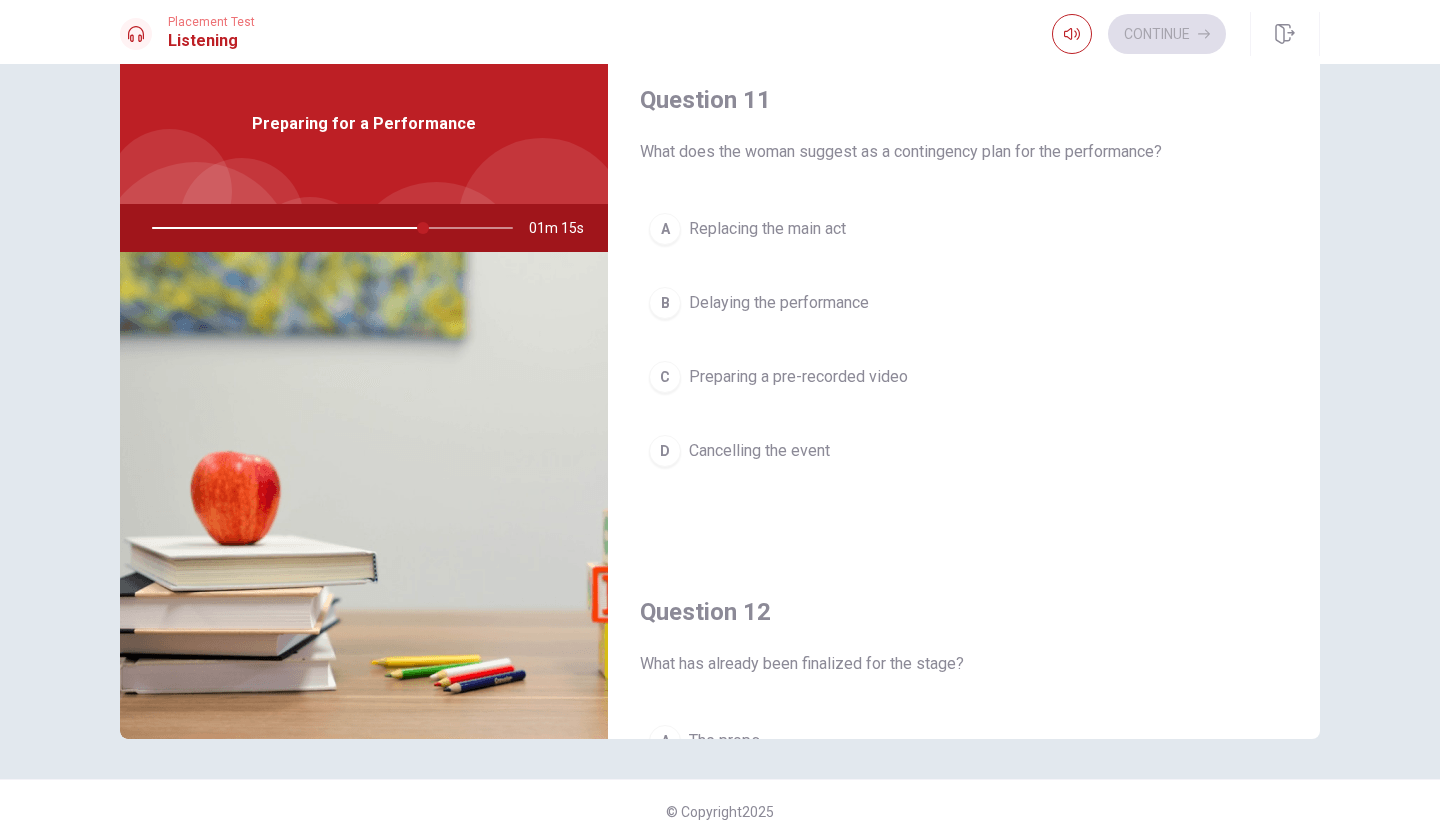 scroll, scrollTop: 0, scrollLeft: 0, axis: both 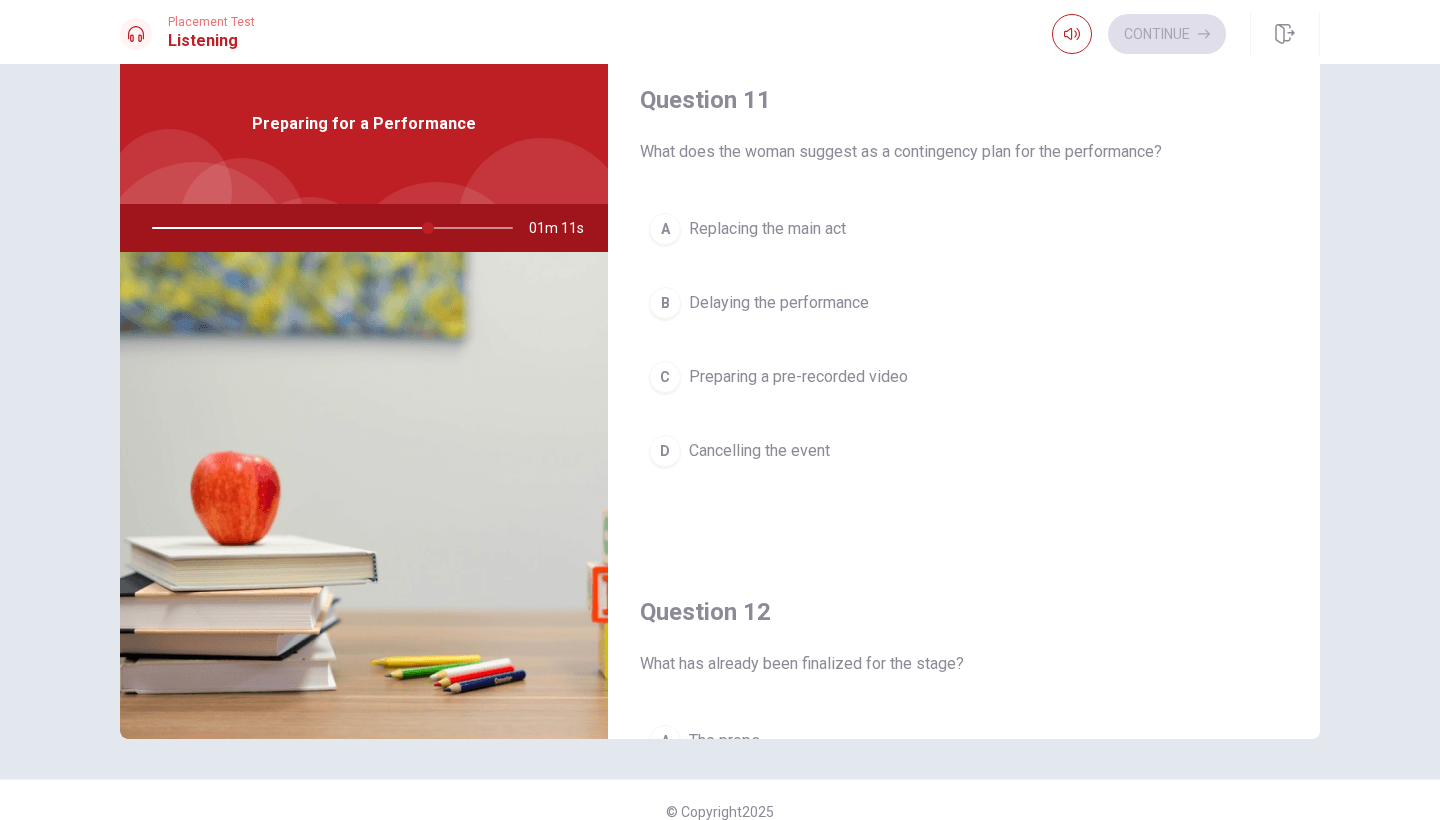 click on "Preparing a pre-recorded video" at bounding box center [798, 377] 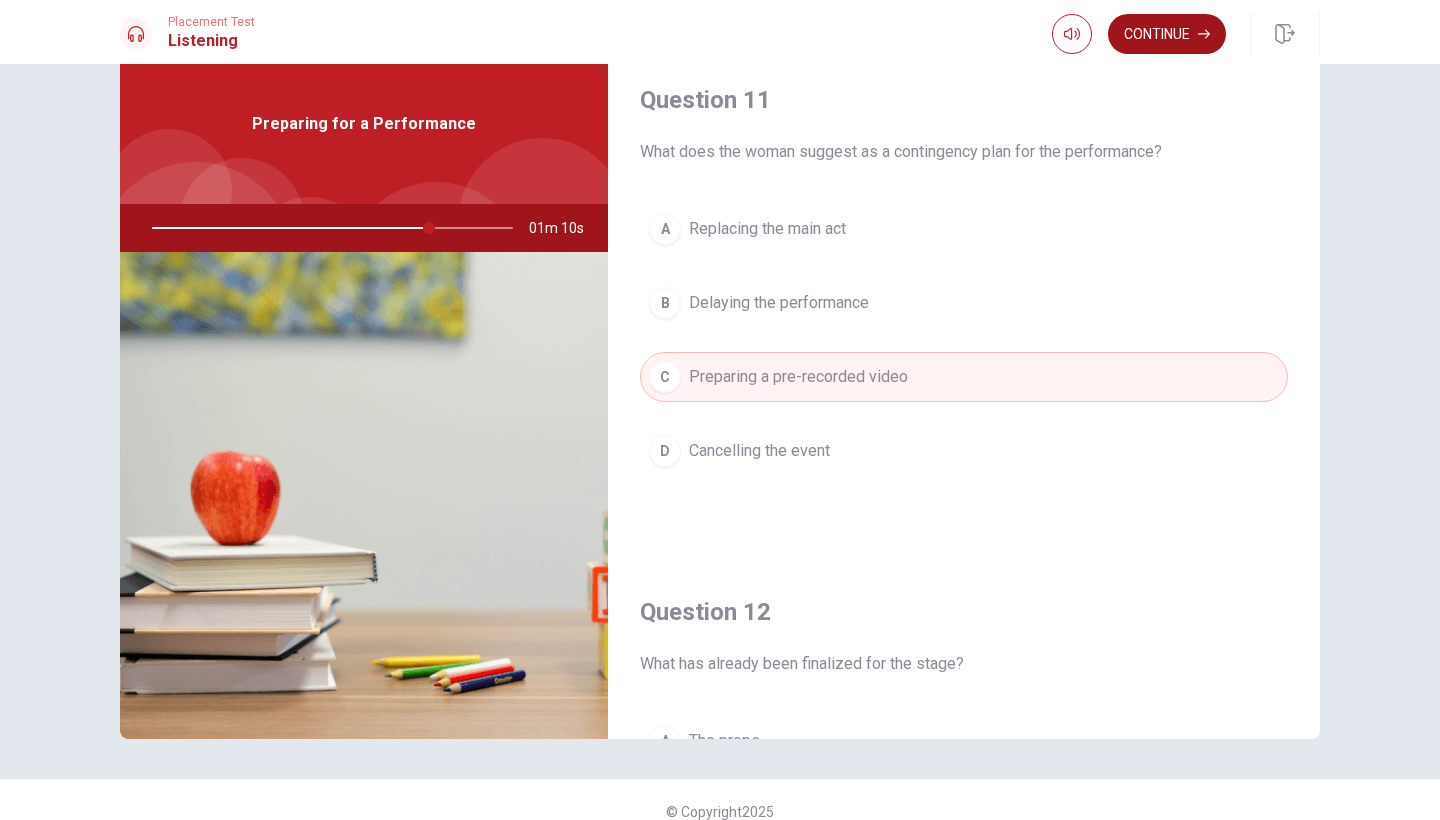 click on "Continue" at bounding box center (1167, 34) 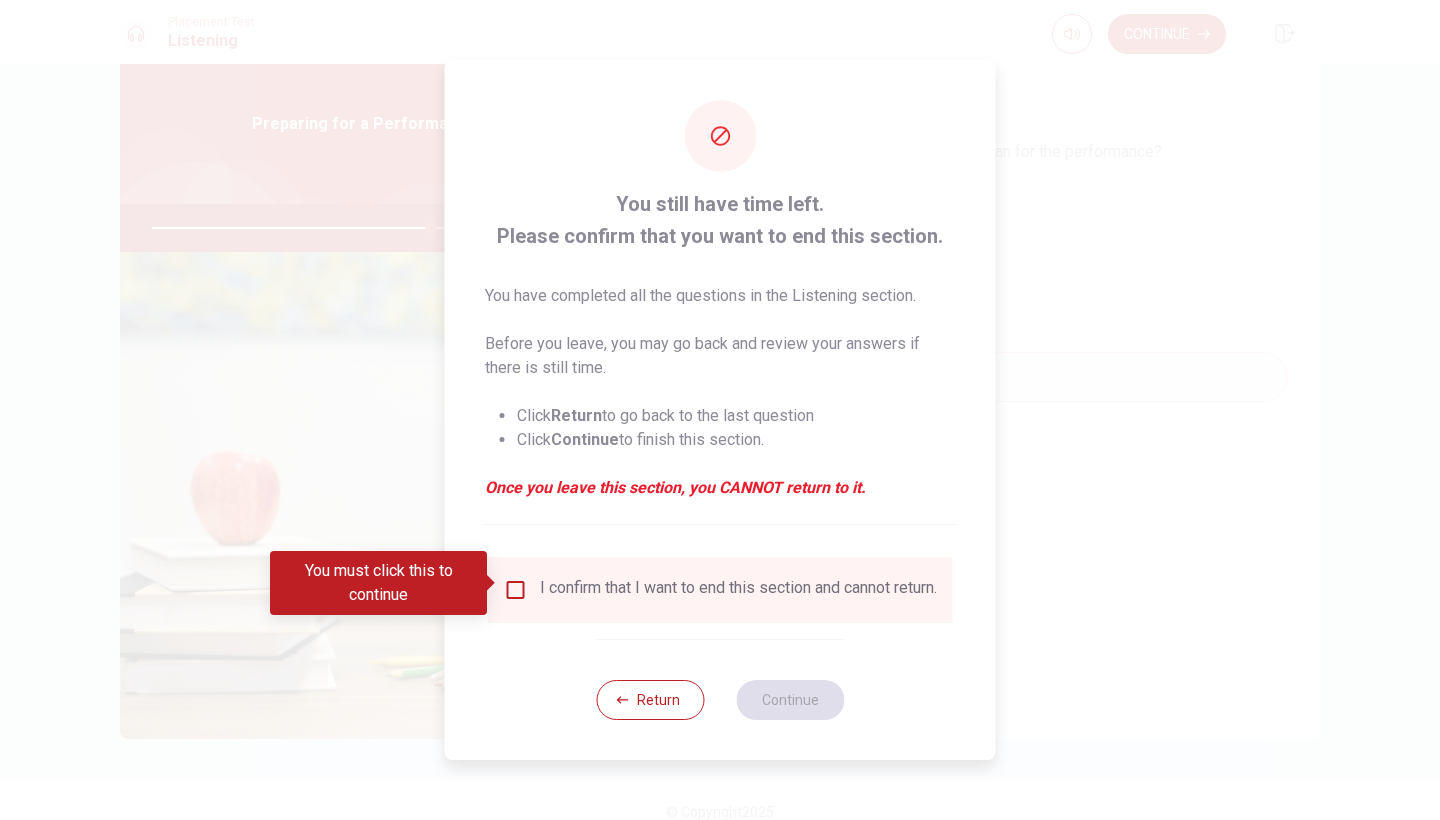 click on "I confirm that I want to end this section and cannot return." at bounding box center (738, 590) 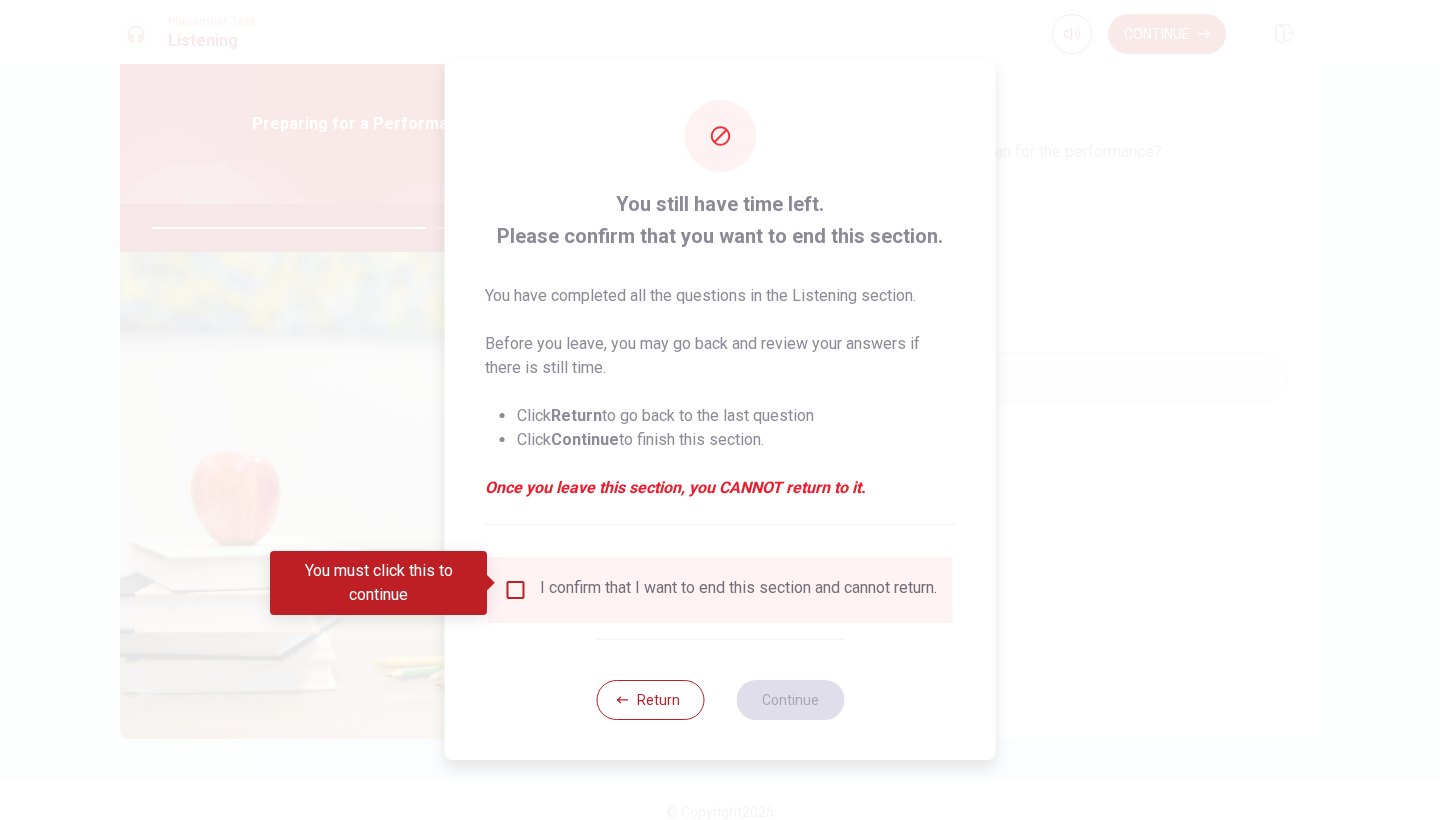 click at bounding box center (516, 590) 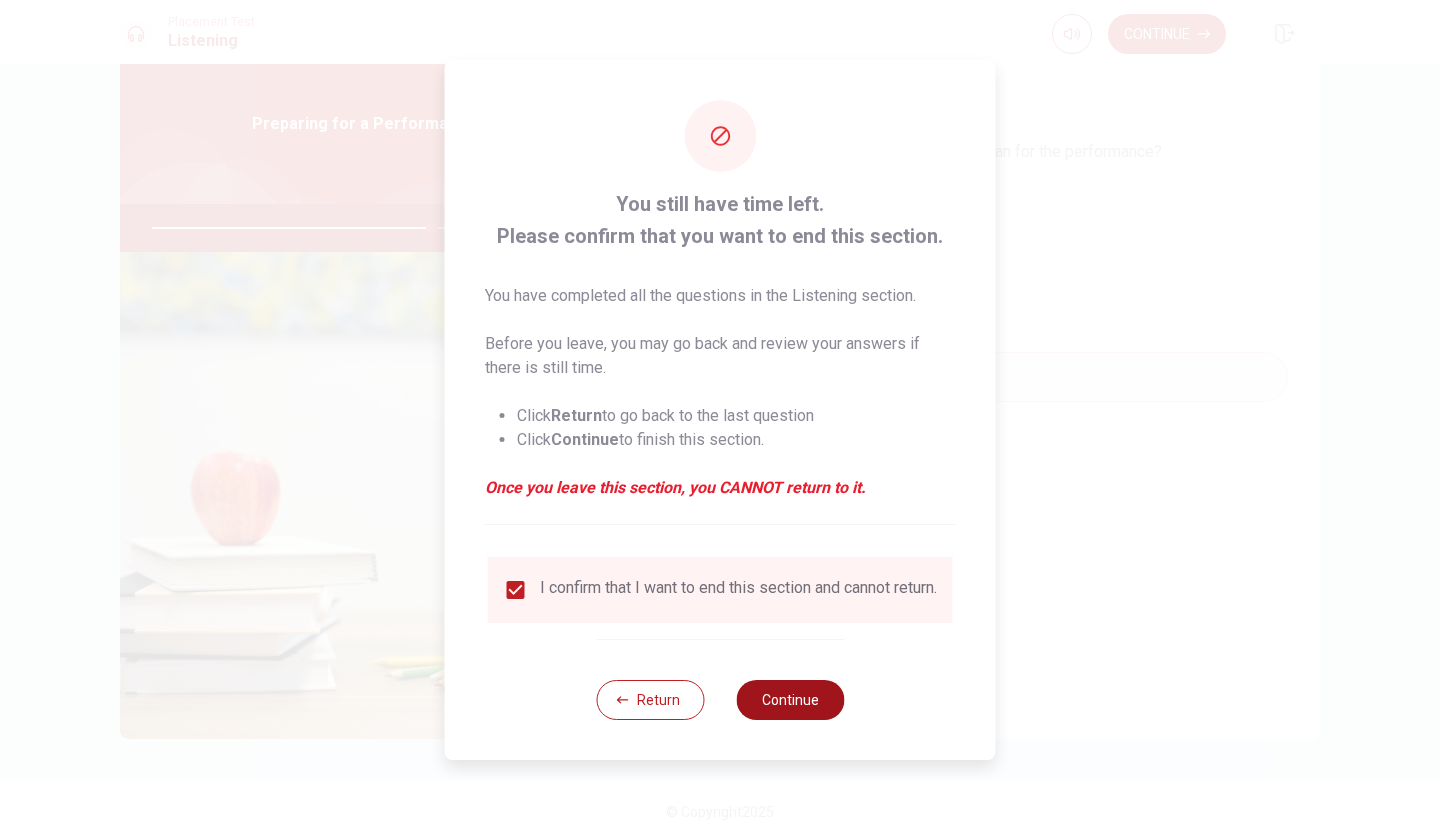click on "Continue" at bounding box center (790, 700) 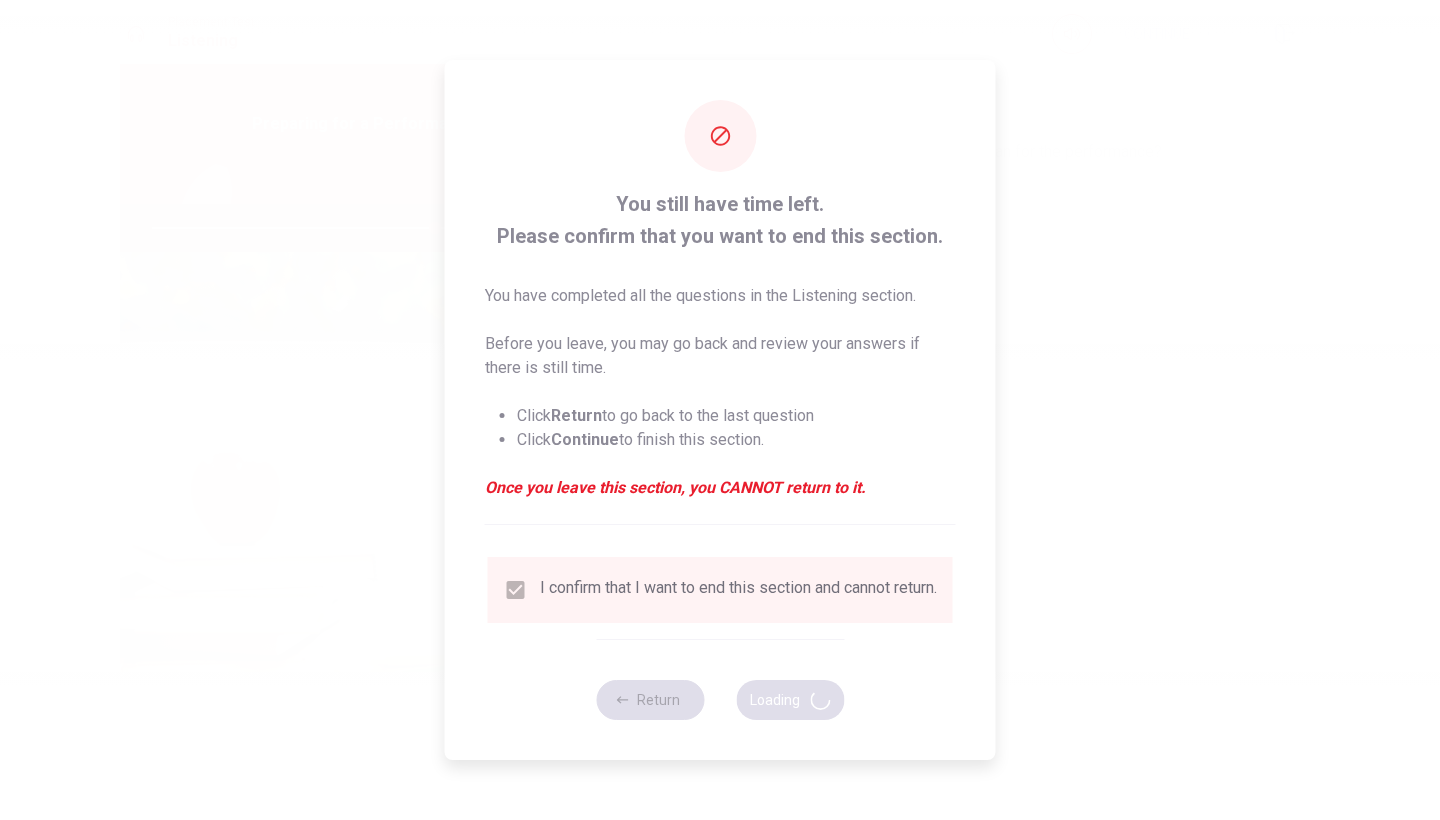 type on "79" 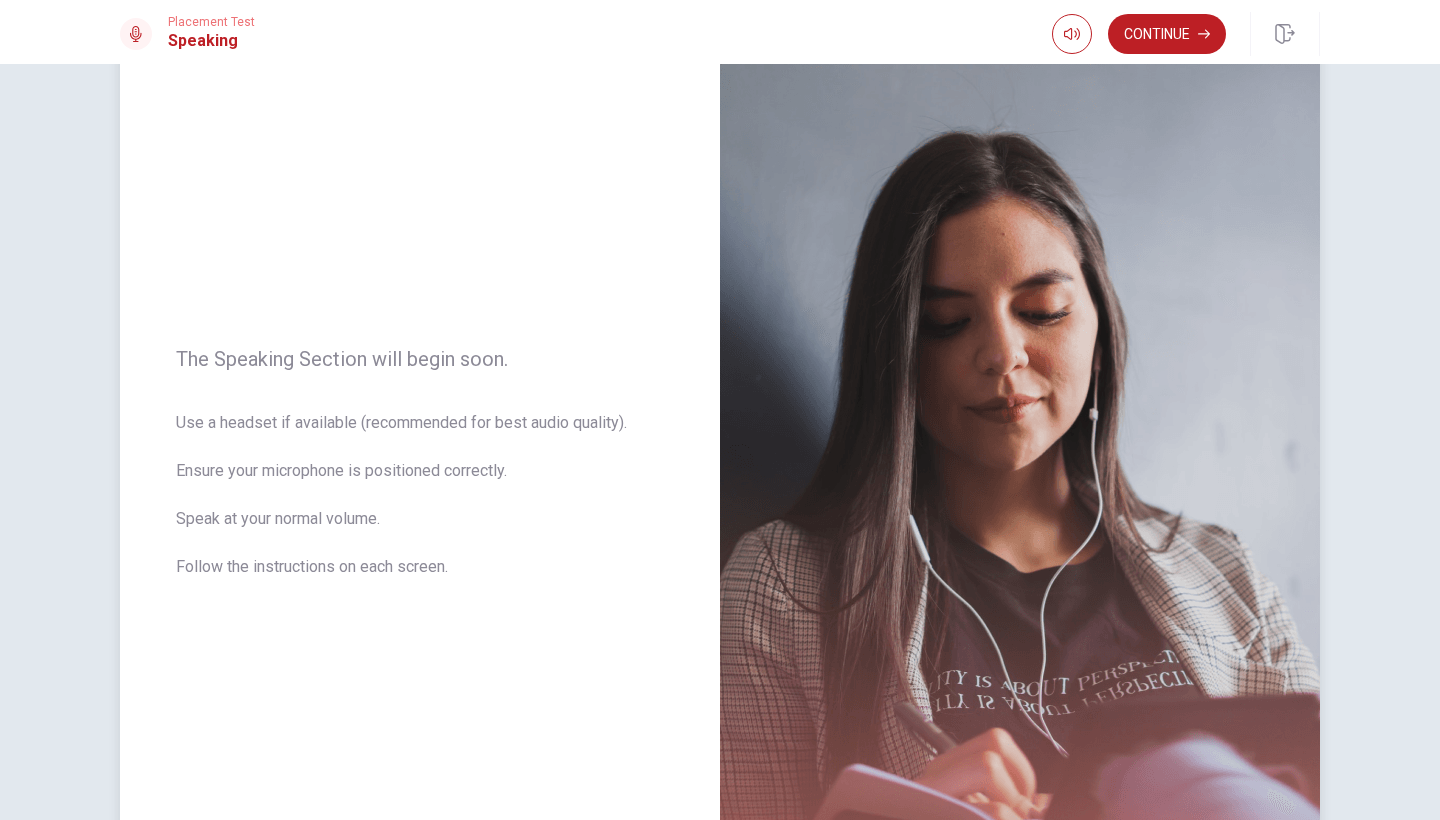 scroll, scrollTop: 66, scrollLeft: 0, axis: vertical 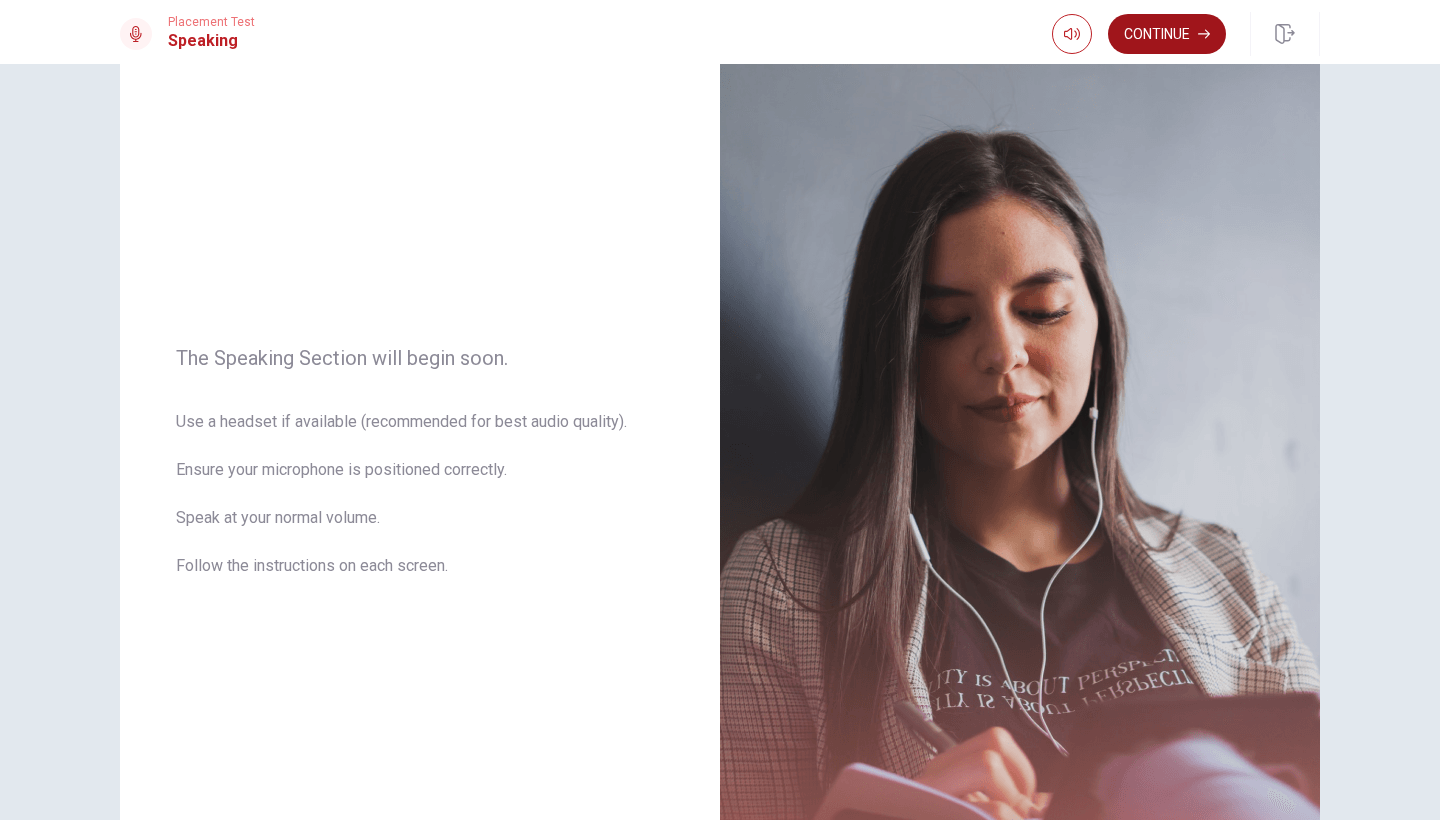 click on "Continue" at bounding box center (1167, 34) 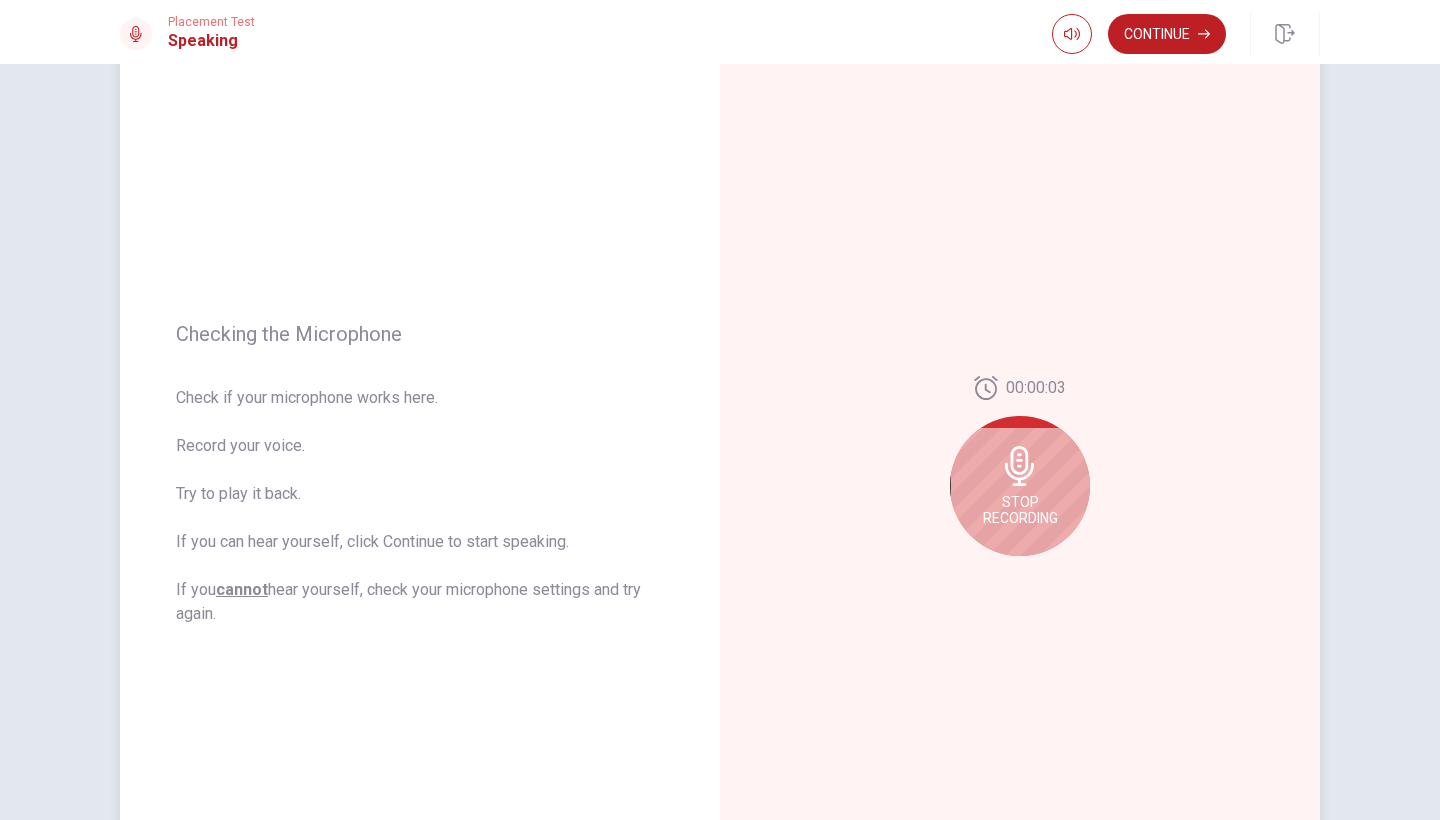 click 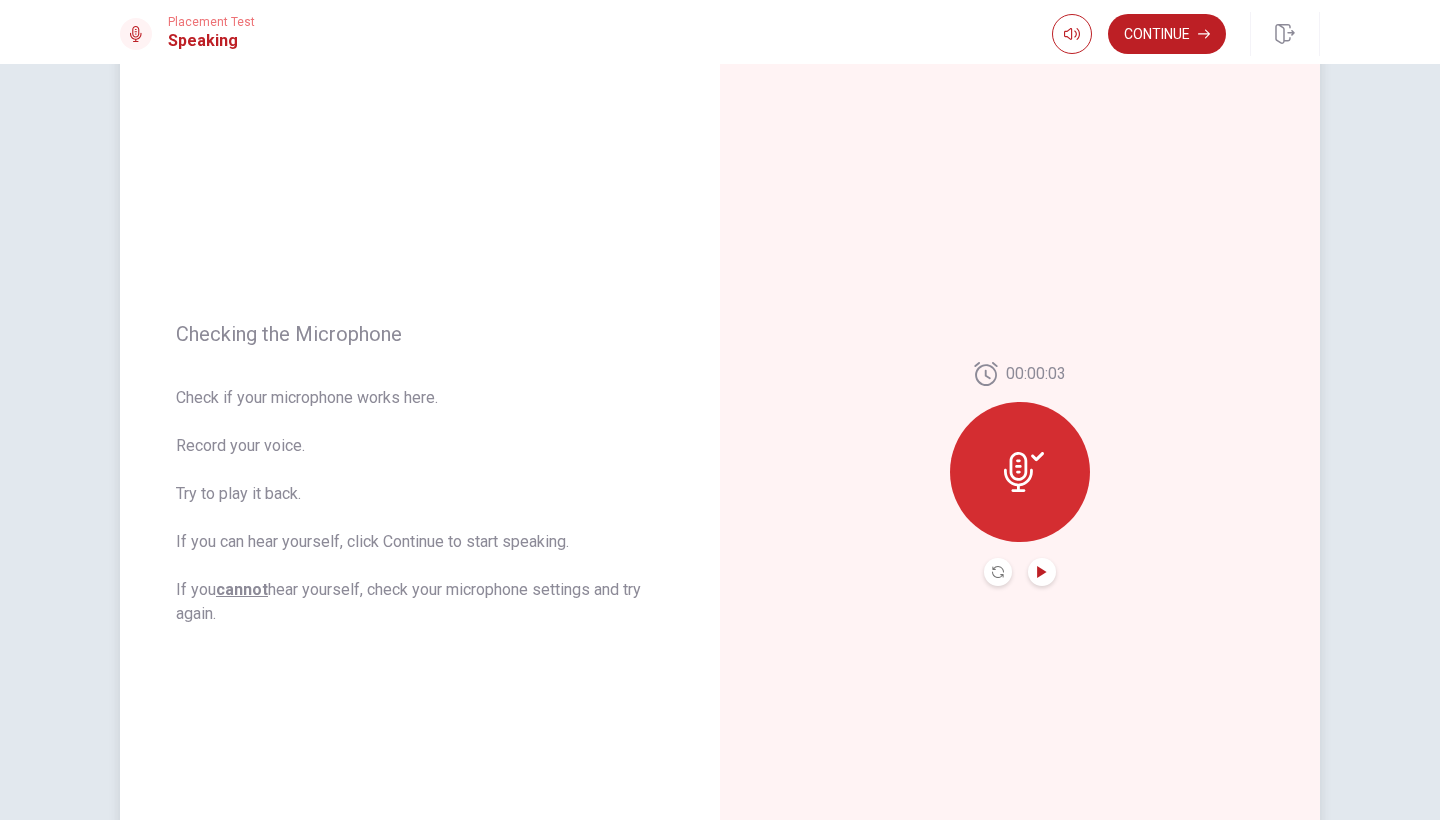 click 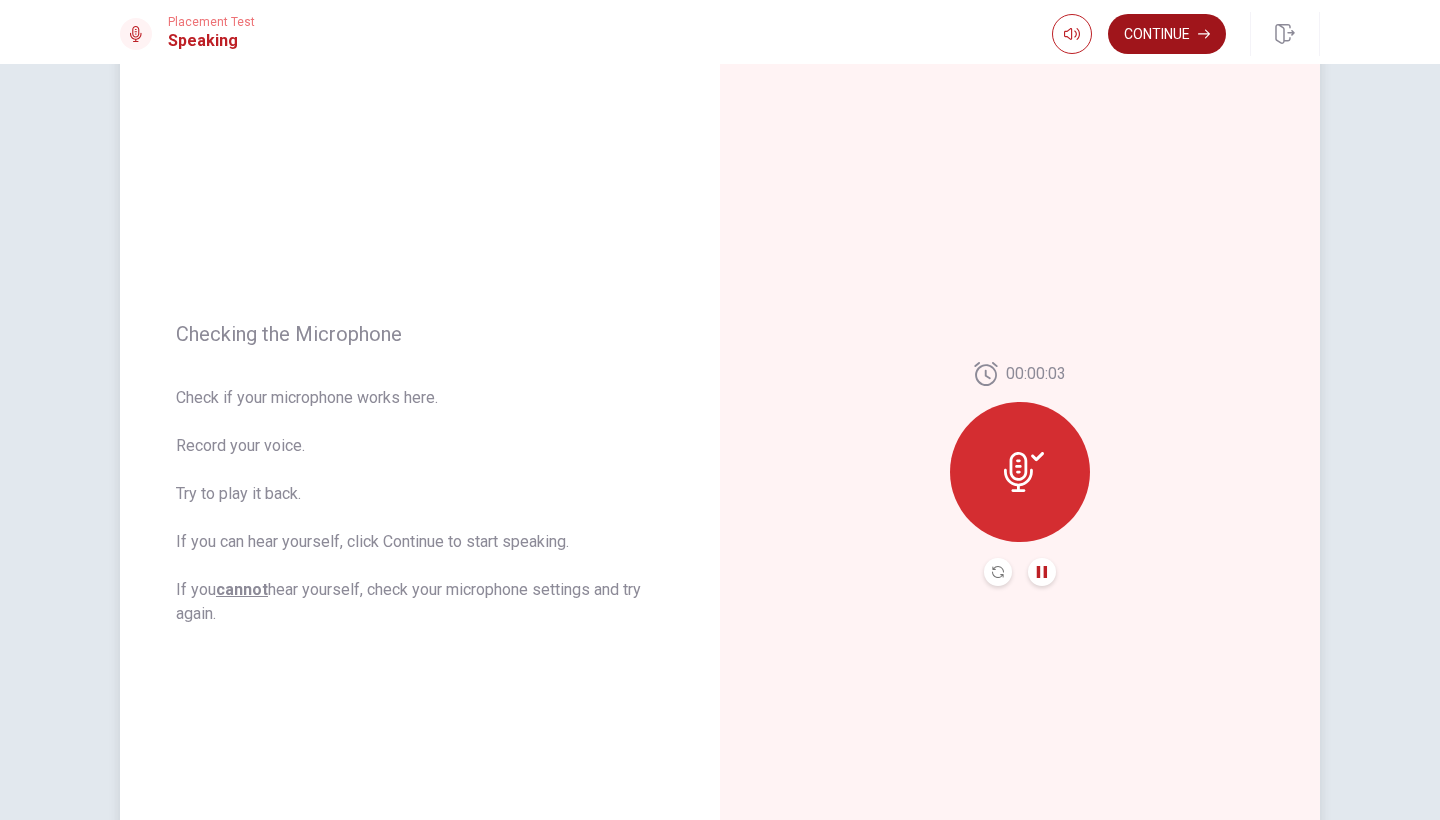 click on "Continue" at bounding box center [1167, 34] 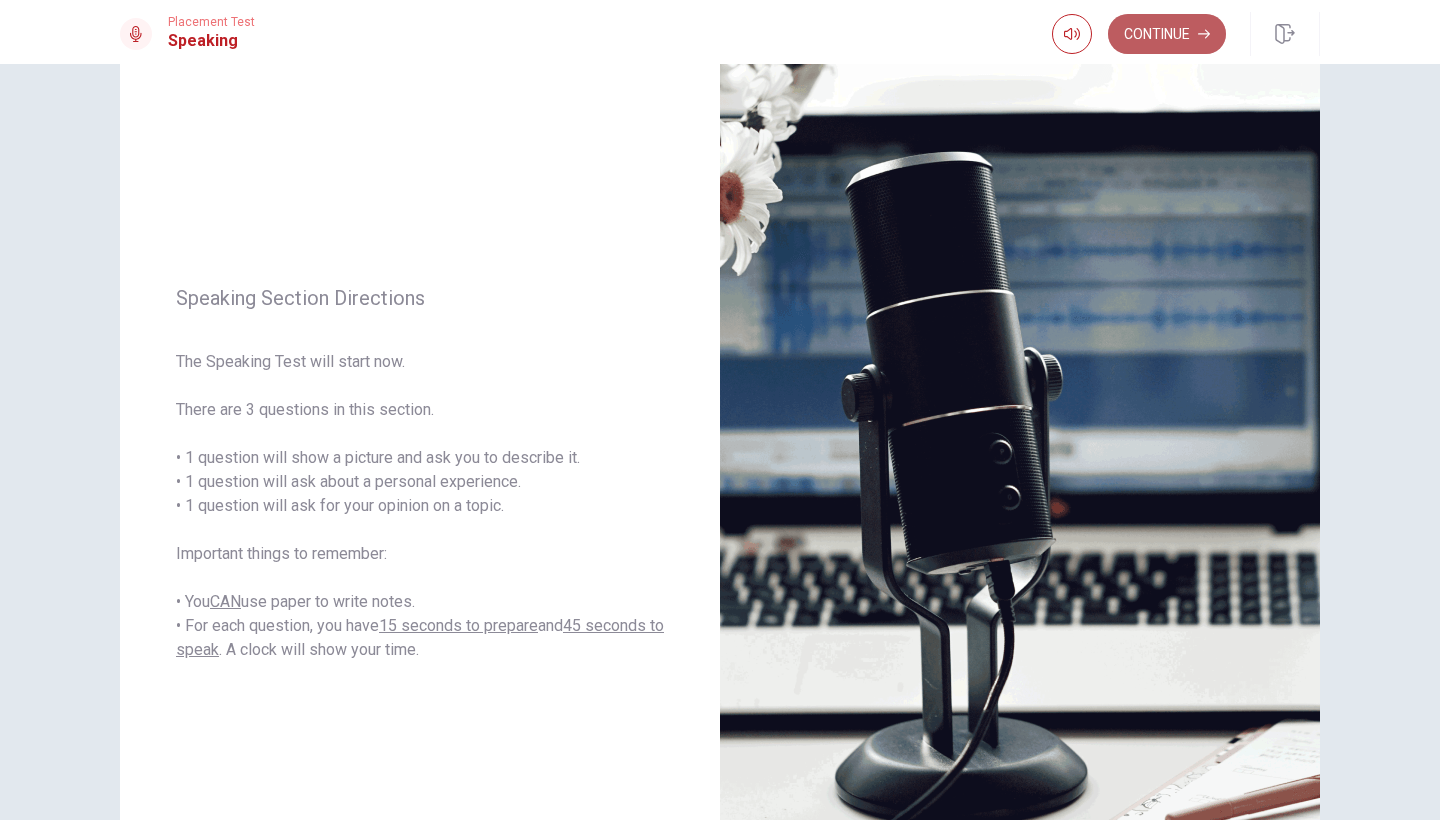 click on "Continue" at bounding box center [1167, 34] 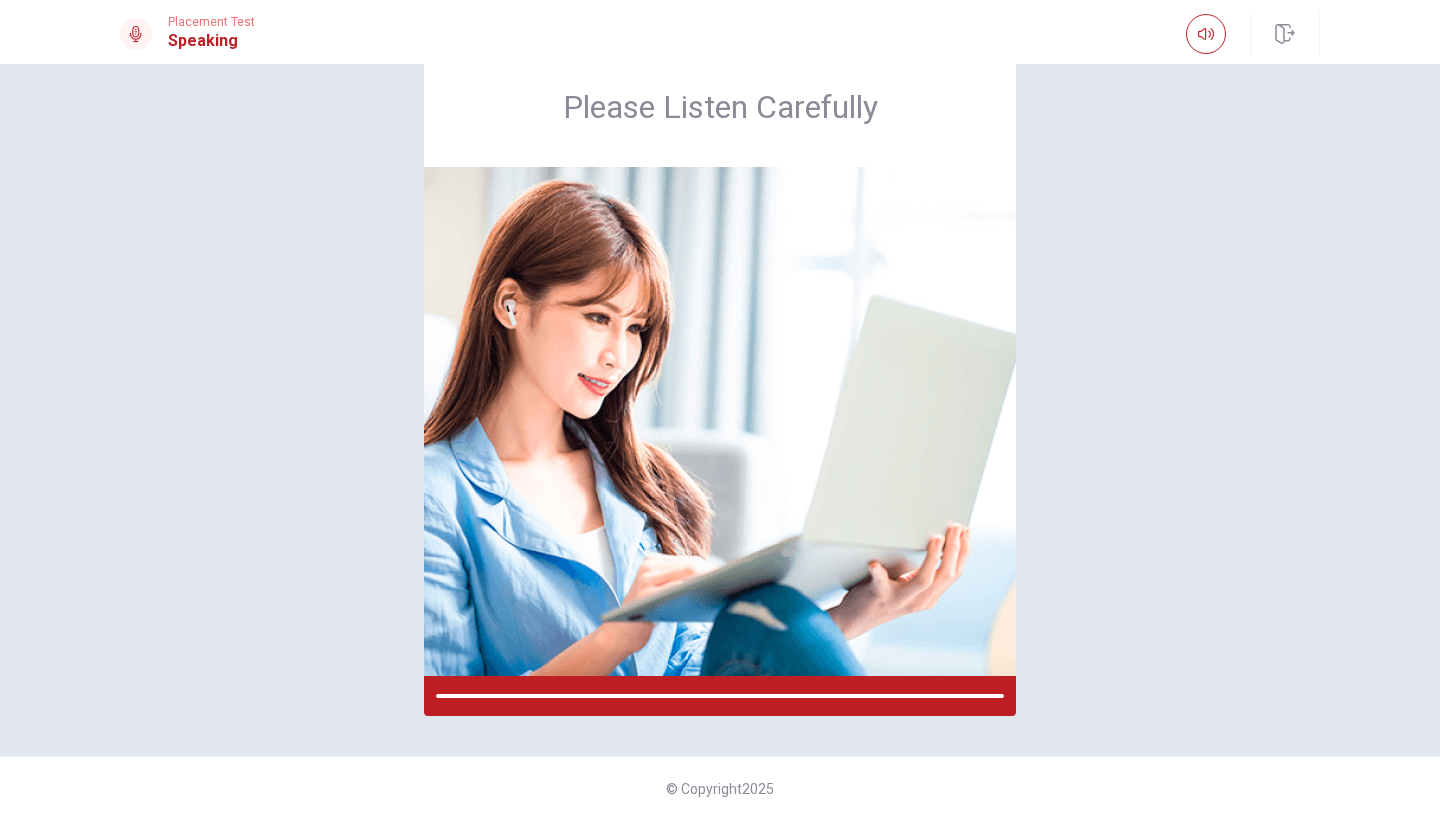 scroll, scrollTop: 57, scrollLeft: 0, axis: vertical 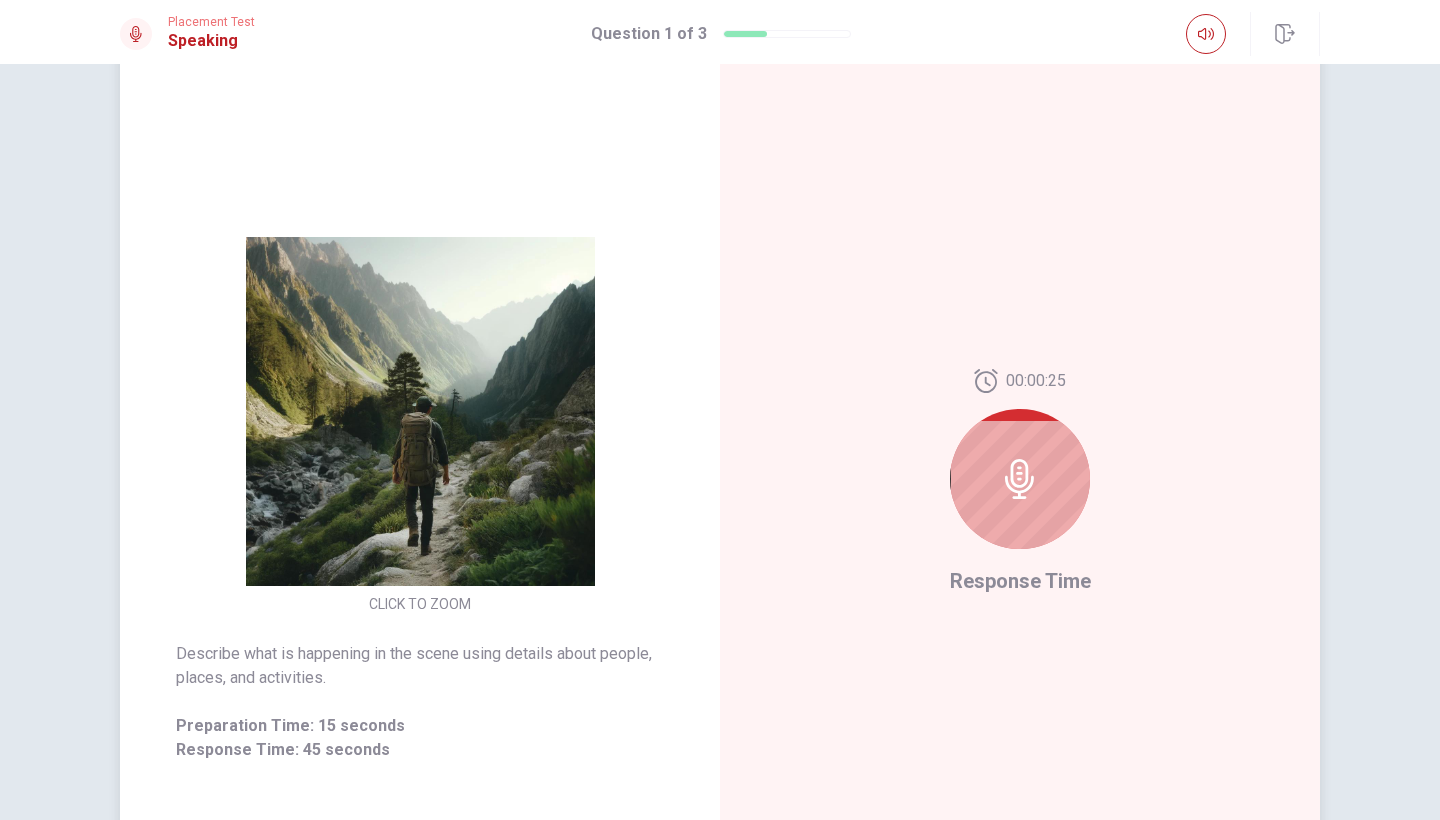 click at bounding box center [1020, 479] 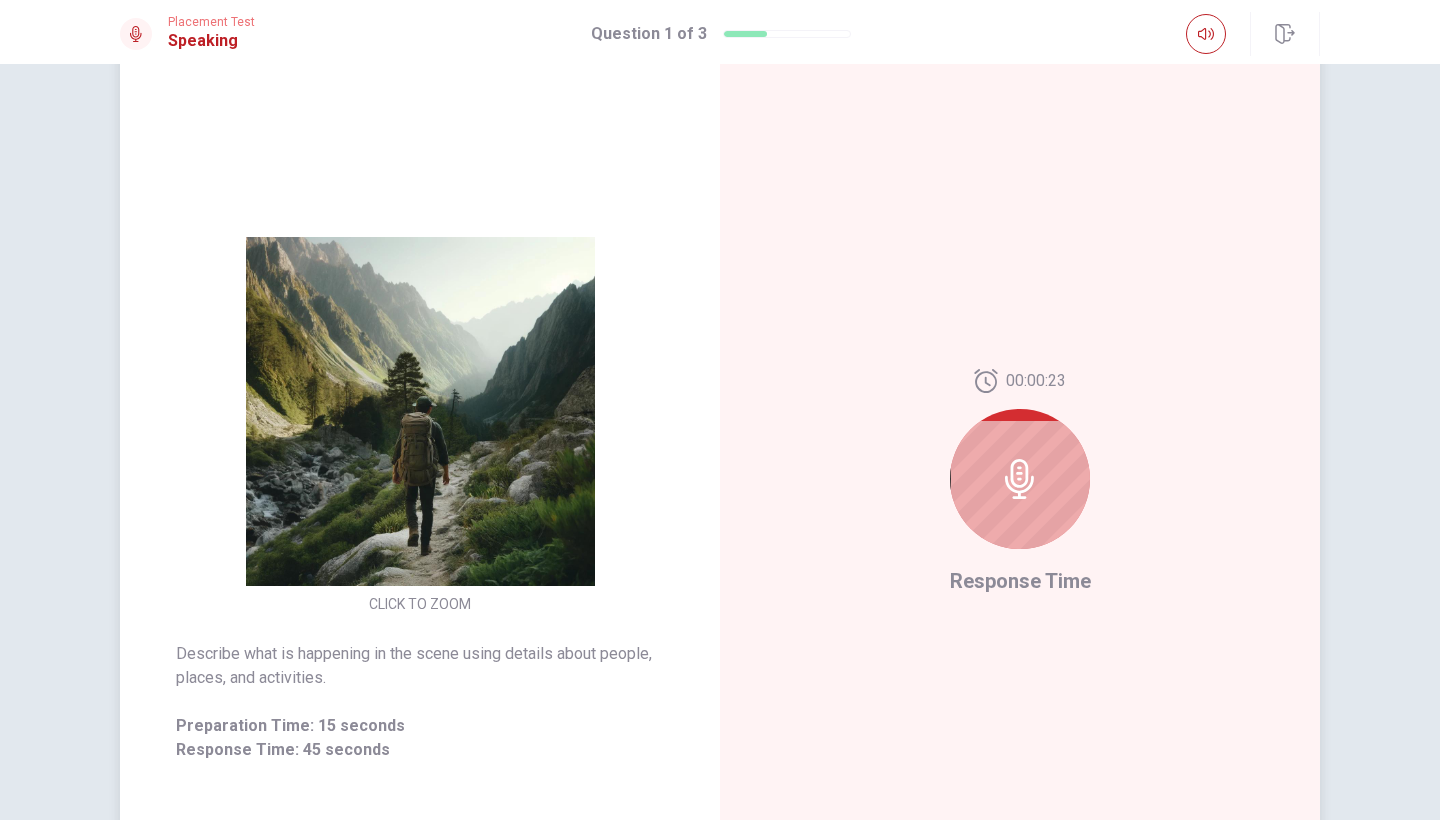 click 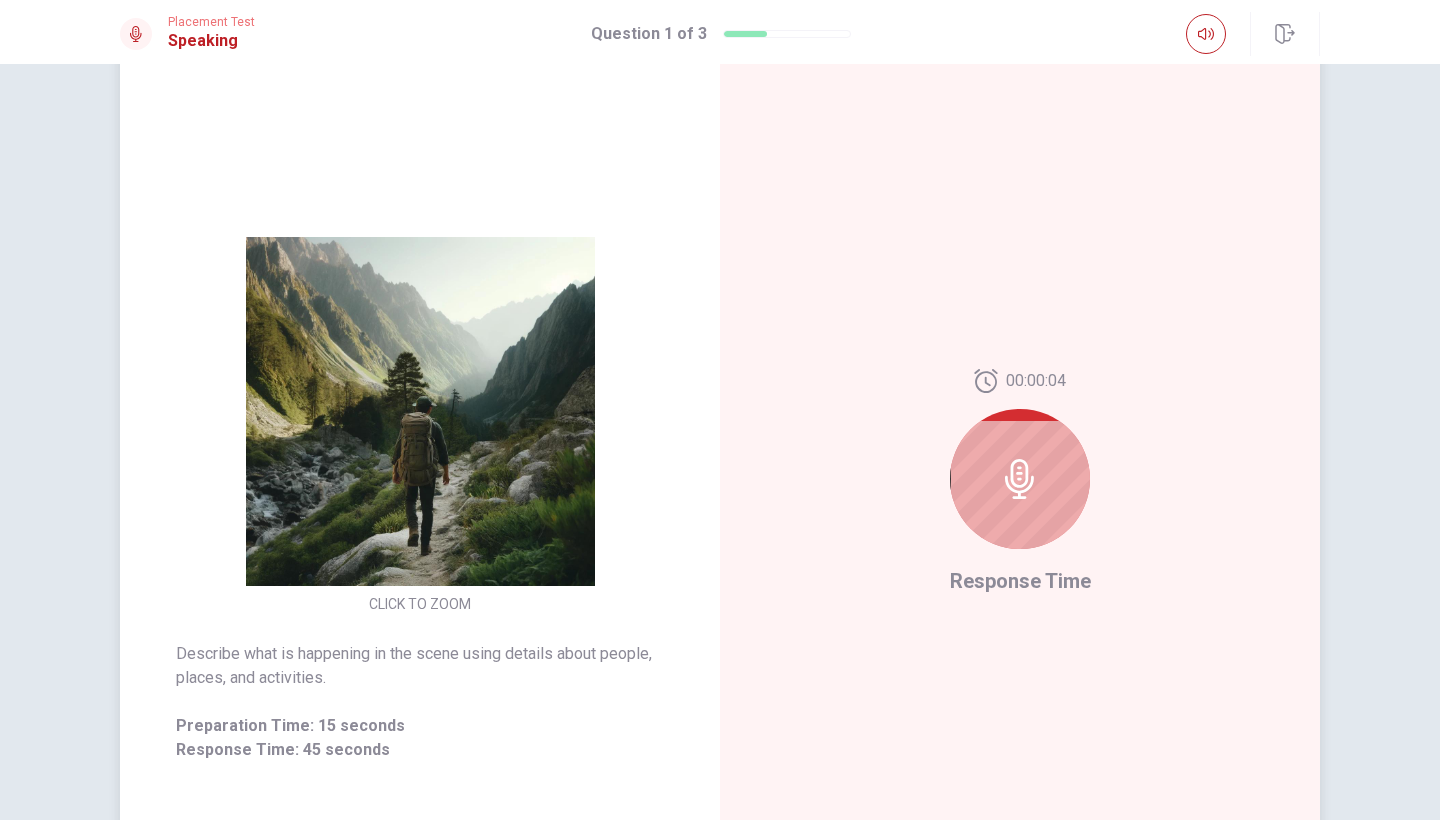 click 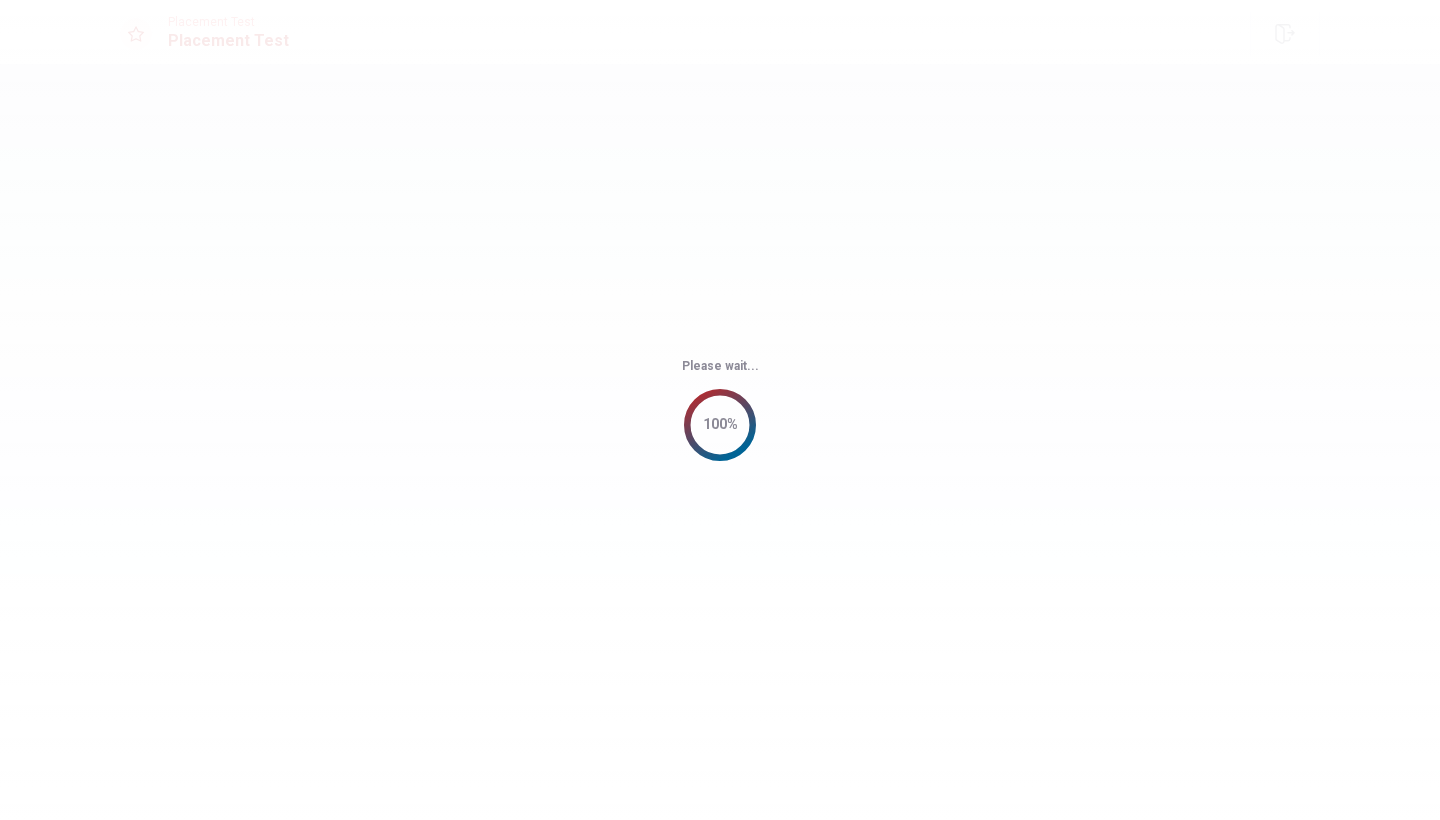 scroll, scrollTop: 0, scrollLeft: 0, axis: both 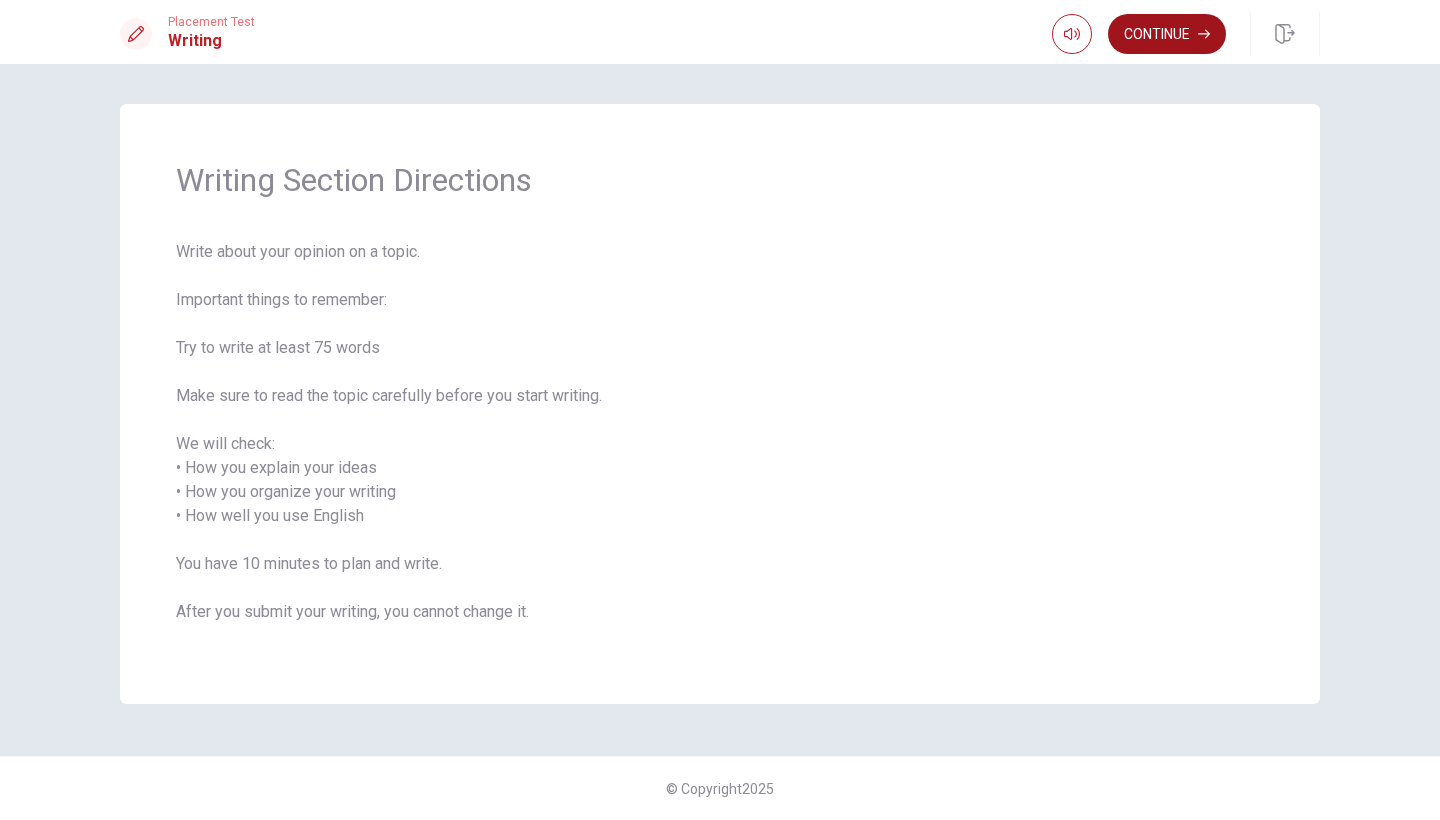 click on "Continue" at bounding box center [1167, 34] 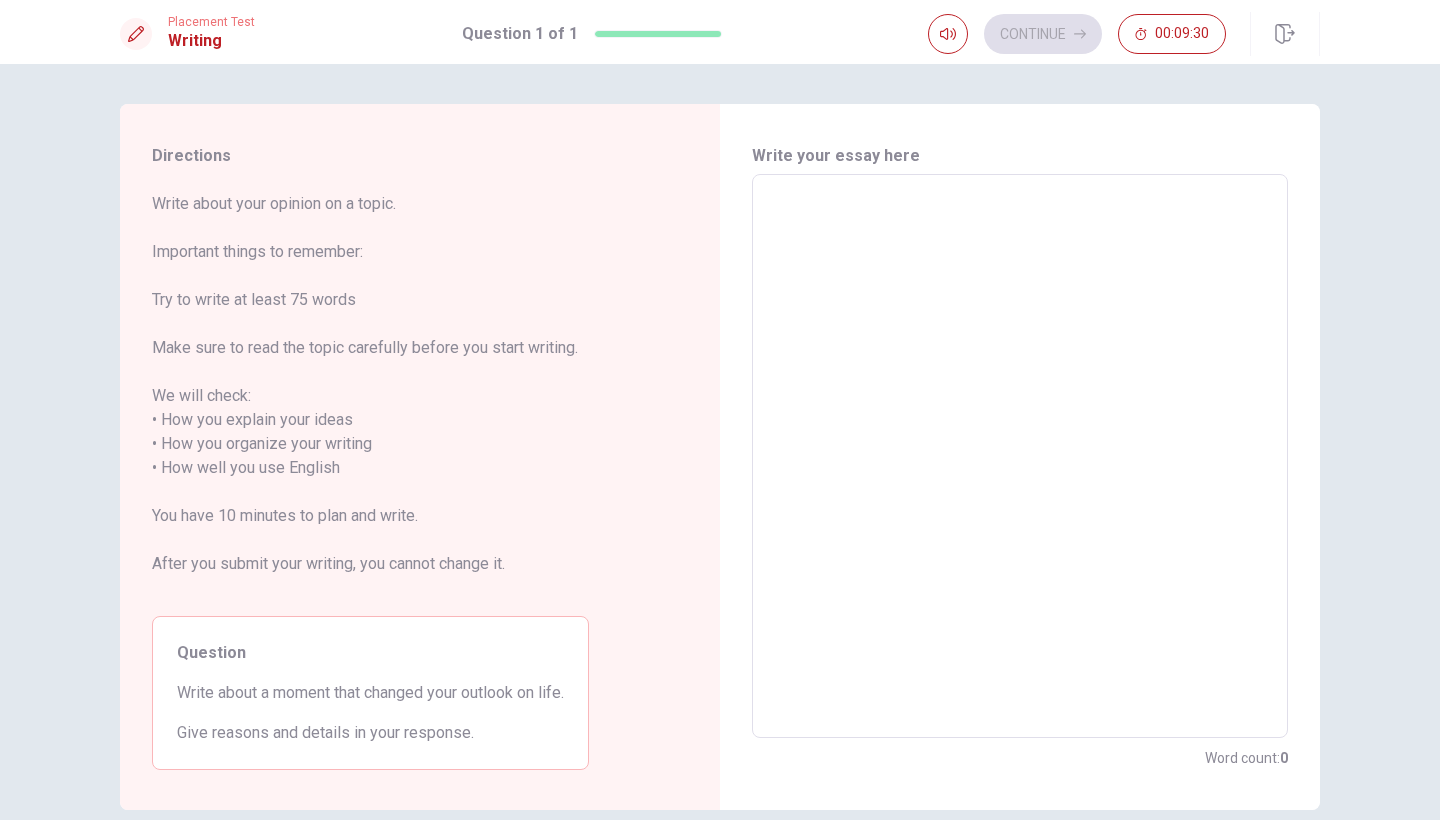 click at bounding box center (1020, 456) 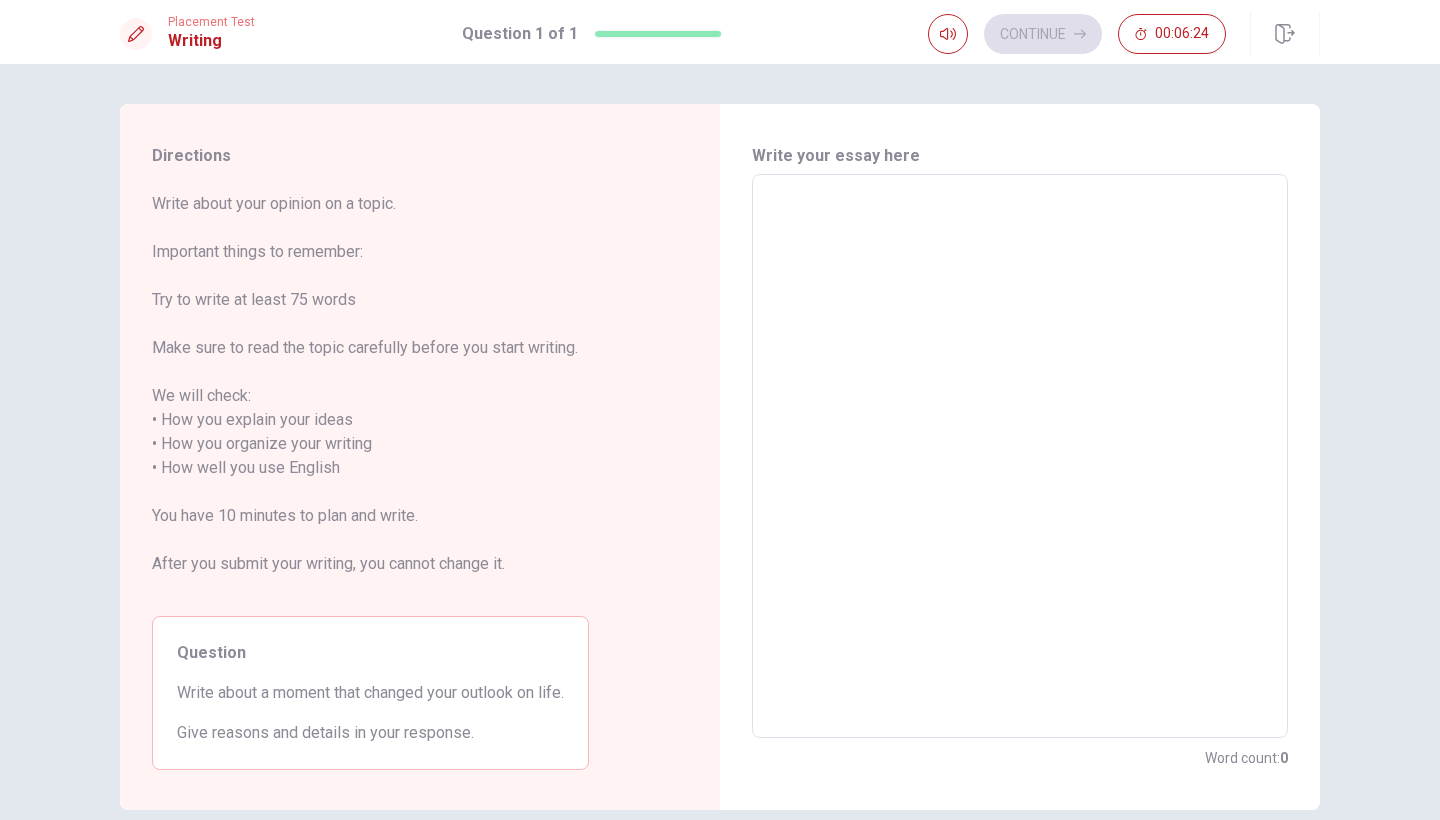 type on "A" 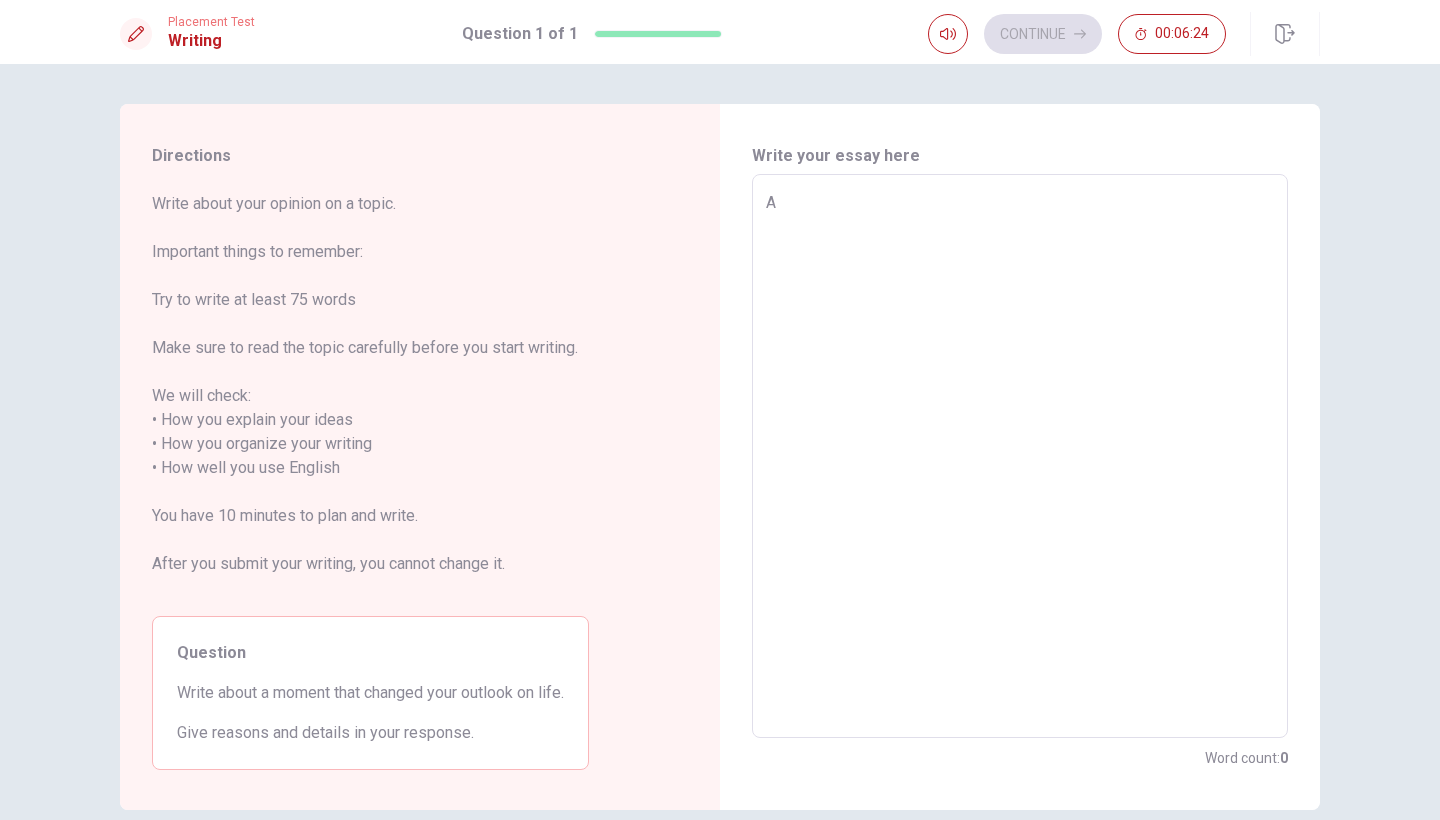 type on "x" 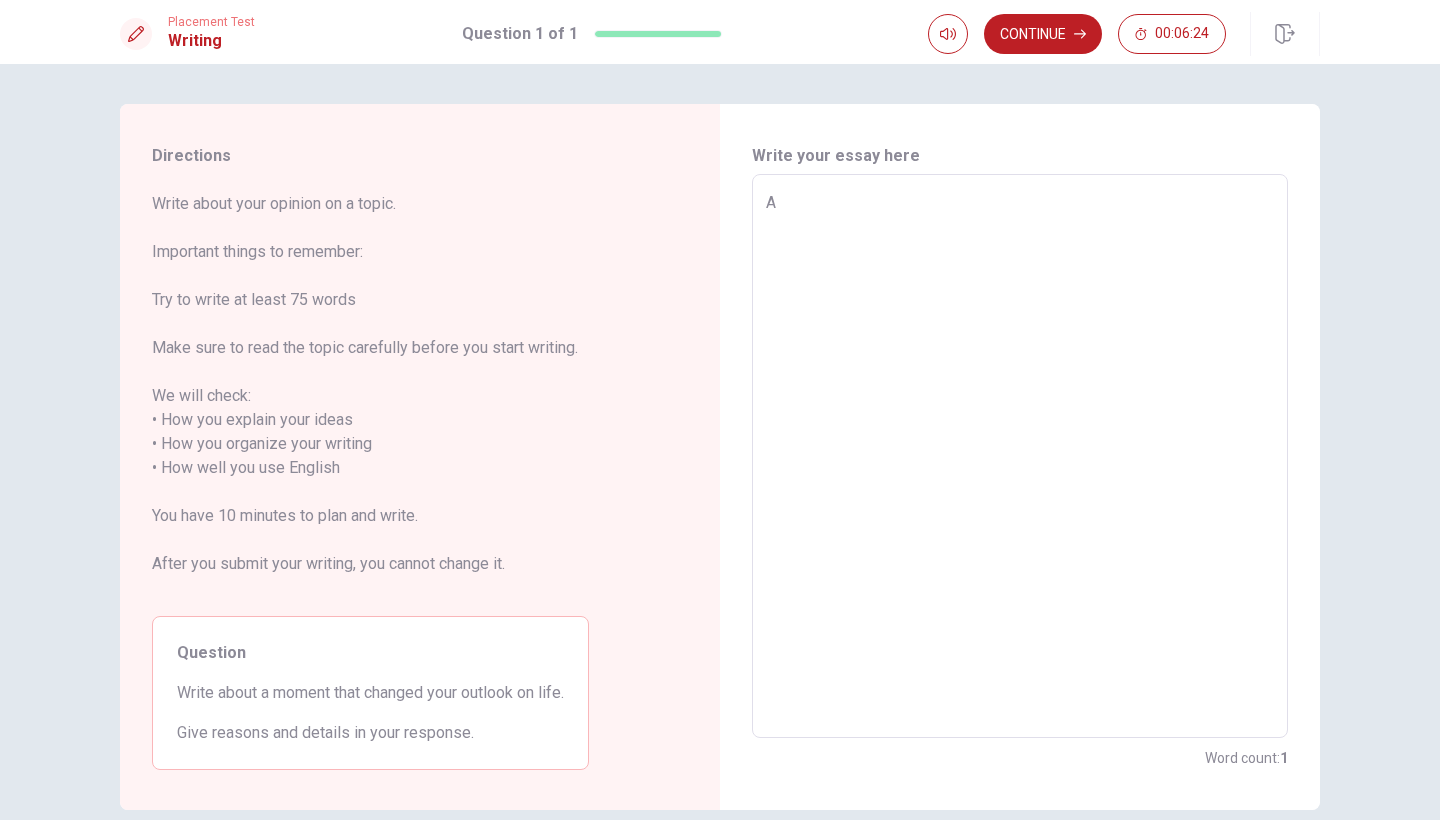 type on "A" 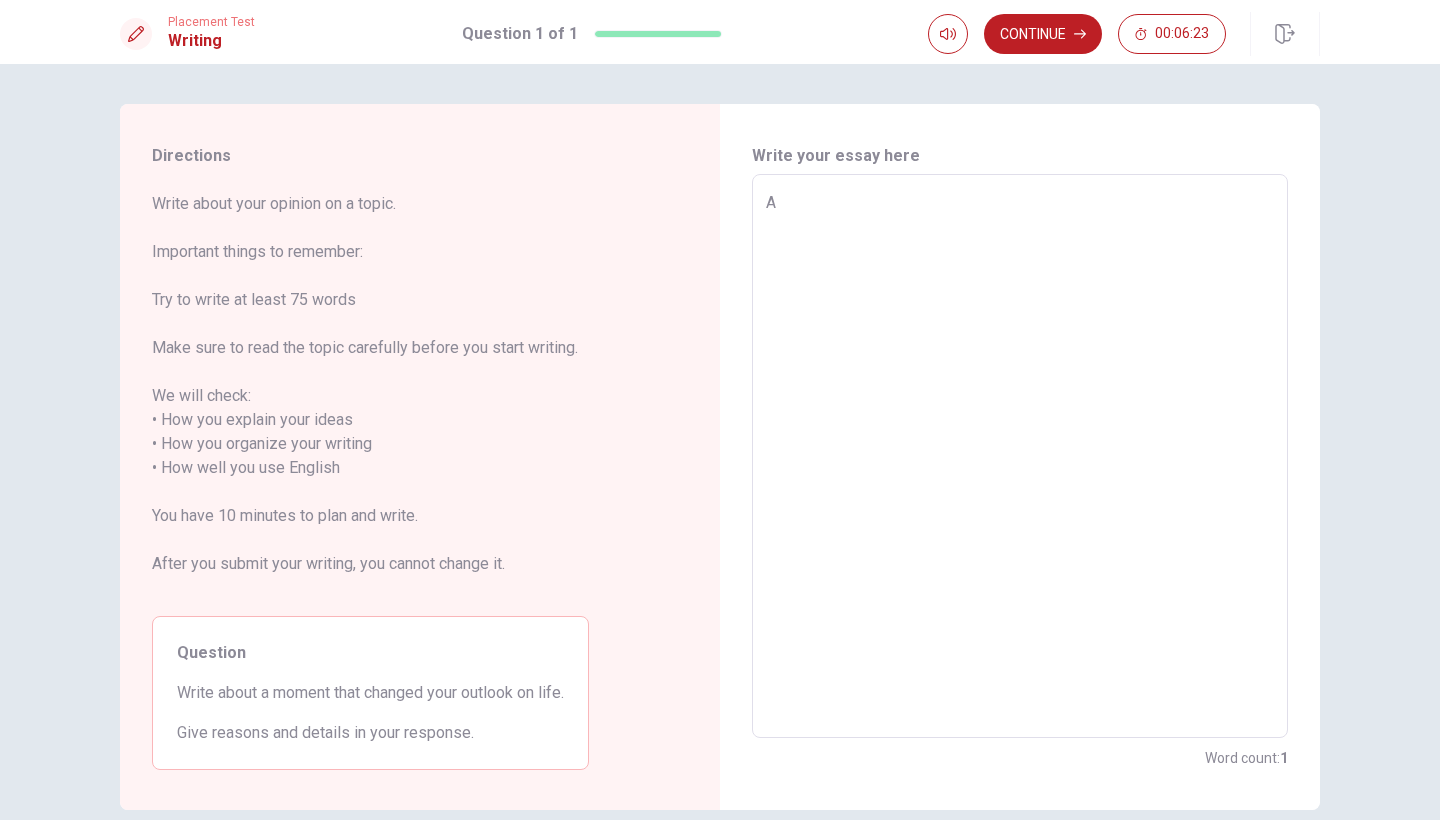 type on "A m" 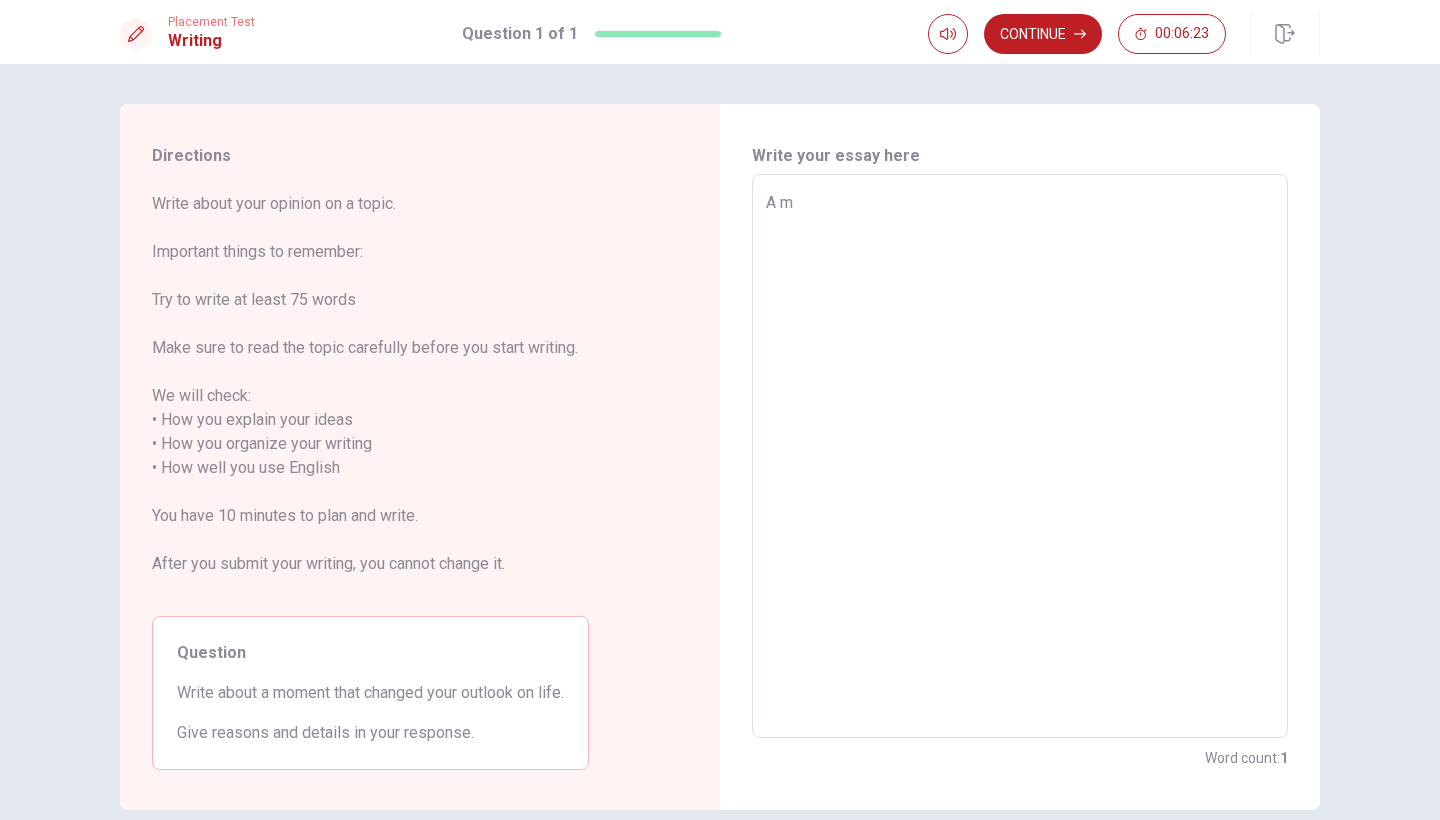 type on "x" 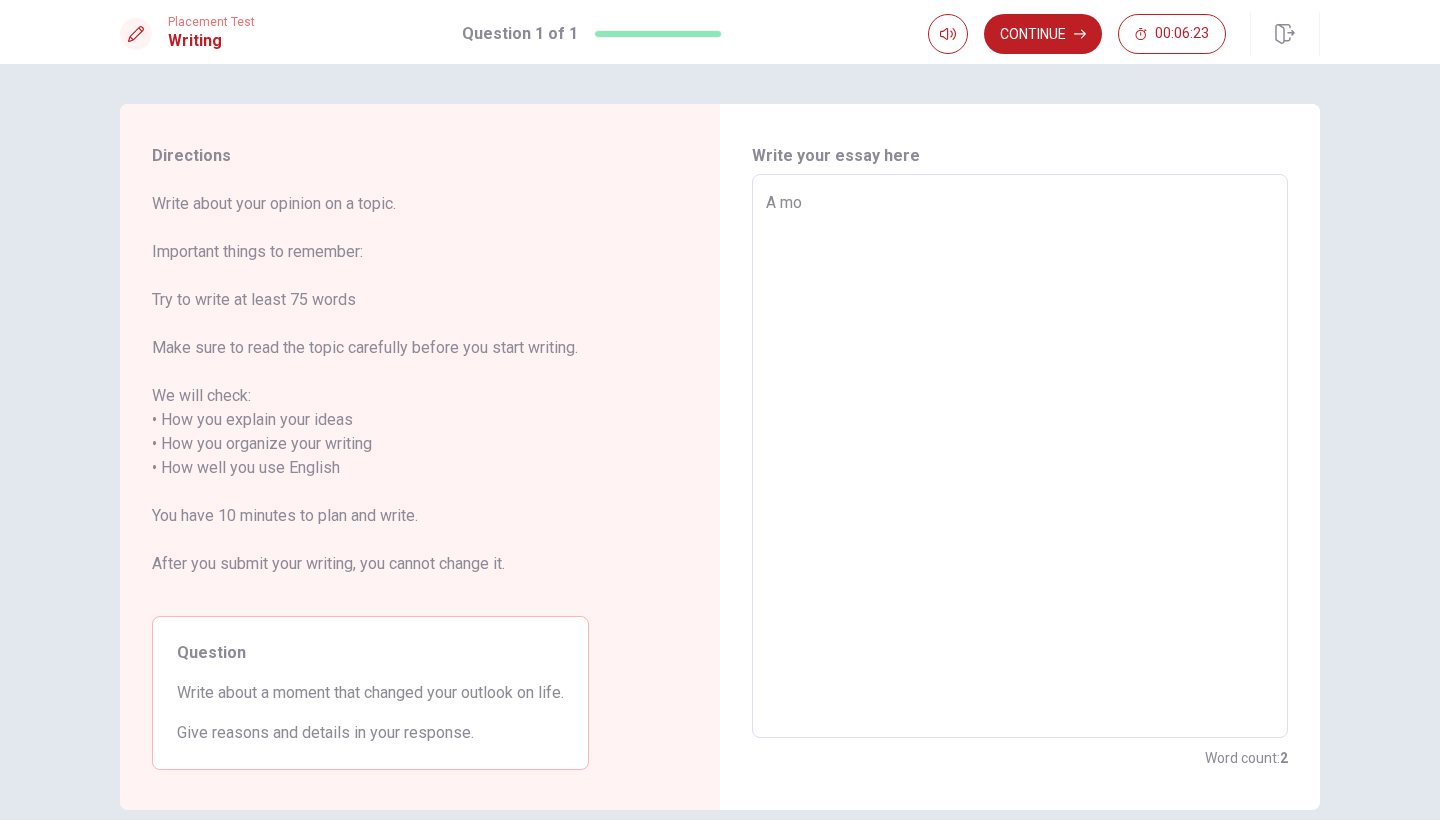 type on "x" 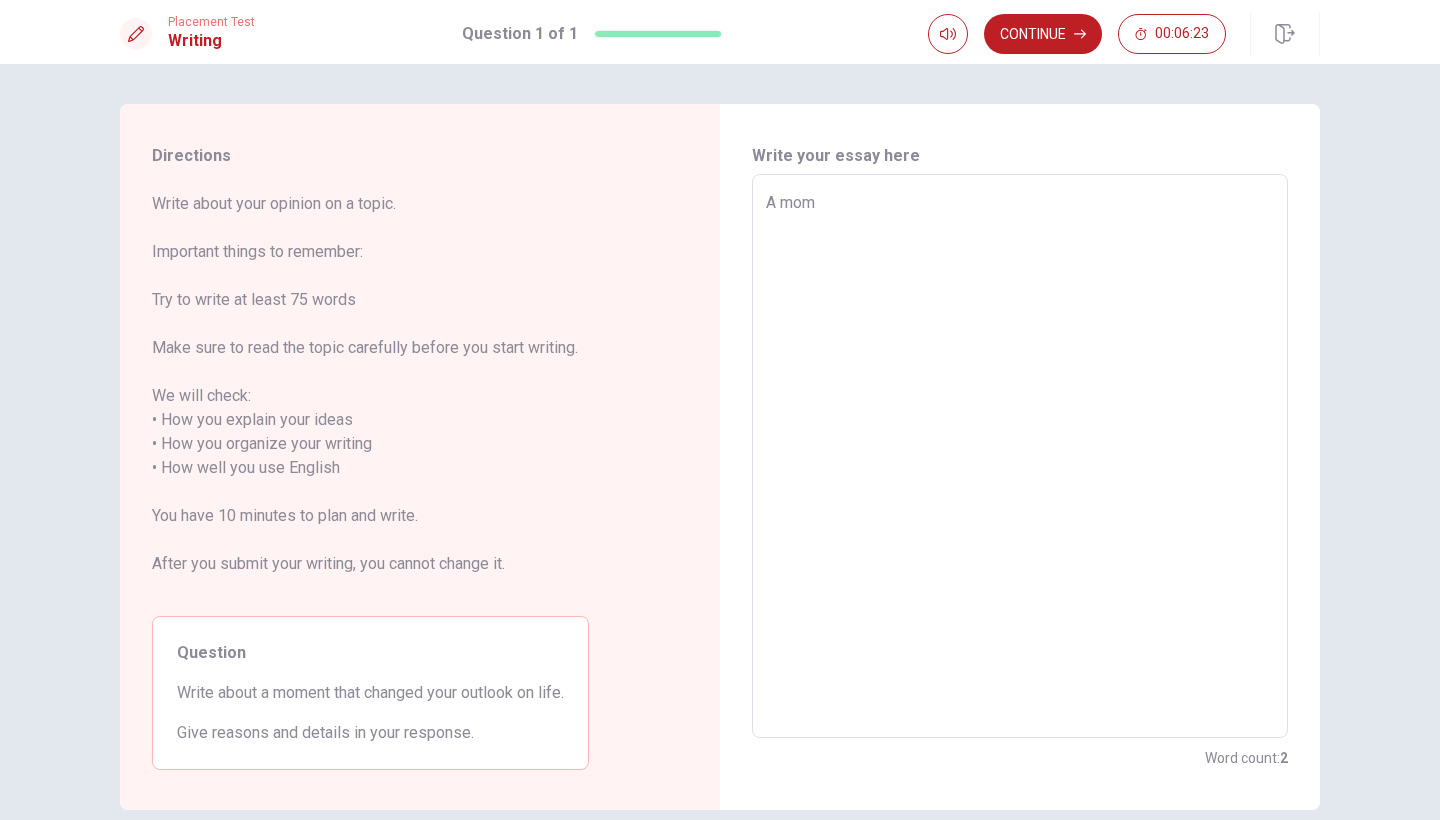 type on "x" 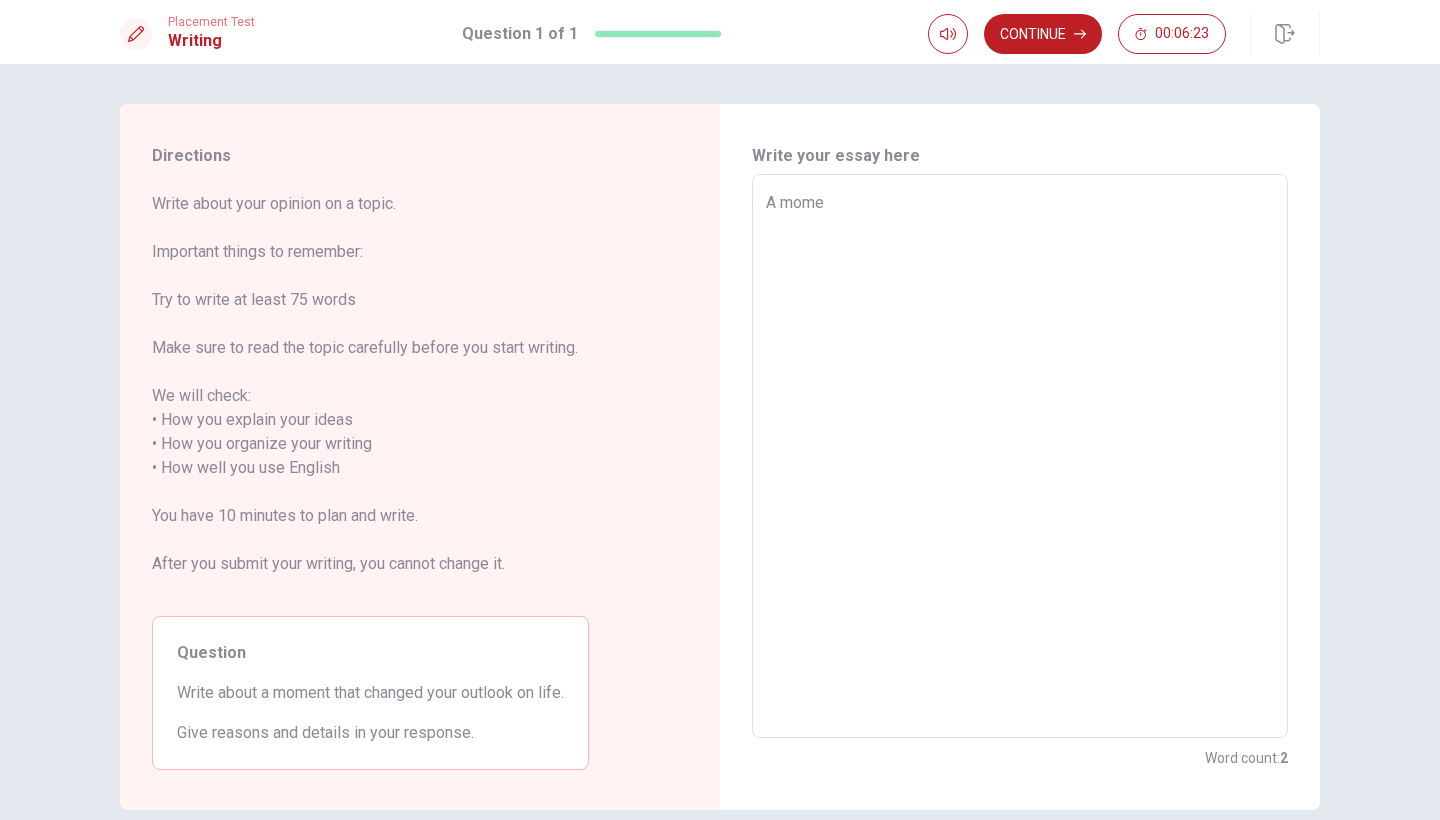 type on "x" 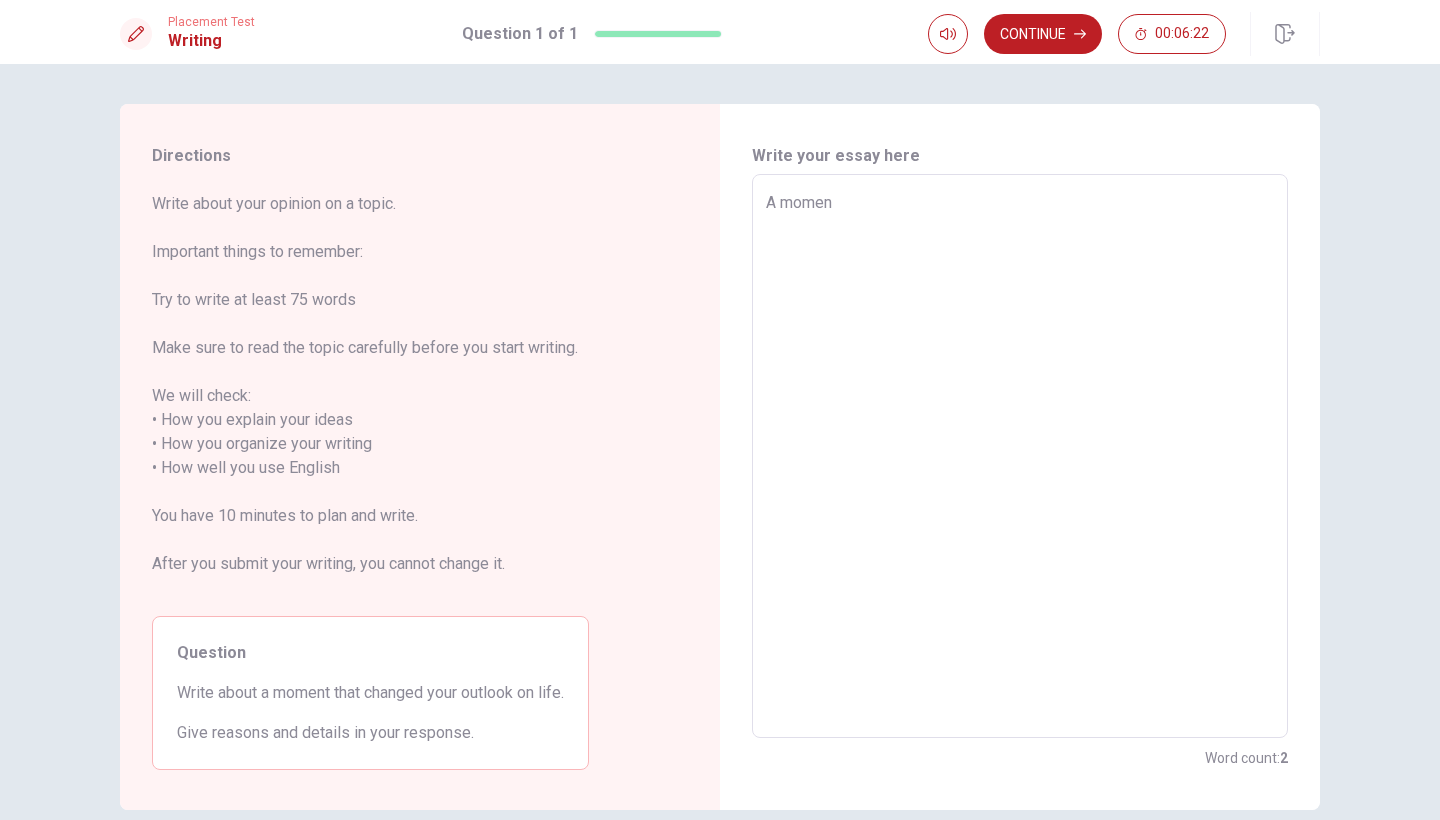 type on "x" 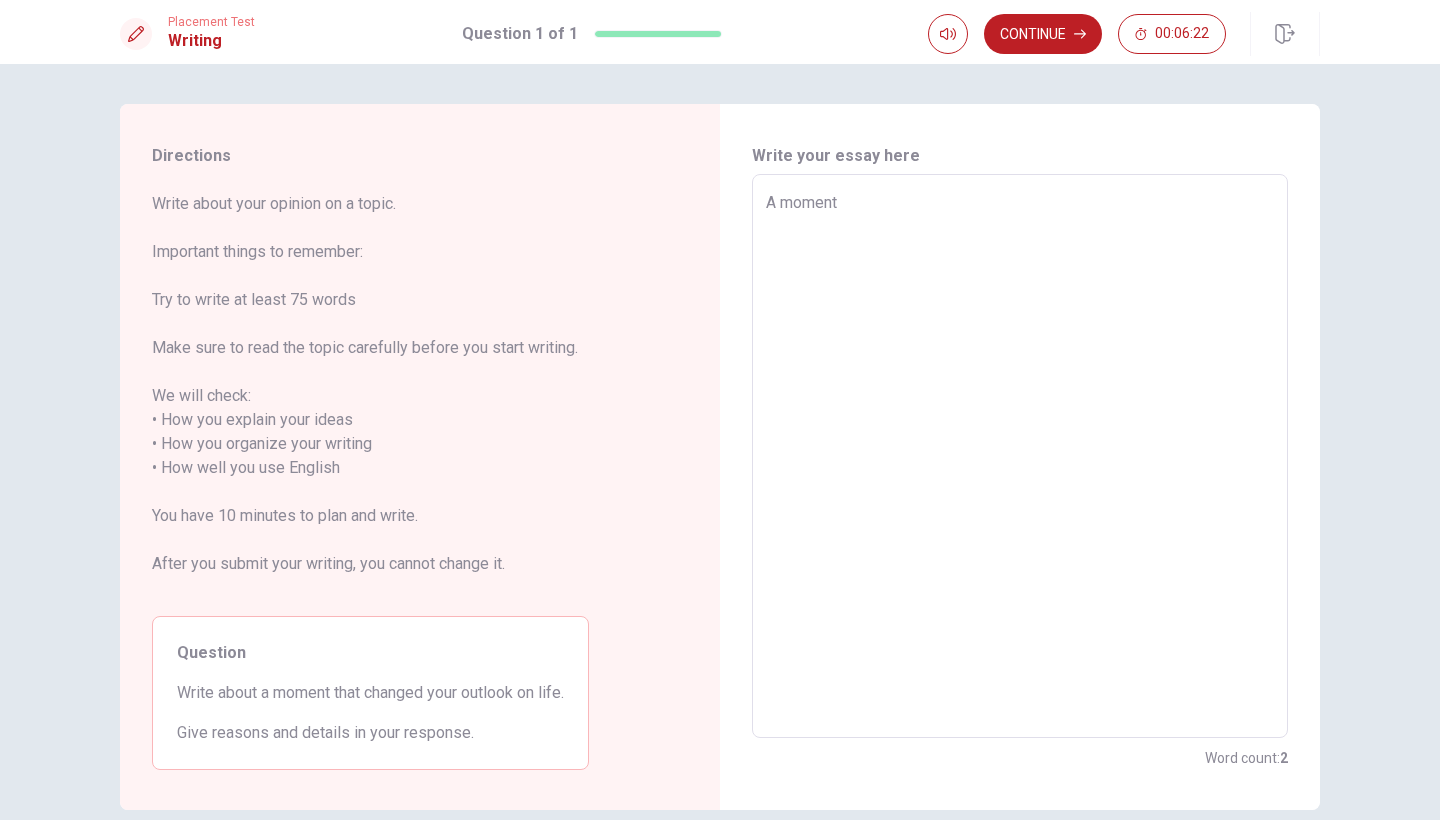 type on "x" 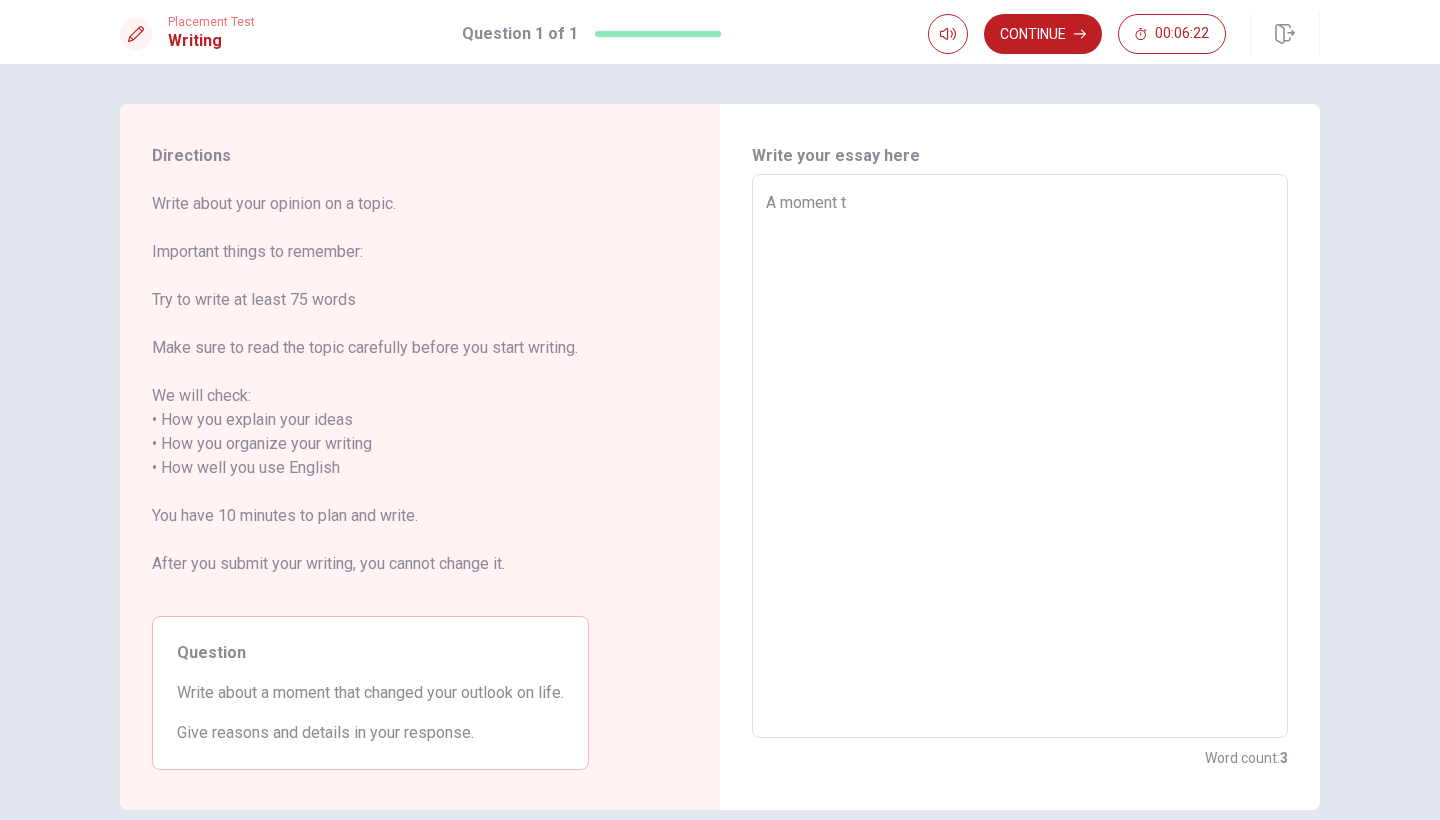type on "x" 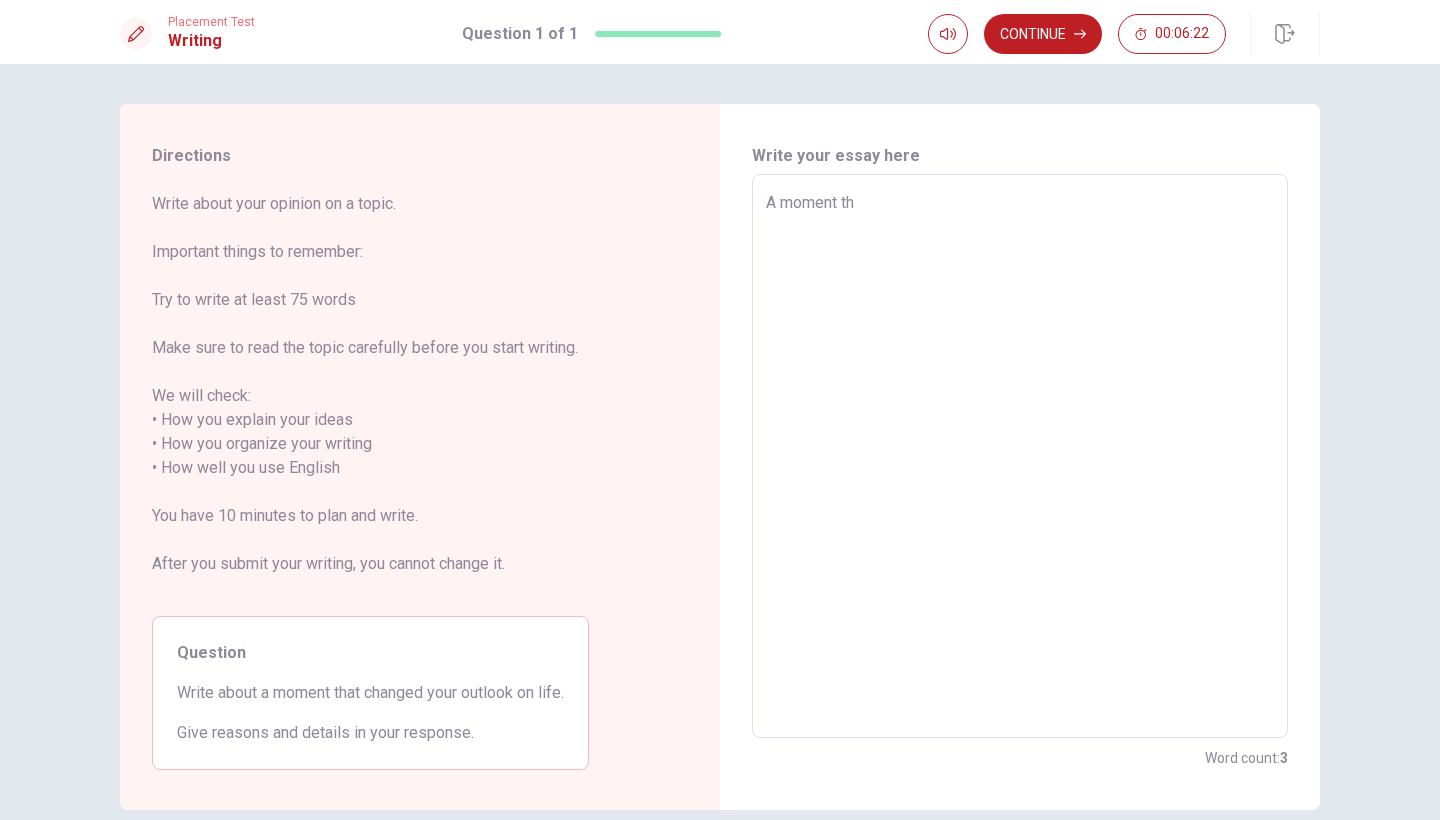 type on "x" 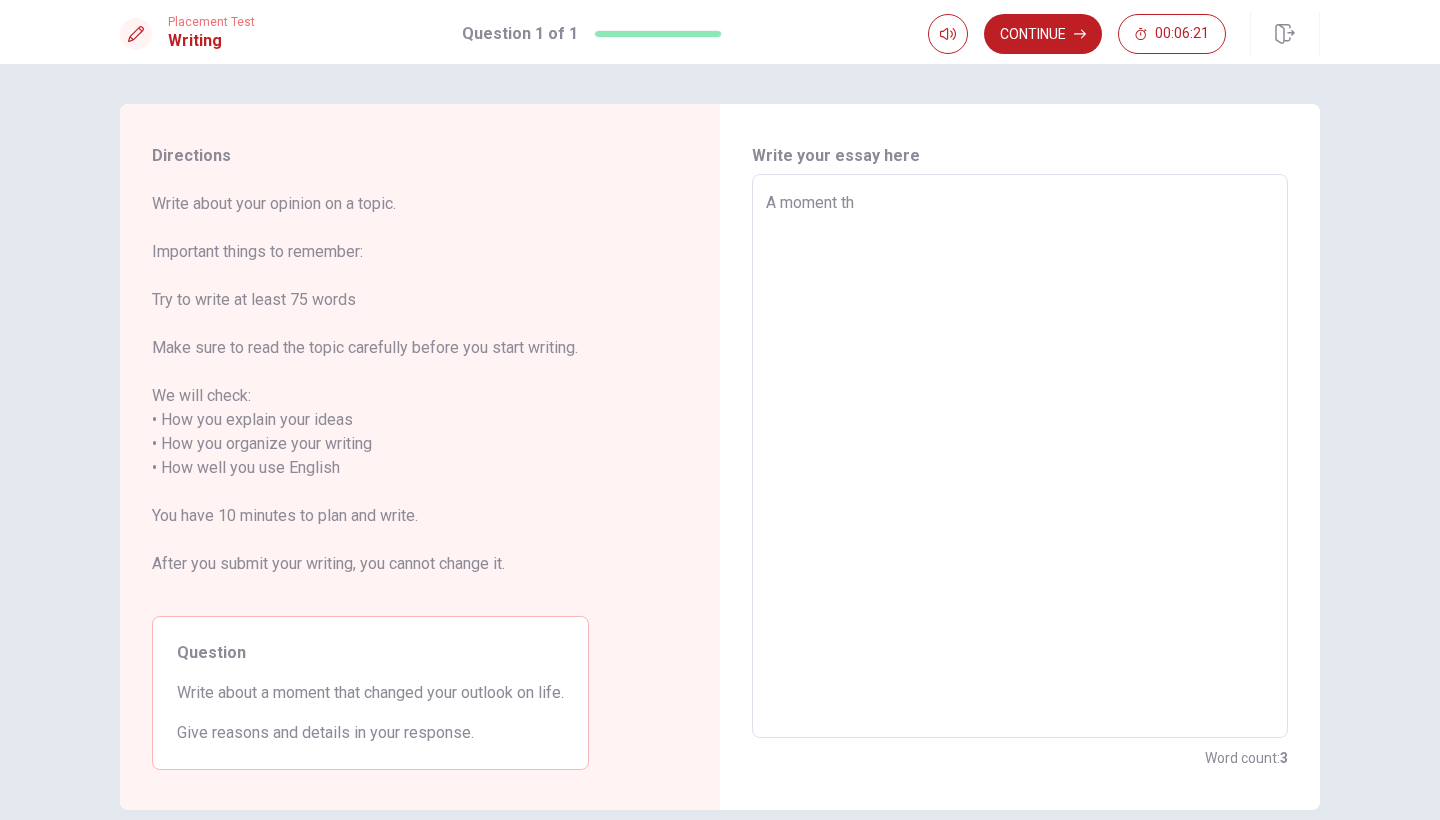 type on "A moment tha" 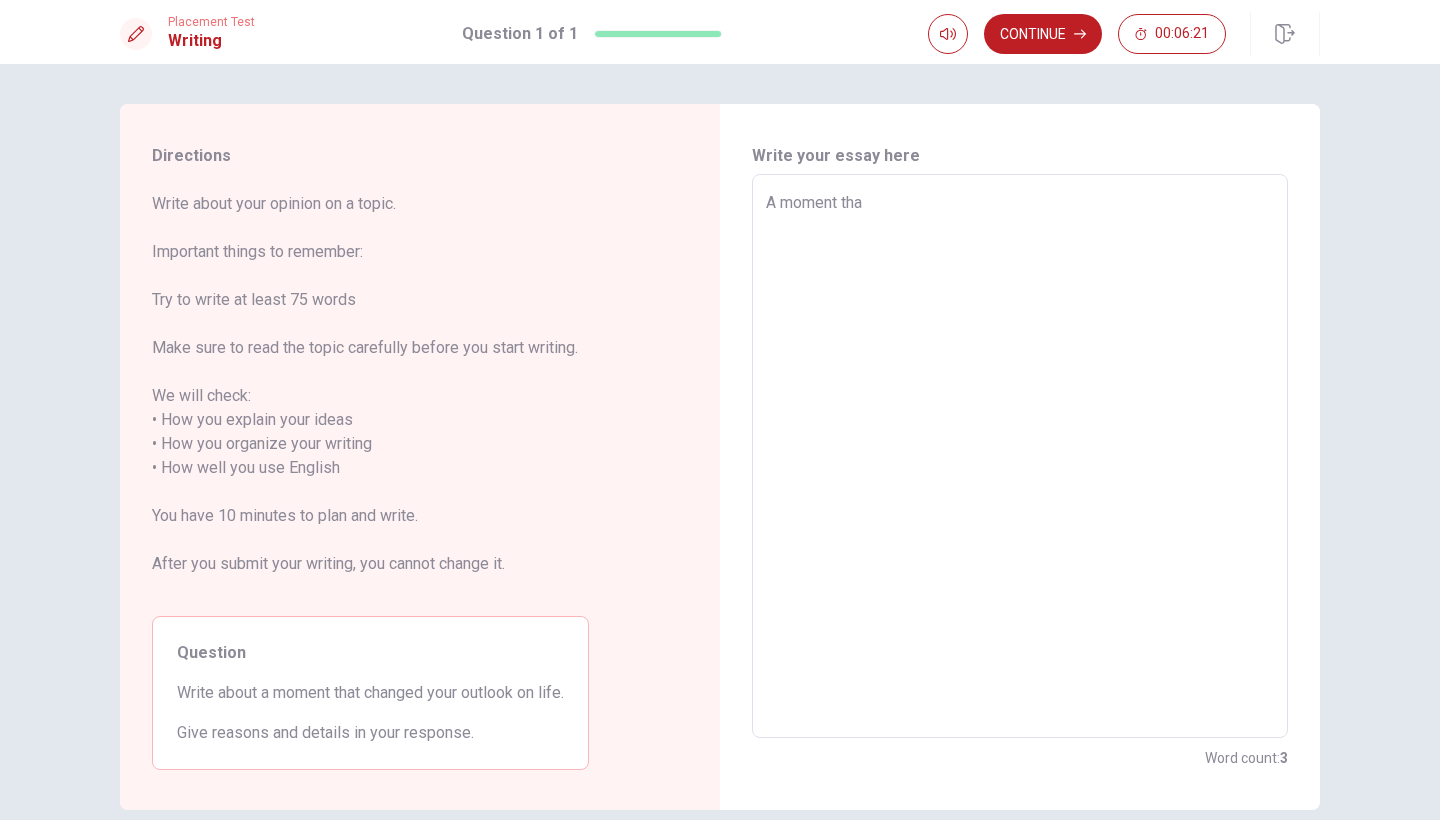 type on "x" 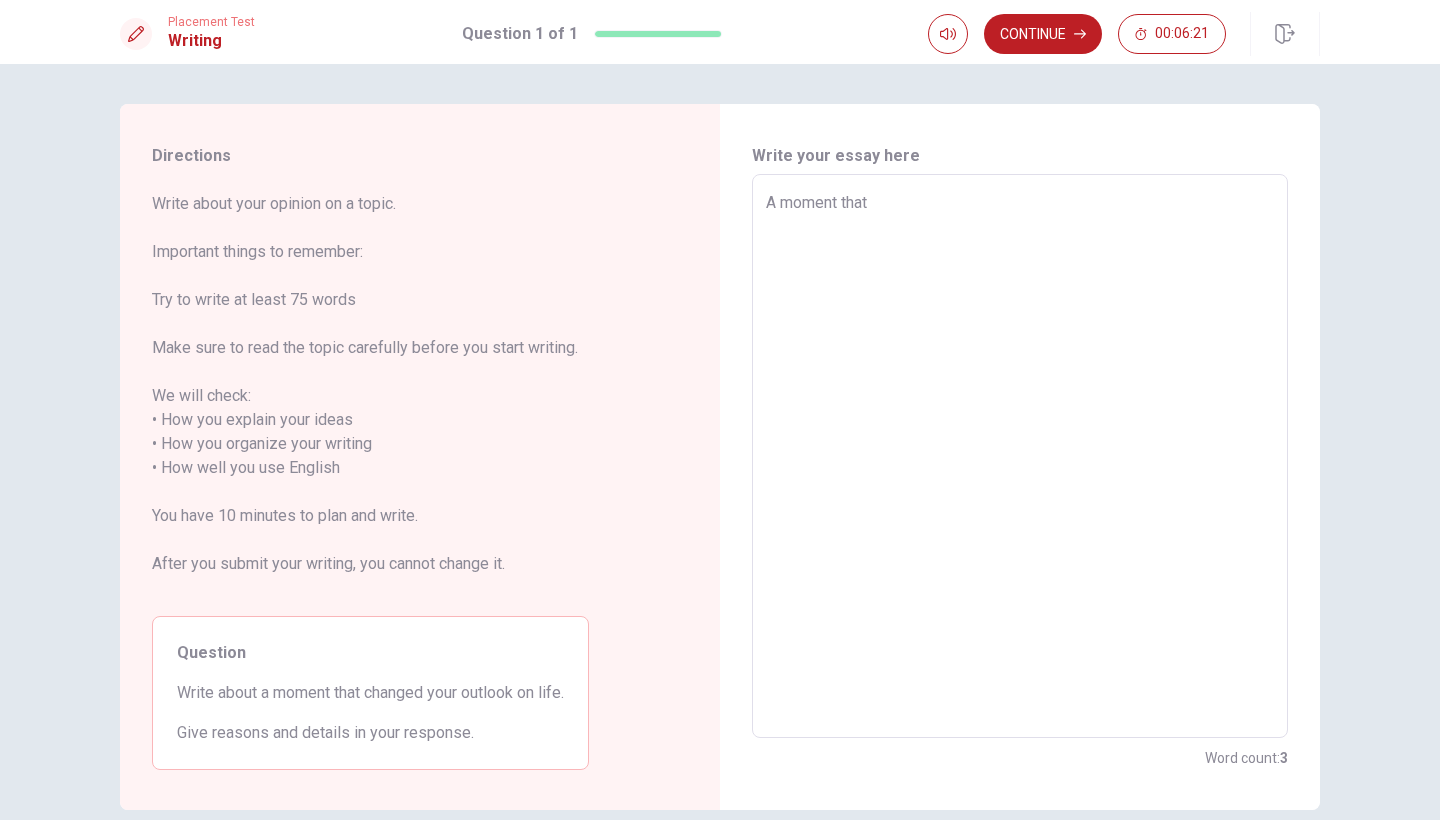 type on "x" 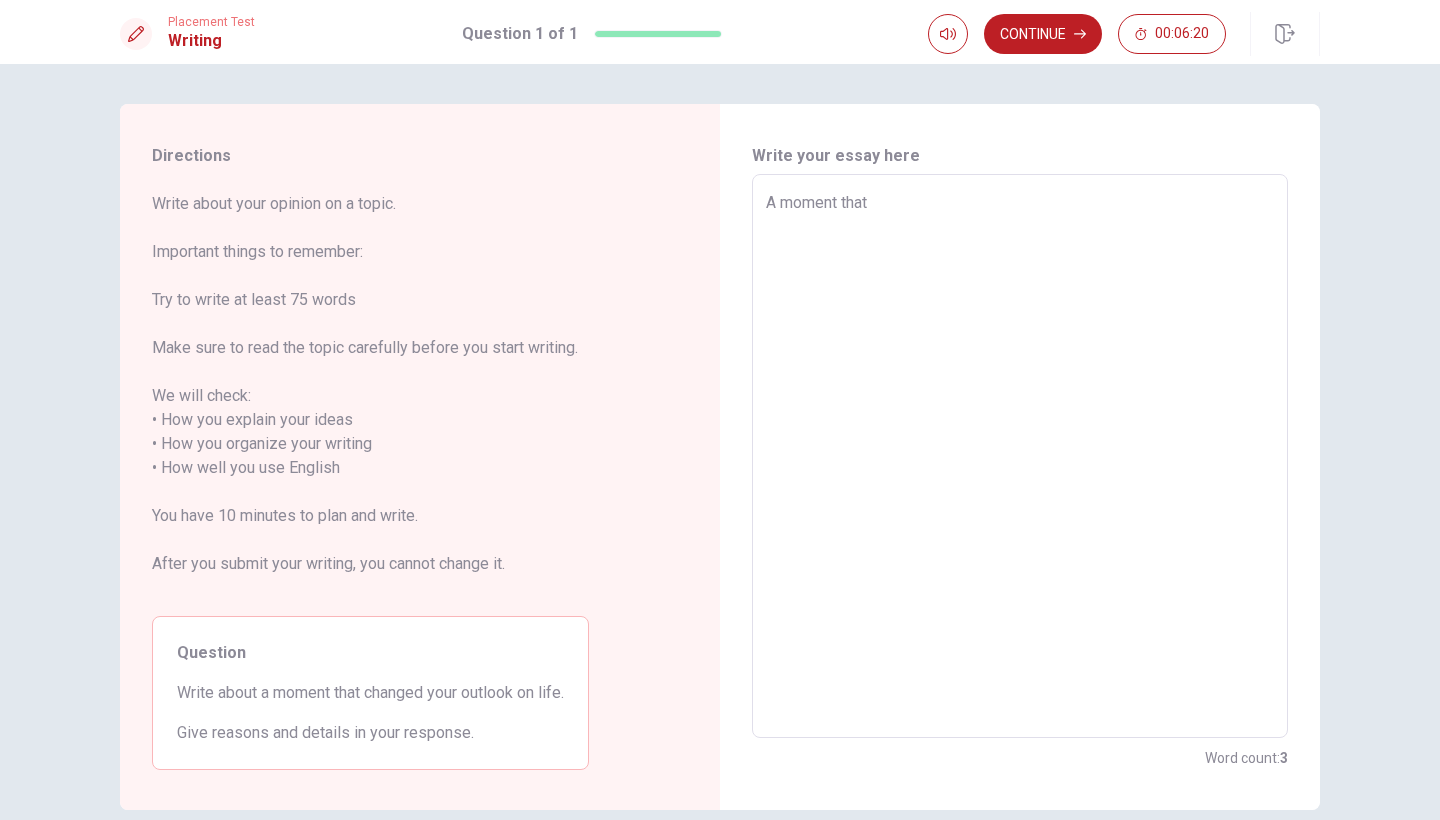 type on "x" 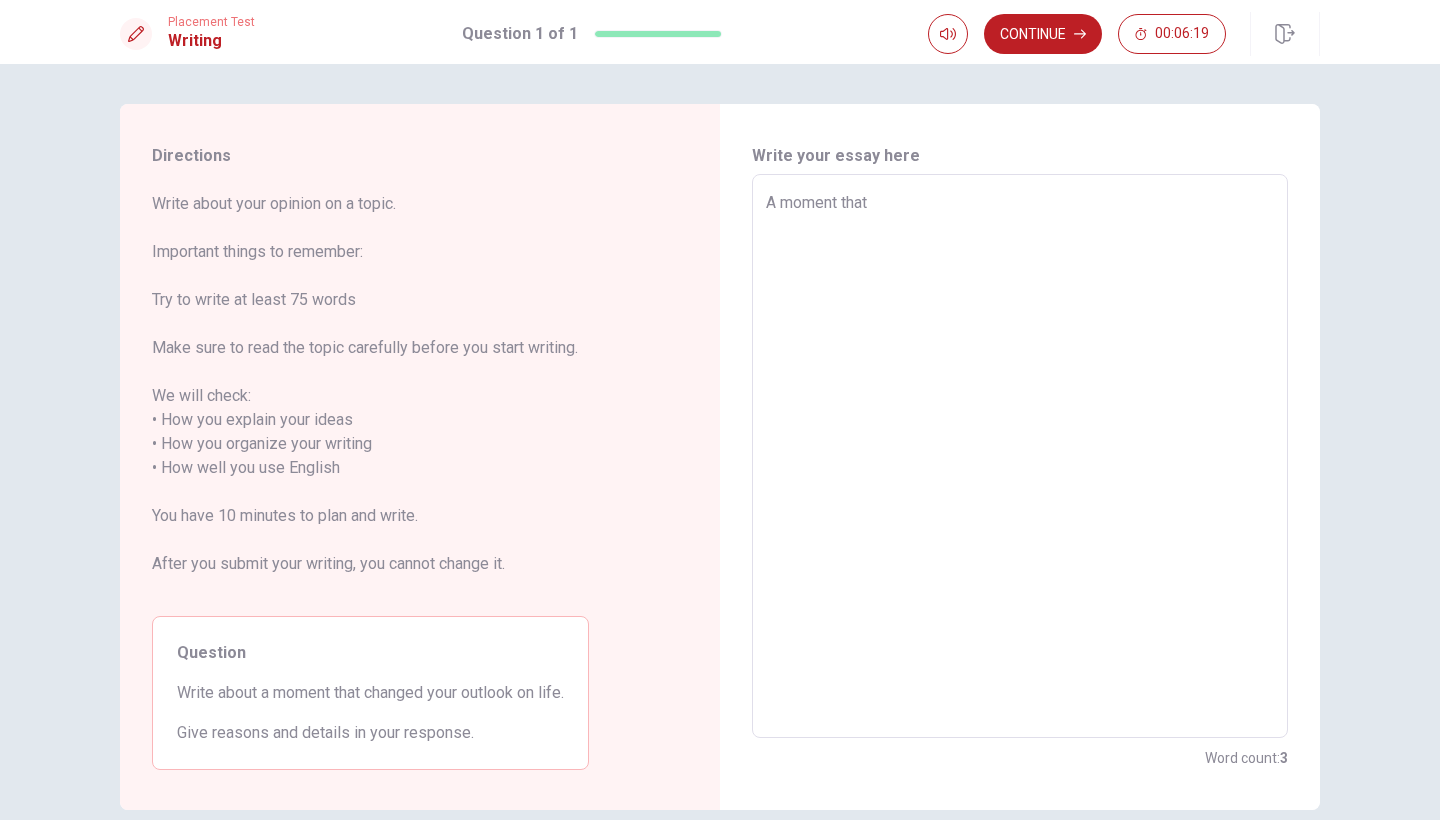 type on "A moment that c" 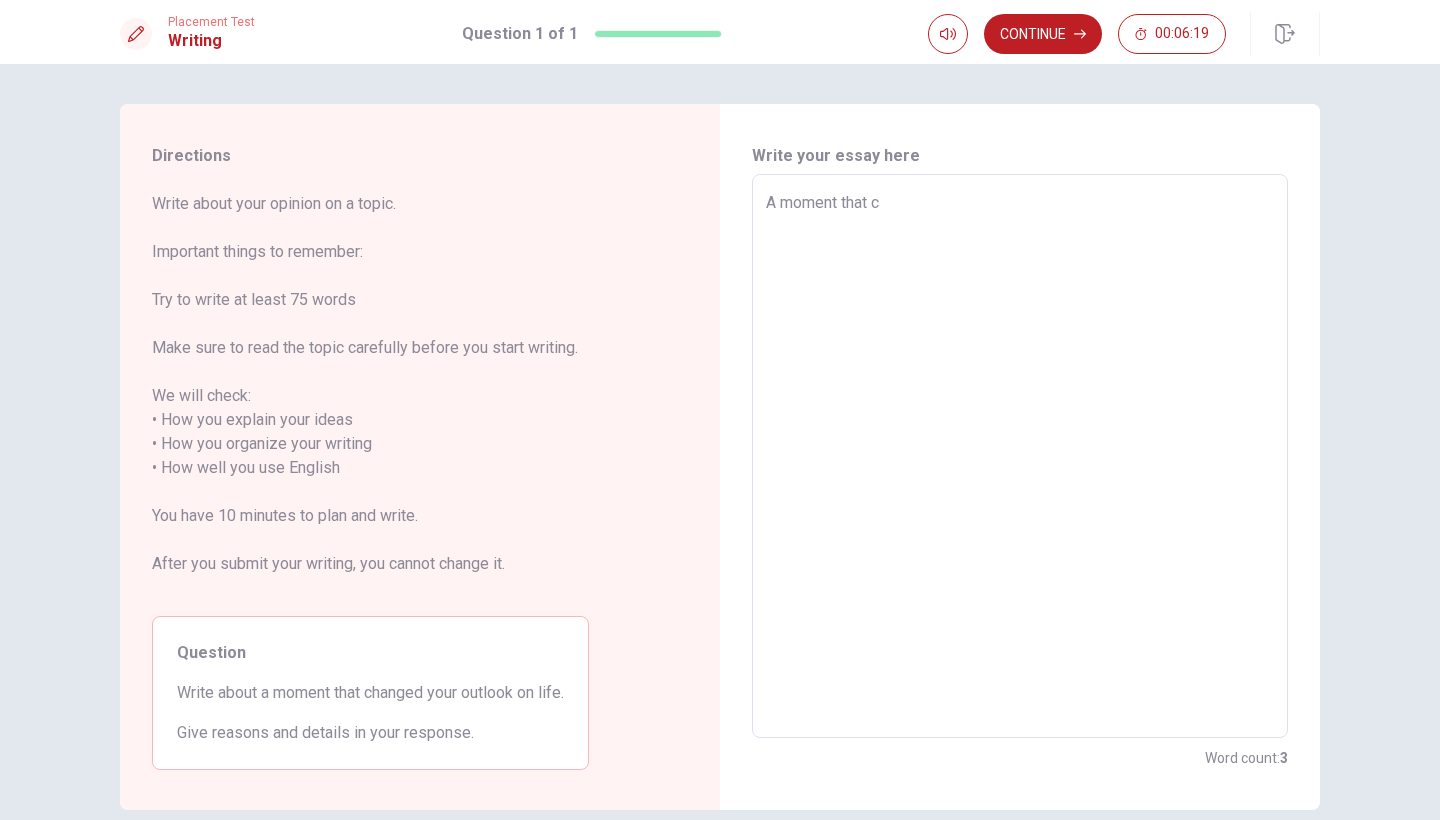type on "x" 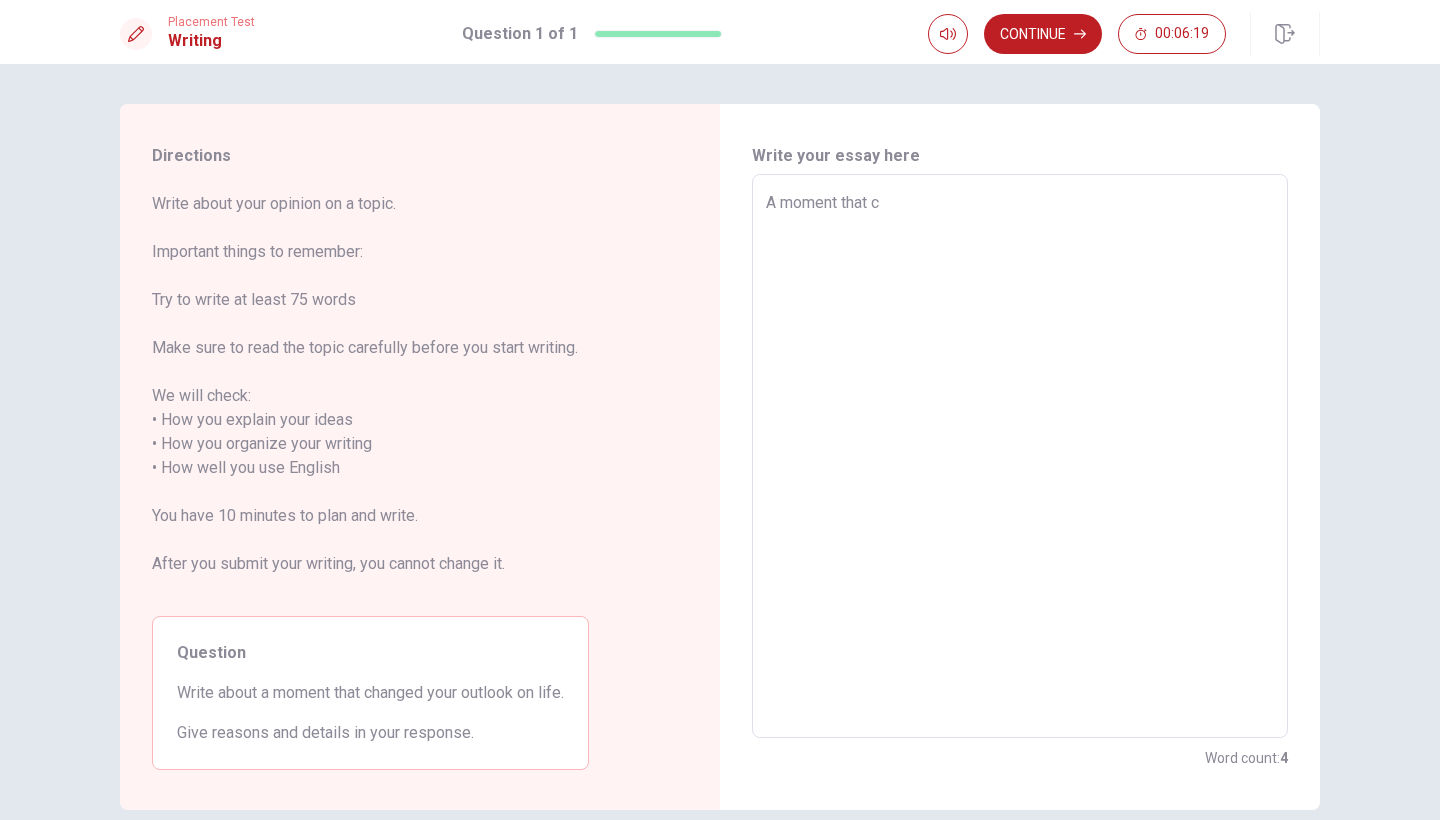 type on "A moment that ch" 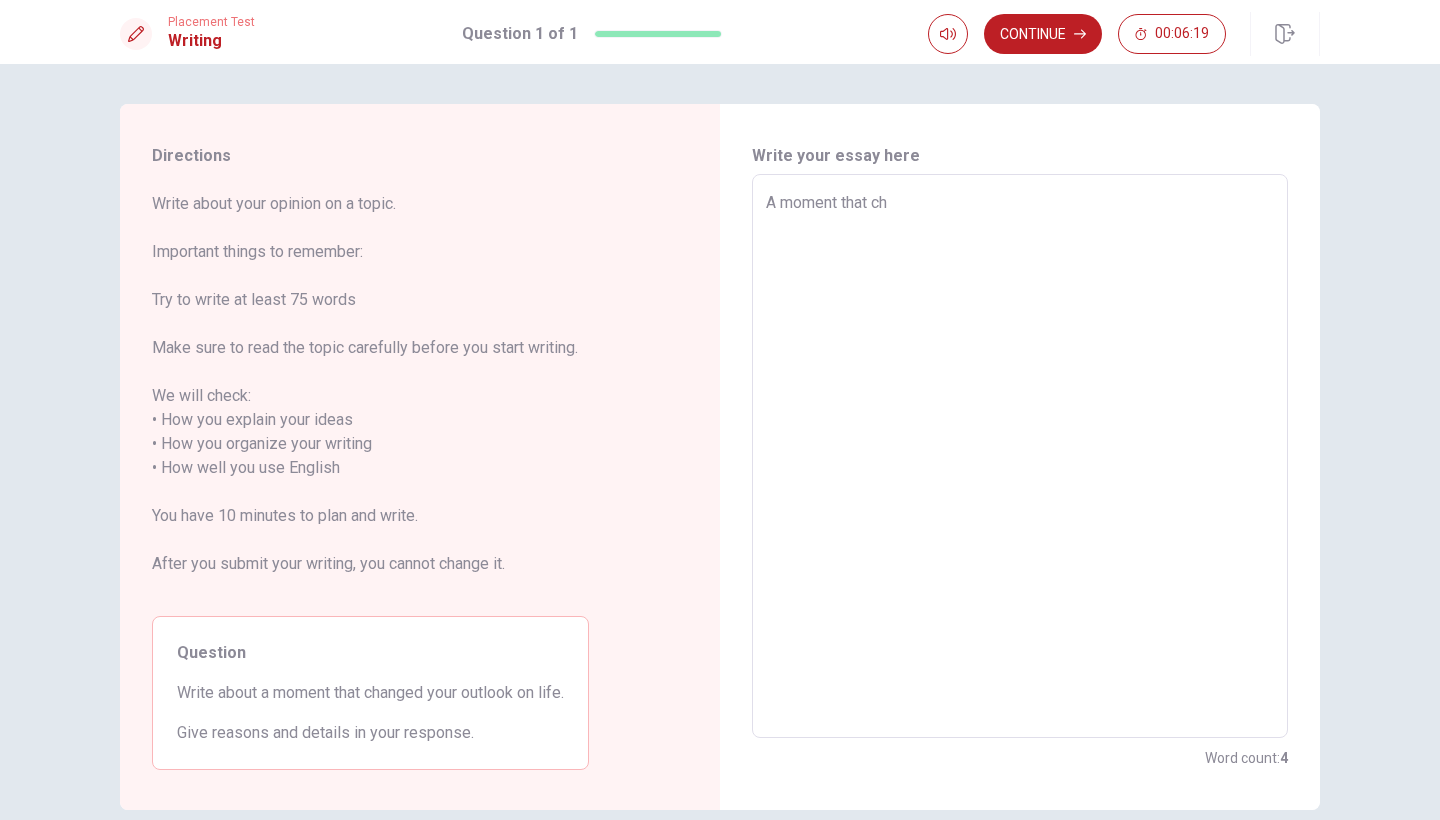 type on "x" 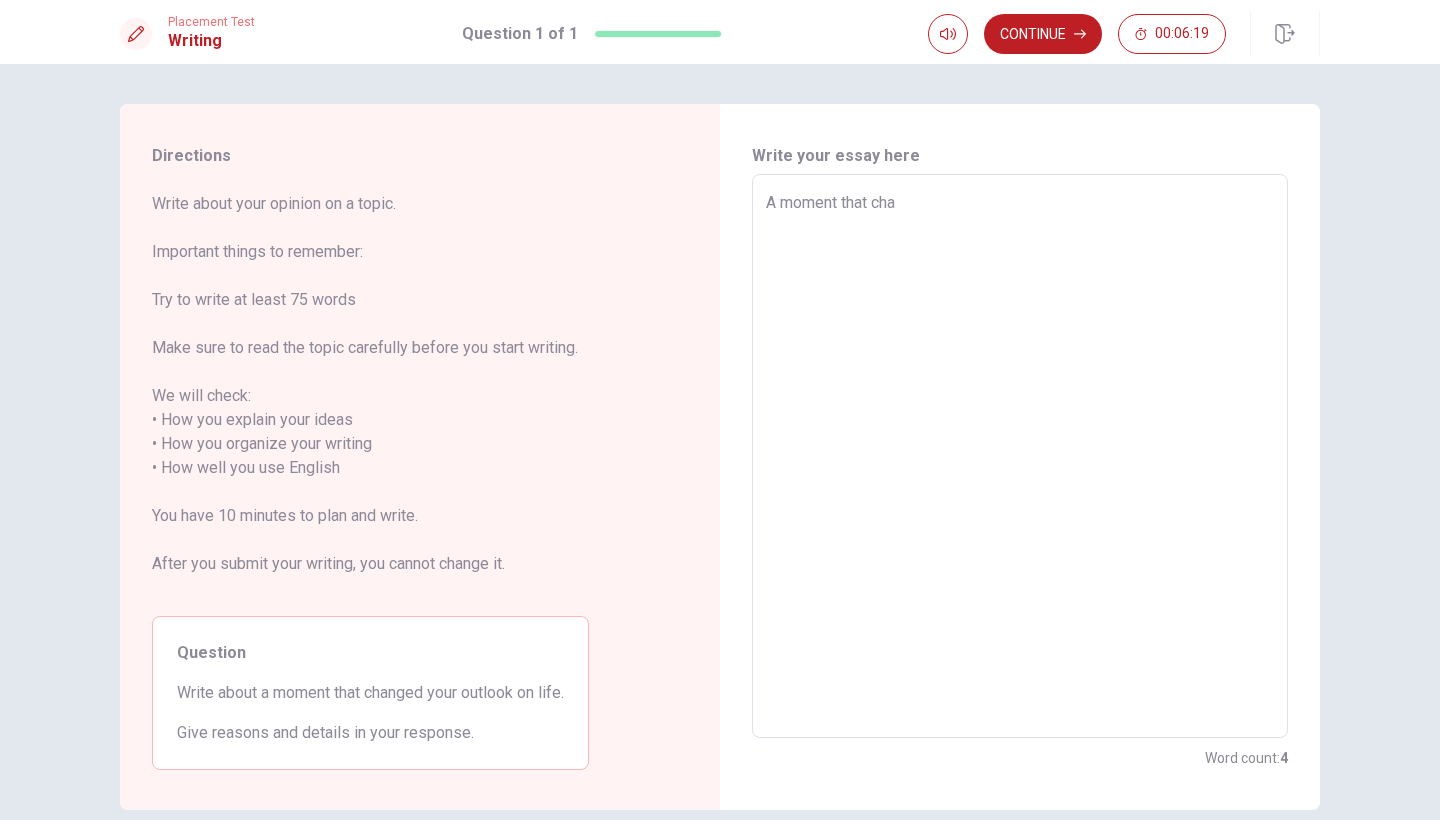 type on "x" 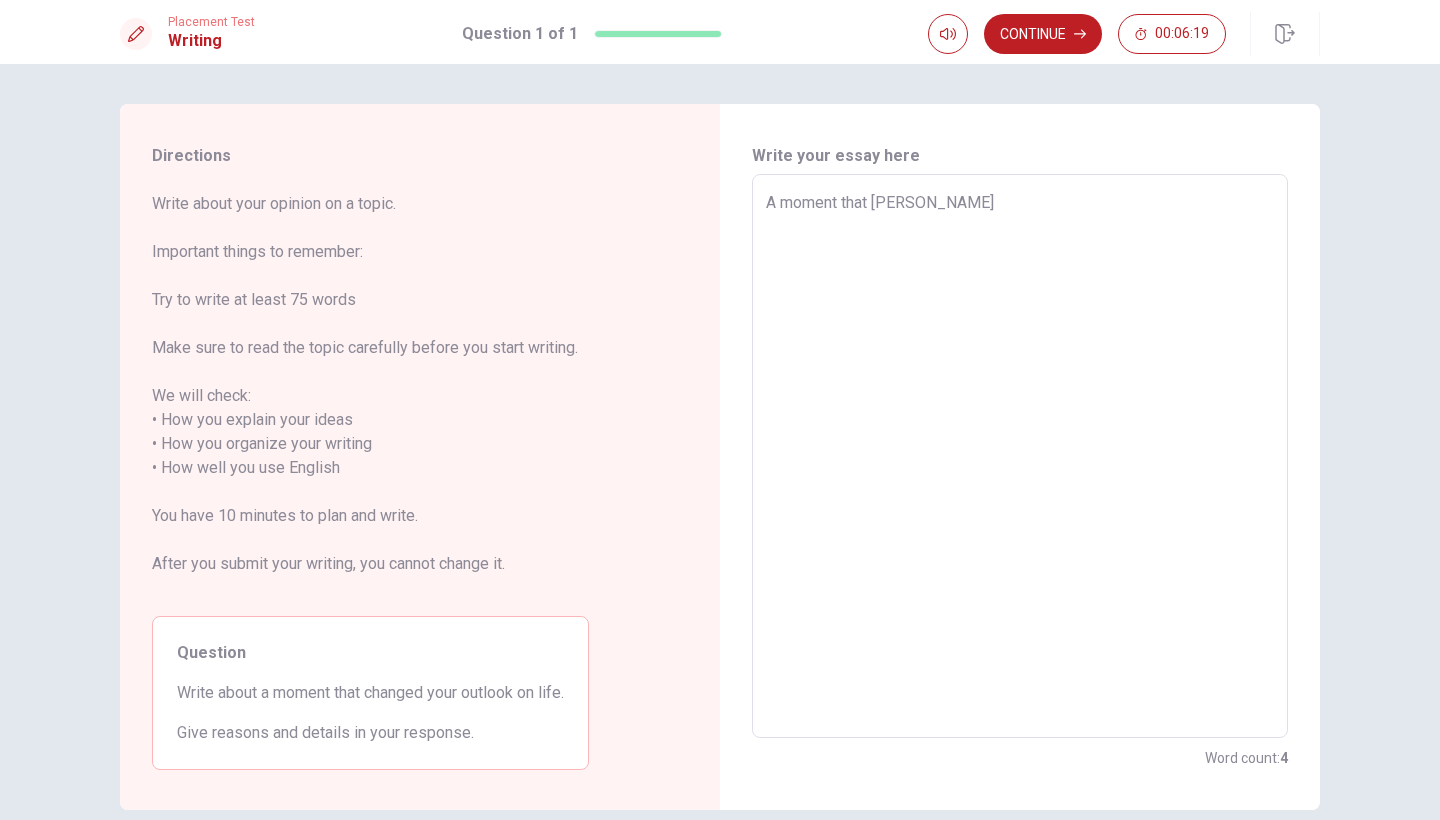 type on "x" 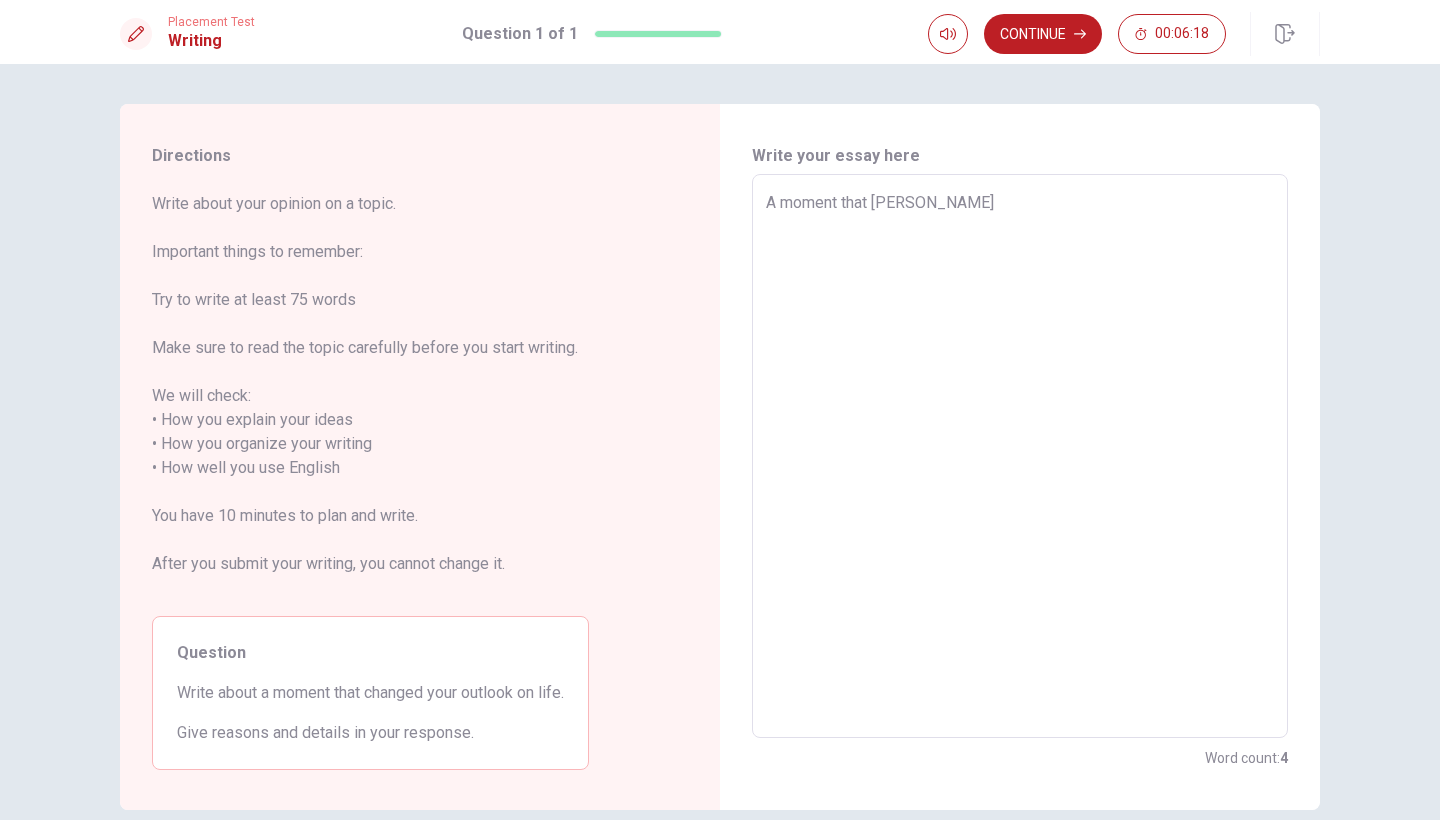 type on "A moment that change" 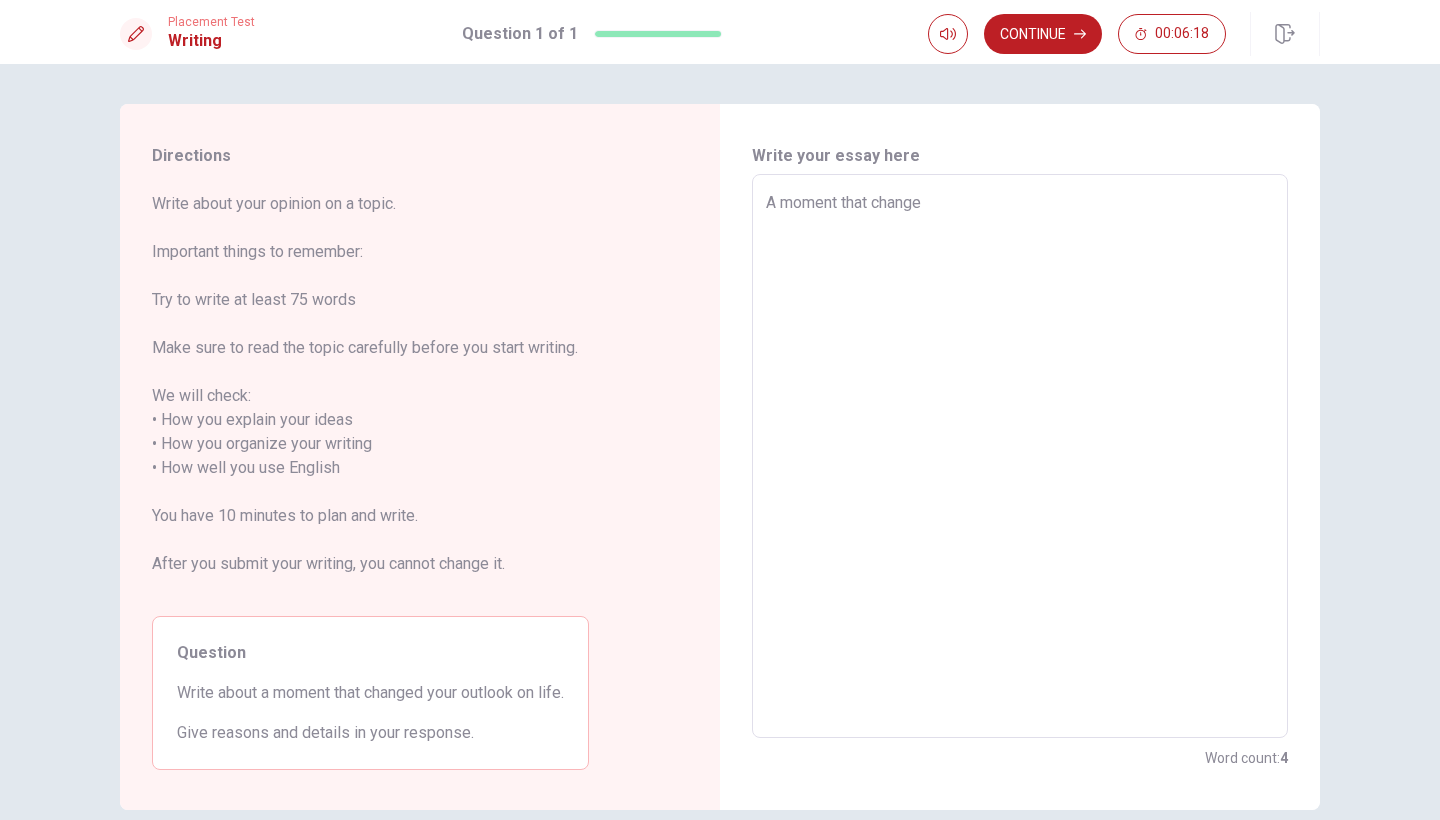 type on "x" 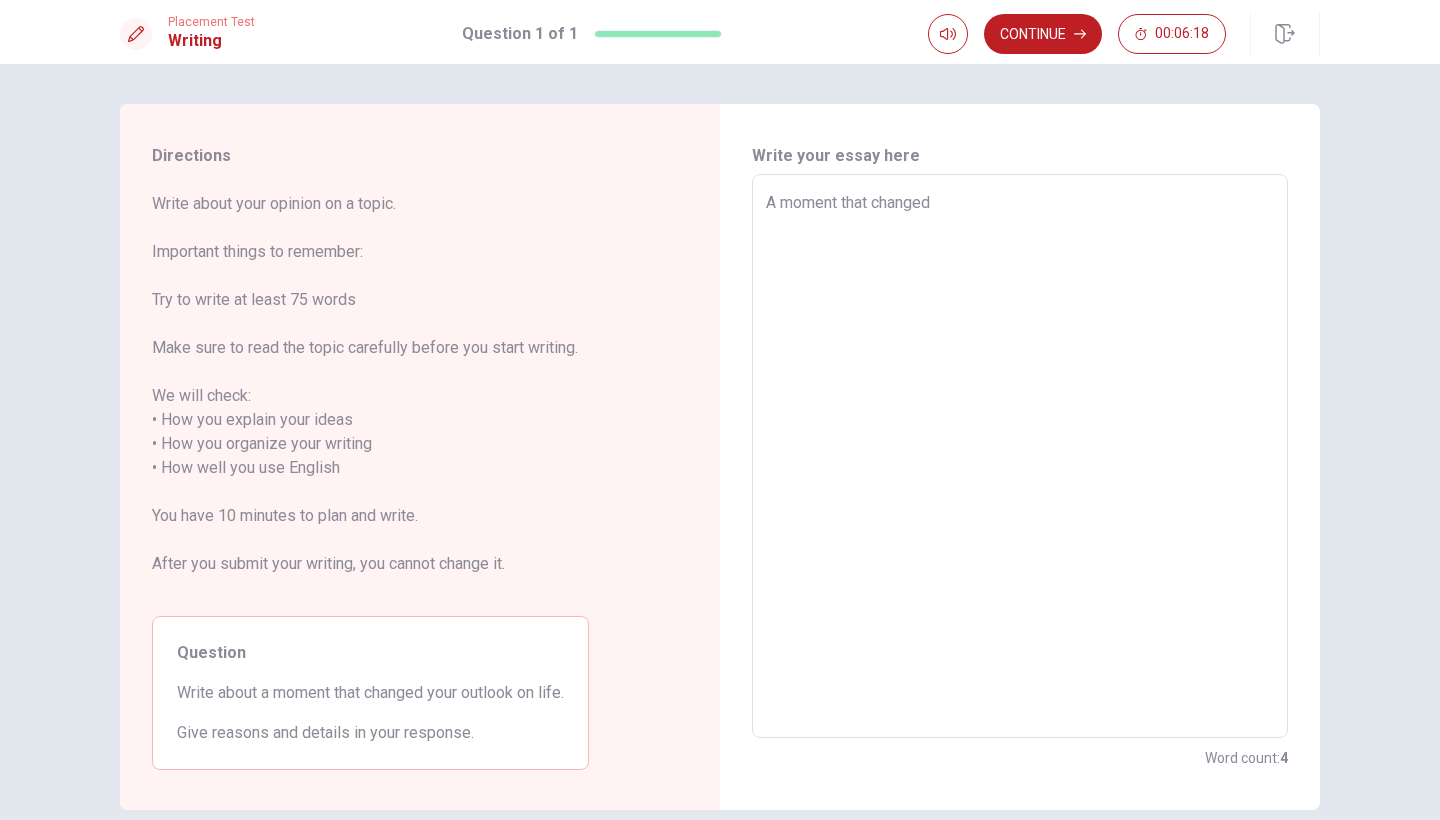 type on "x" 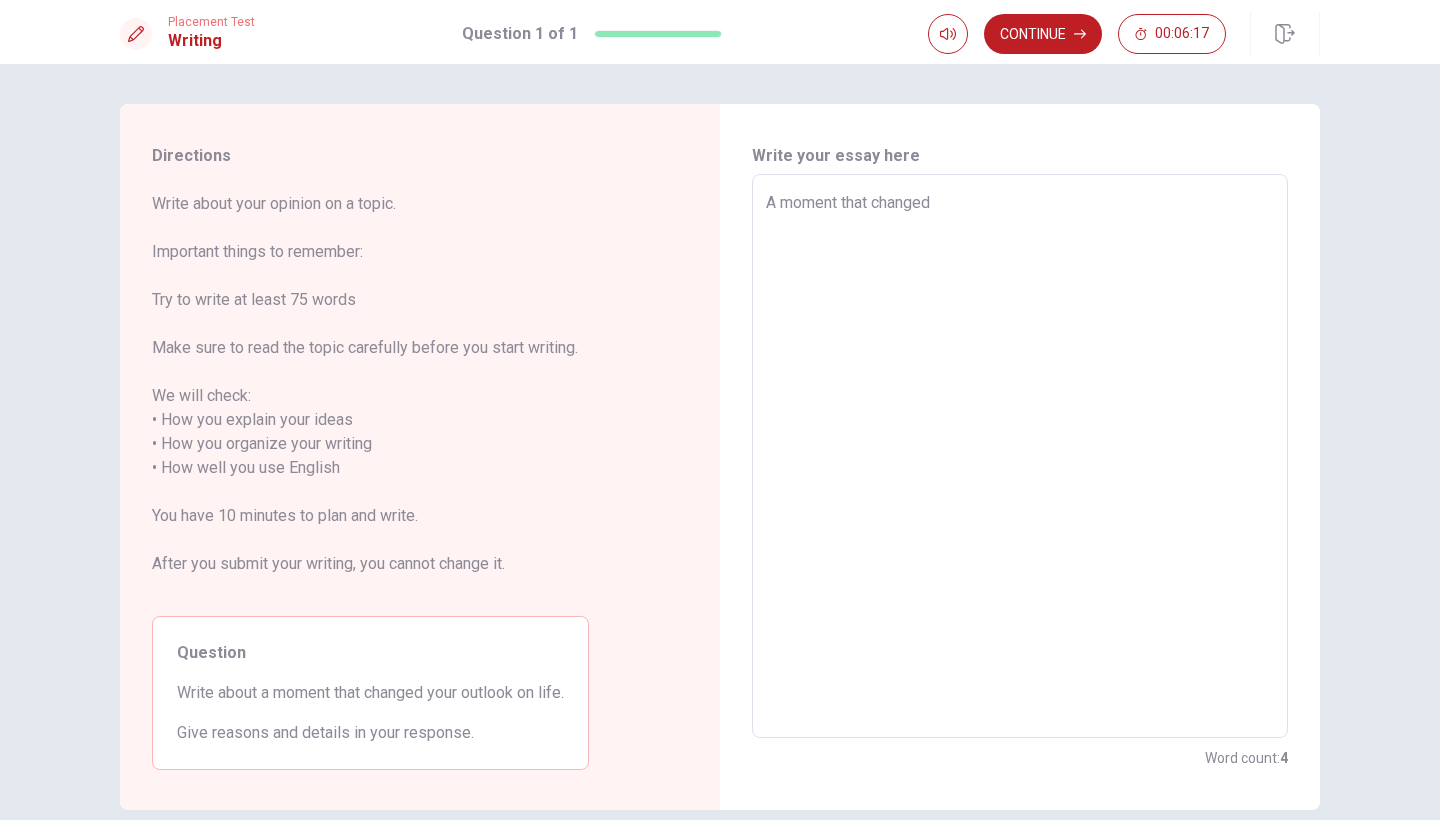 type on "A moment that changed m" 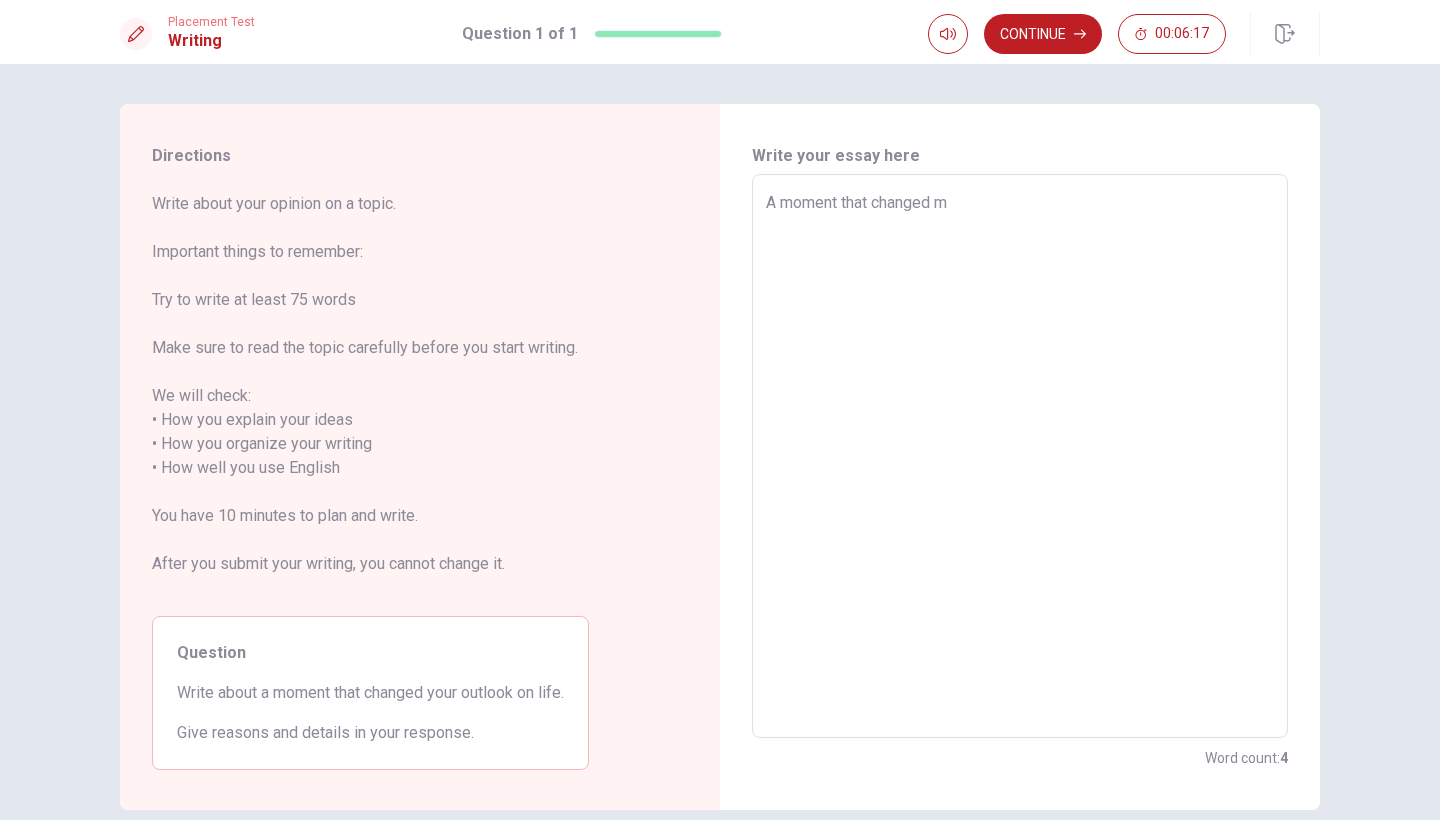 type on "x" 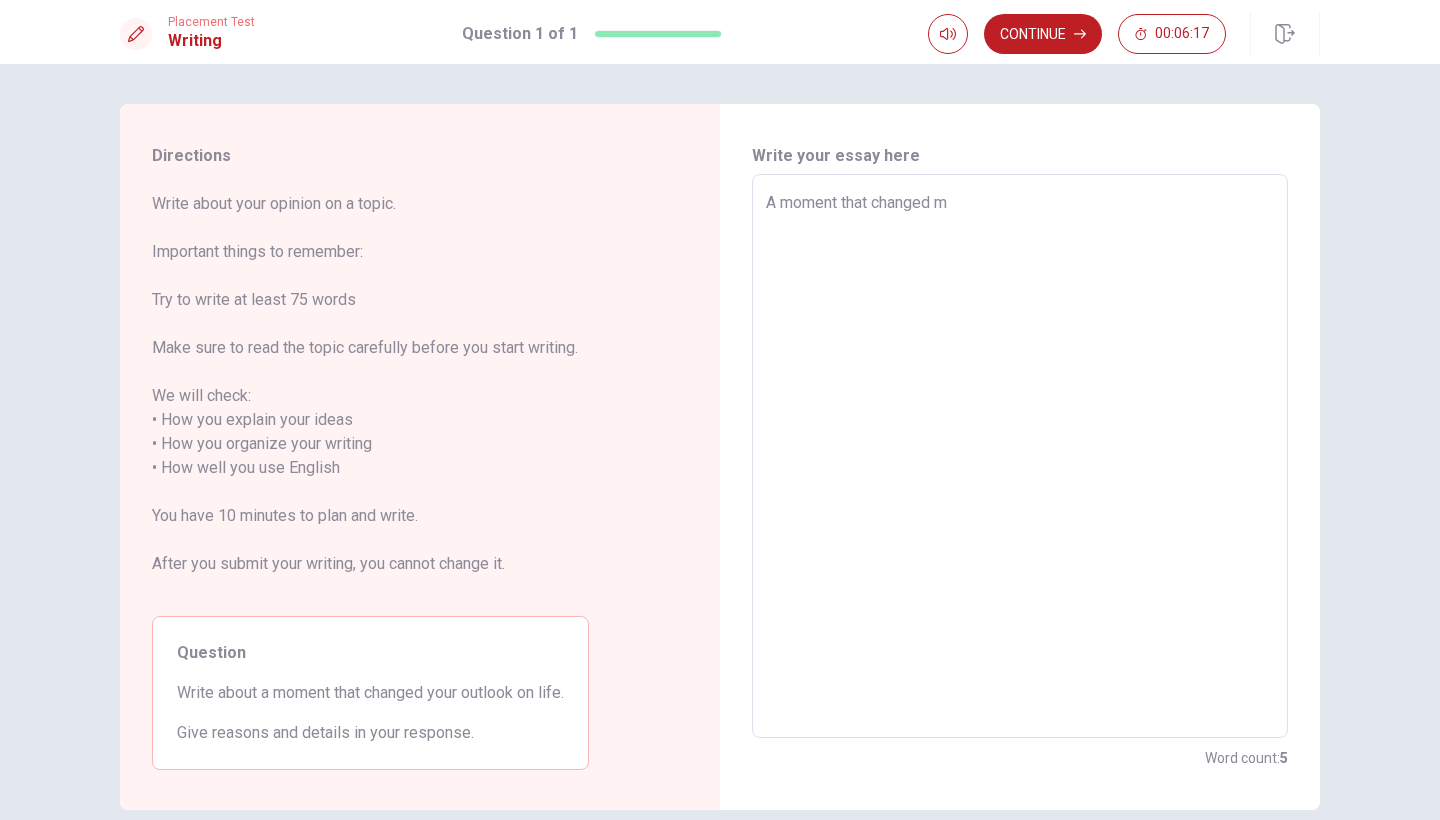 type on "A moment that changed my" 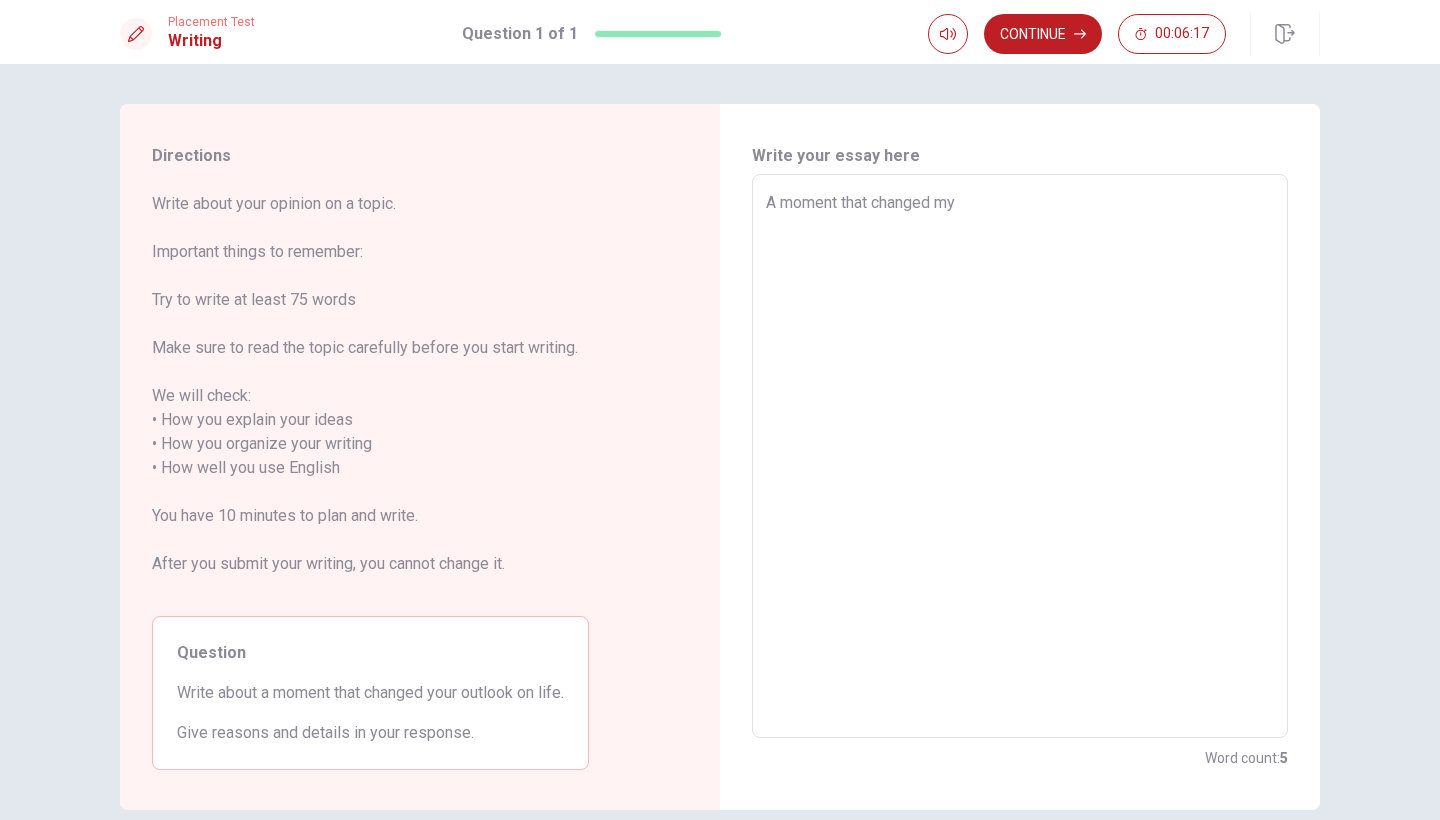 type on "x" 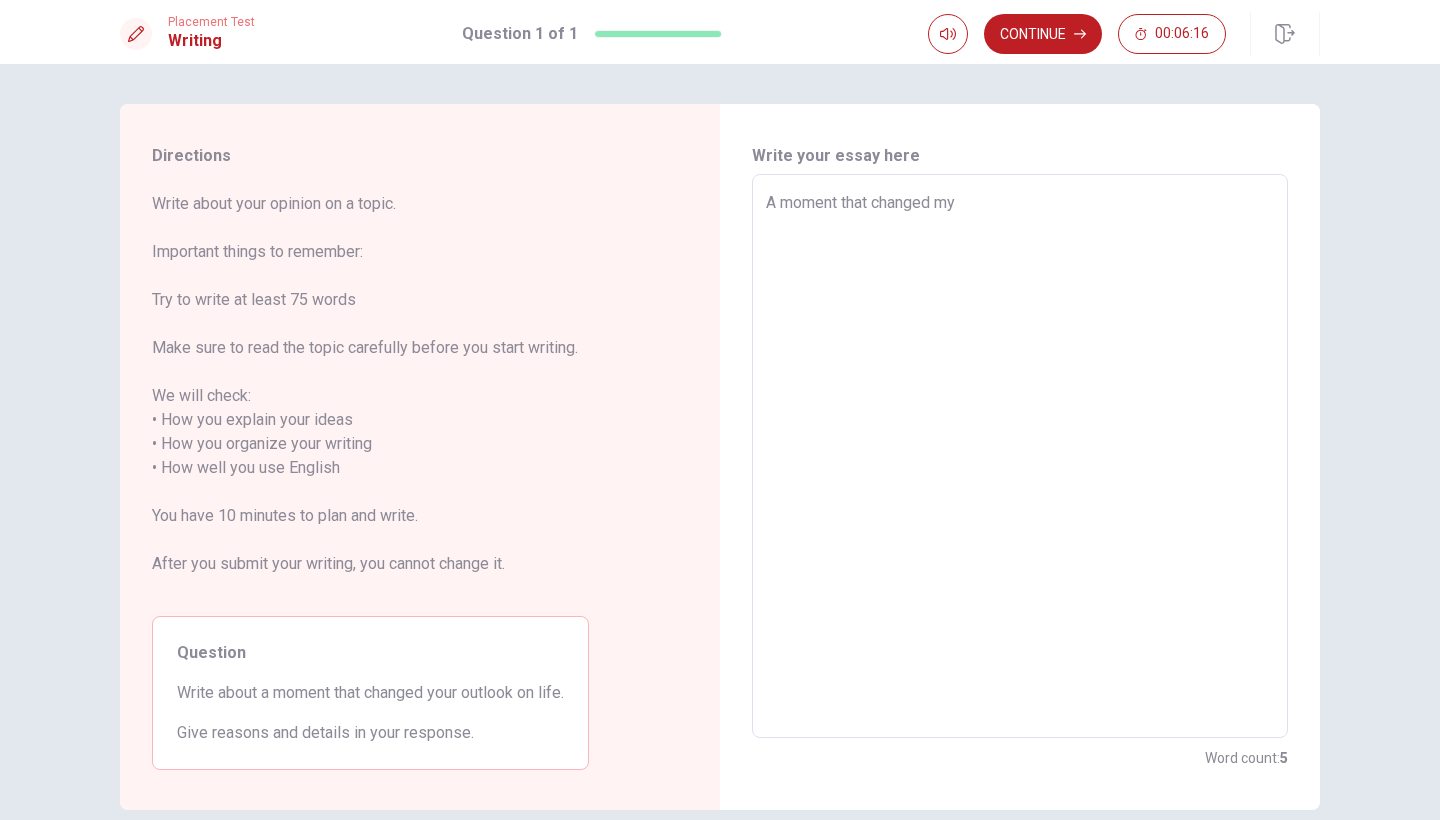 type on "A moment that changed my o" 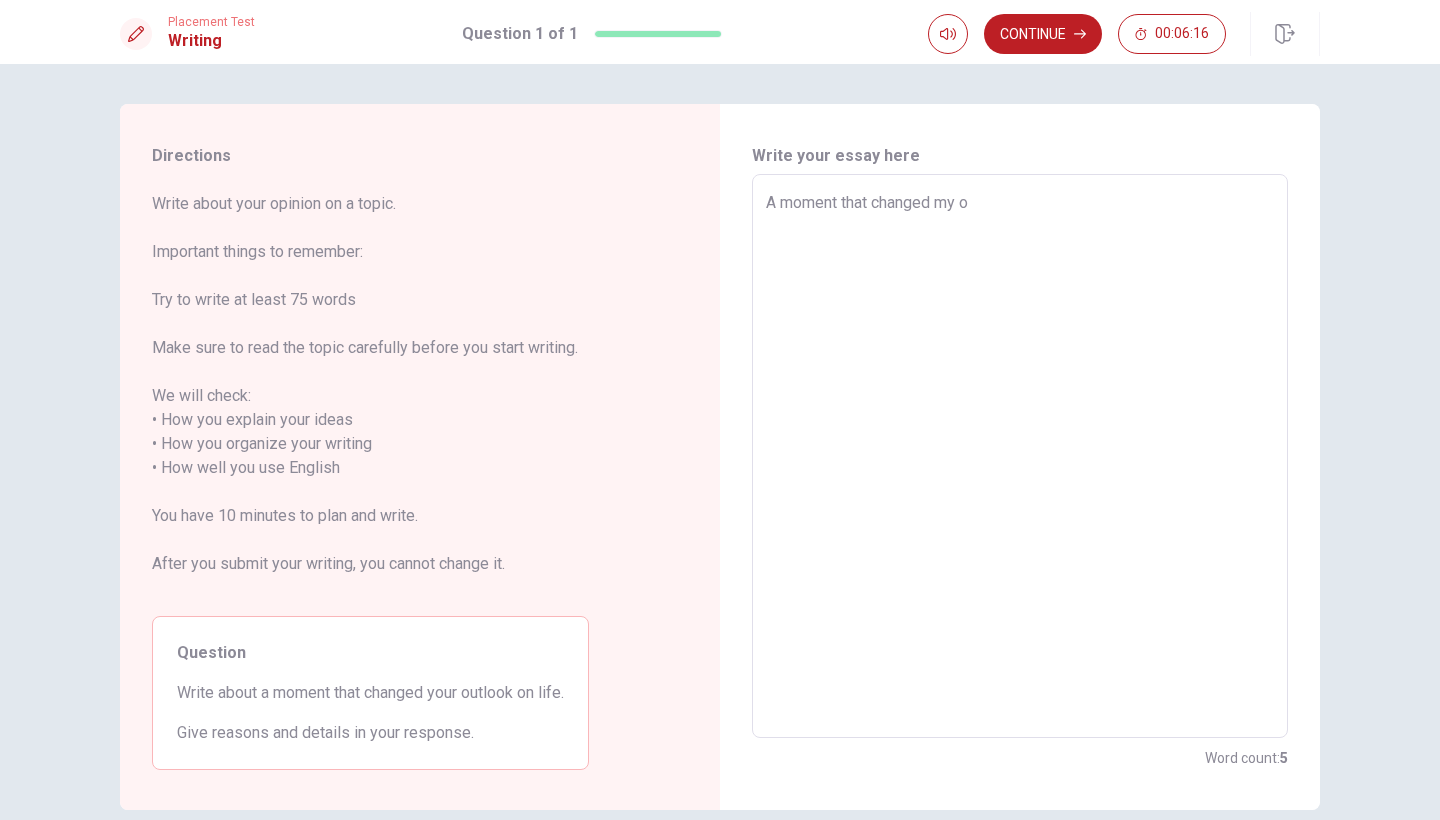 type on "x" 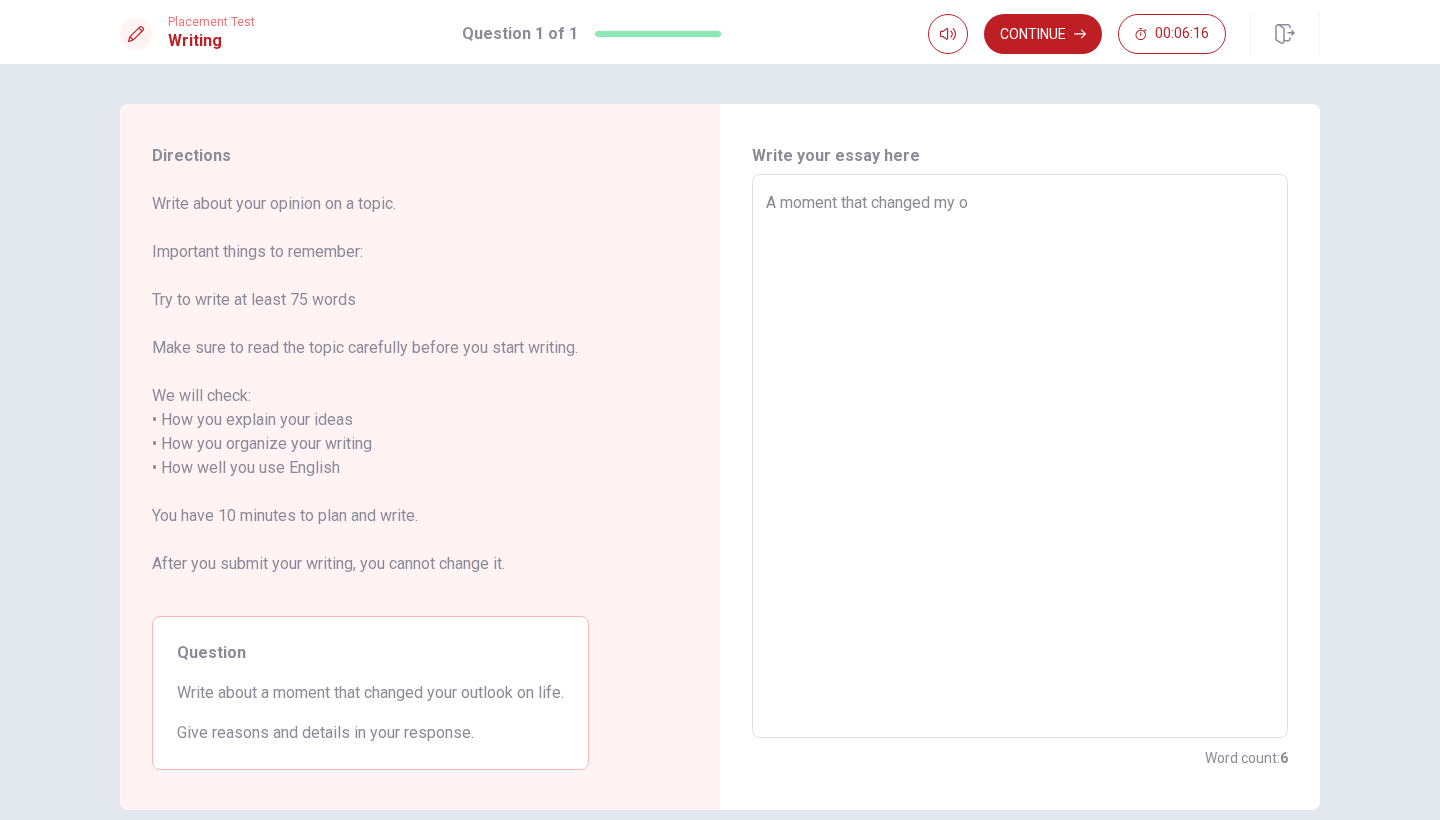 type on "A moment that changed my ou" 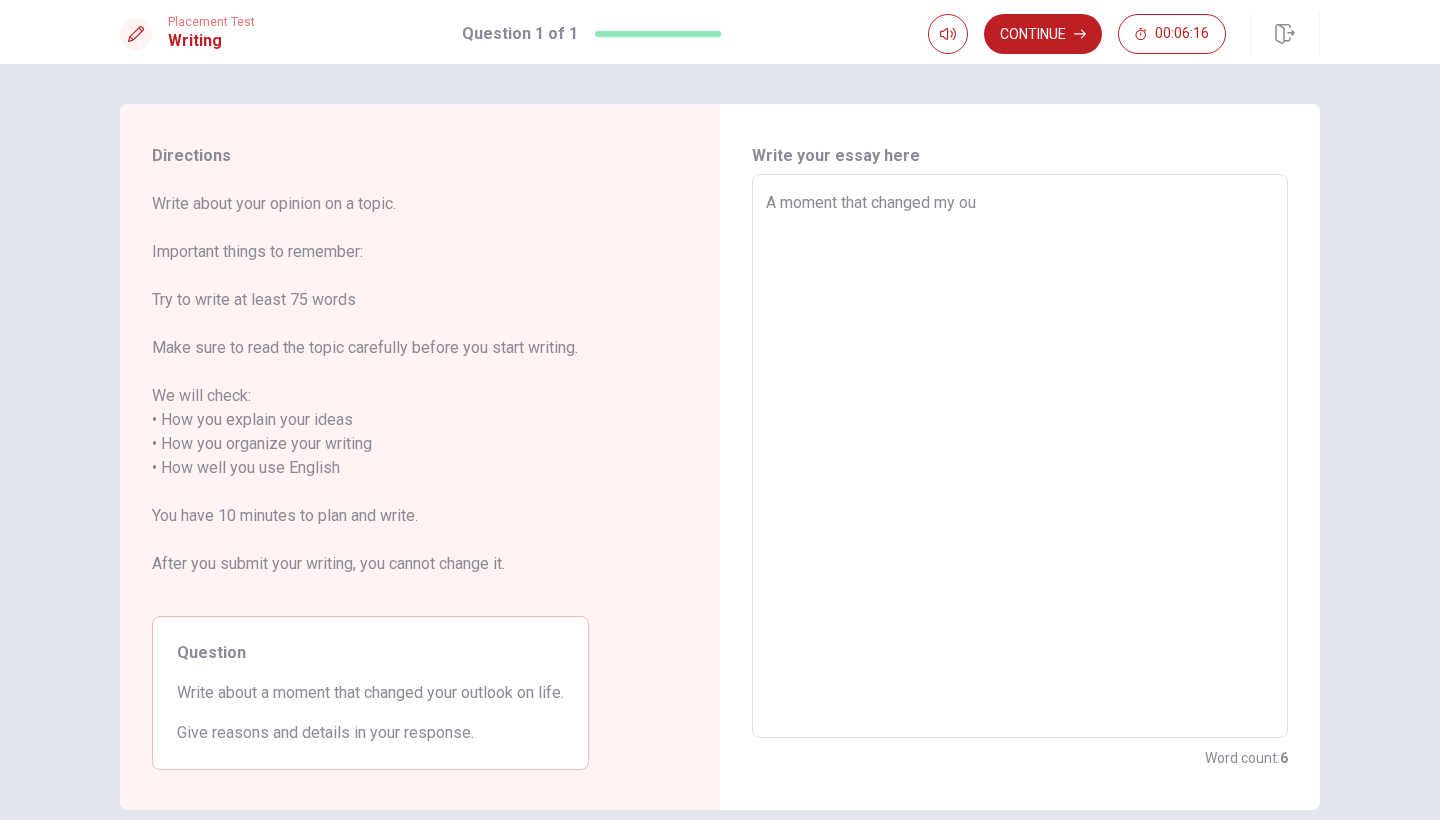 type on "x" 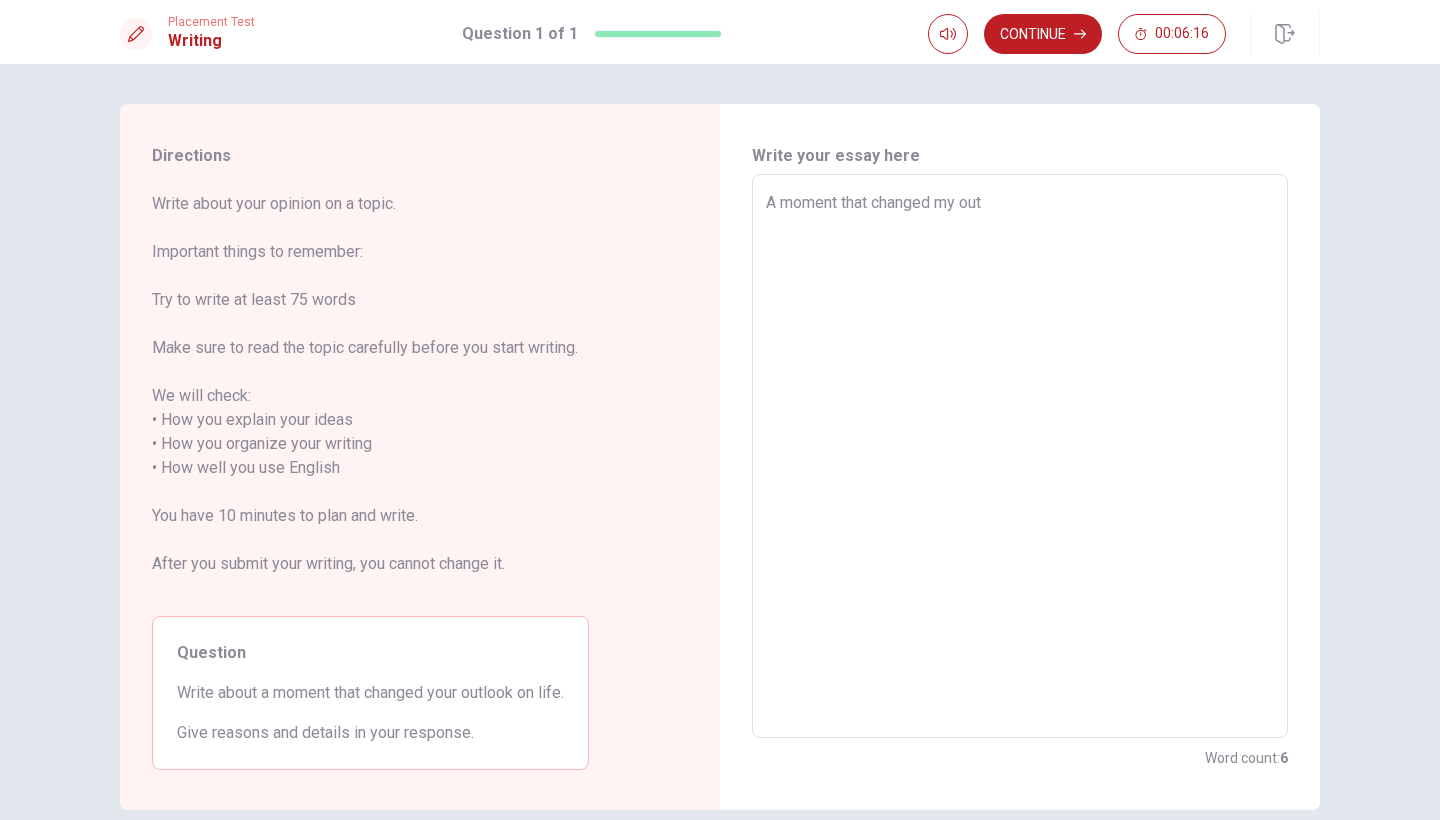 type on "x" 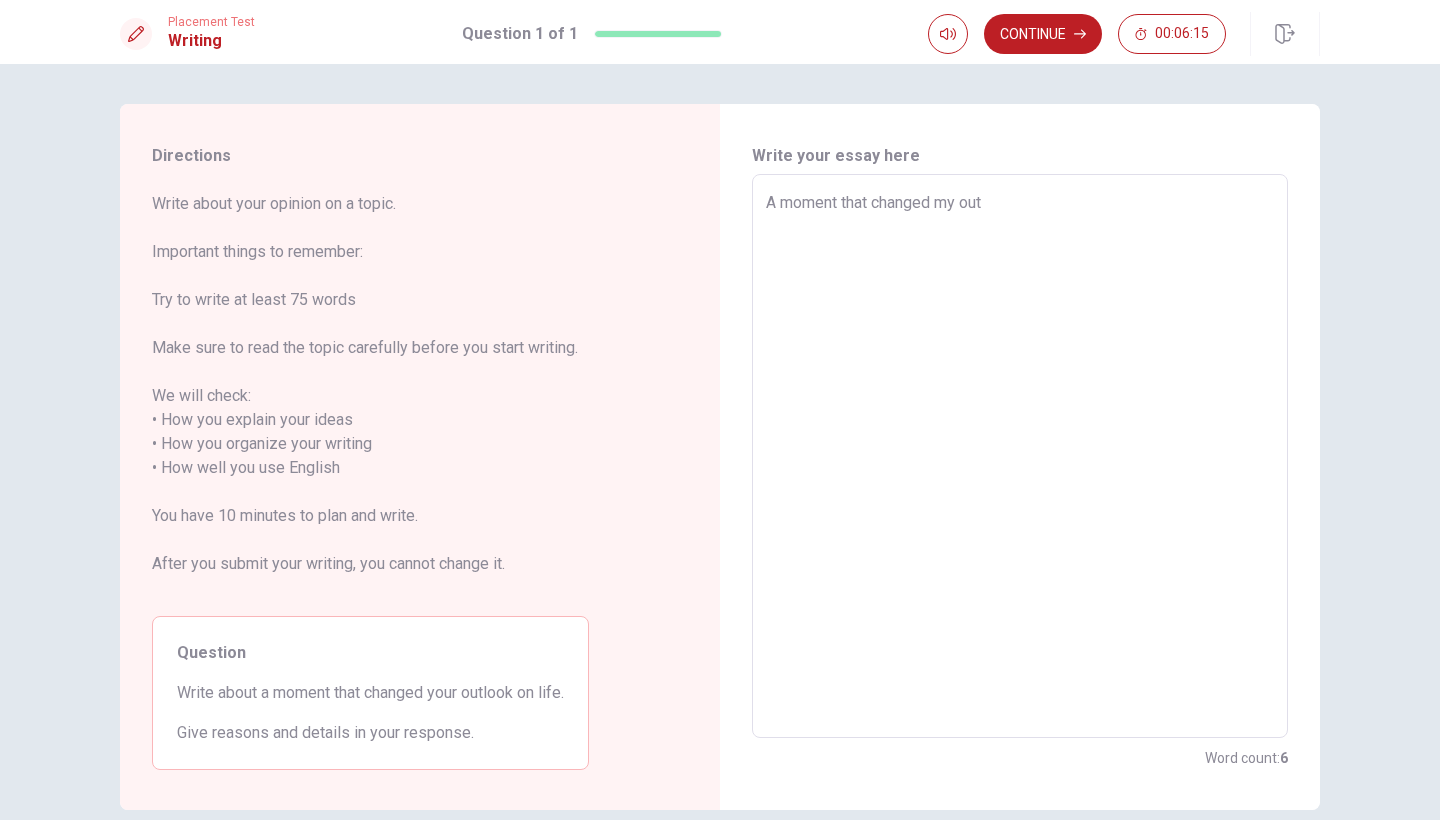 type on "A moment that changed my outl" 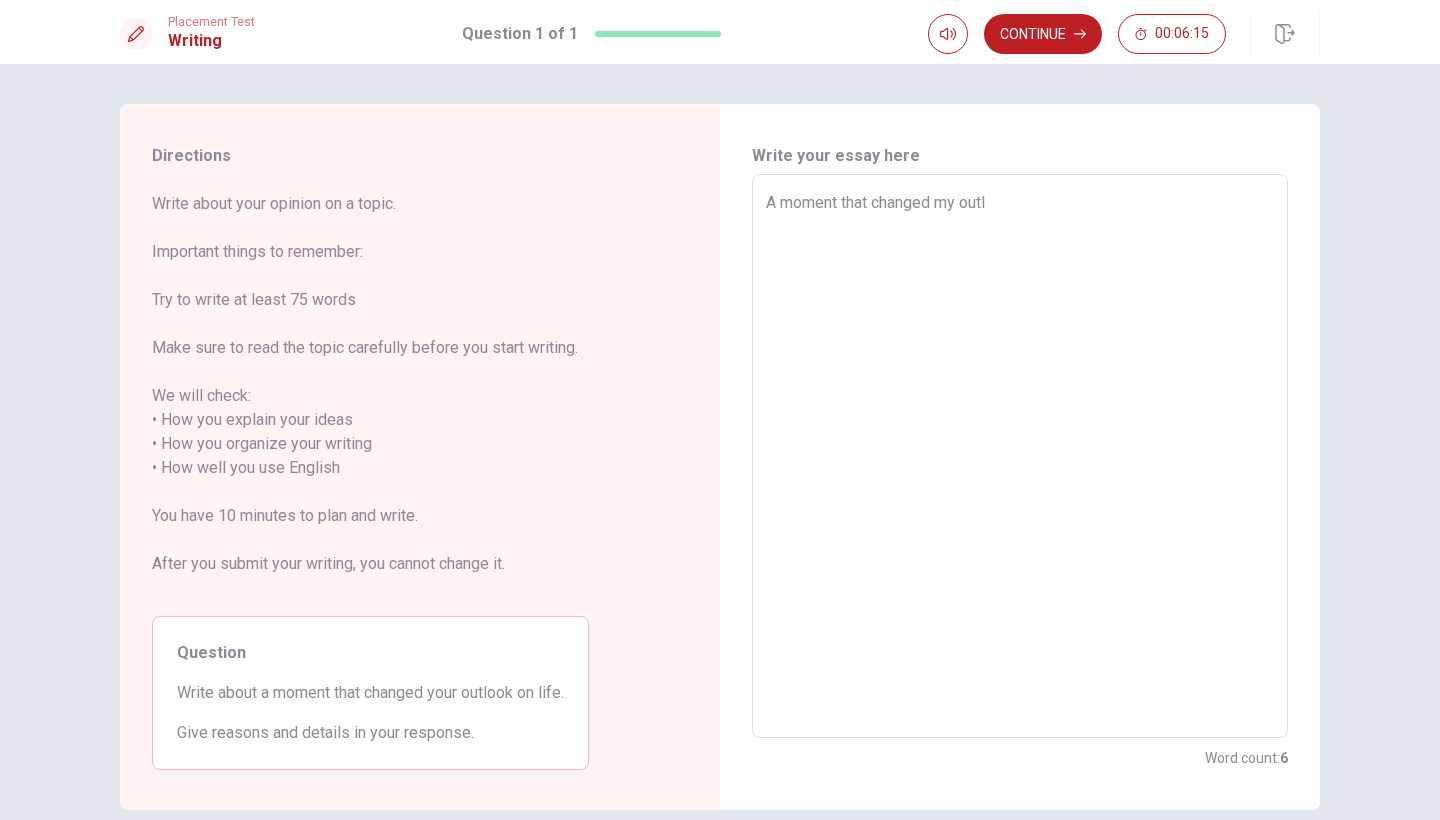 type on "x" 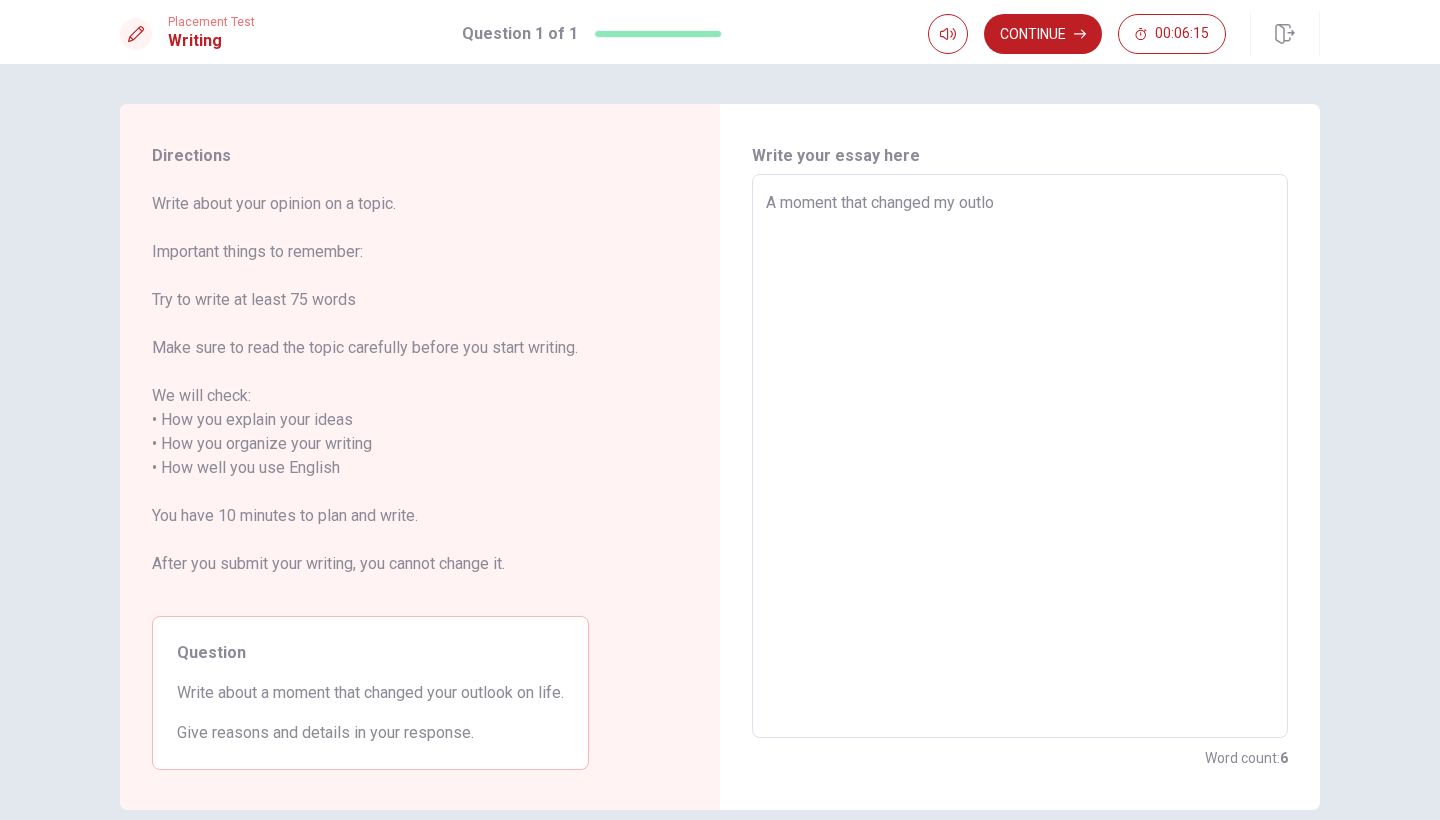 type on "x" 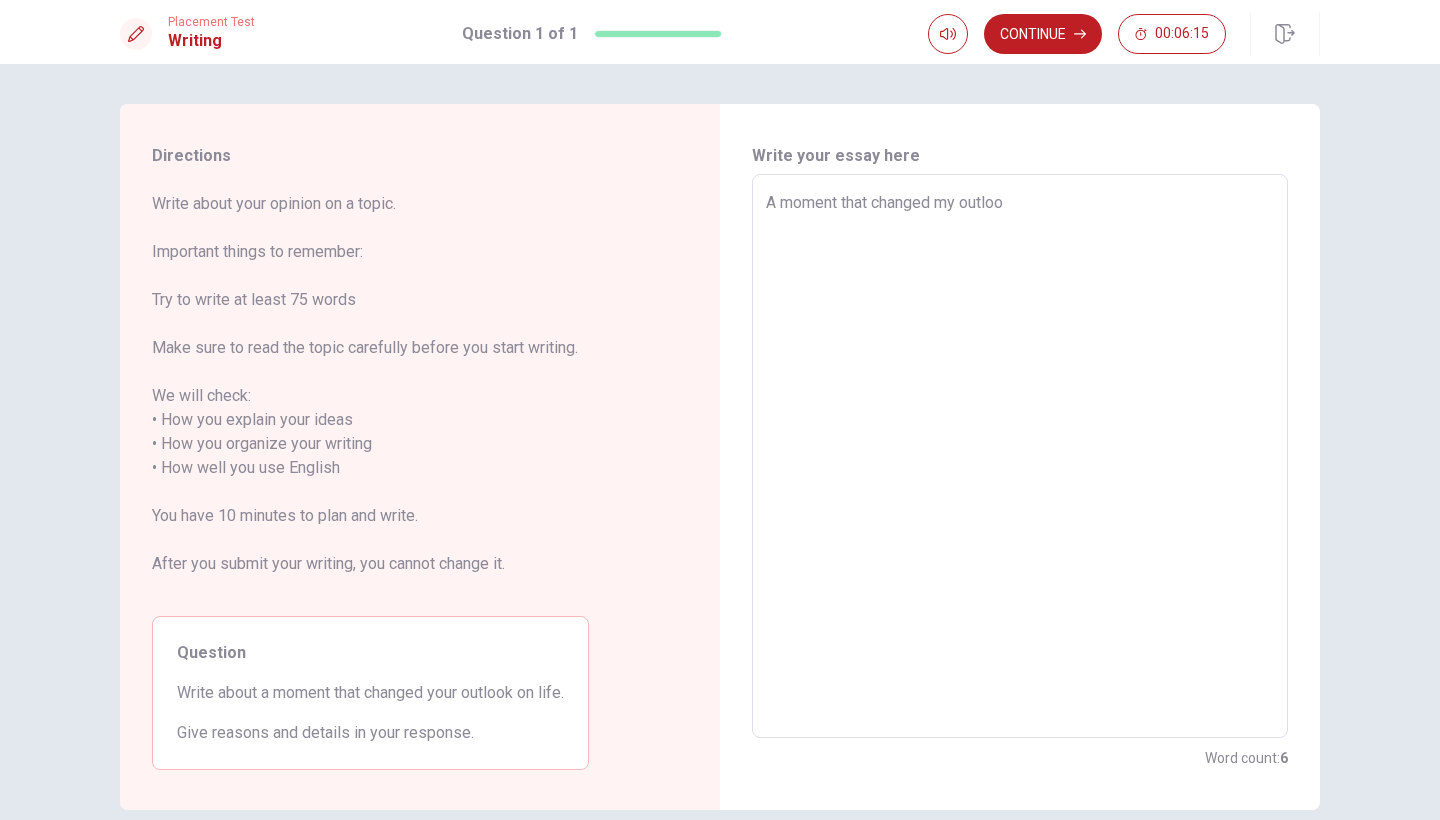 type on "x" 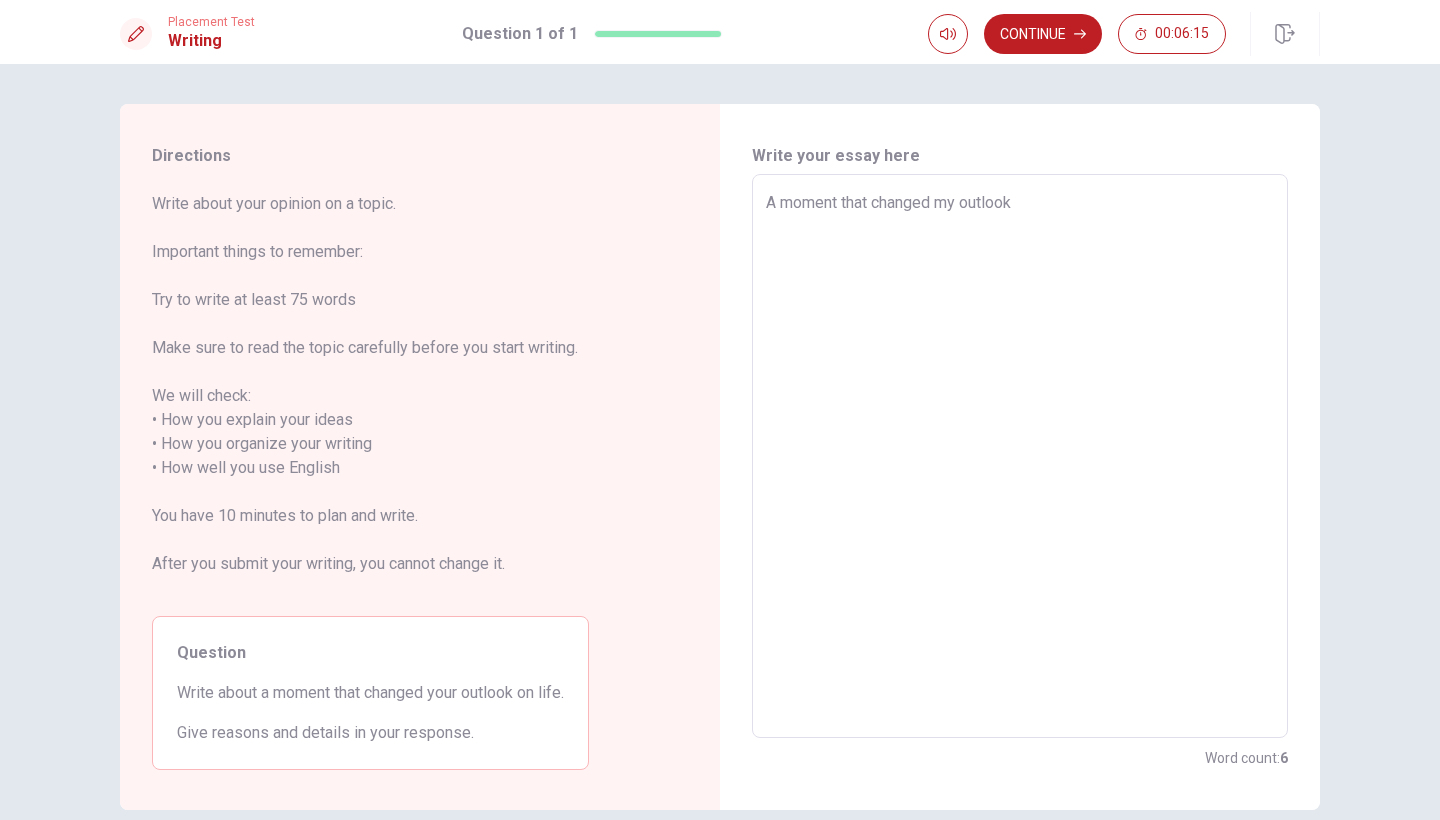 type on "x" 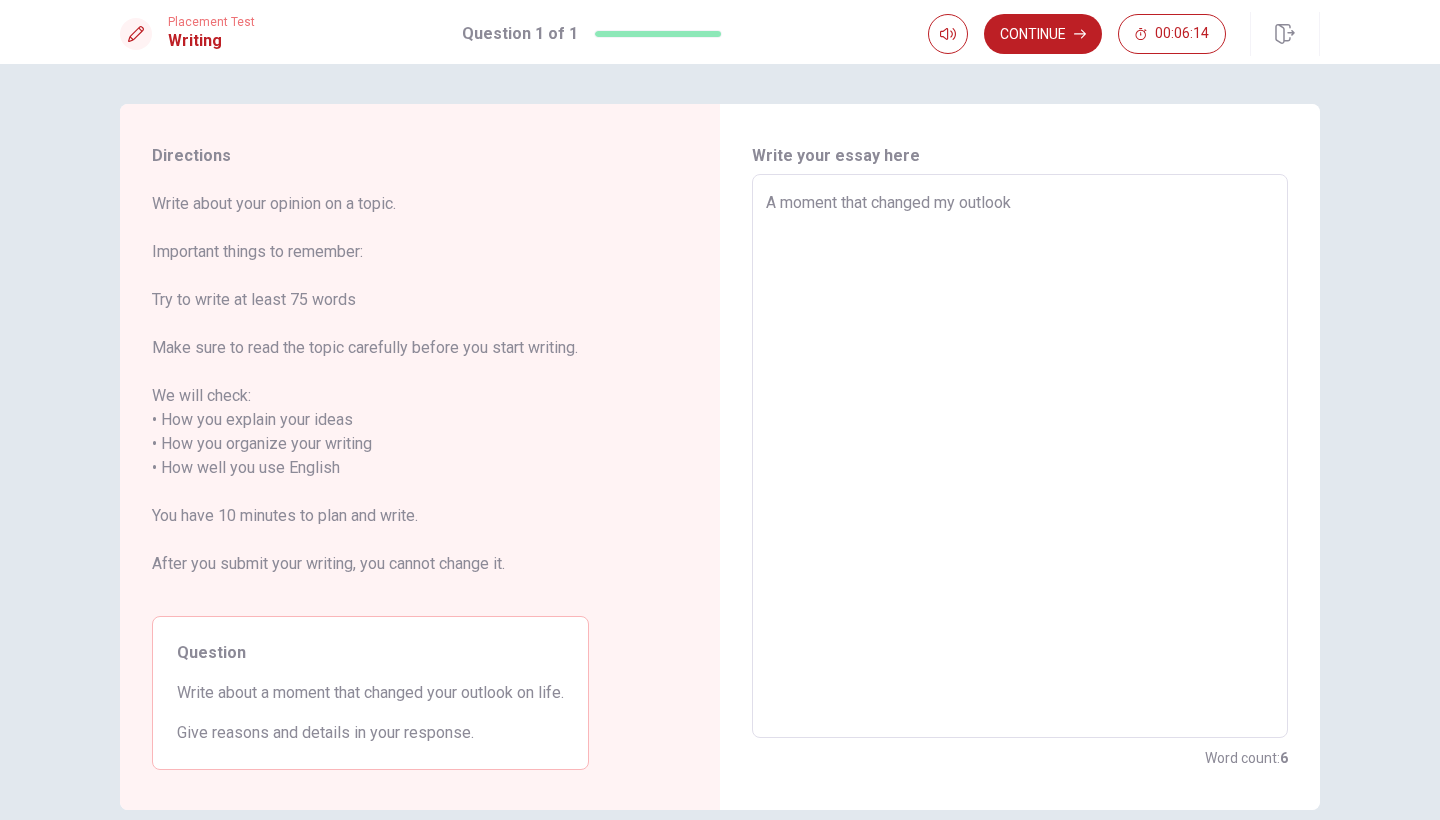 type on "A moment that changed my outlook" 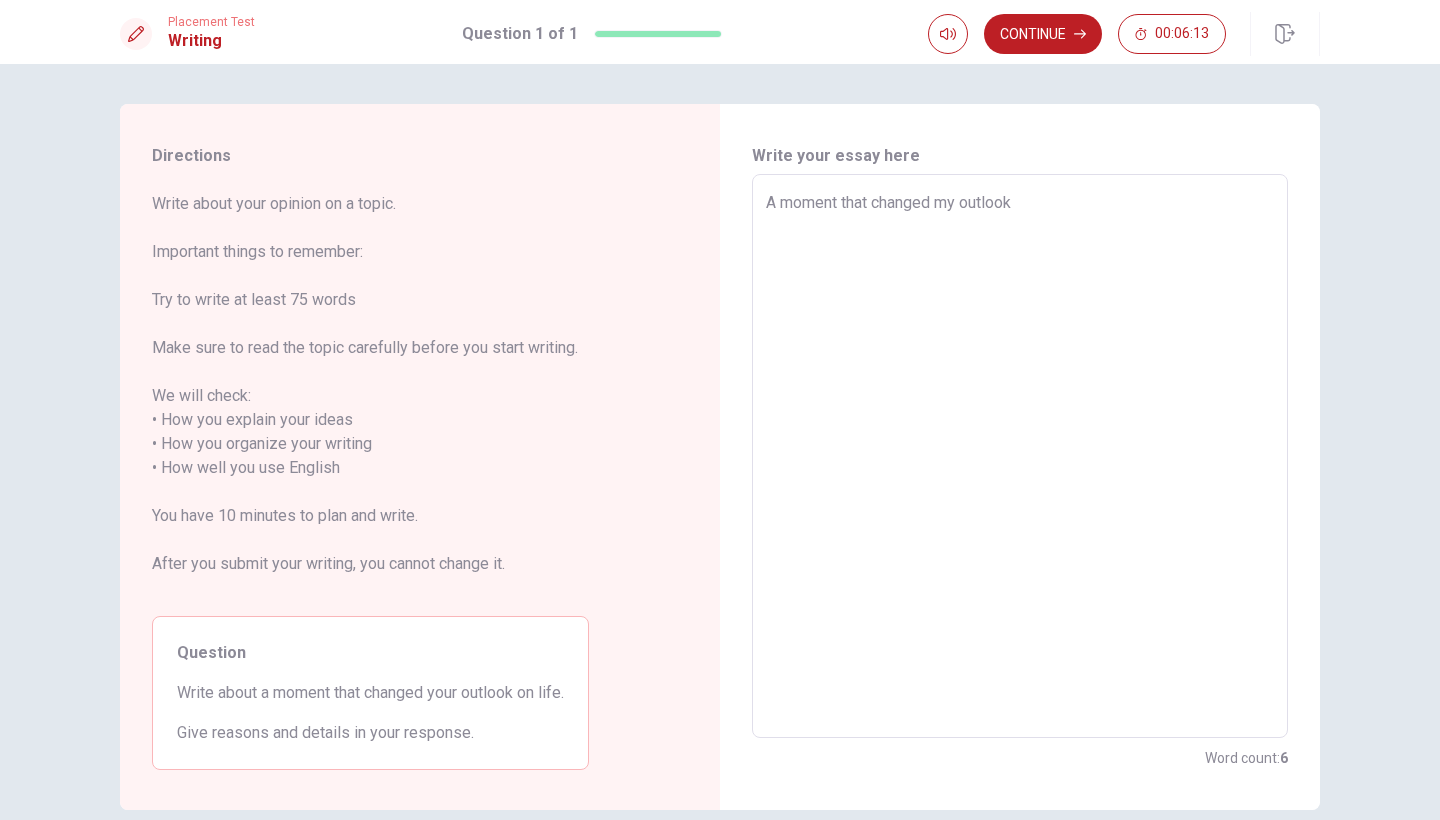 type on "A moment that changed my outlook l" 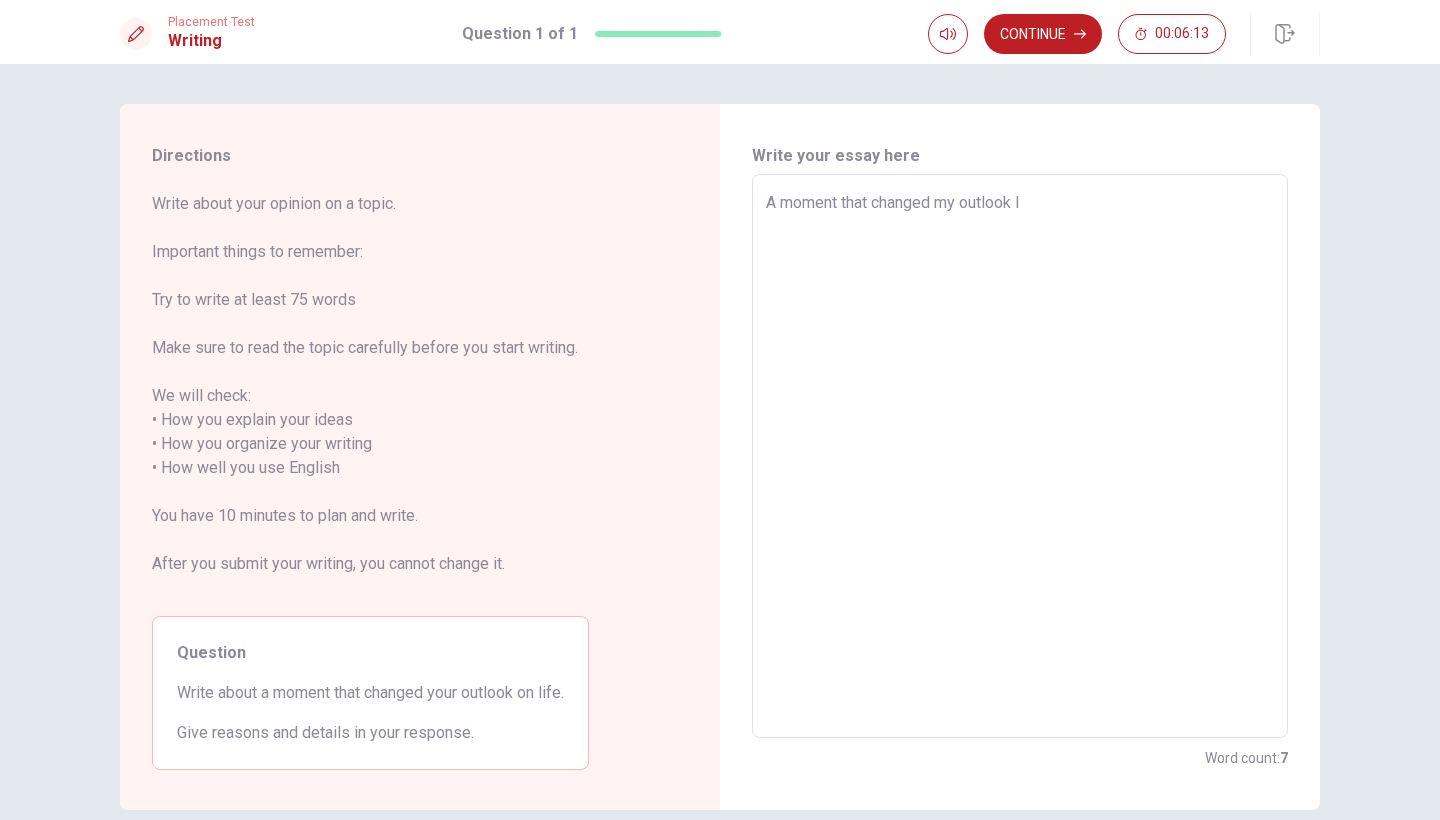type on "x" 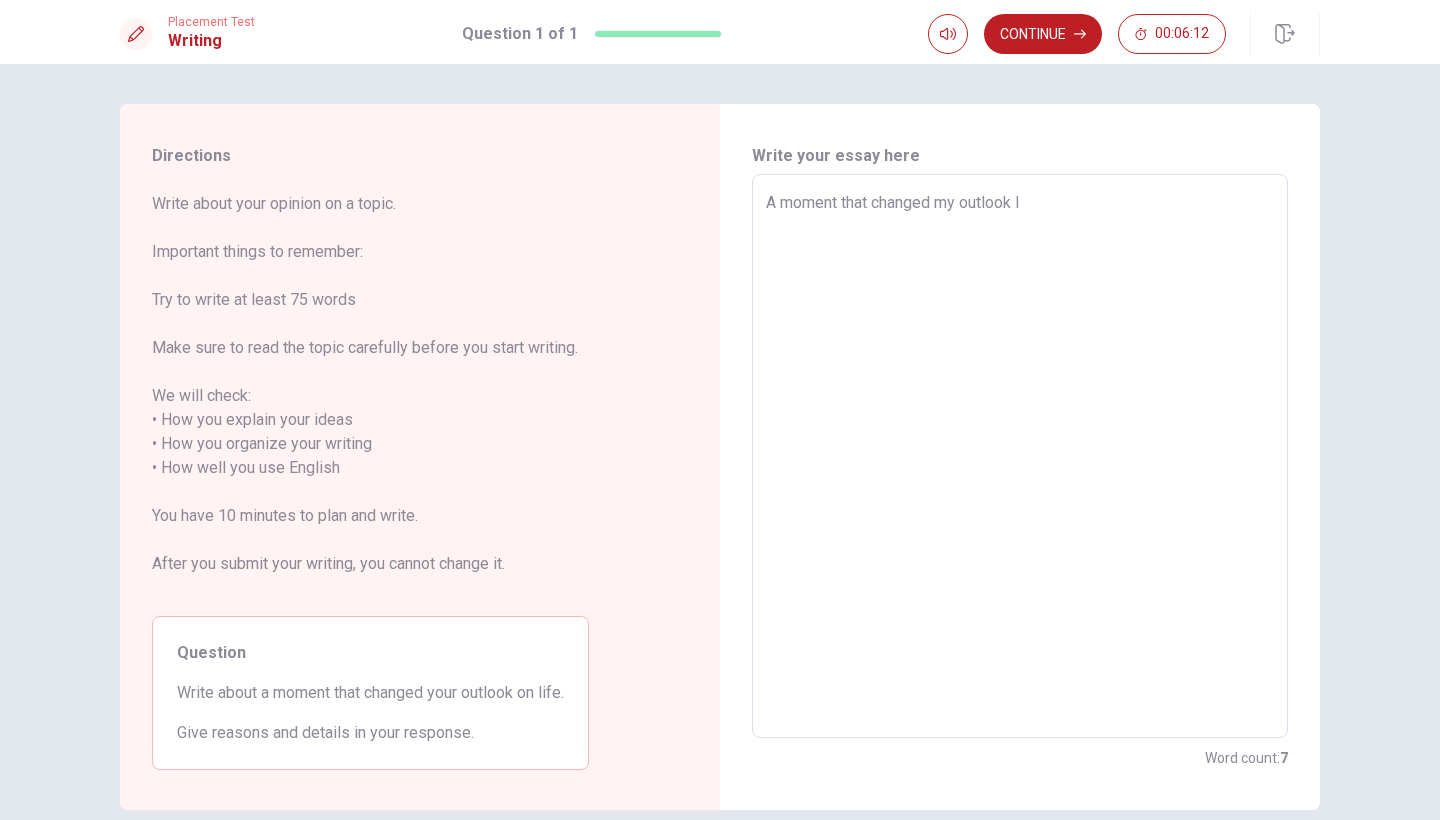 type on "A moment that changed my outlook li" 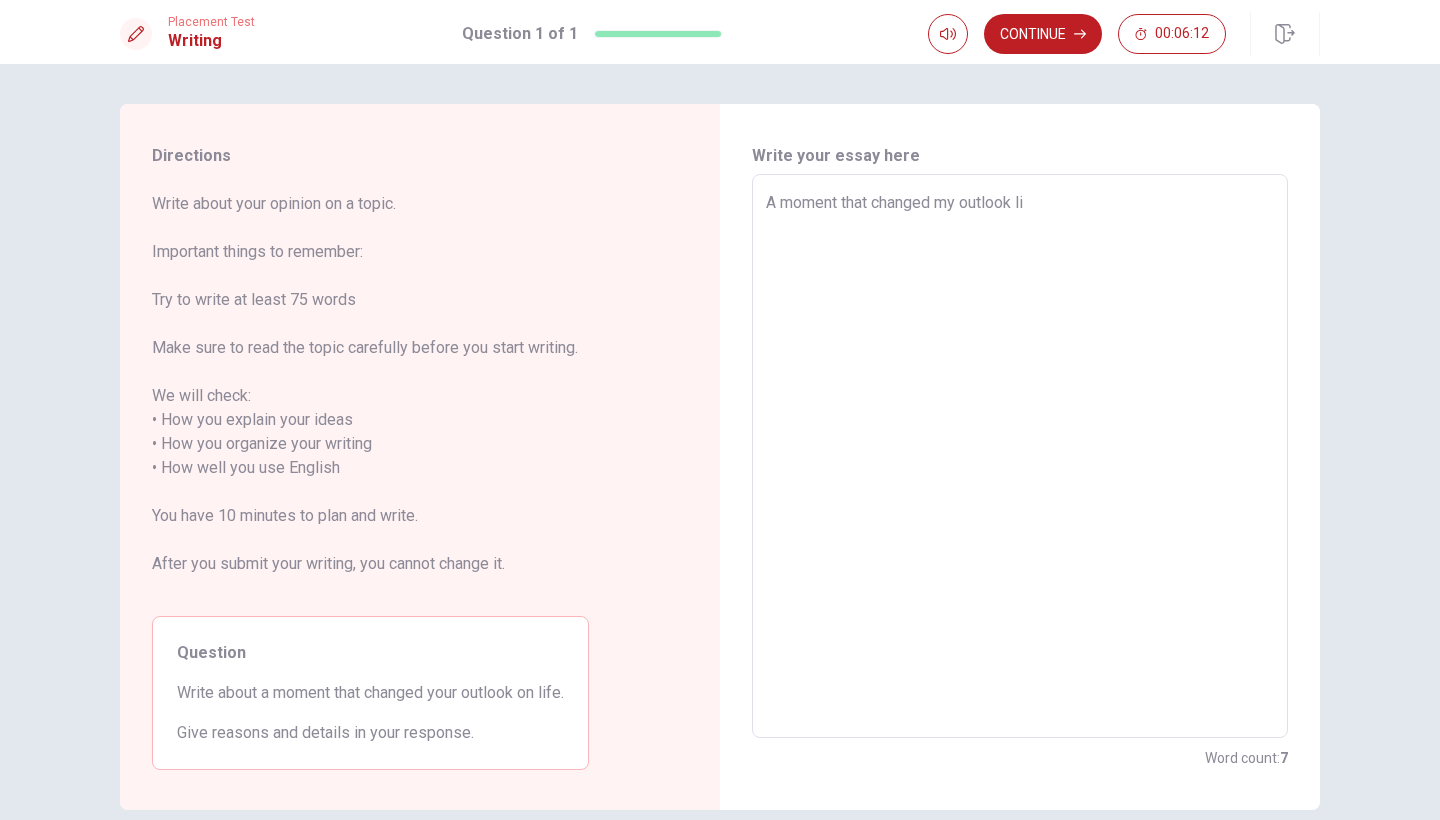 type on "x" 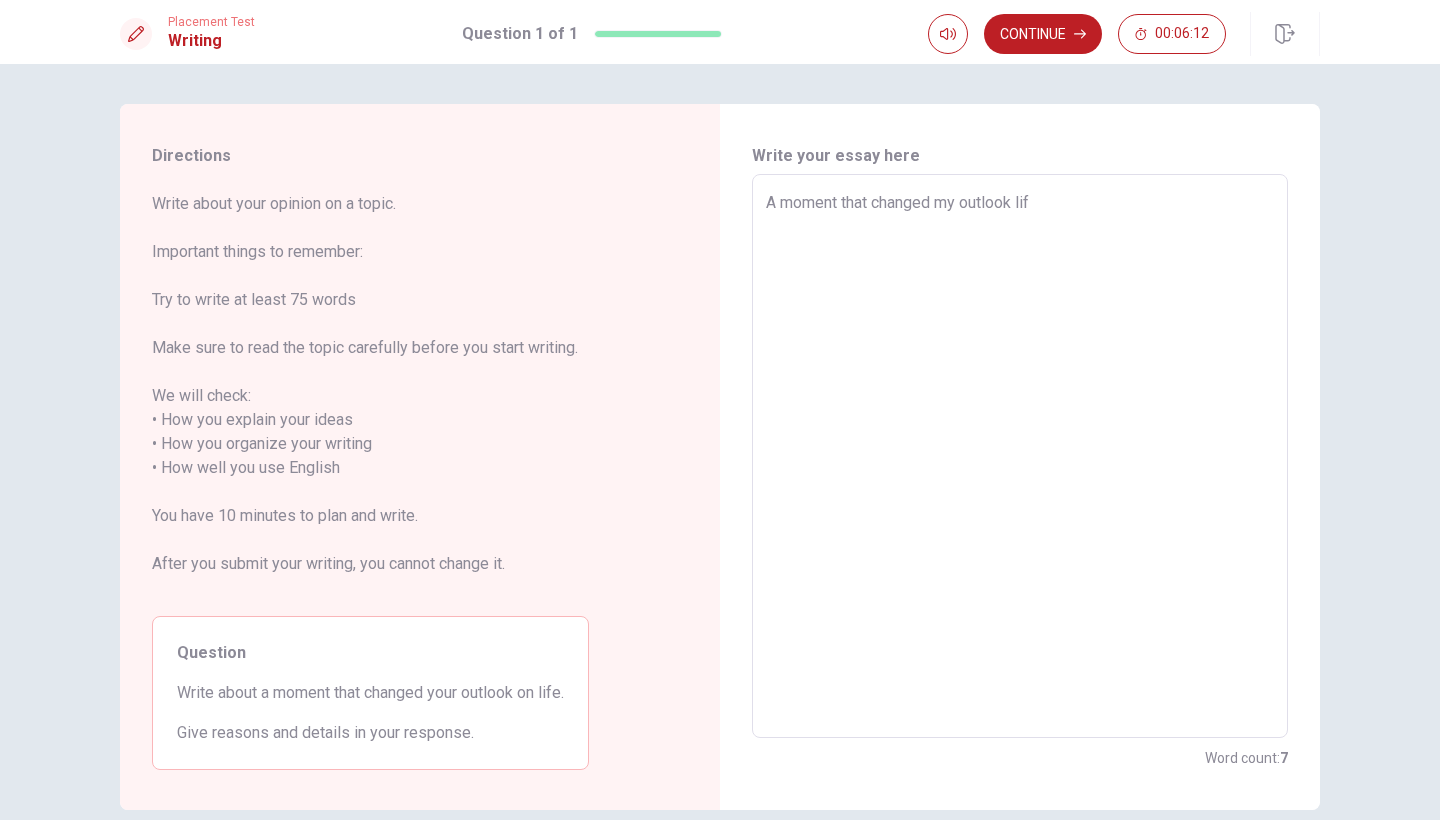 type on "x" 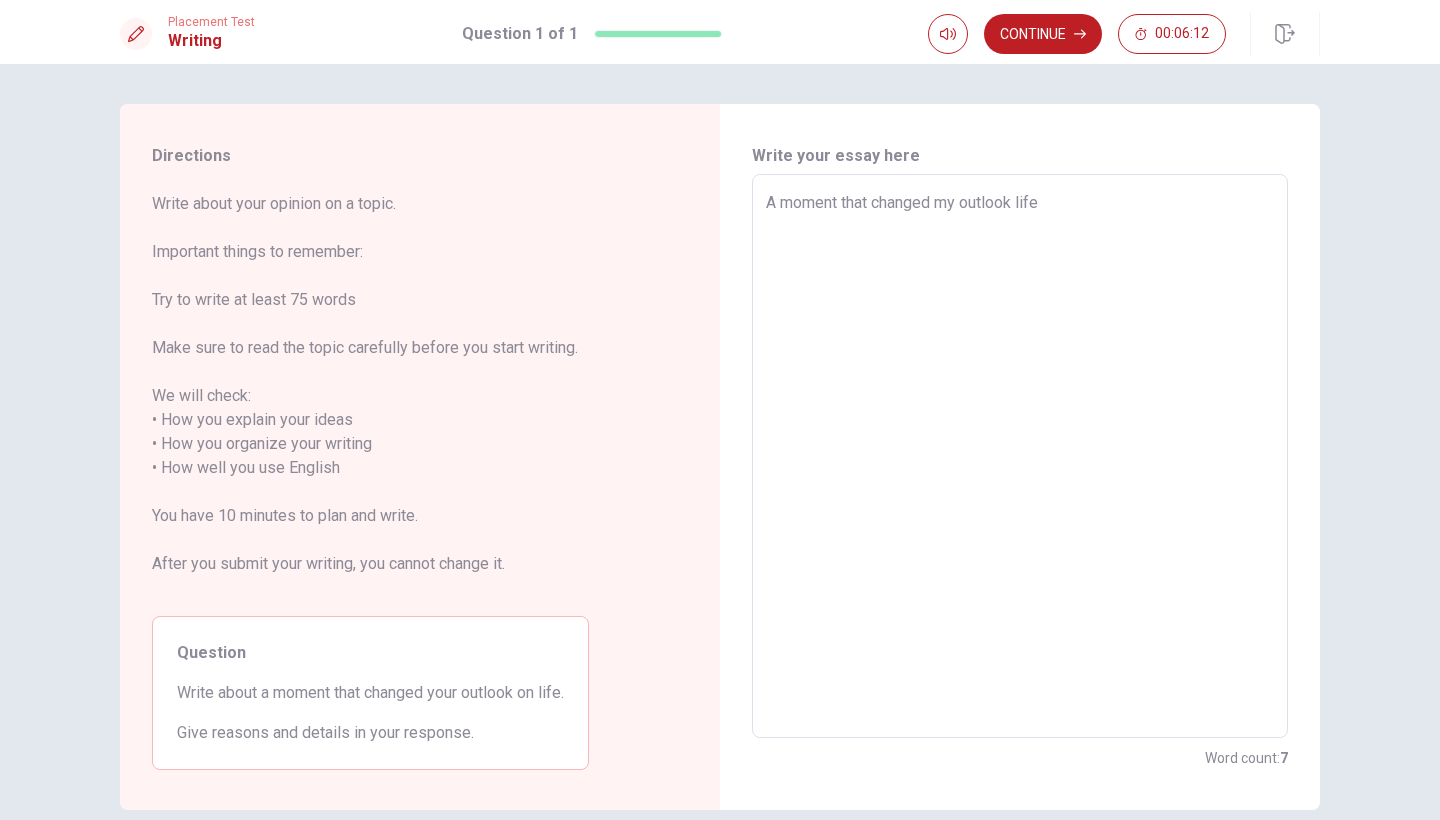 type on "x" 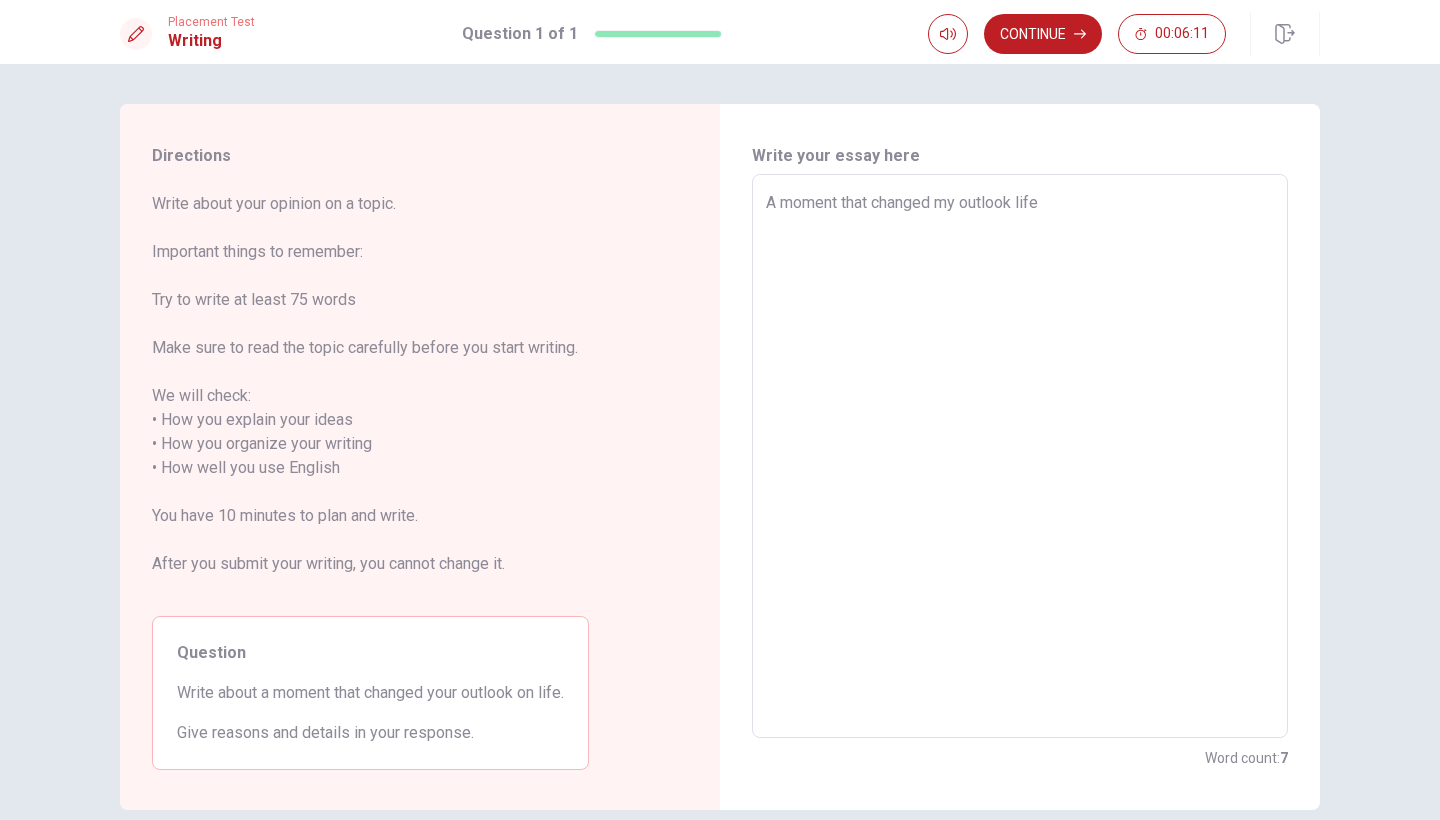 type on "A moment that changed my outlook life" 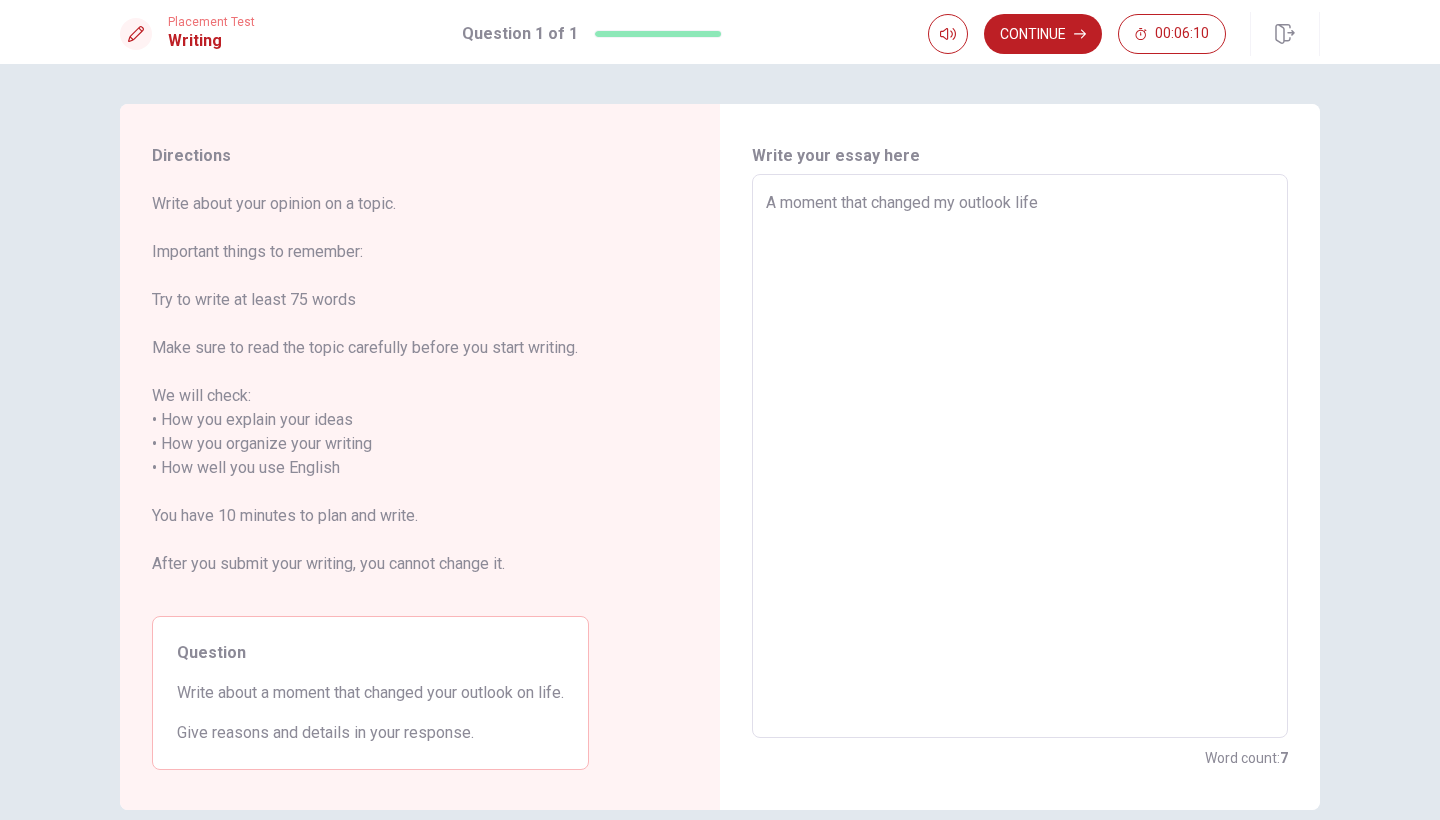 type on "A moment that changed my outlook life" 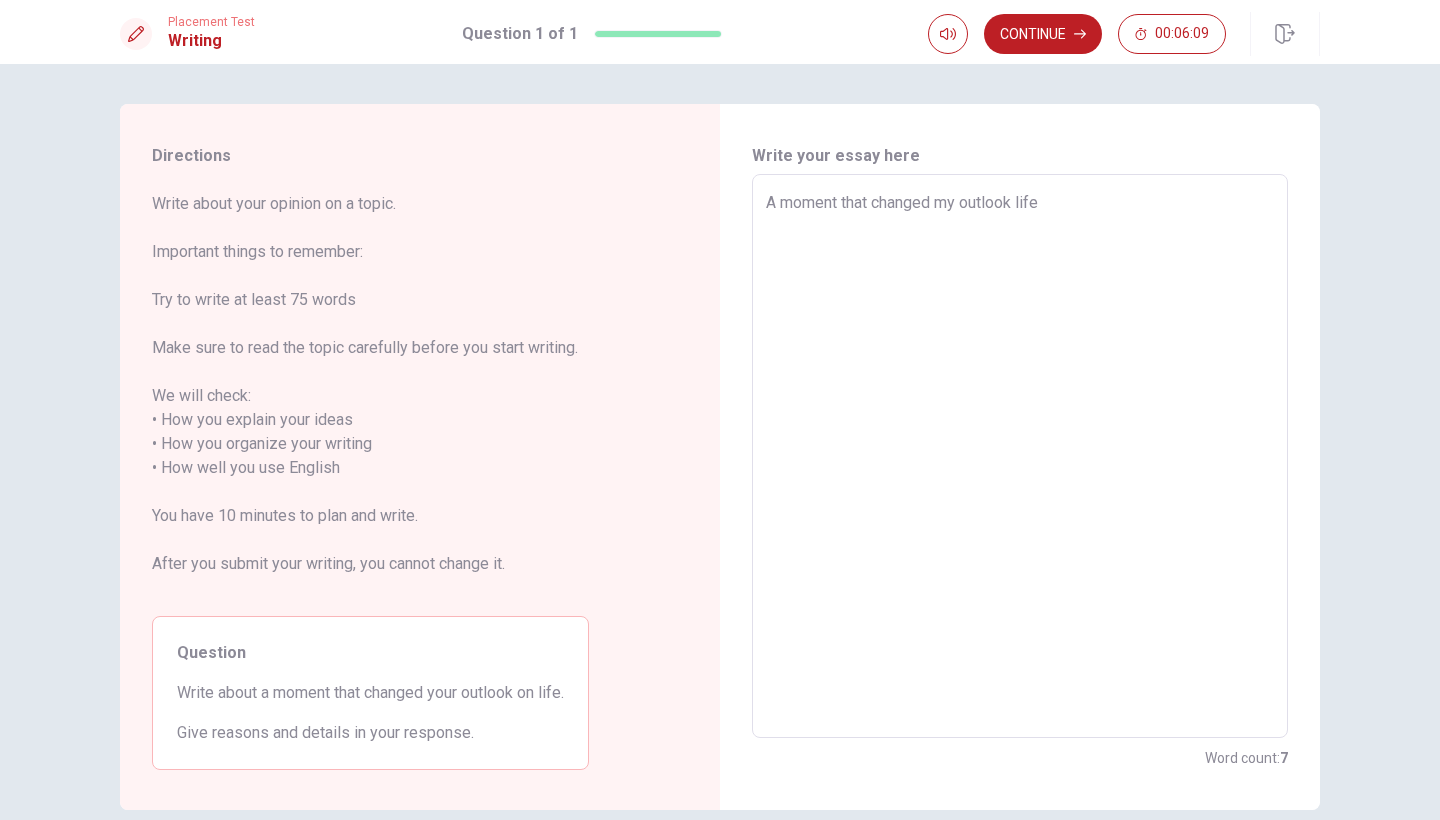 type on "x" 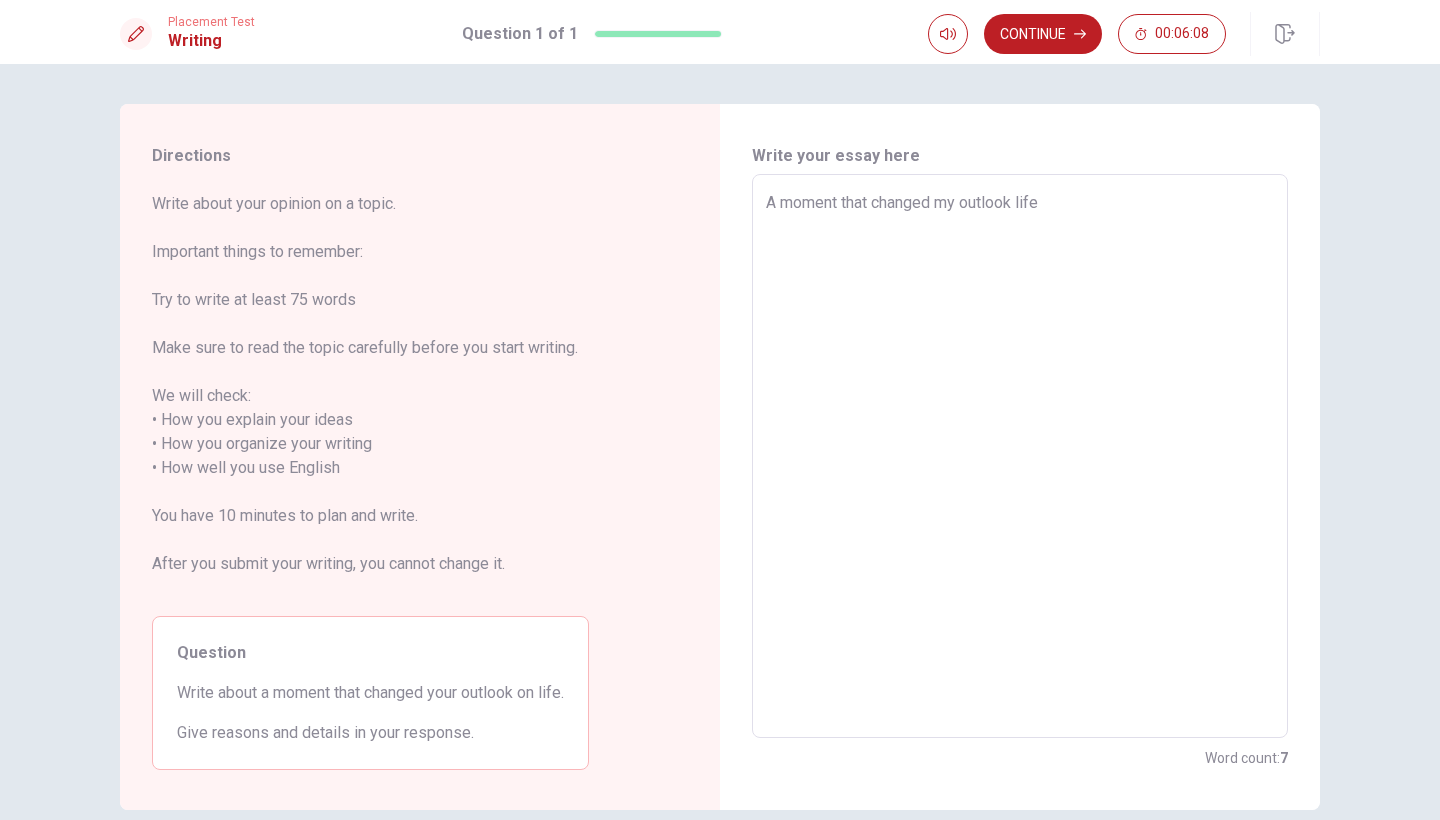 type on "A moment that changed my outlook life
F" 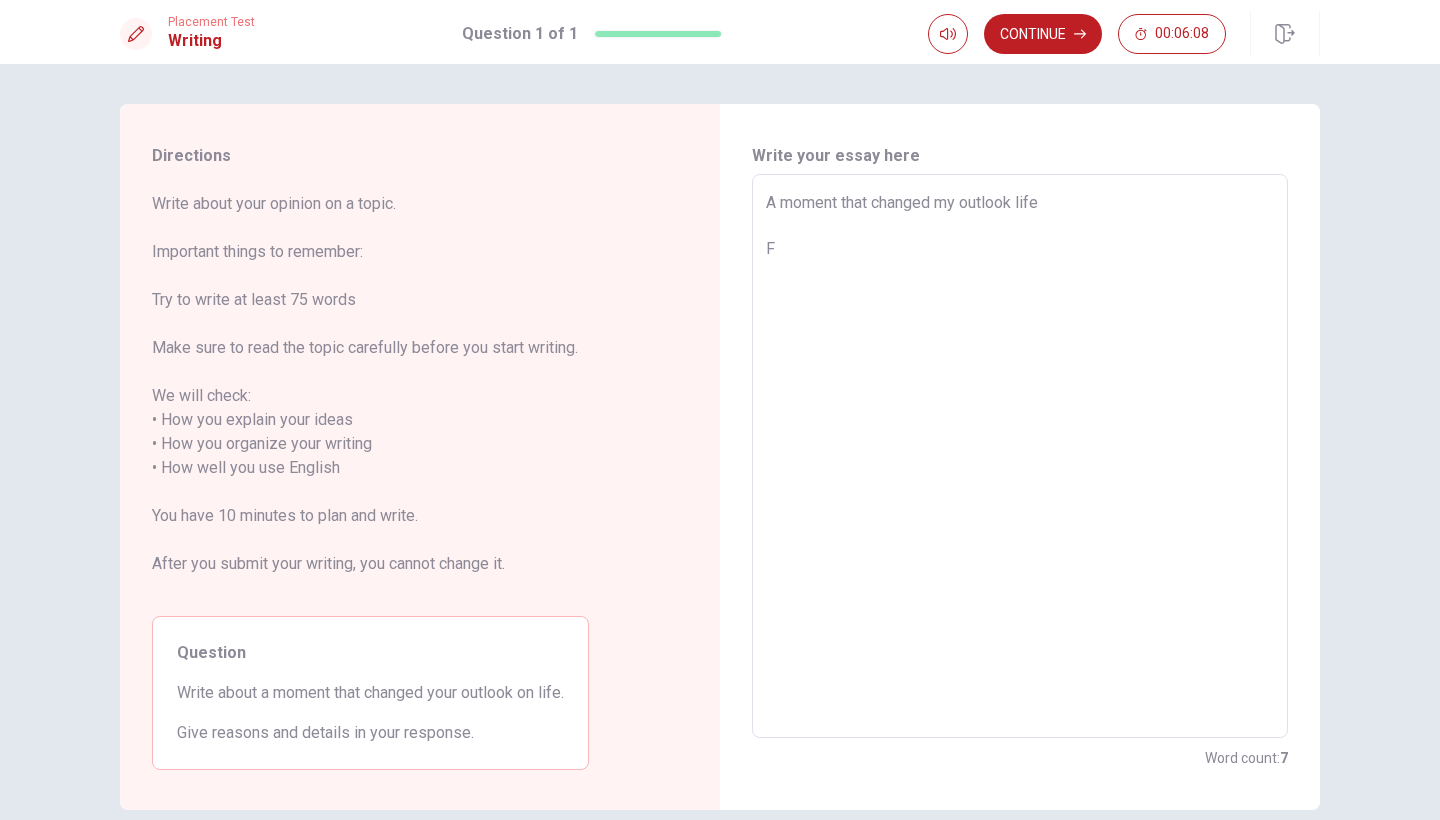 type on "x" 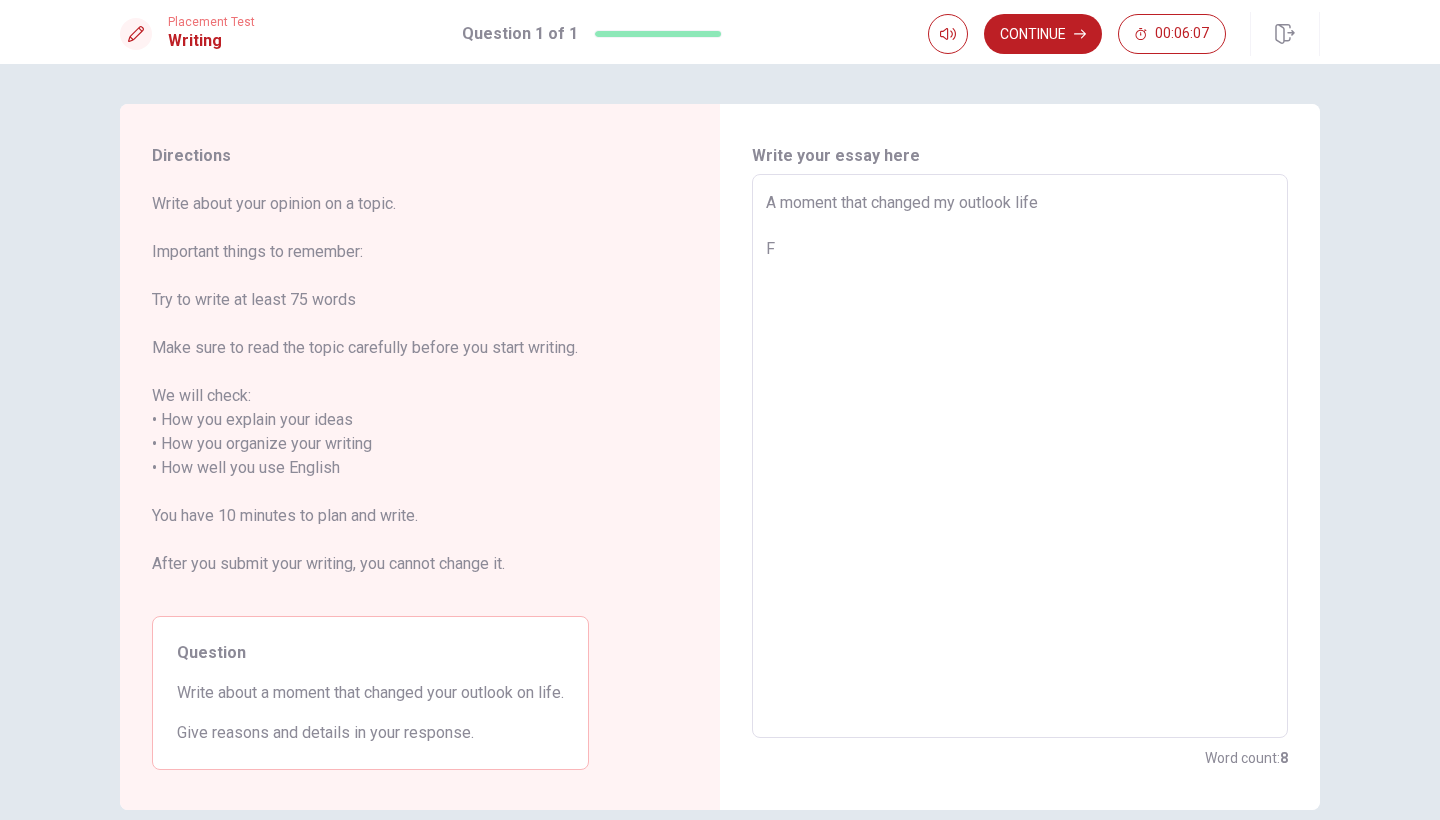 type on "A moment that changed my outlook life
Fo" 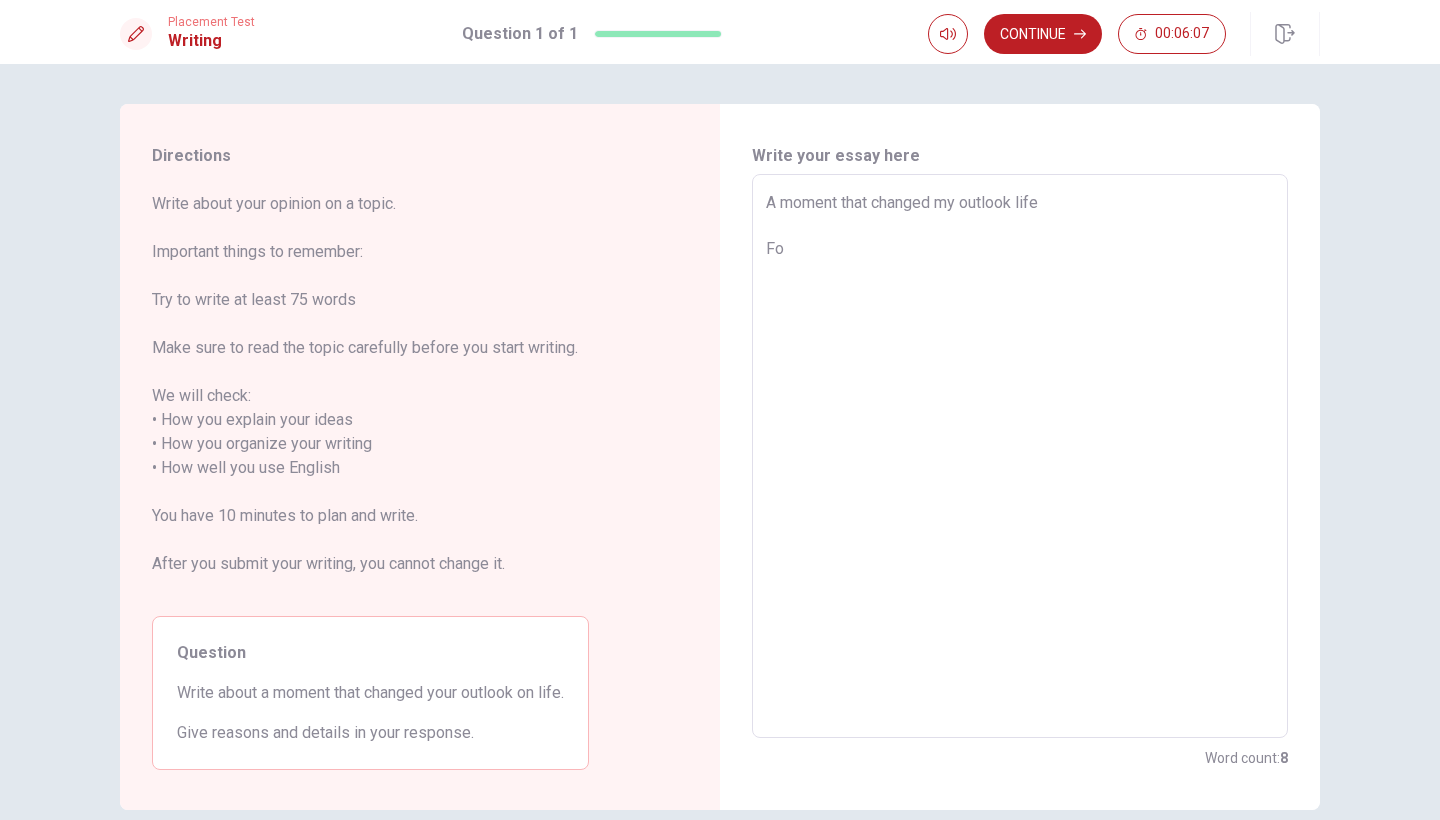 type on "x" 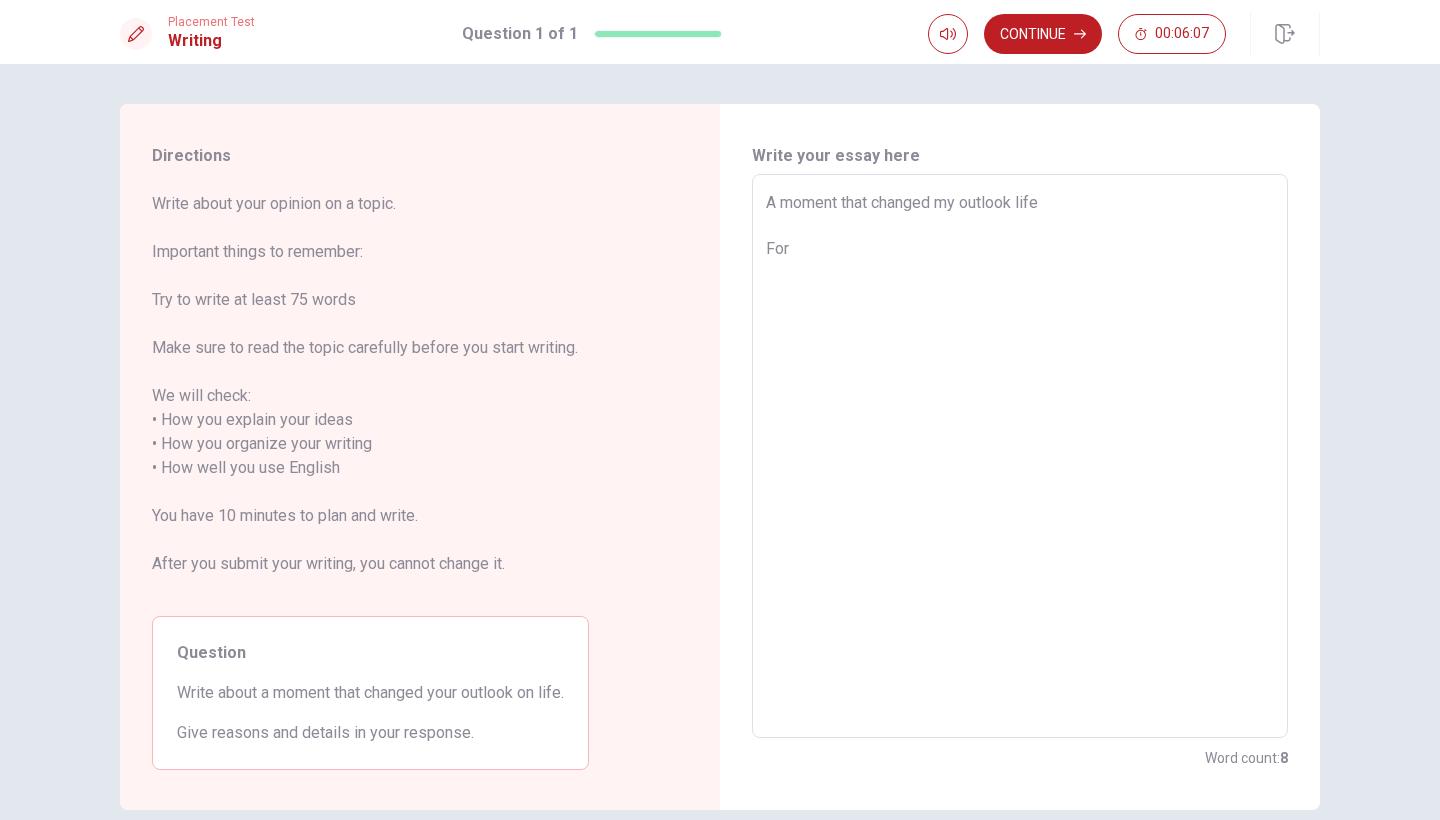 type on "x" 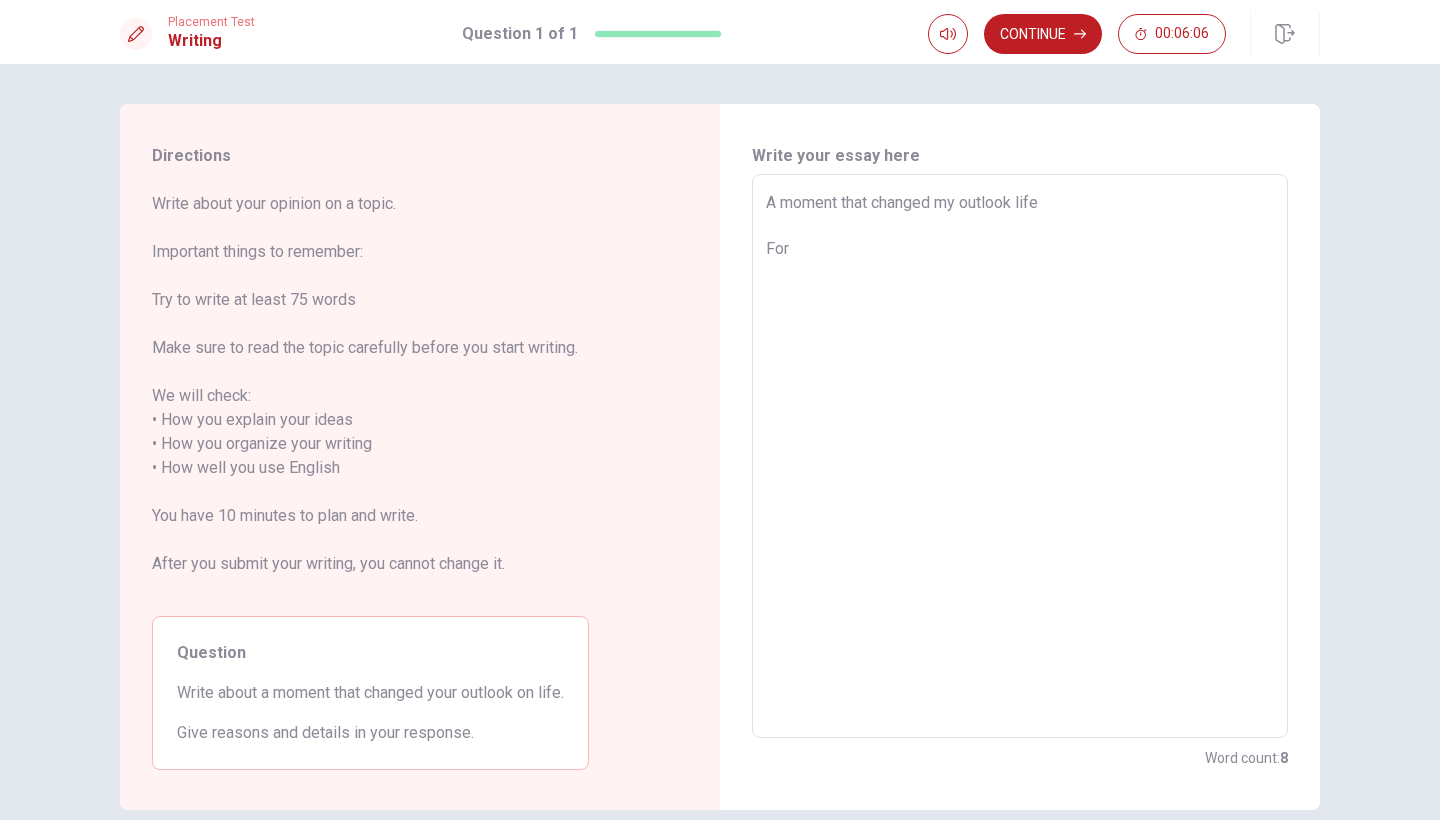 type on "A moment that changed my outlook life
For a" 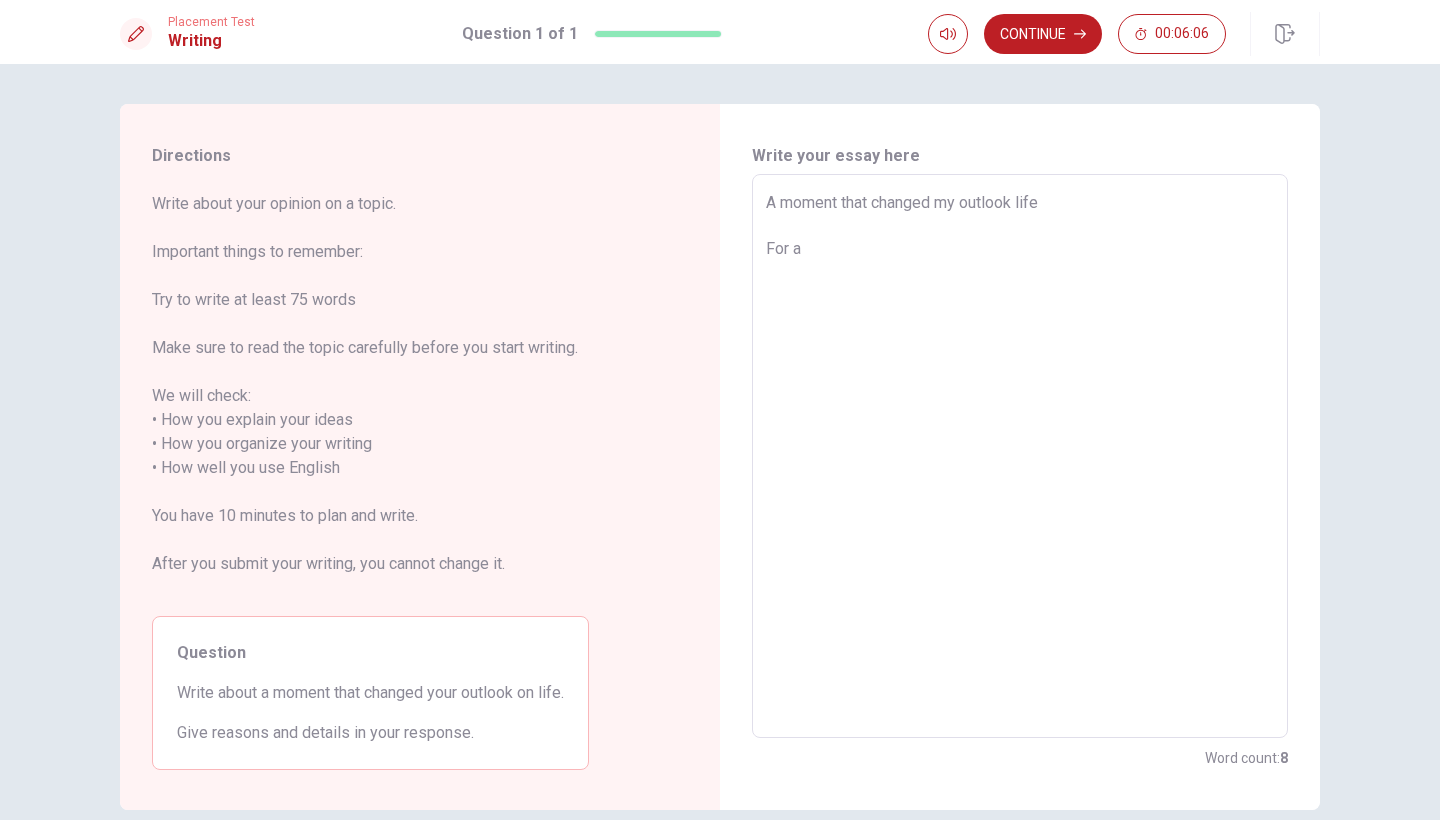 type on "x" 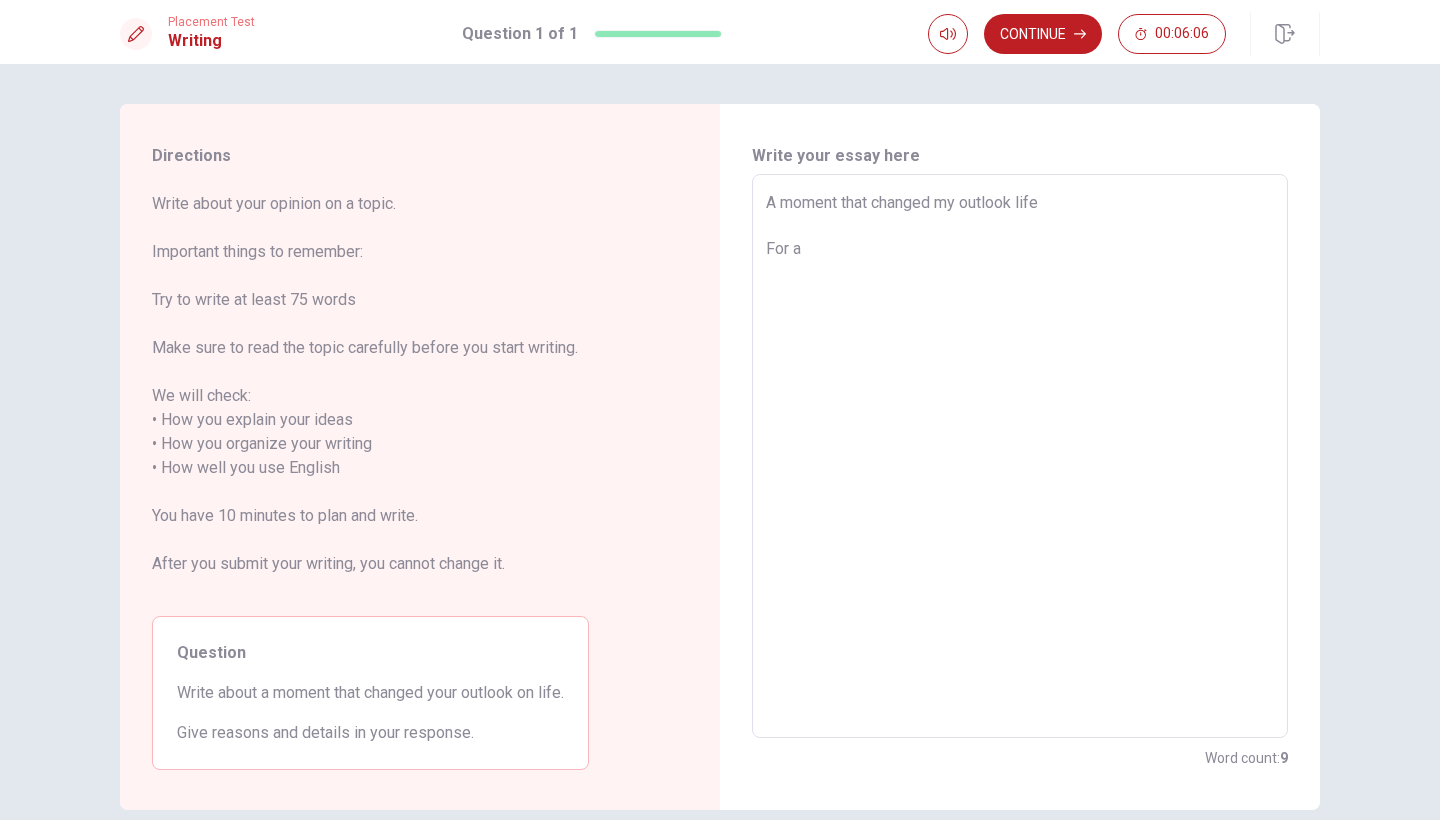 type on "A moment that changed my outlook life
For a" 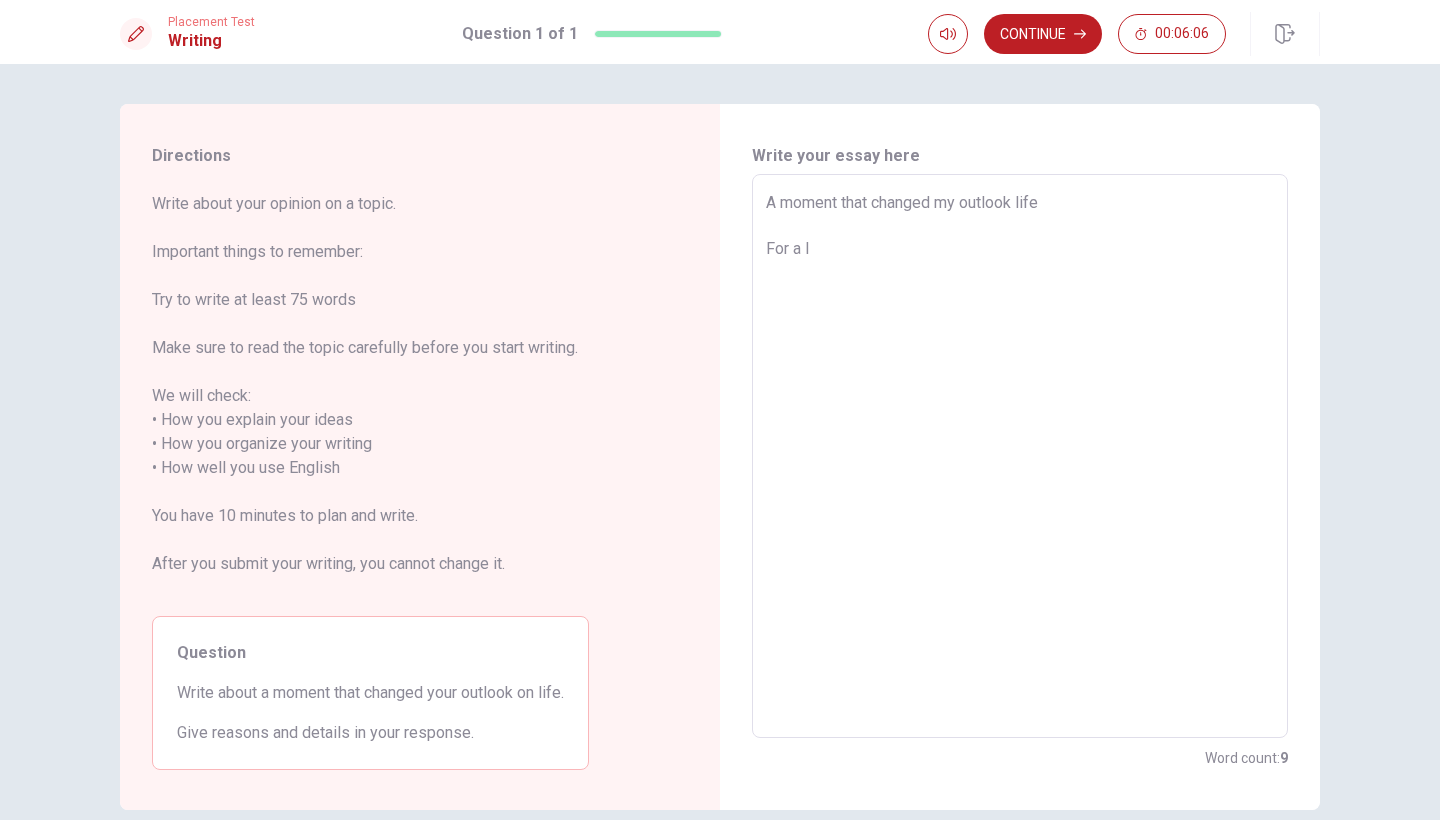 type on "x" 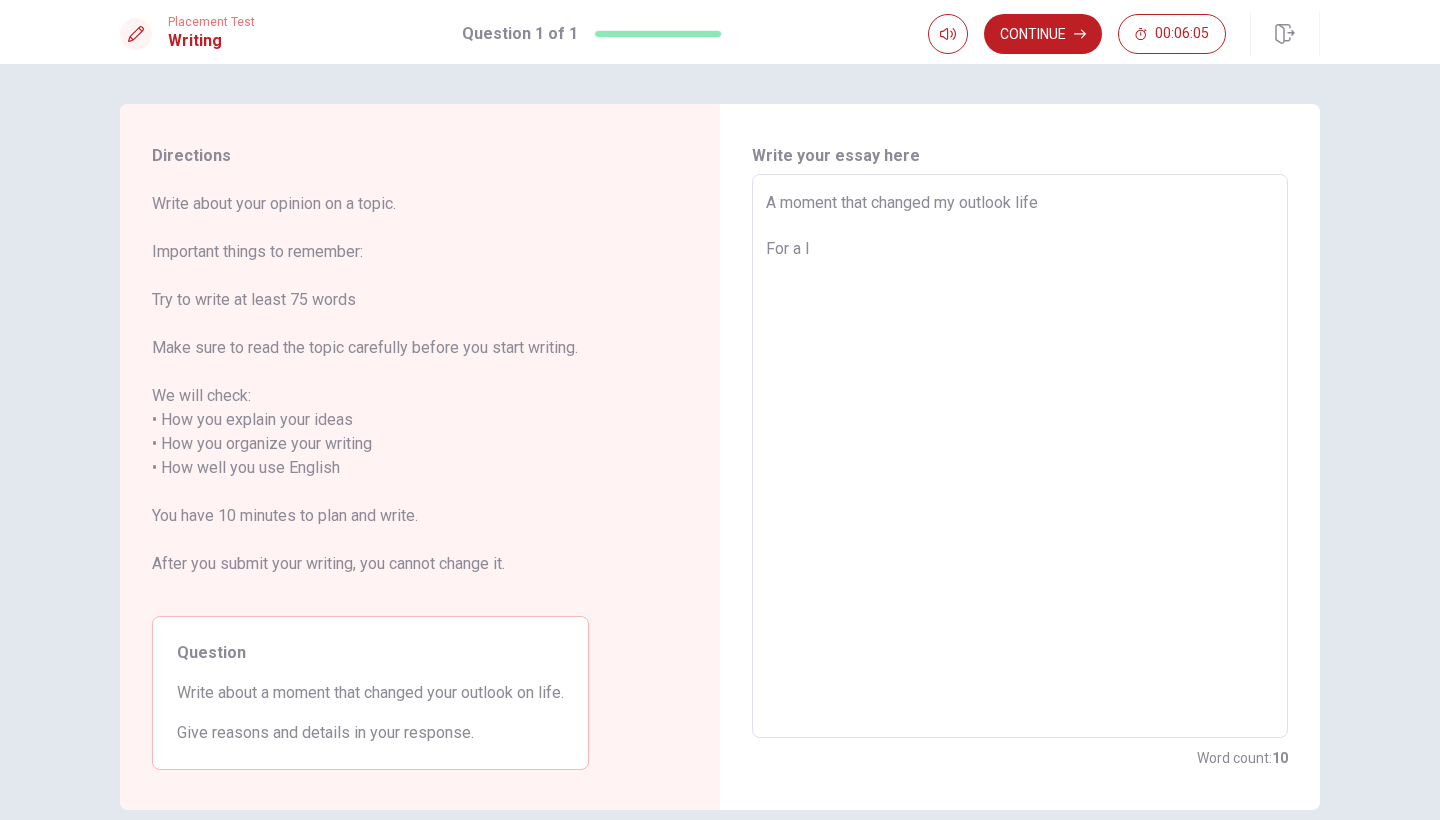 type on "A moment that changed my outlook life
For a lo" 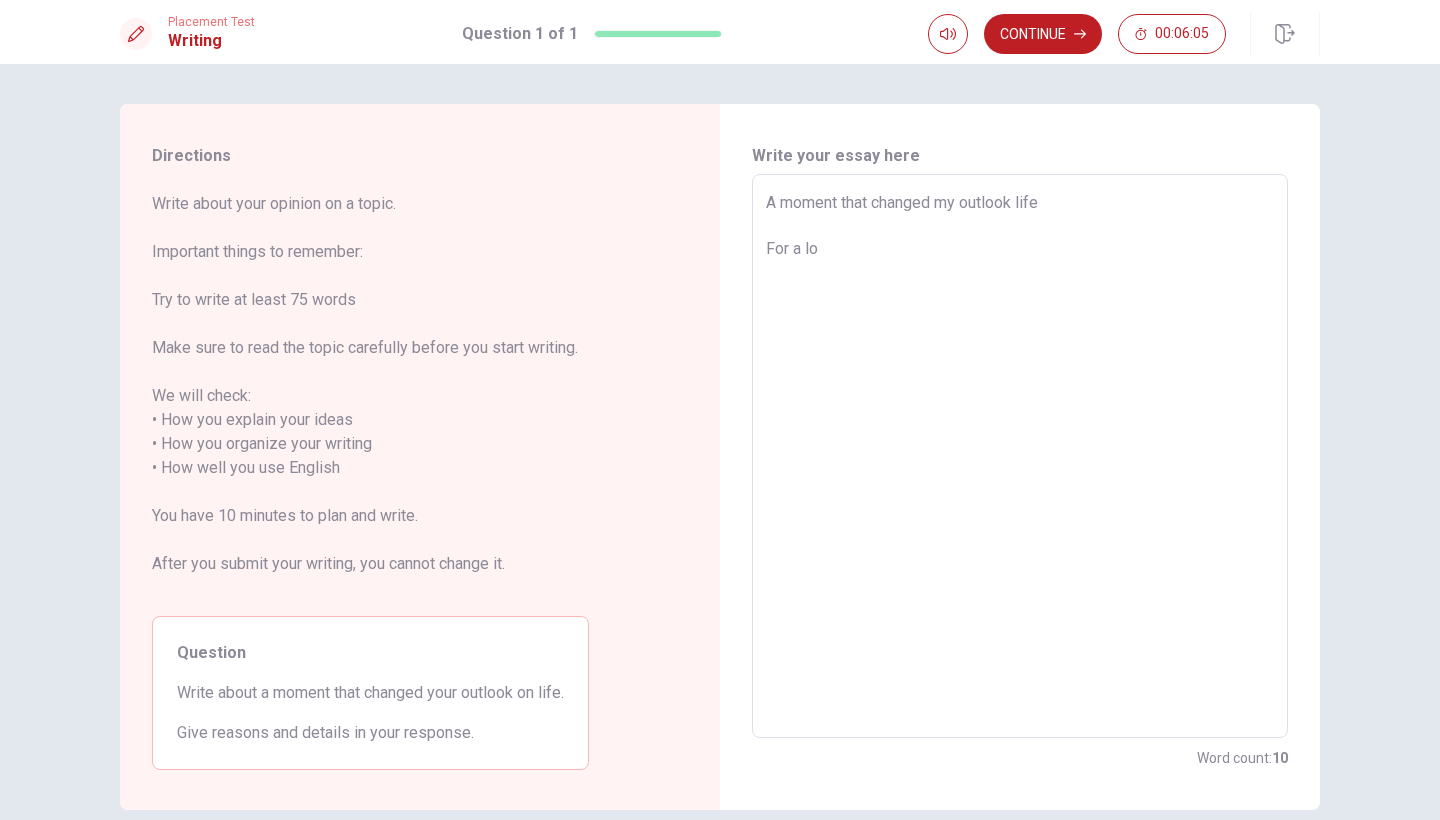 type on "A moment that changed my outlook life
For a lon" 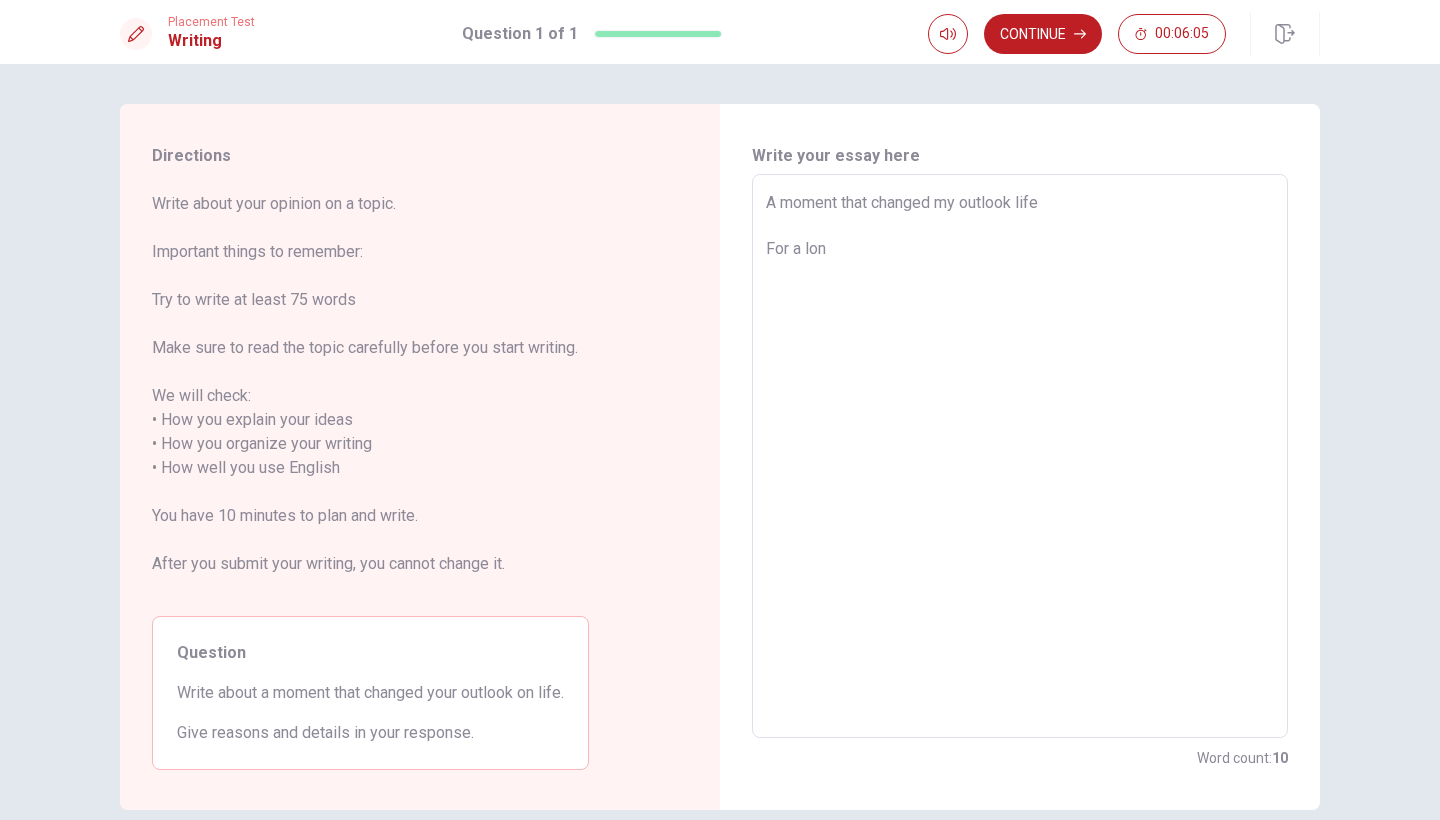 type on "x" 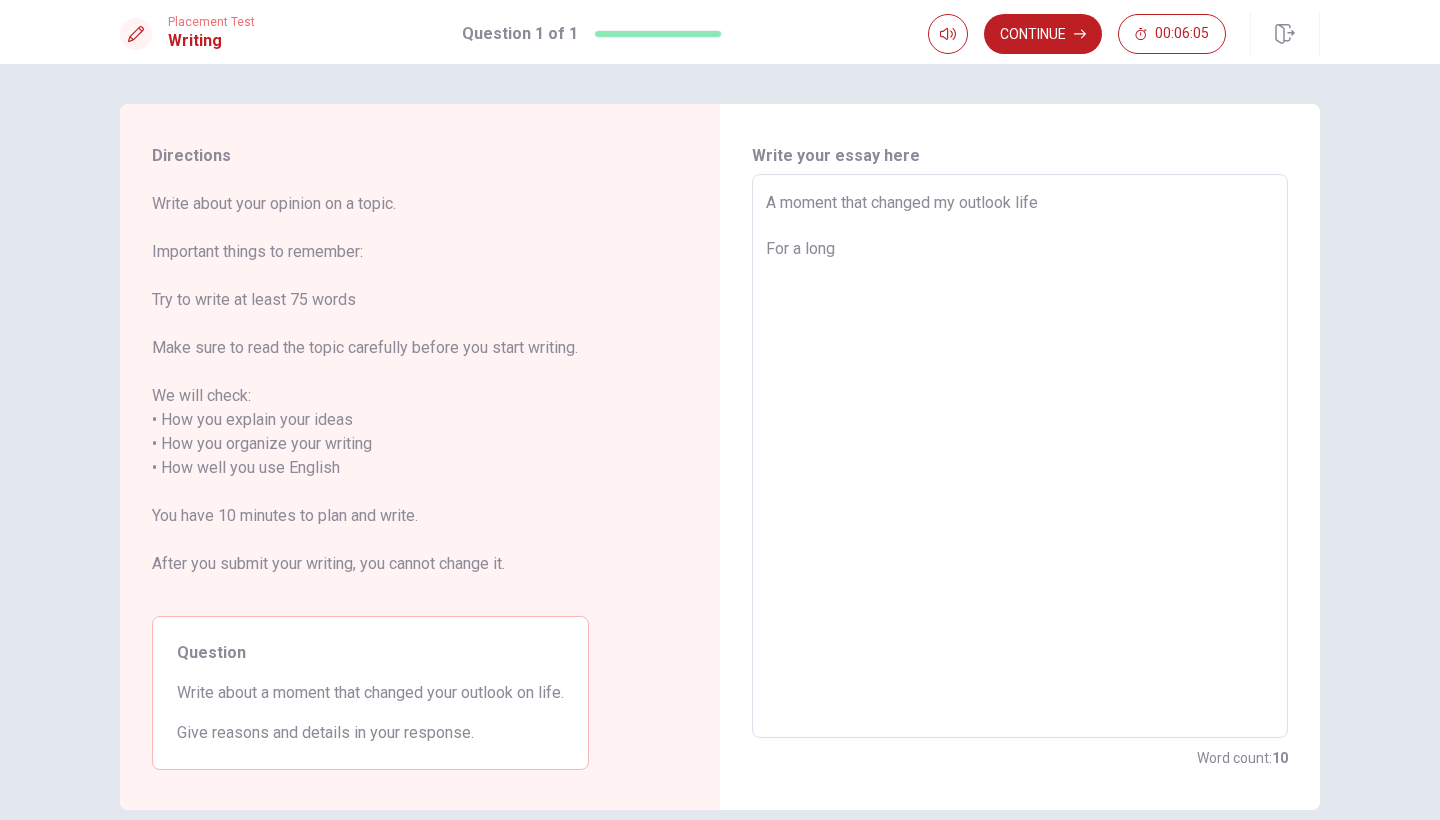 type on "x" 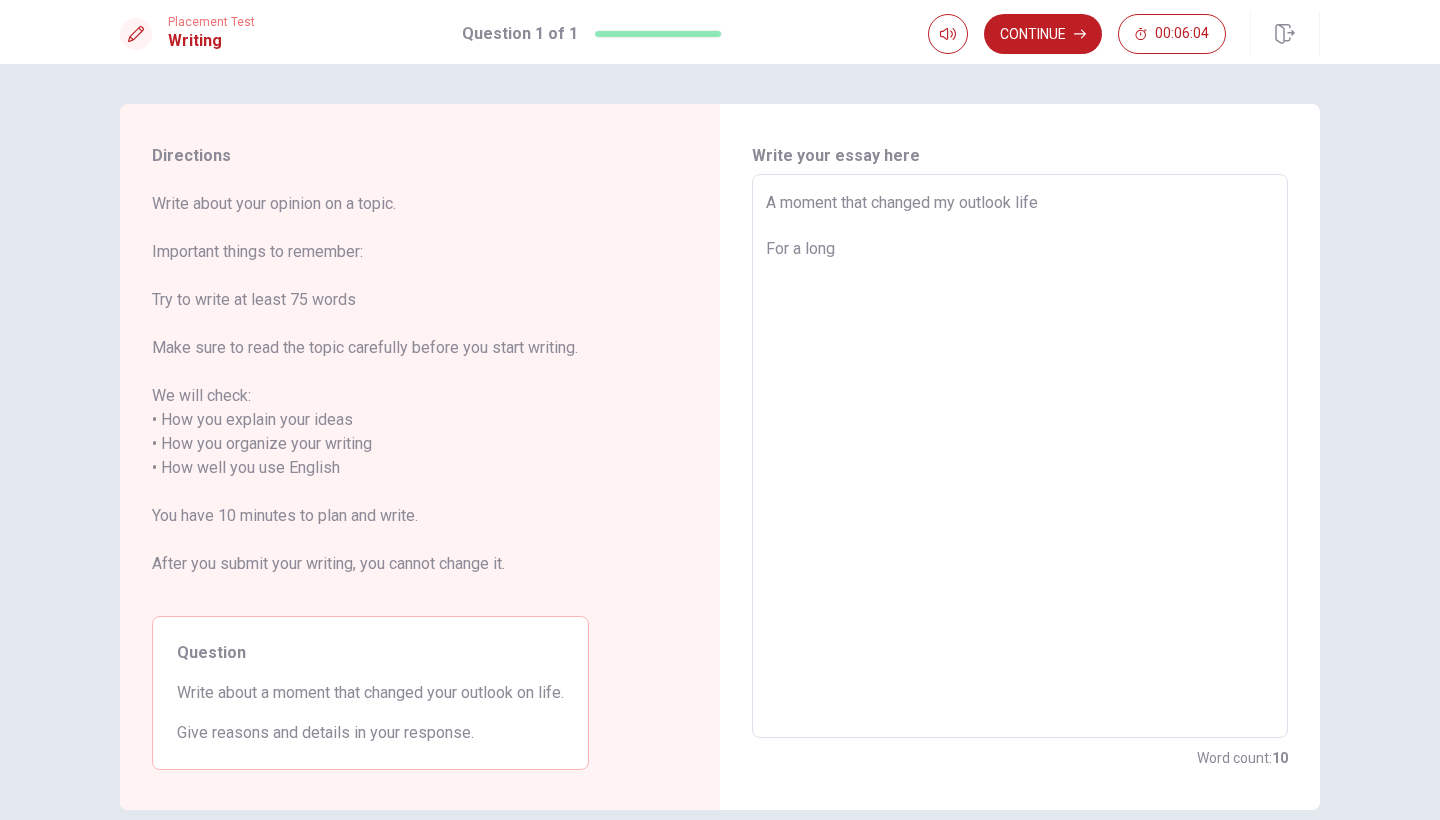 type on "A moment that changed my outlook life
For a long t" 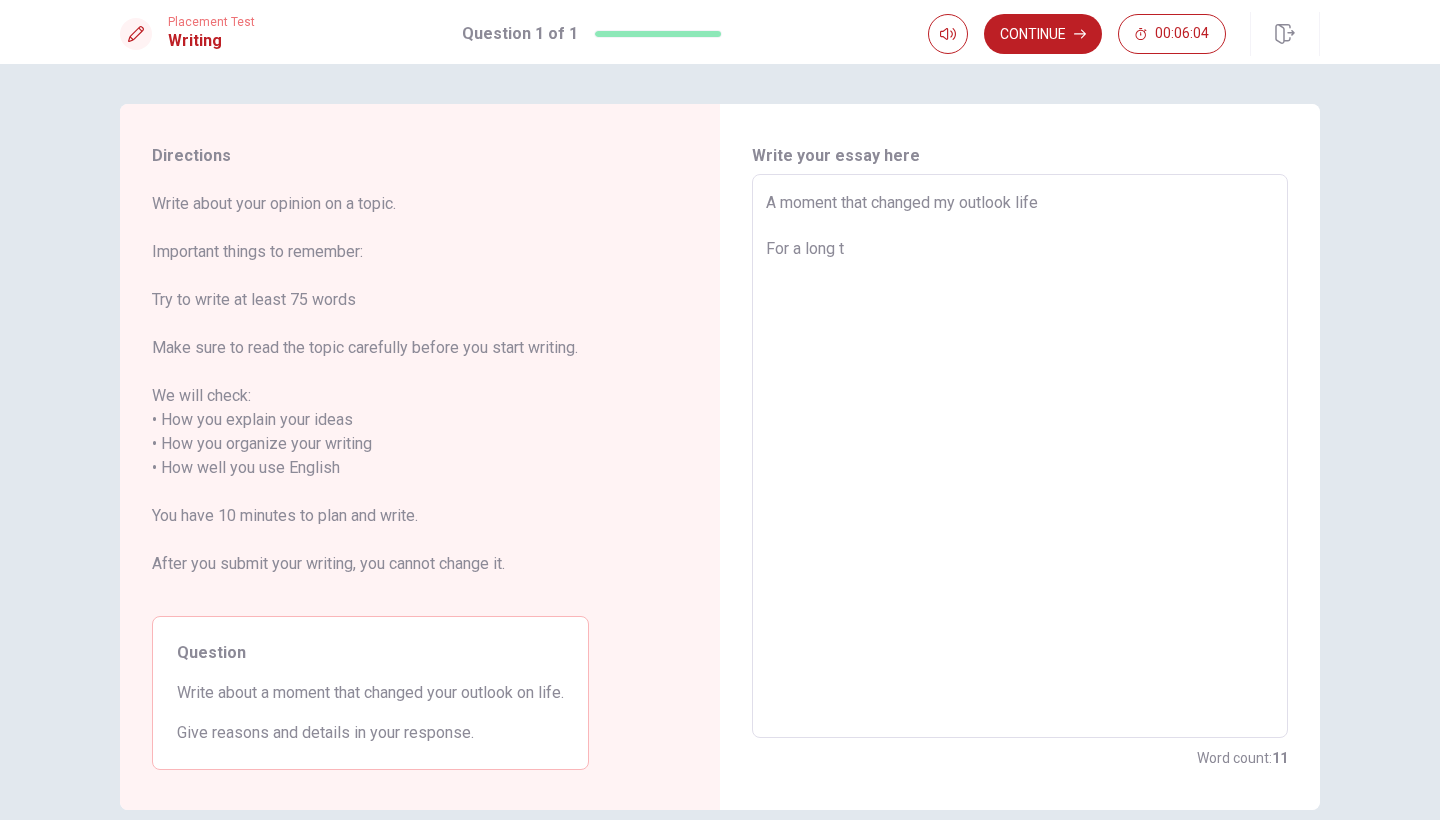type on "A moment that changed my outlook life
For a long ti" 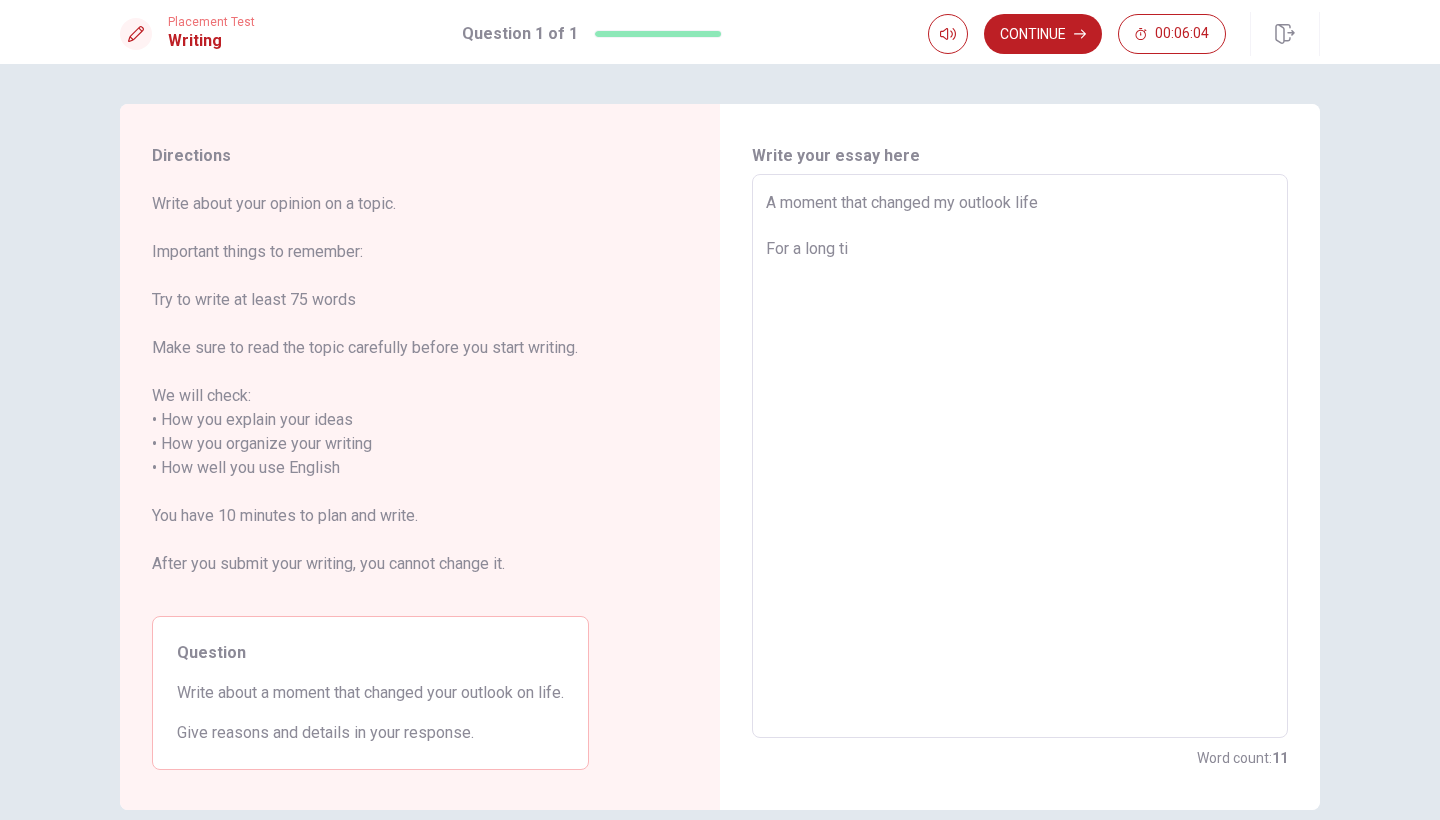 type on "x" 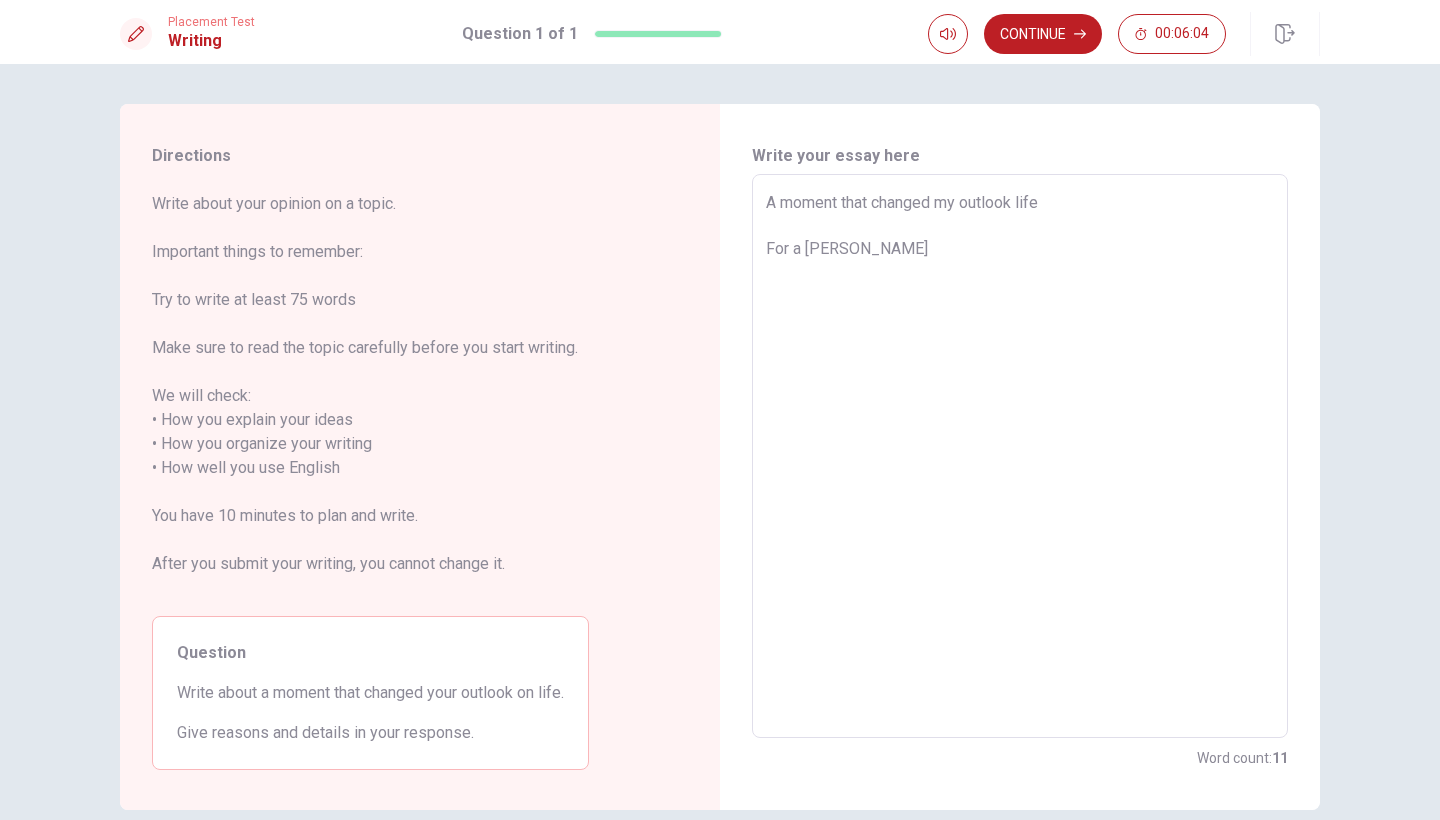 type on "x" 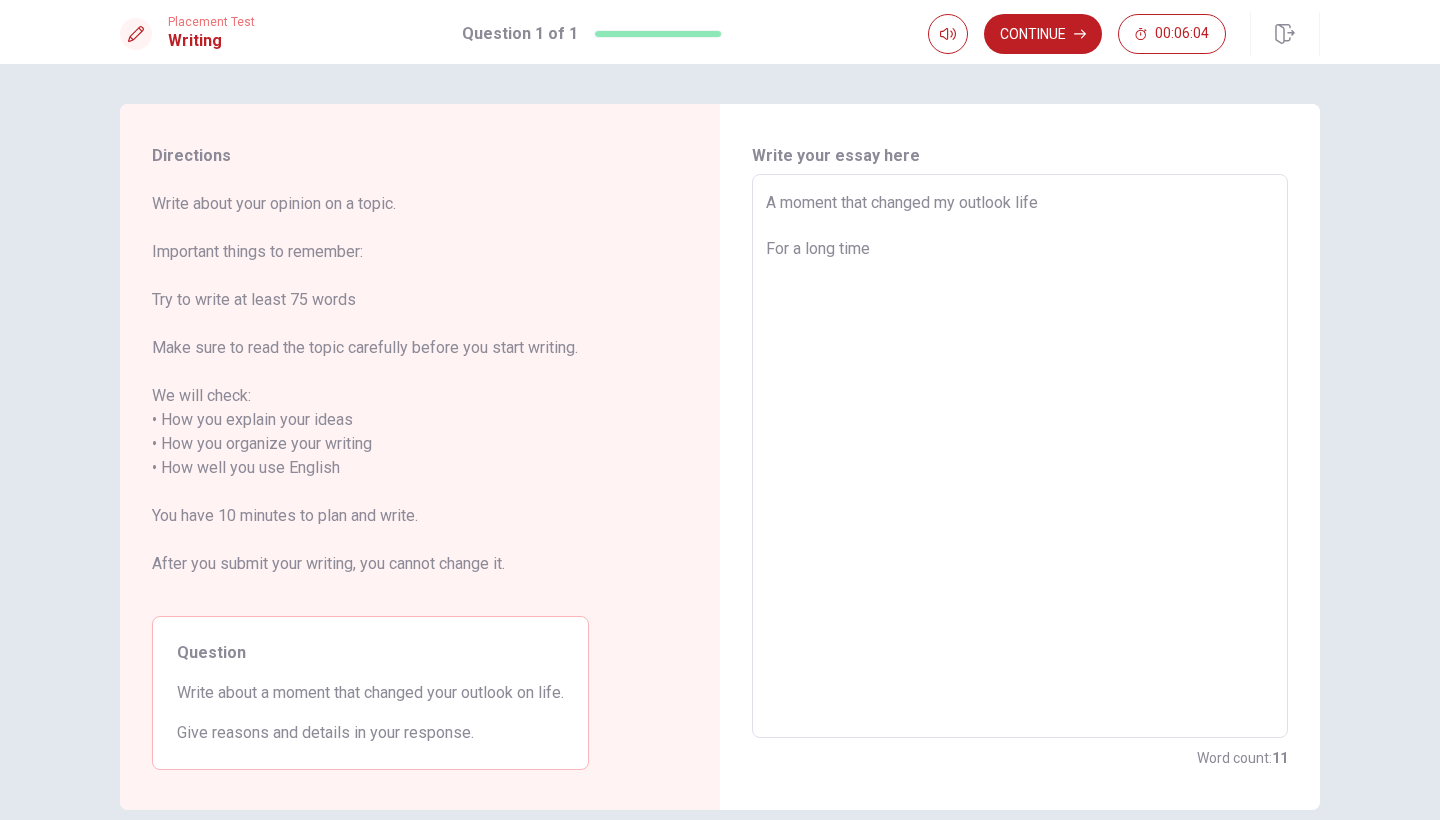 type on "x" 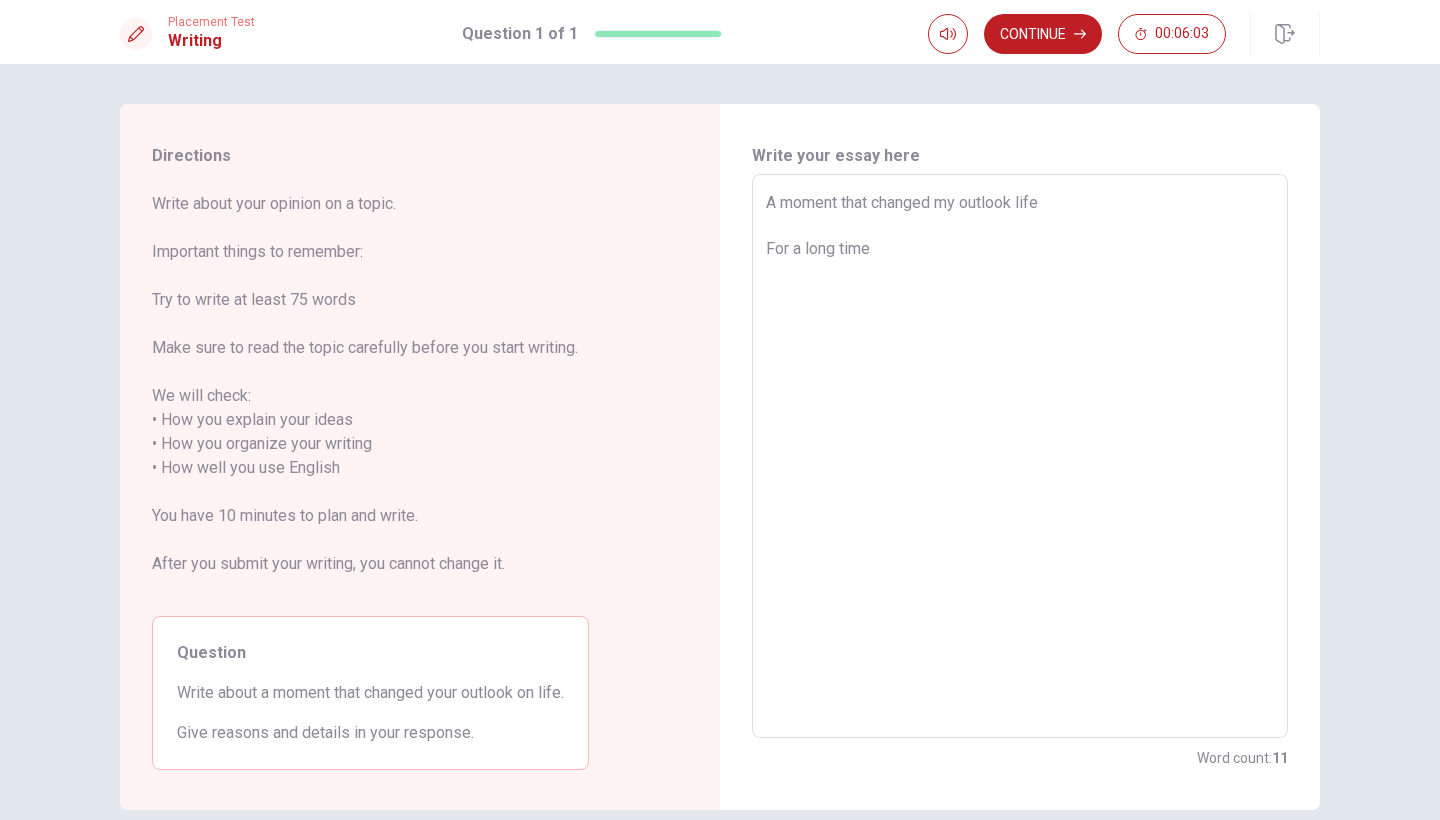 type on "A moment that changed my outlook life
For a long time" 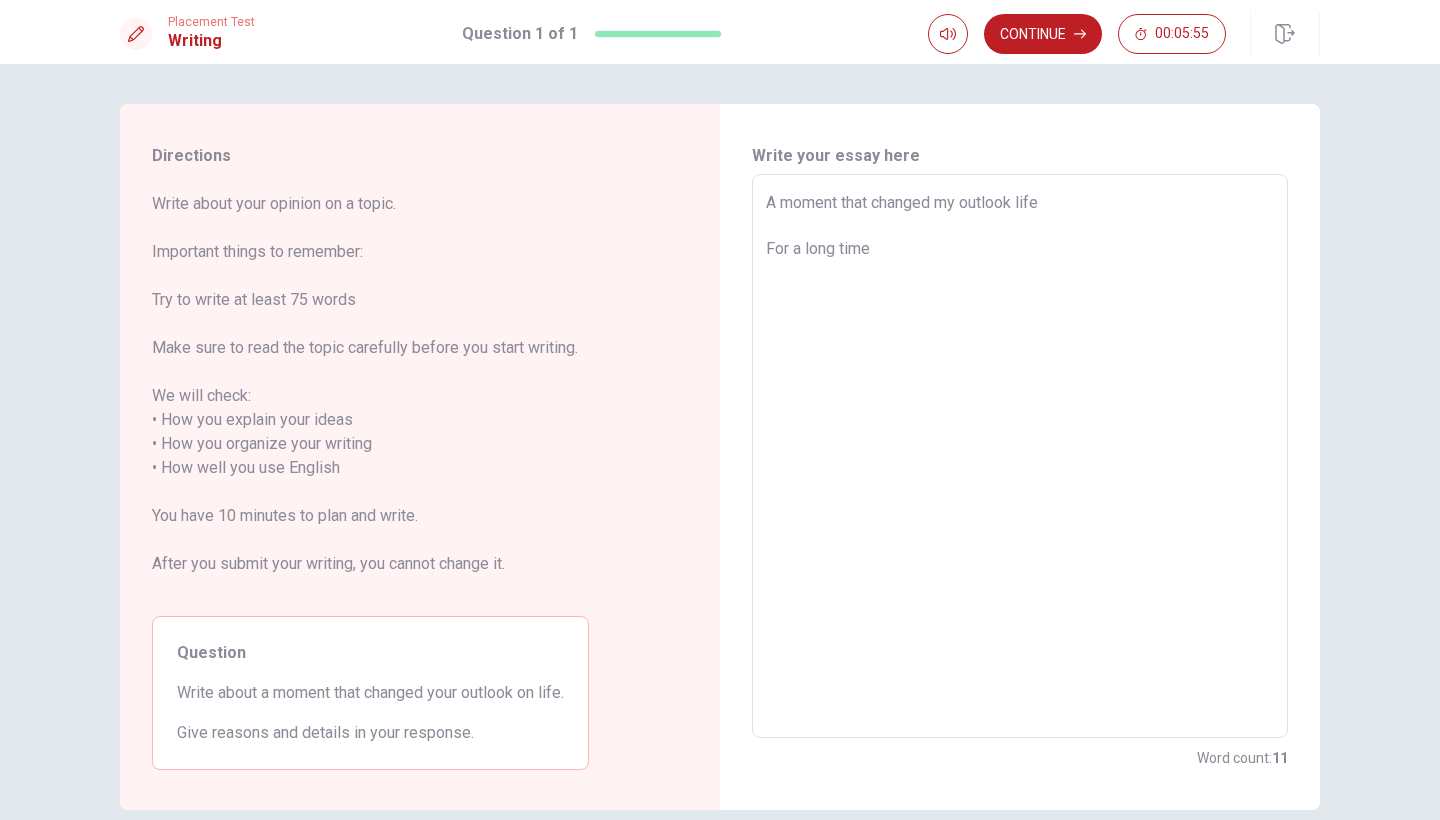 type on "x" 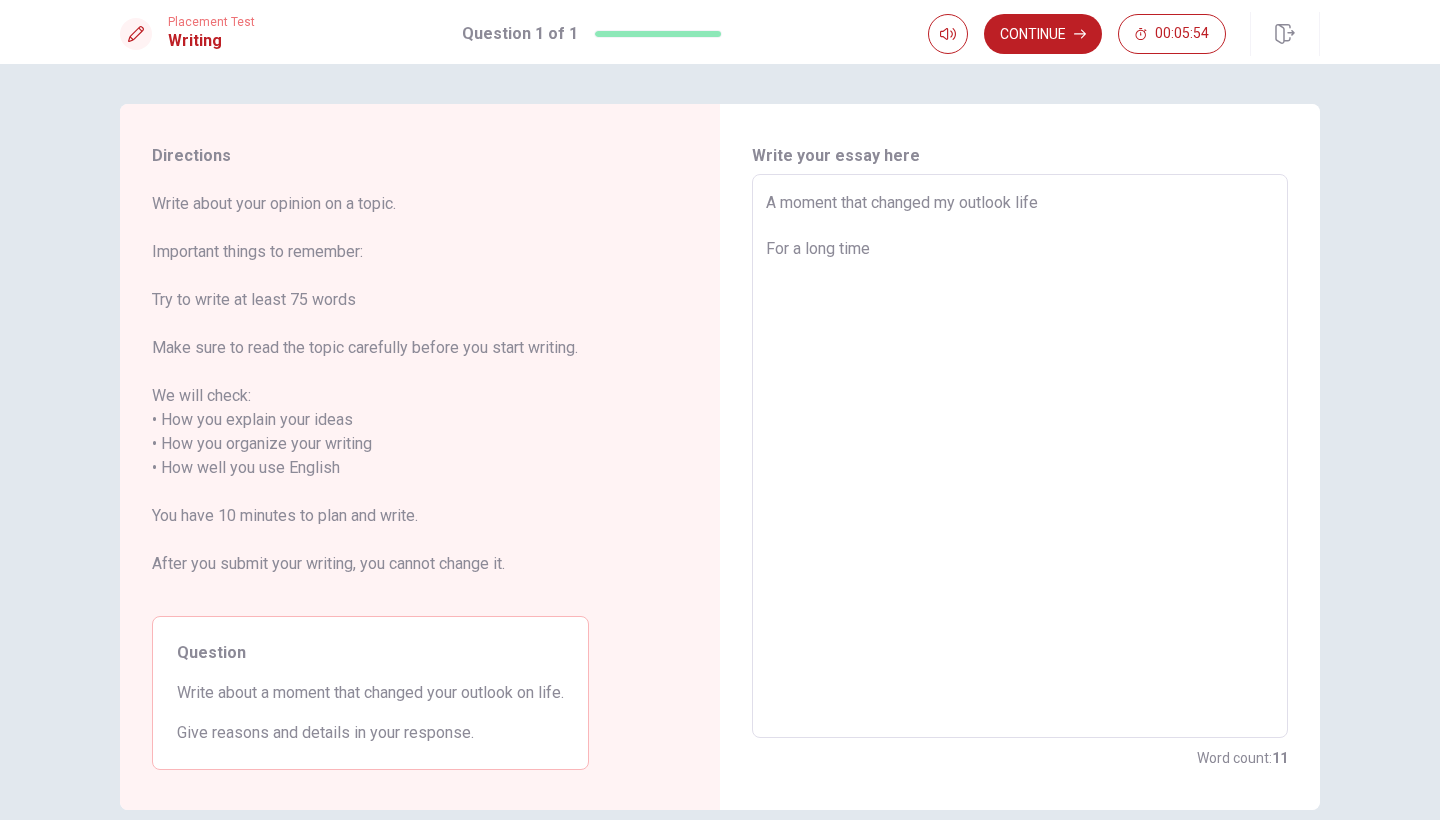 type on "A moment that changed my outlook life
For a long time i" 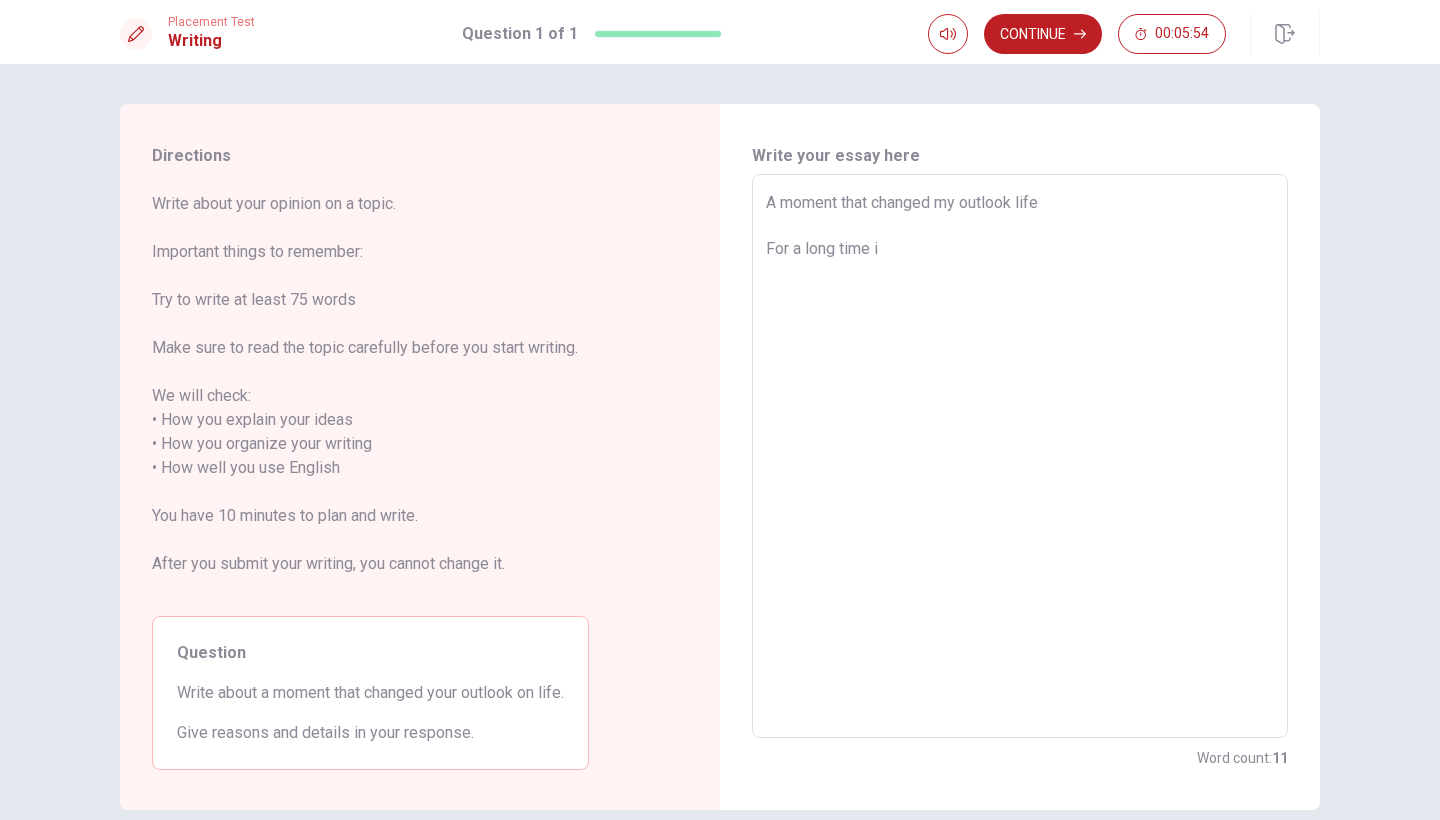 type on "x" 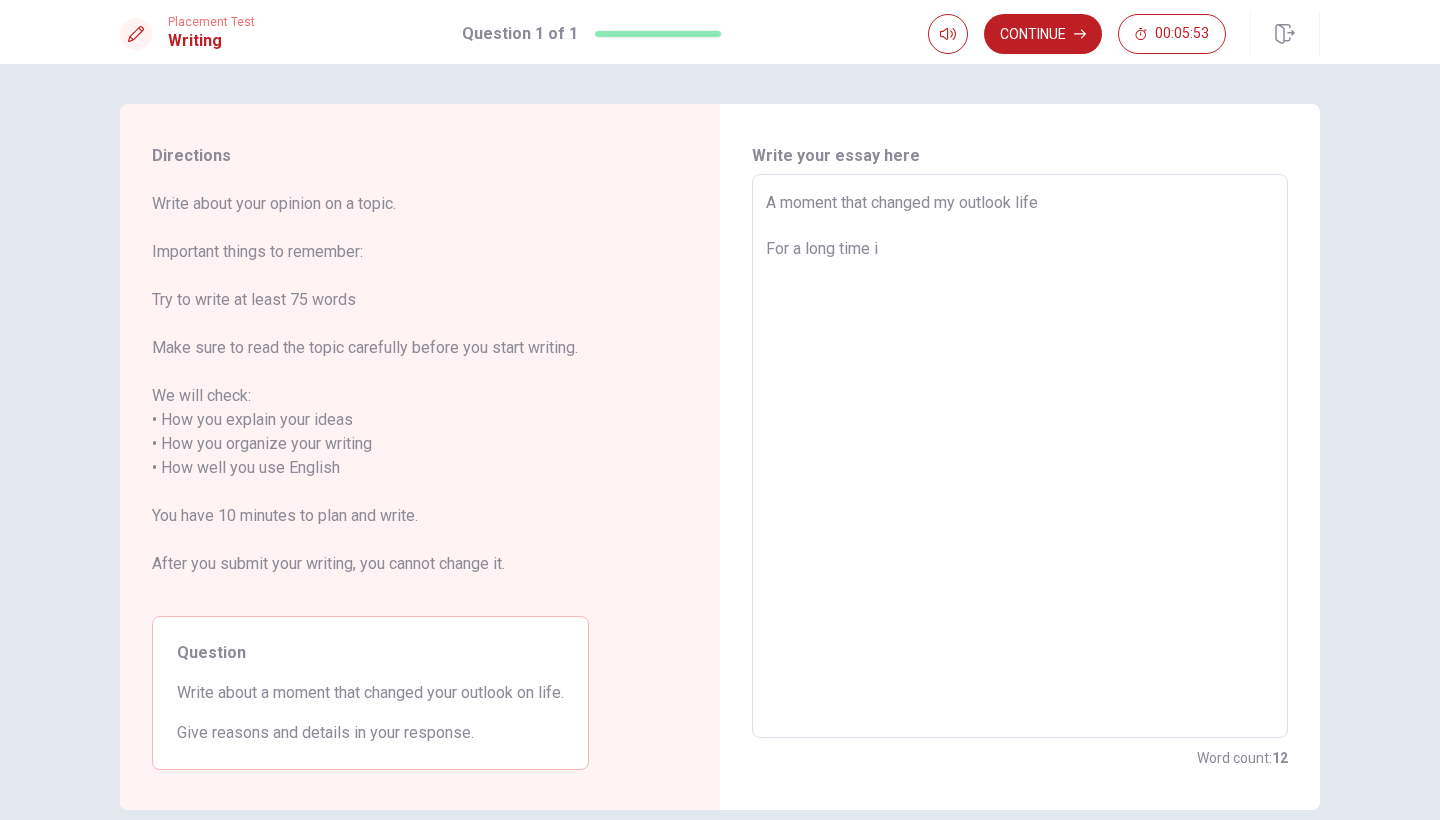 type on "A moment that changed my outlook life
For a long time i" 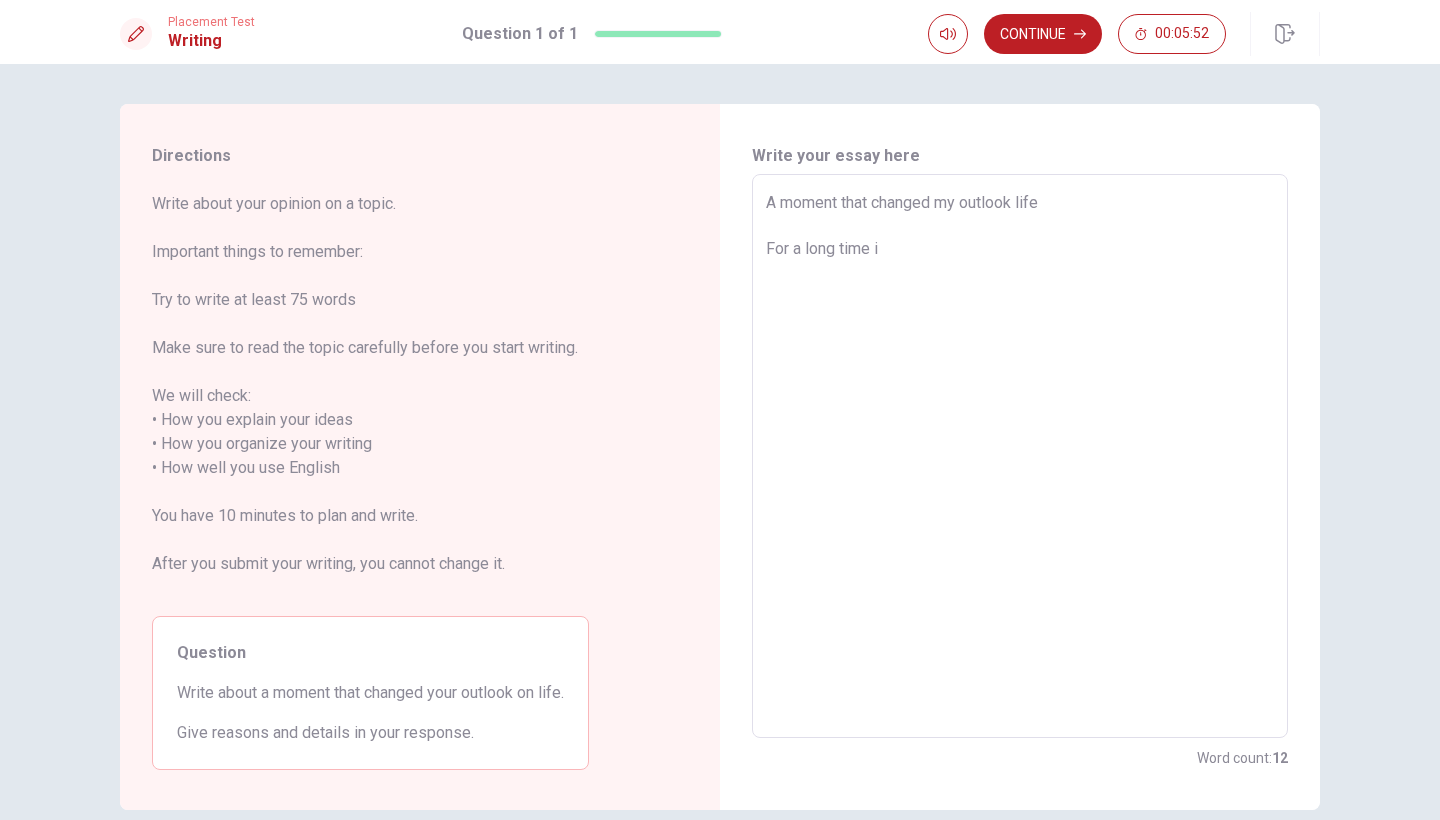 type on "A moment that changed my outlook life
For a long time i b" 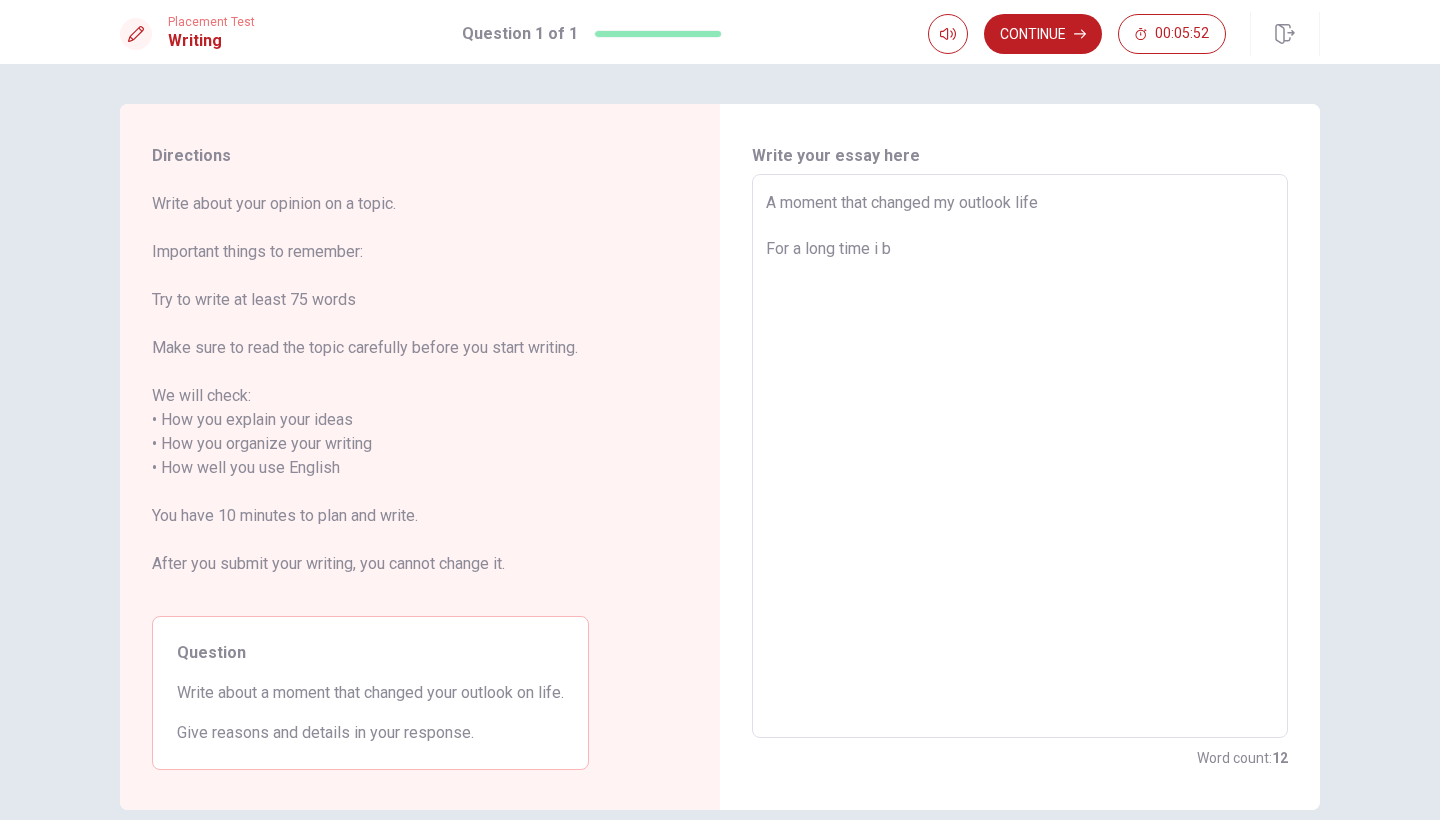 type on "x" 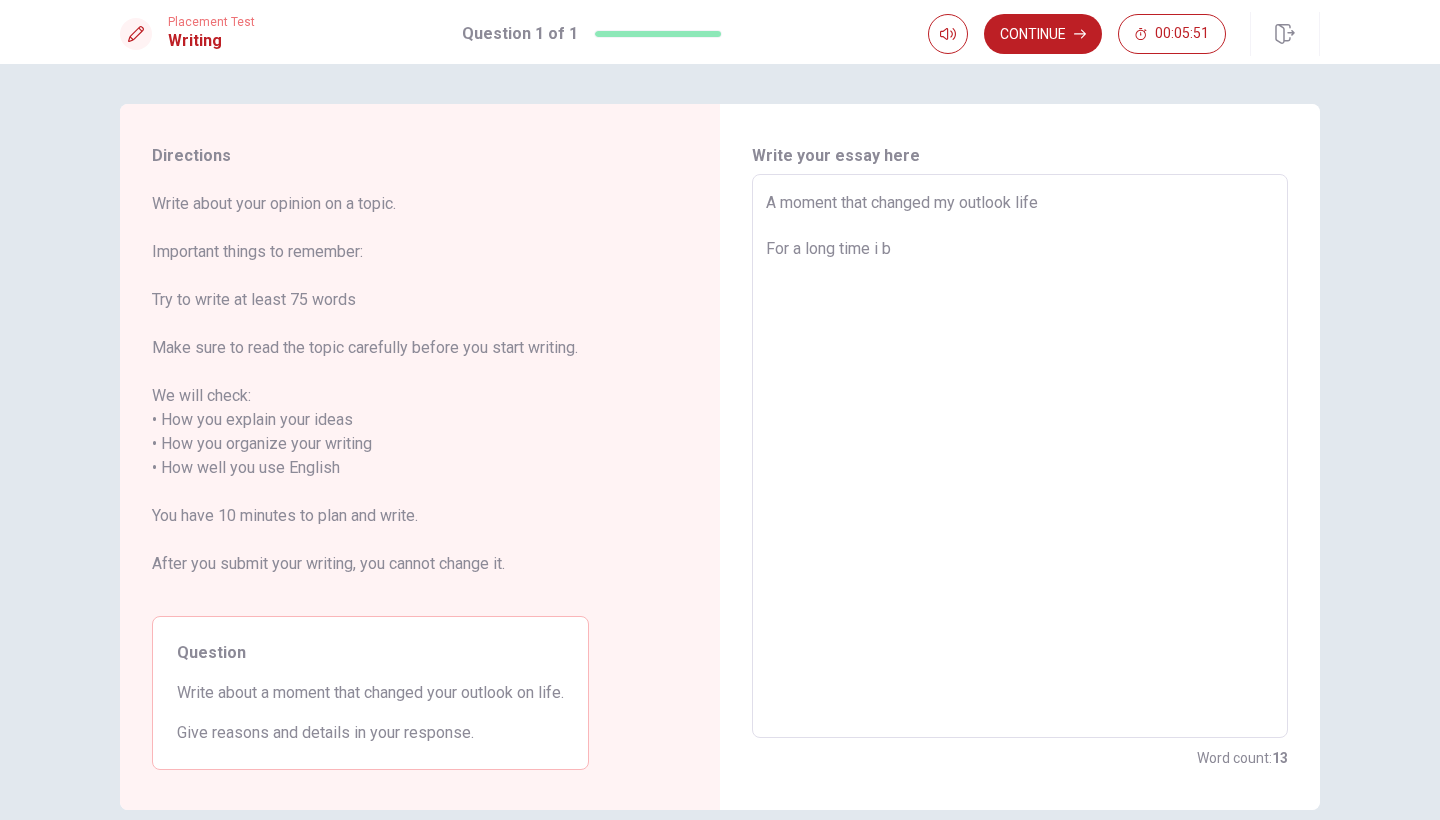type on "A moment that changed my outlook life
For a long time i be" 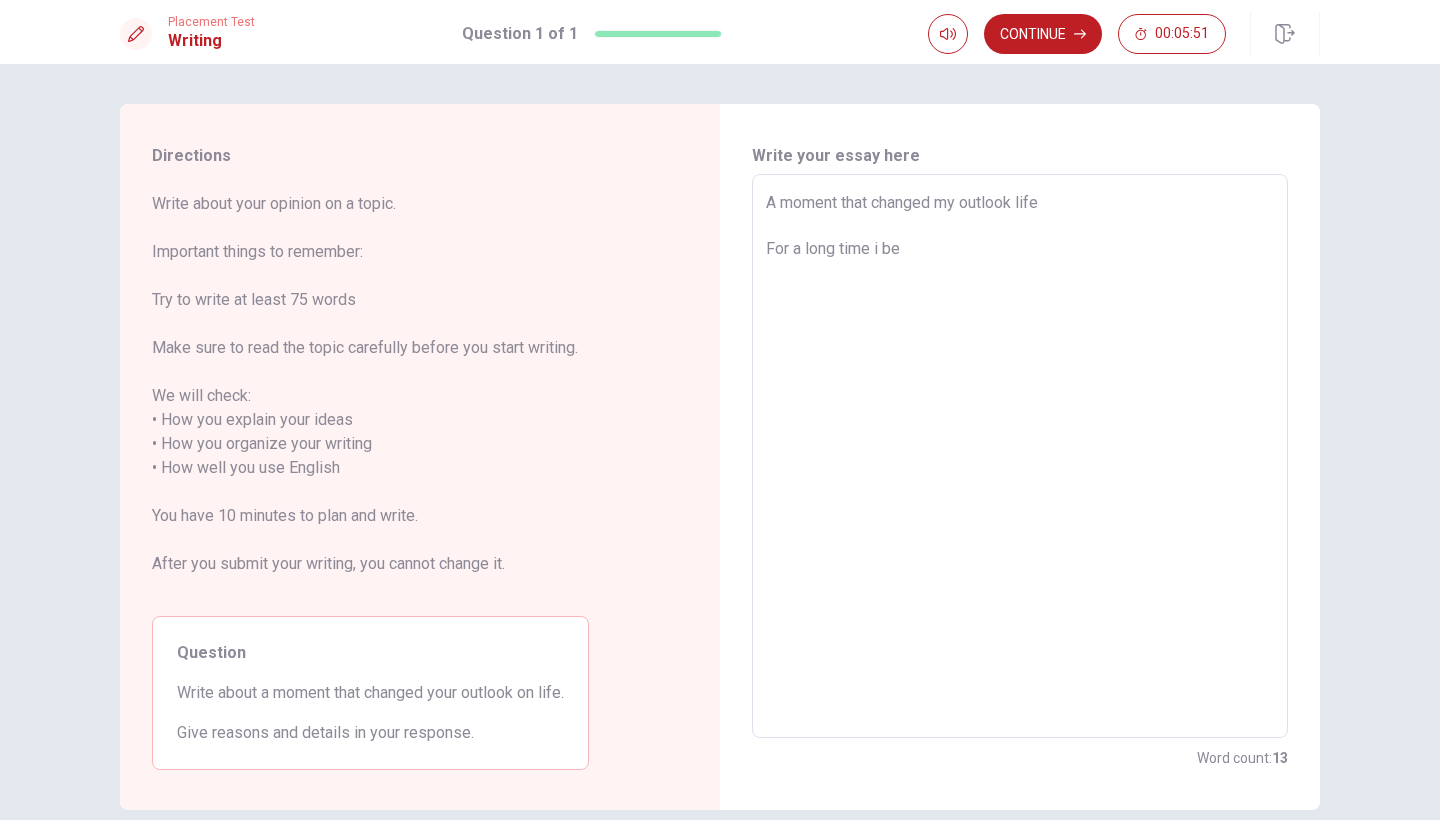 type on "x" 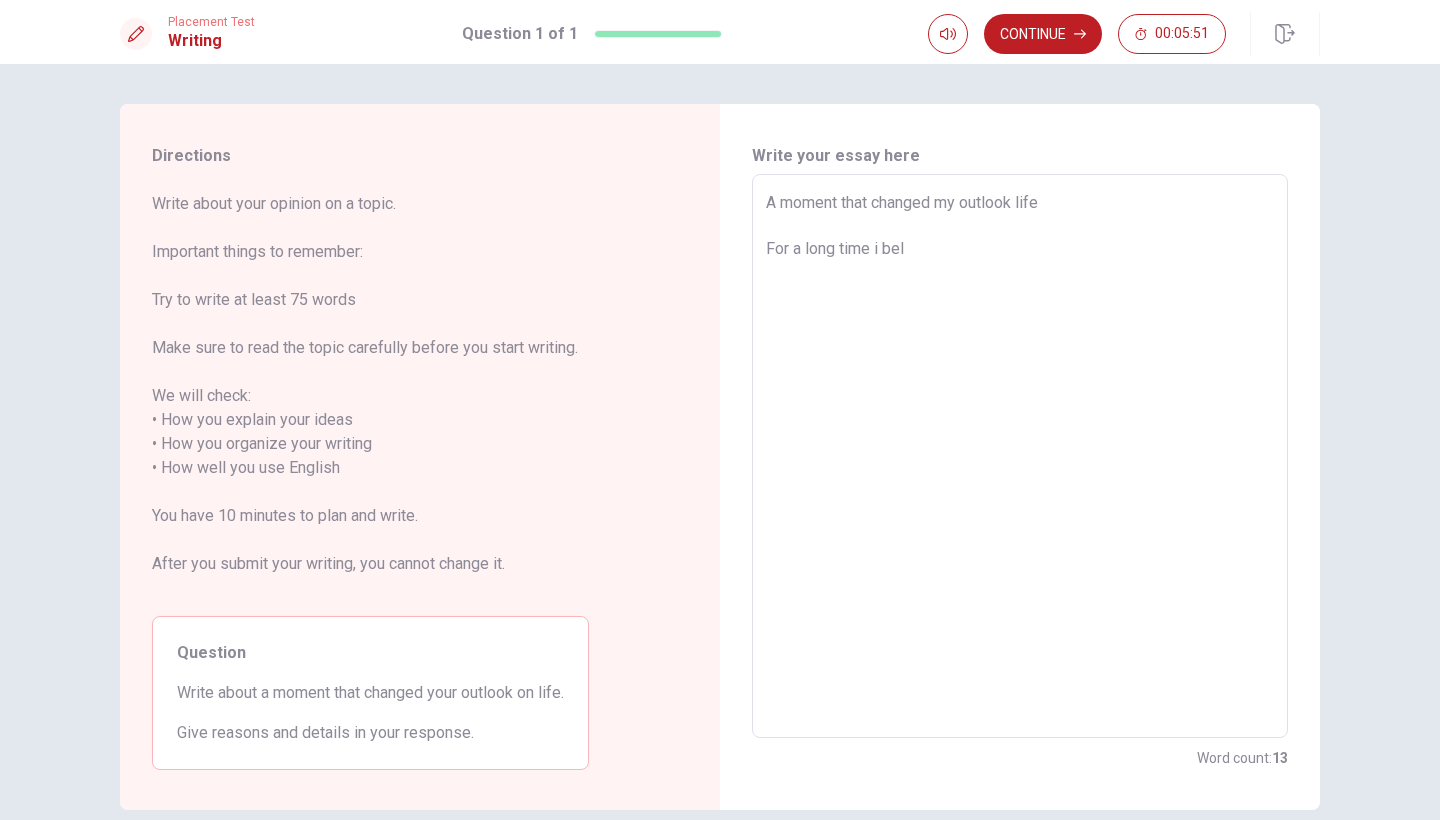 type on "x" 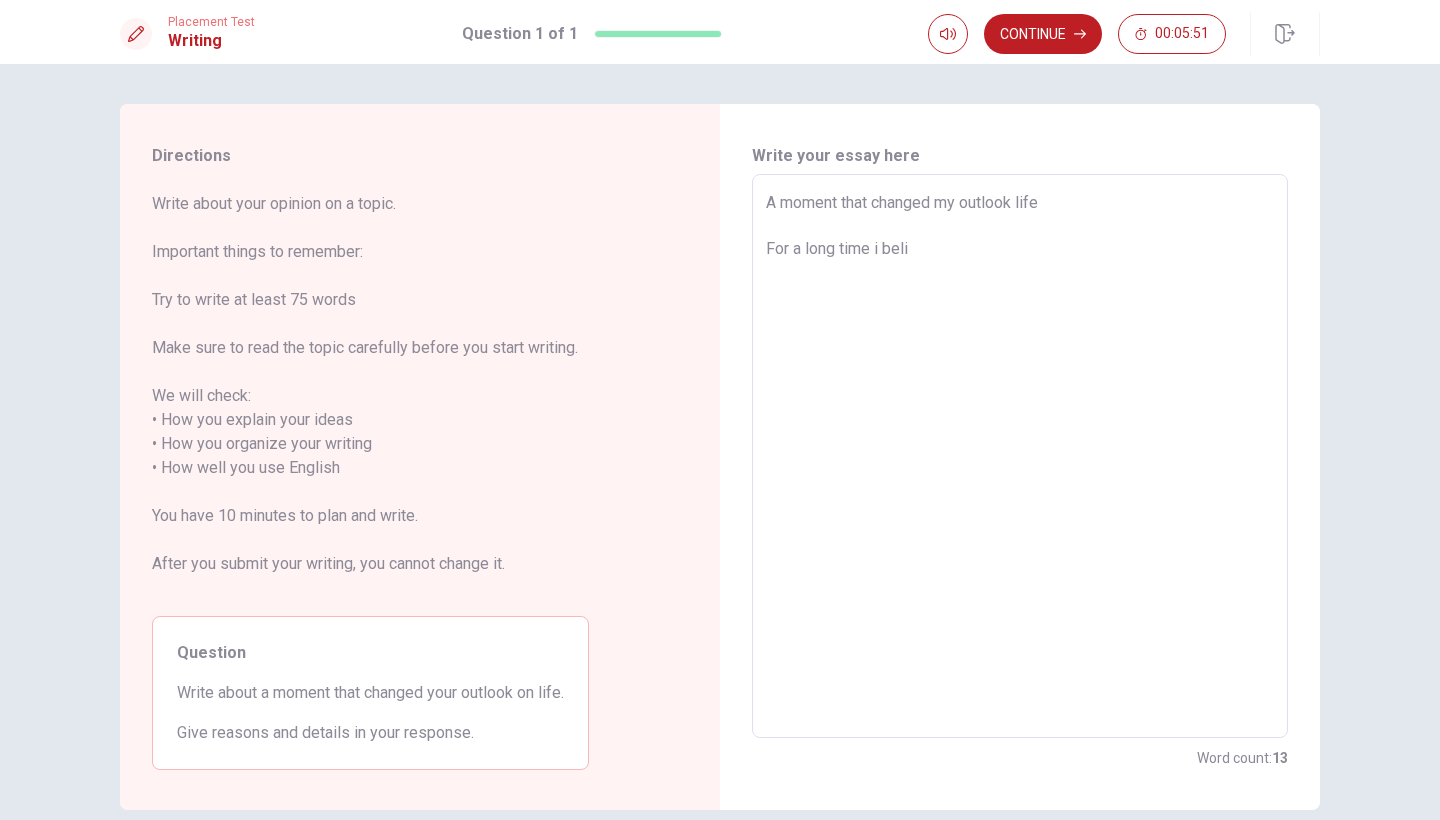 type on "x" 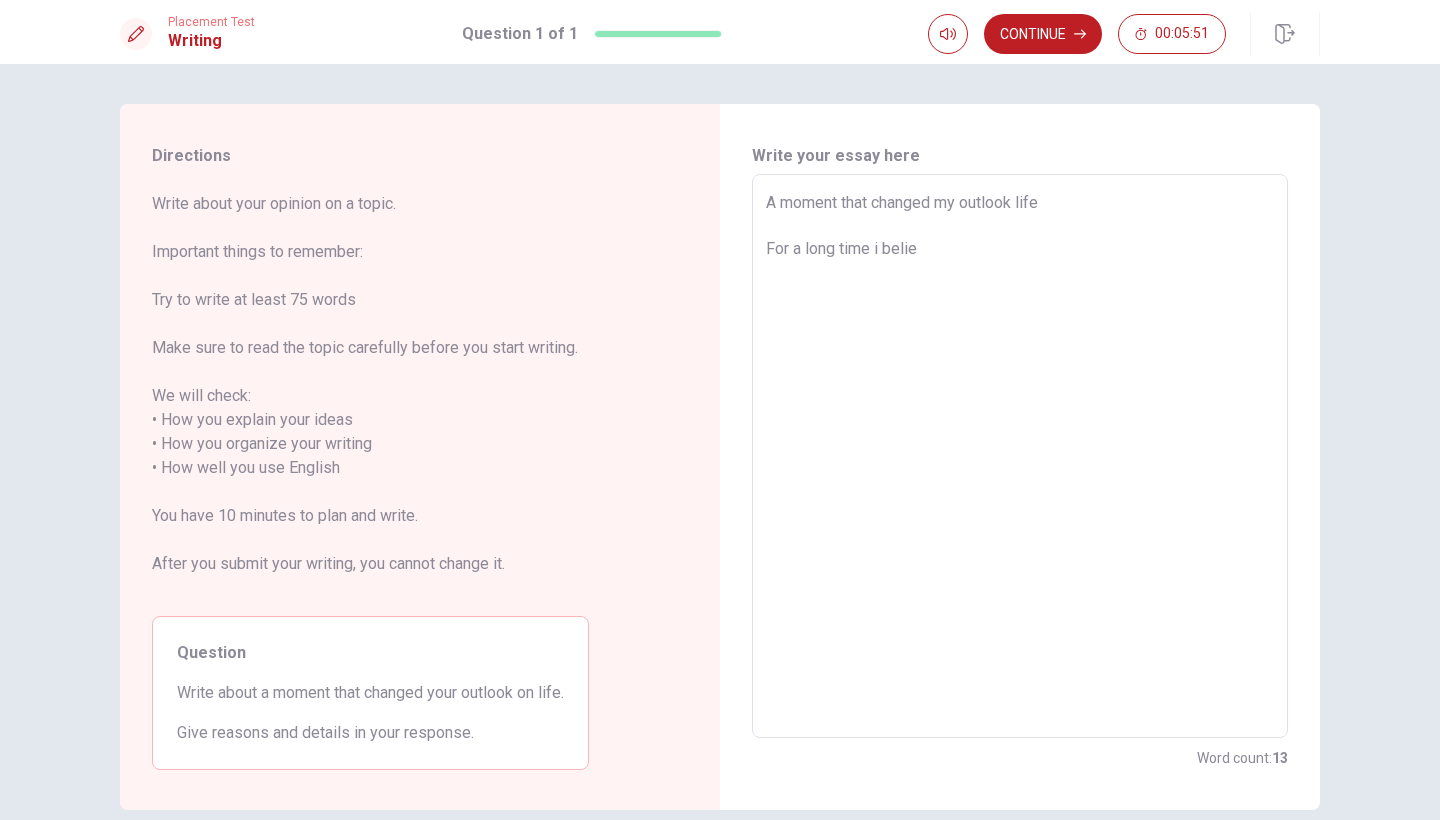 type on "x" 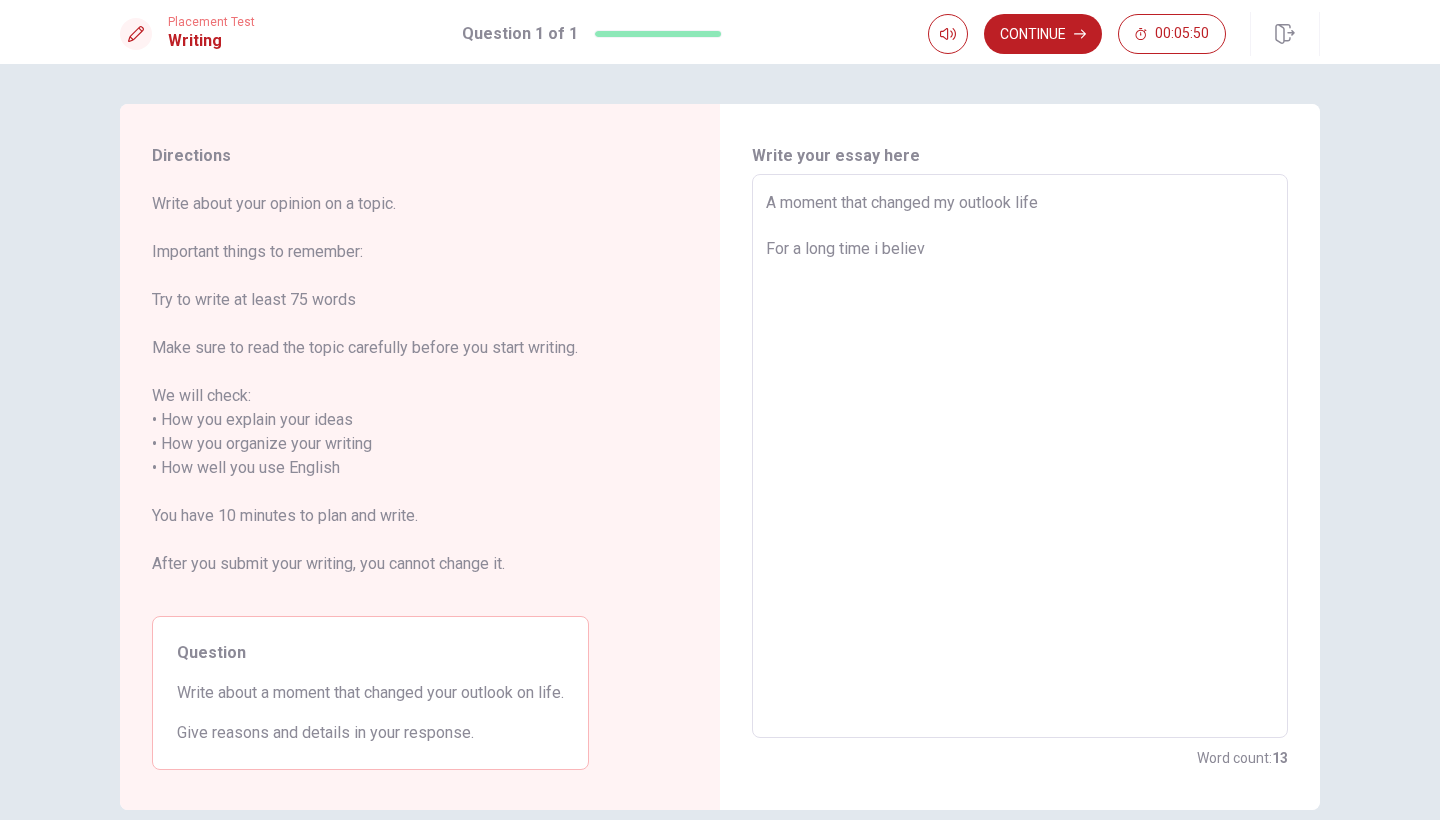 type on "x" 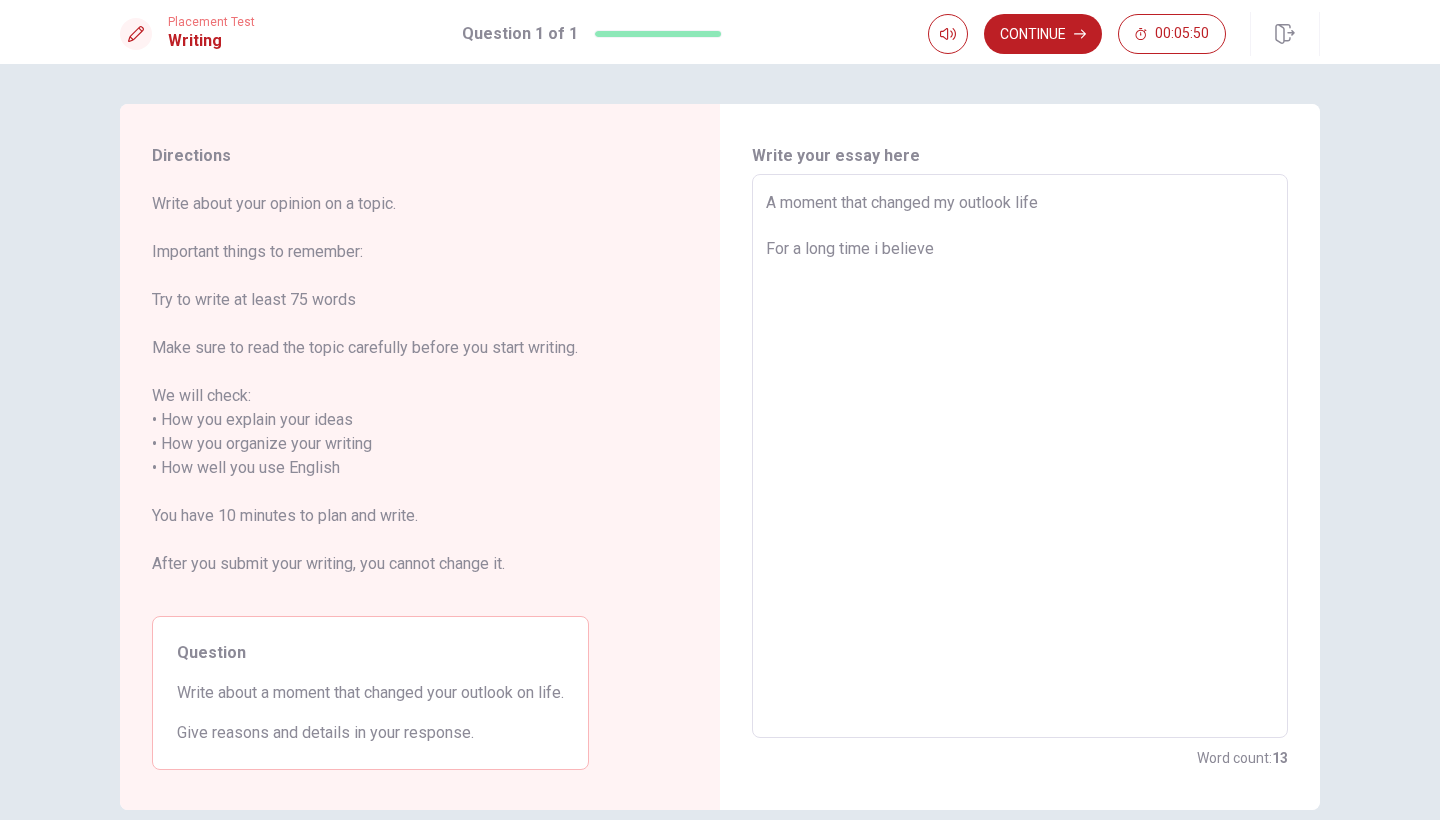 type on "x" 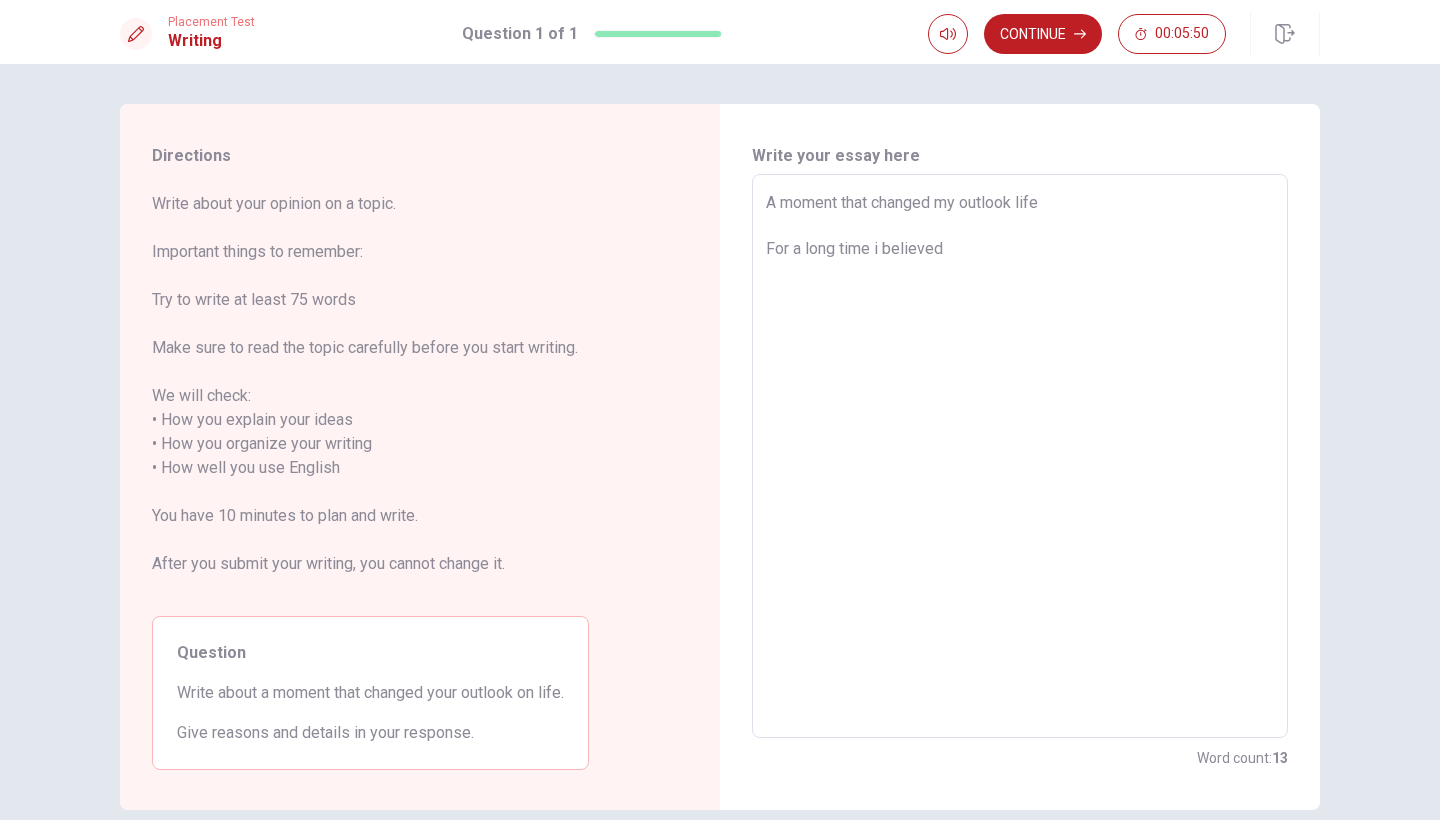 type on "x" 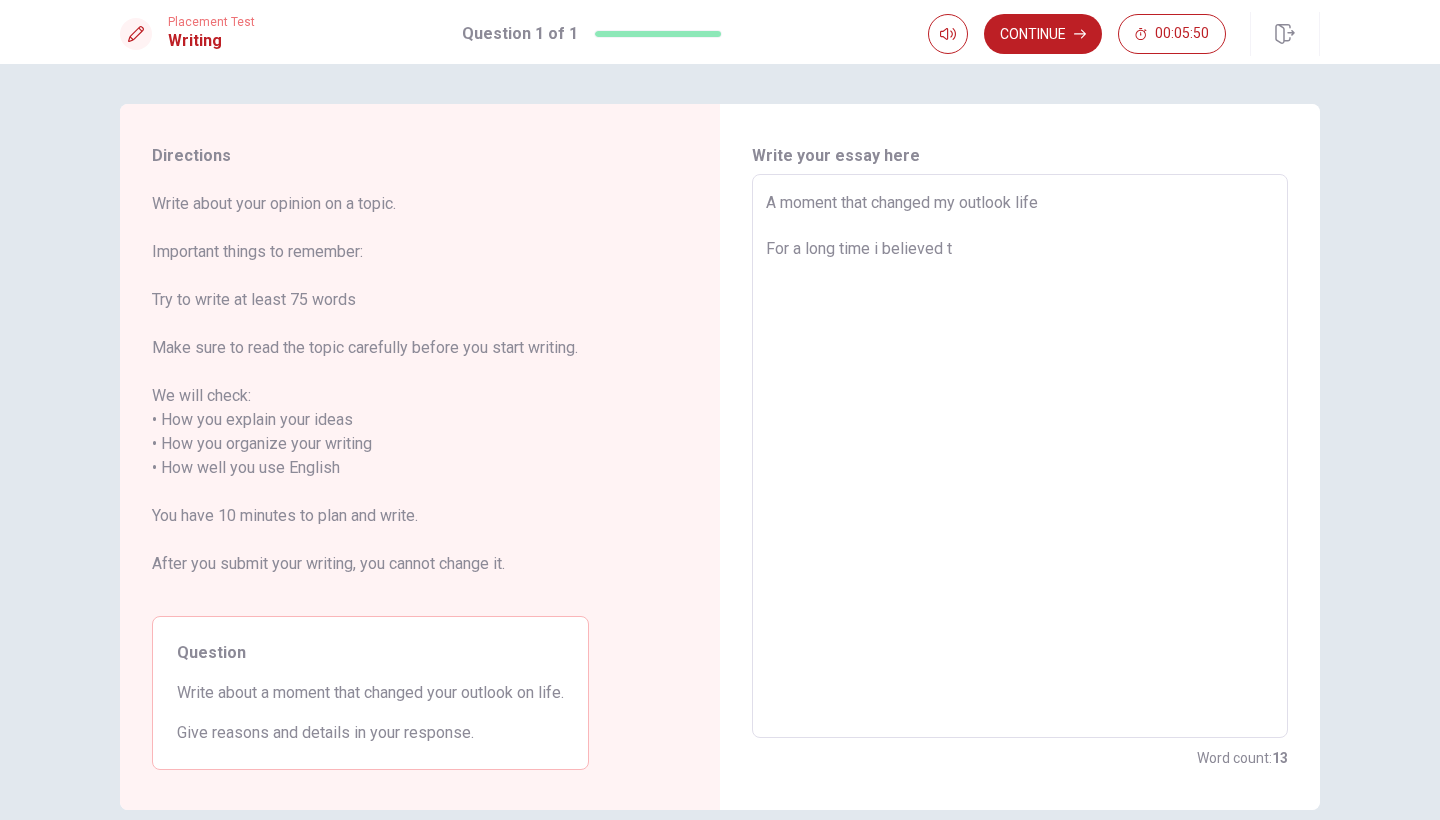 type on "x" 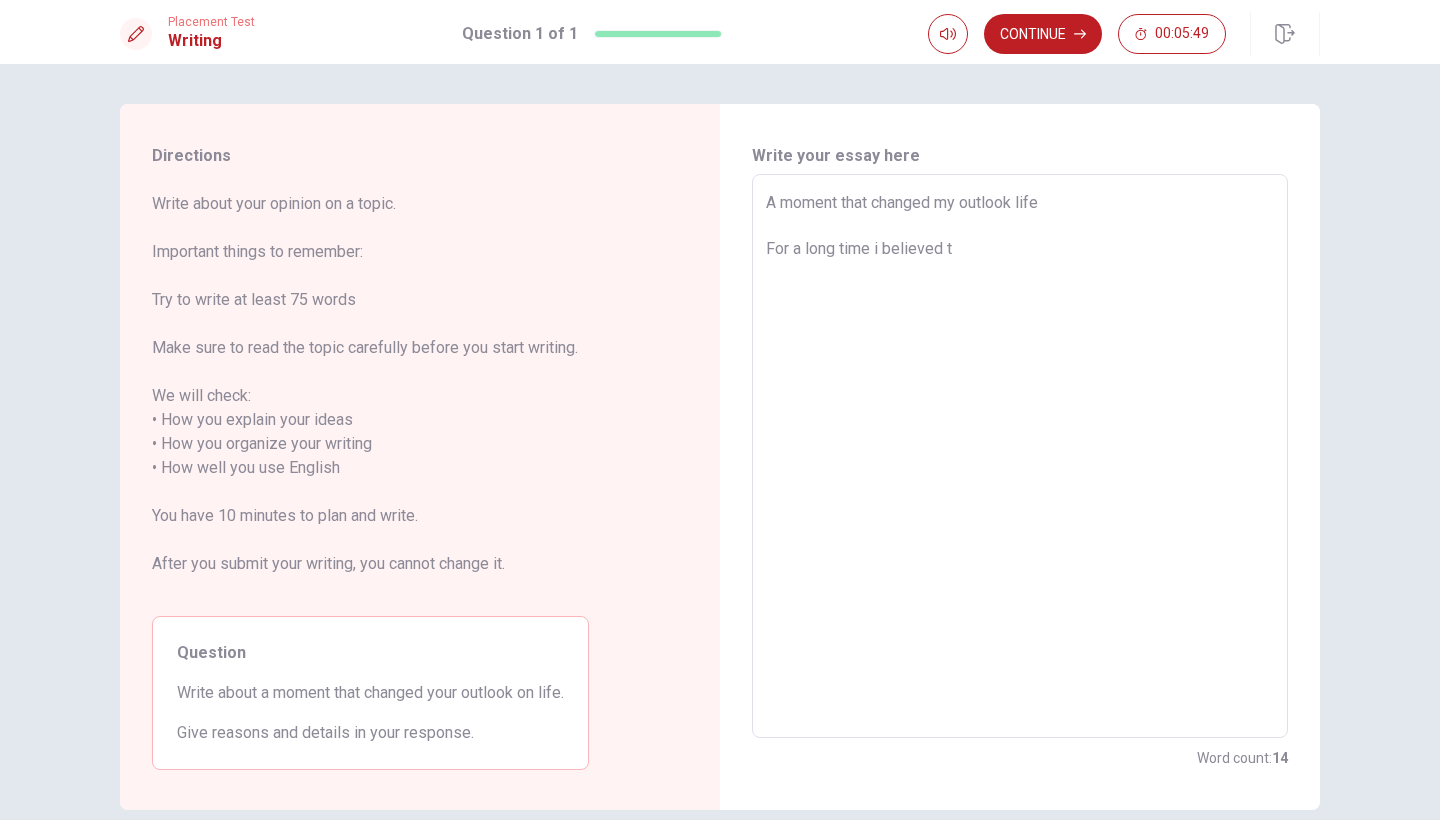type on "A moment that changed my outlook life
For a long time i believed th" 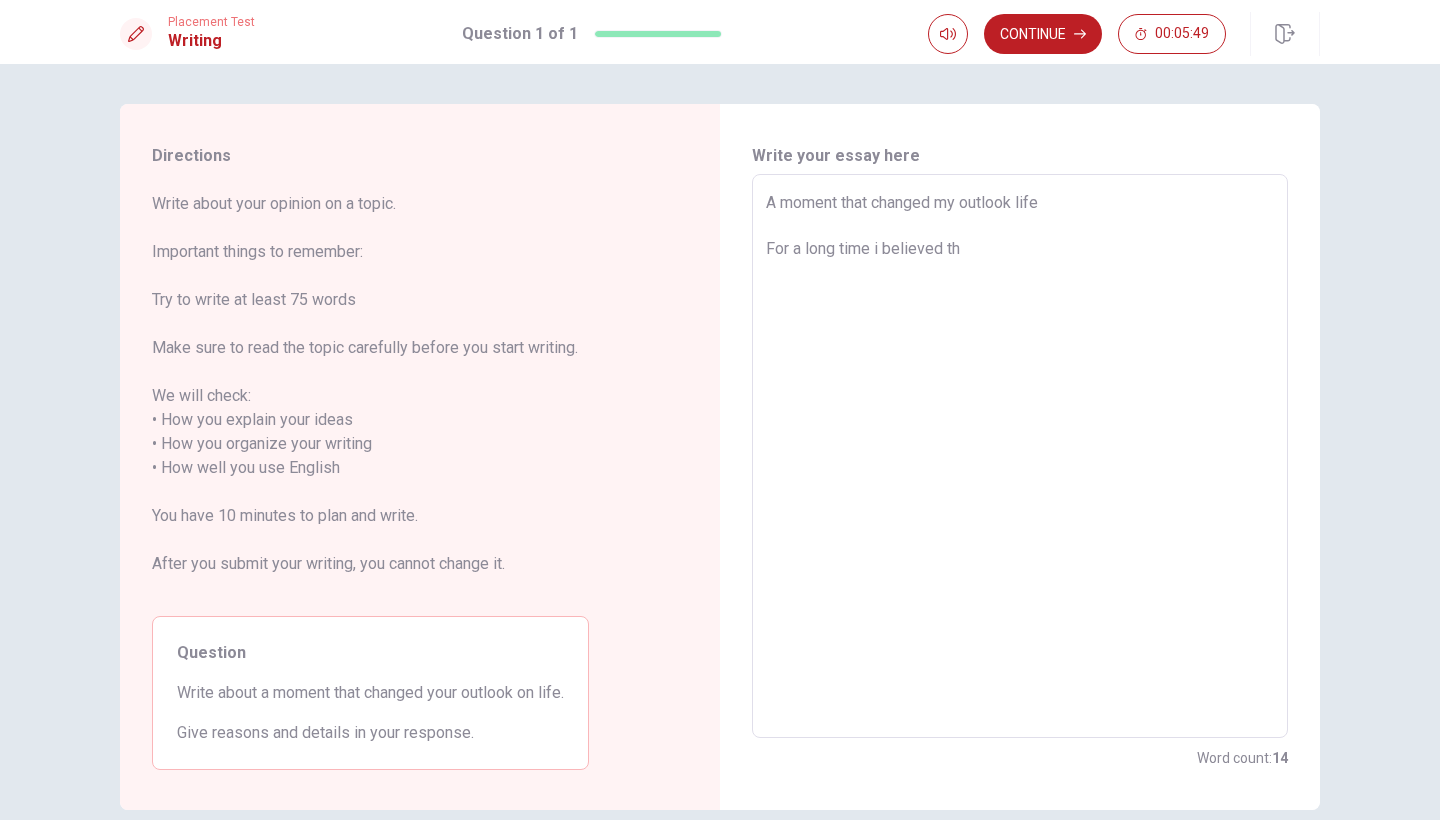 type on "x" 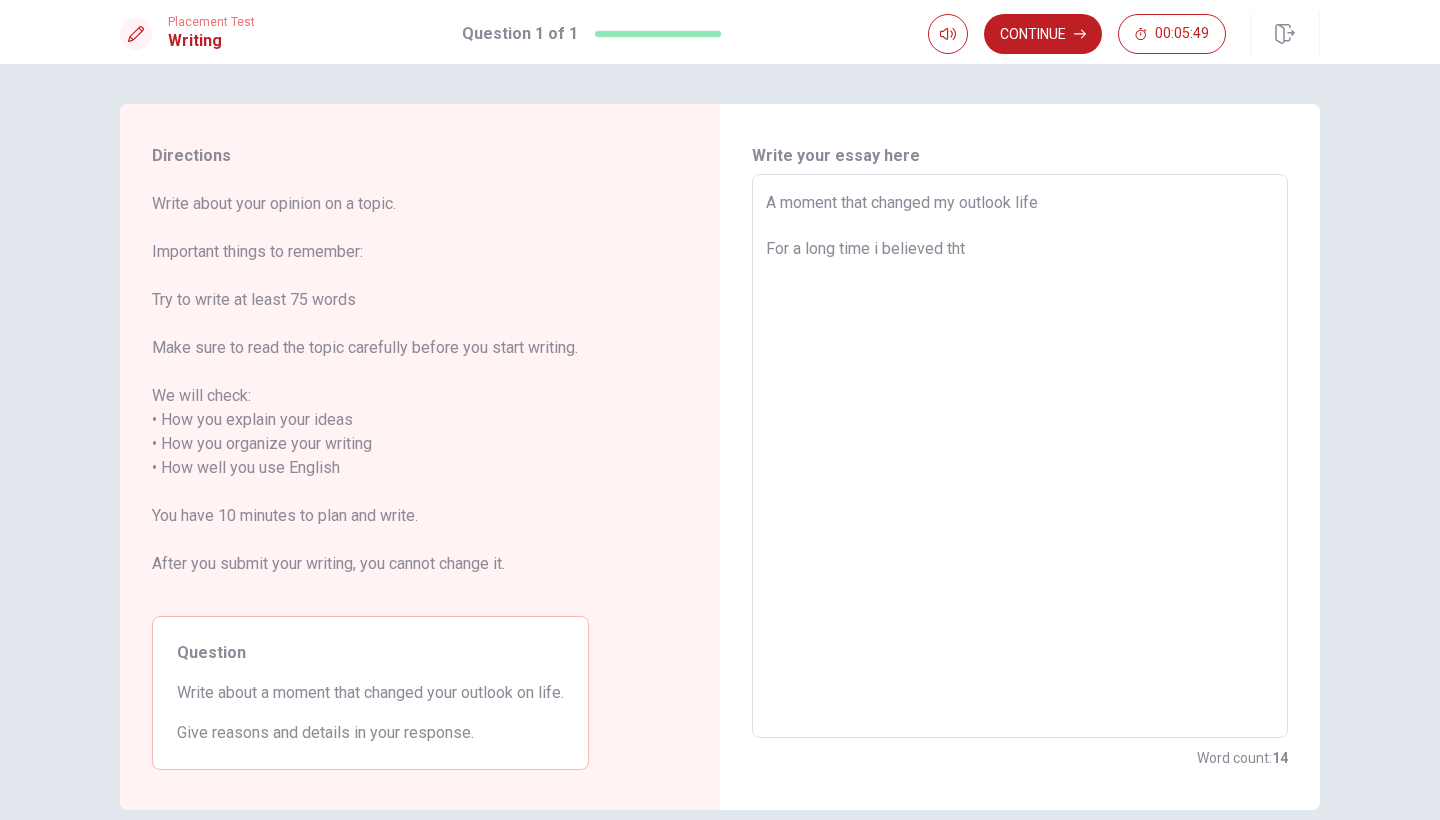 type on "x" 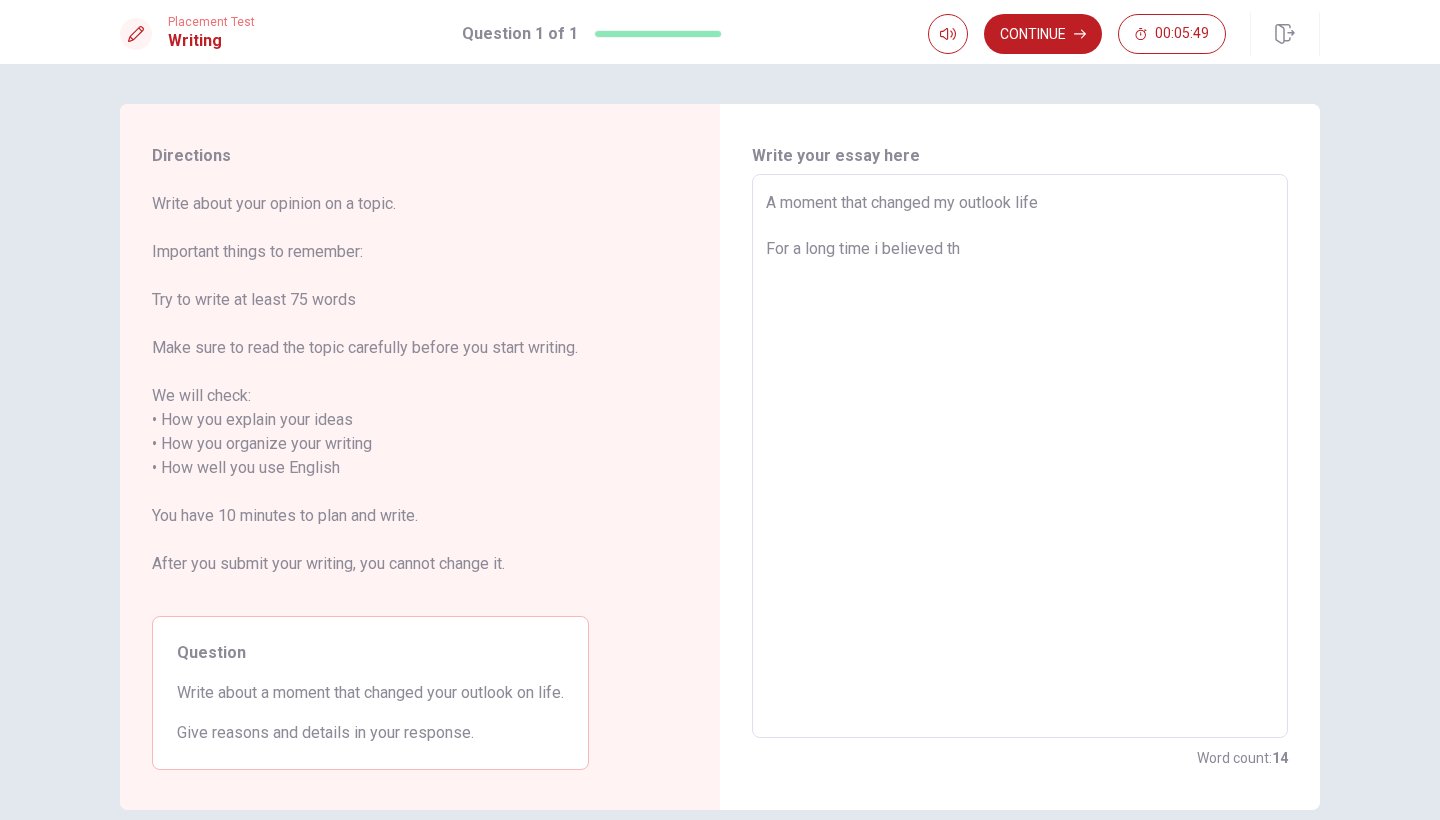 type on "x" 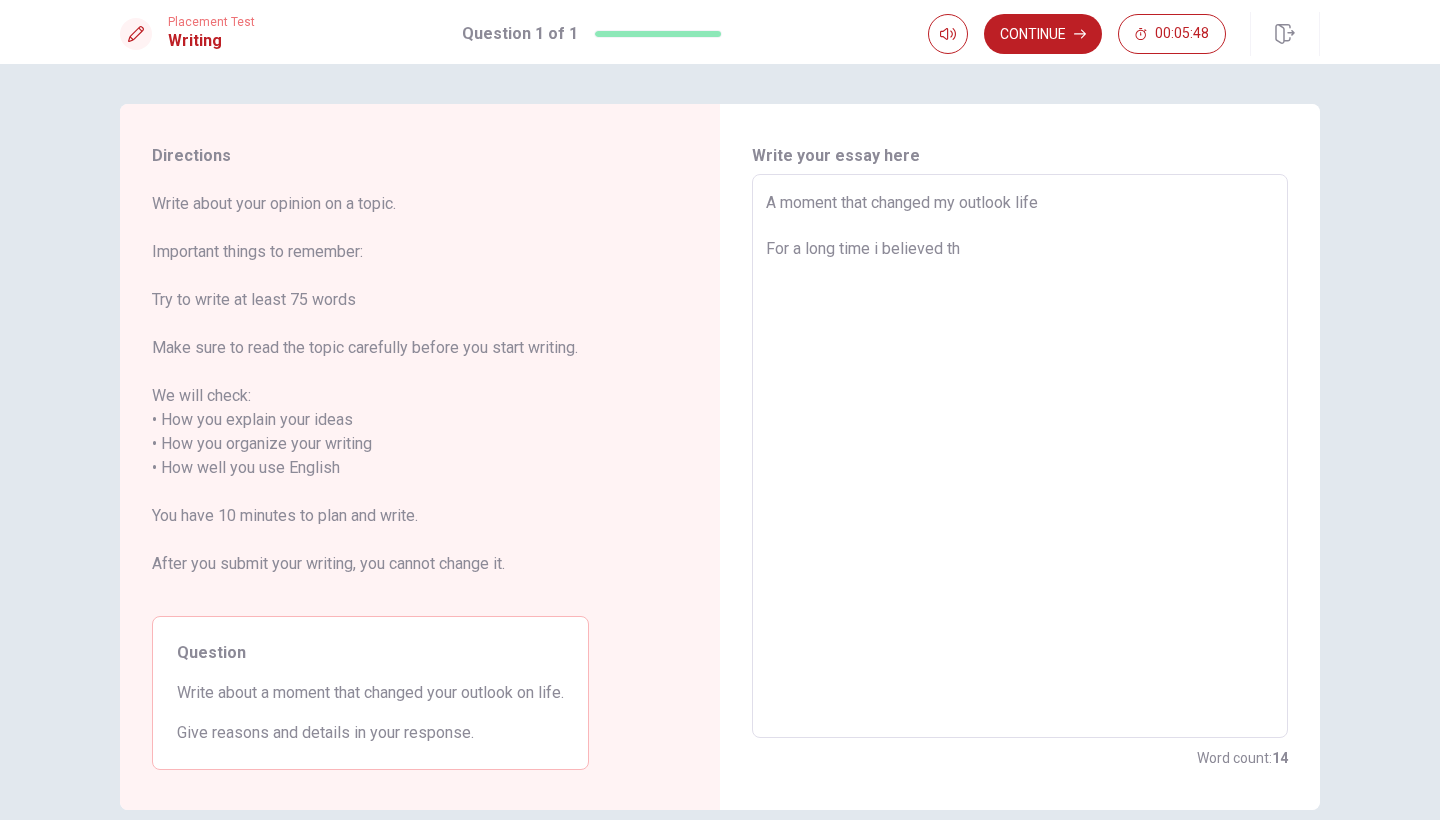 type on "A moment that changed my outlook life
For a long time i believed tha" 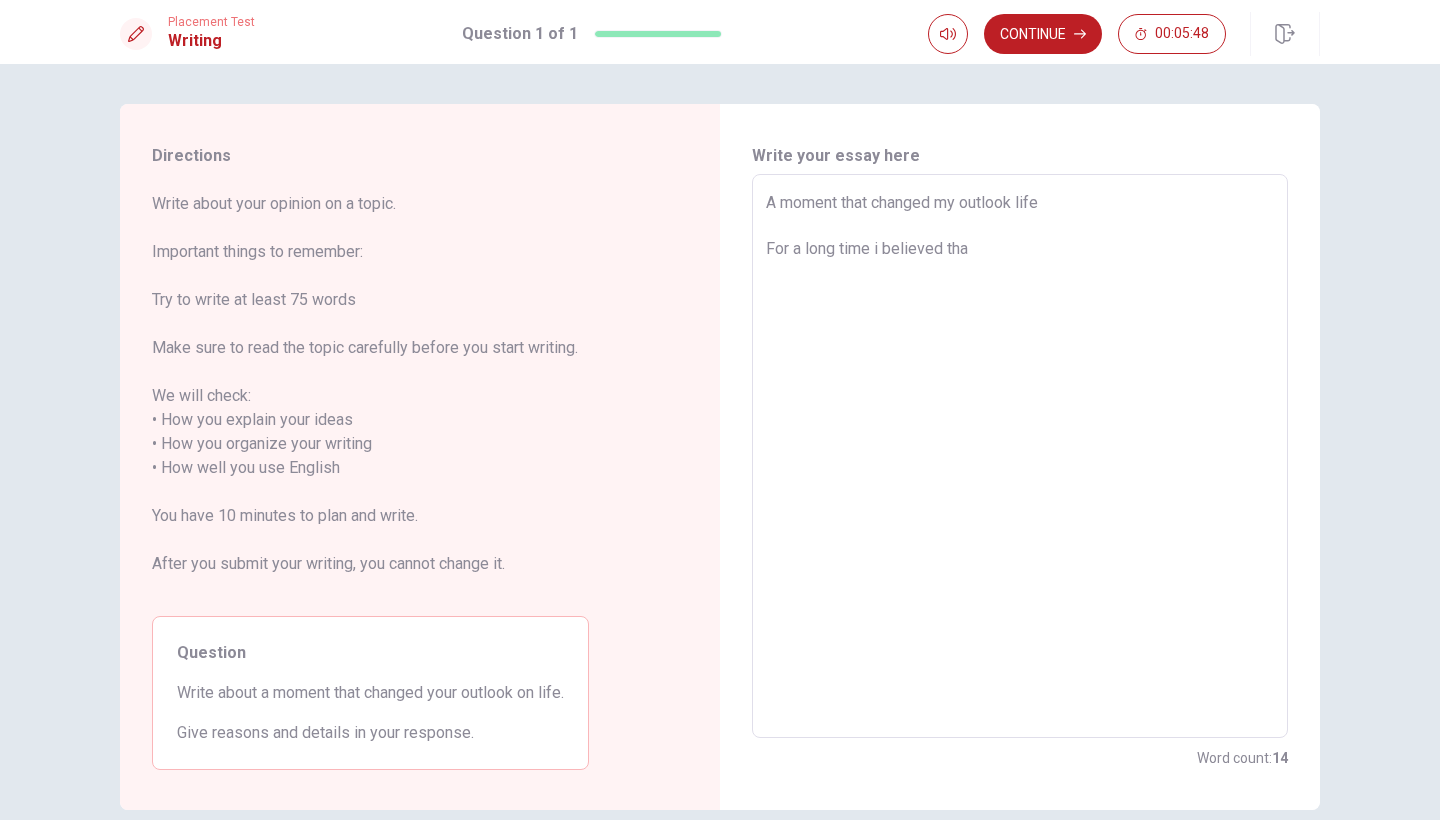 type on "x" 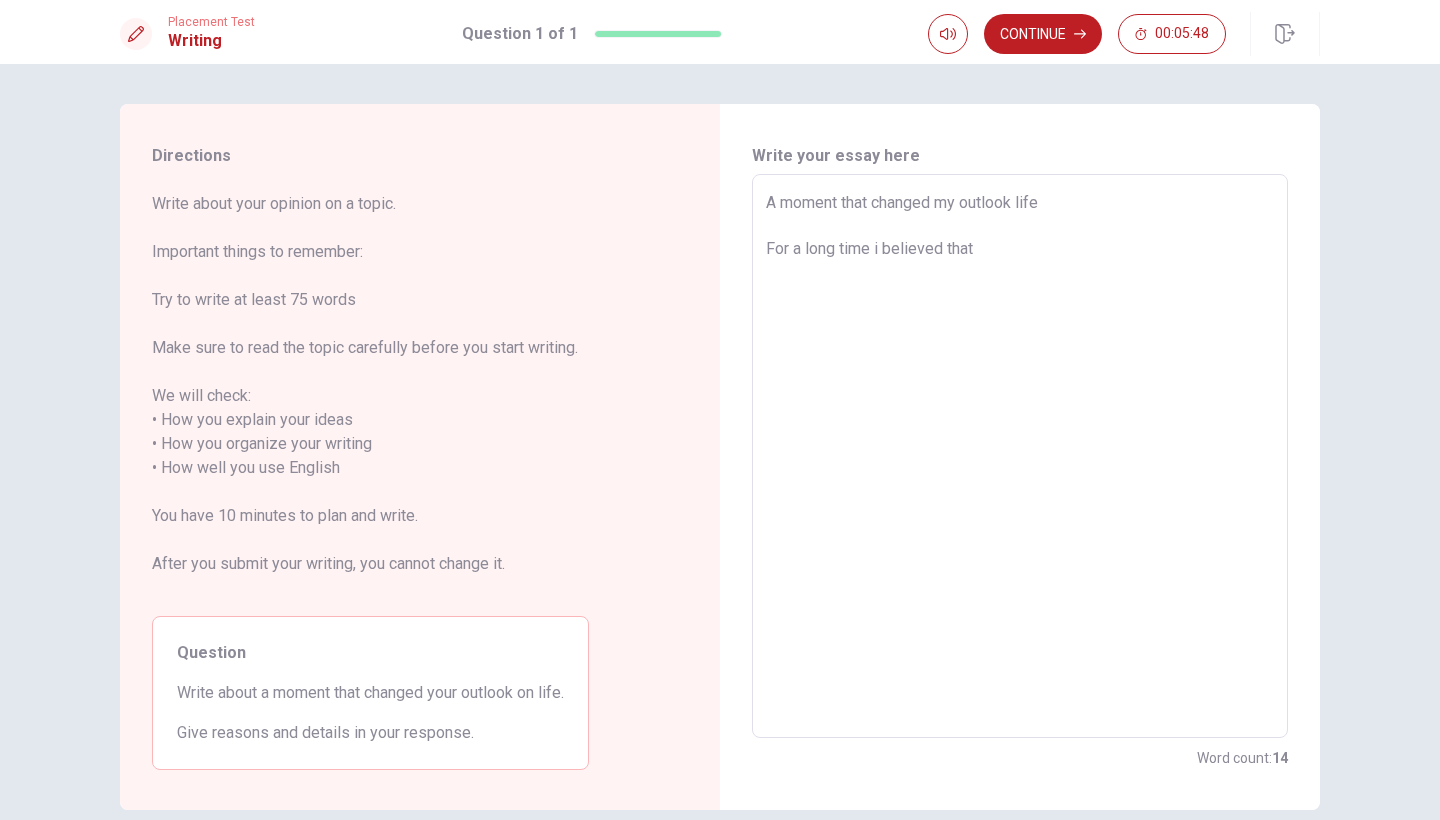 type on "x" 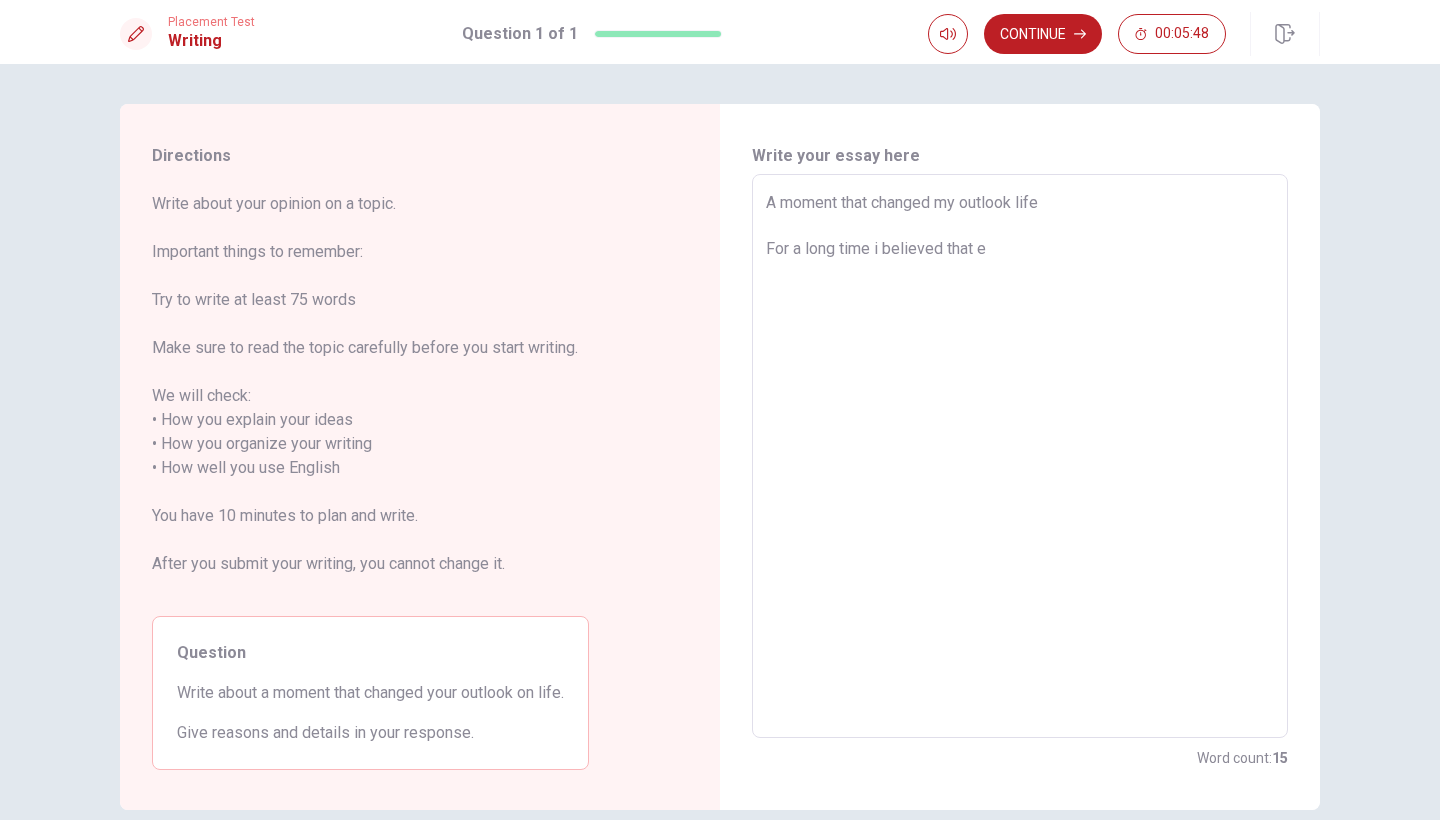 type on "x" 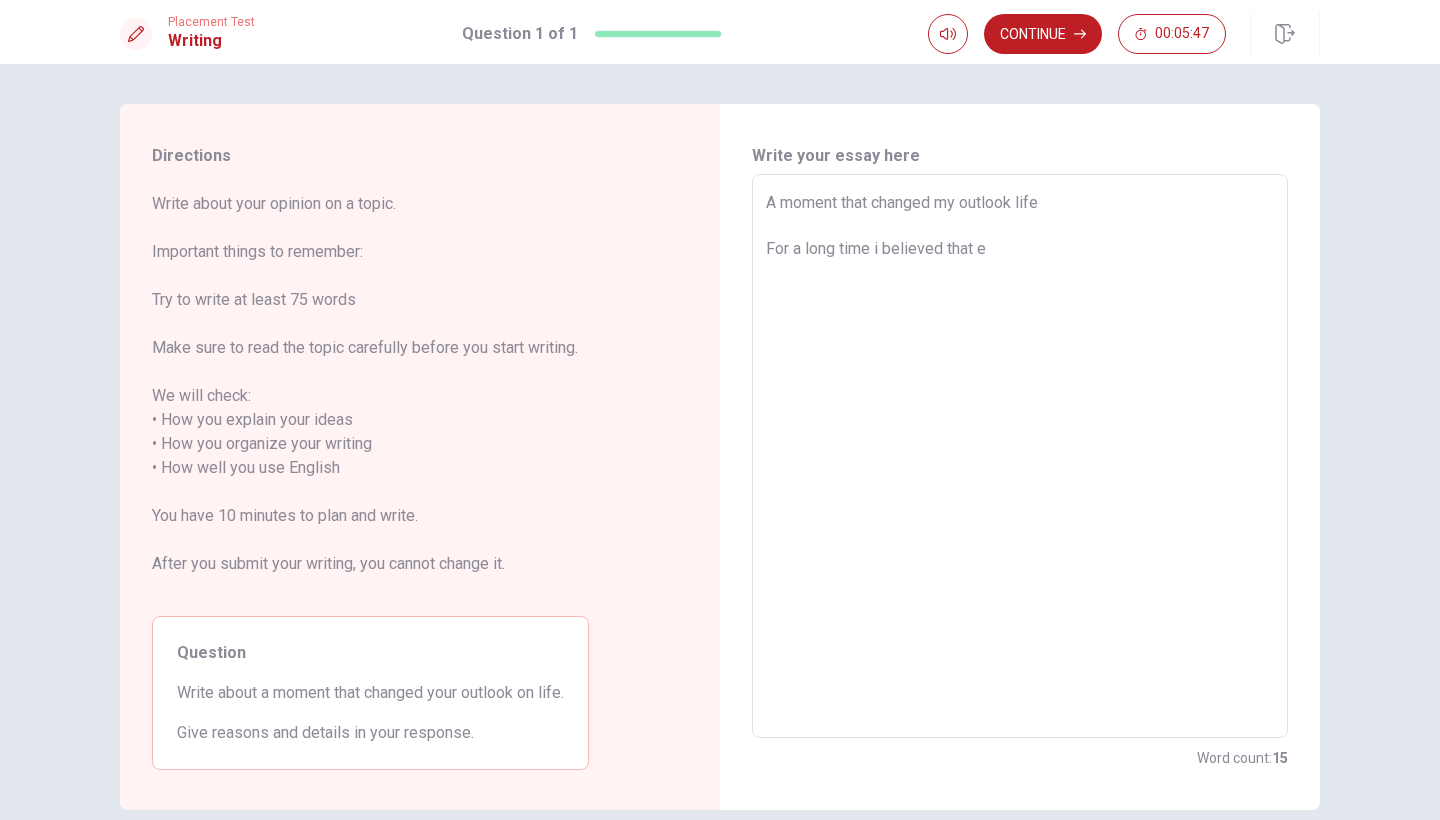 type on "A moment that changed my outlook life
For a long time i believed that ex" 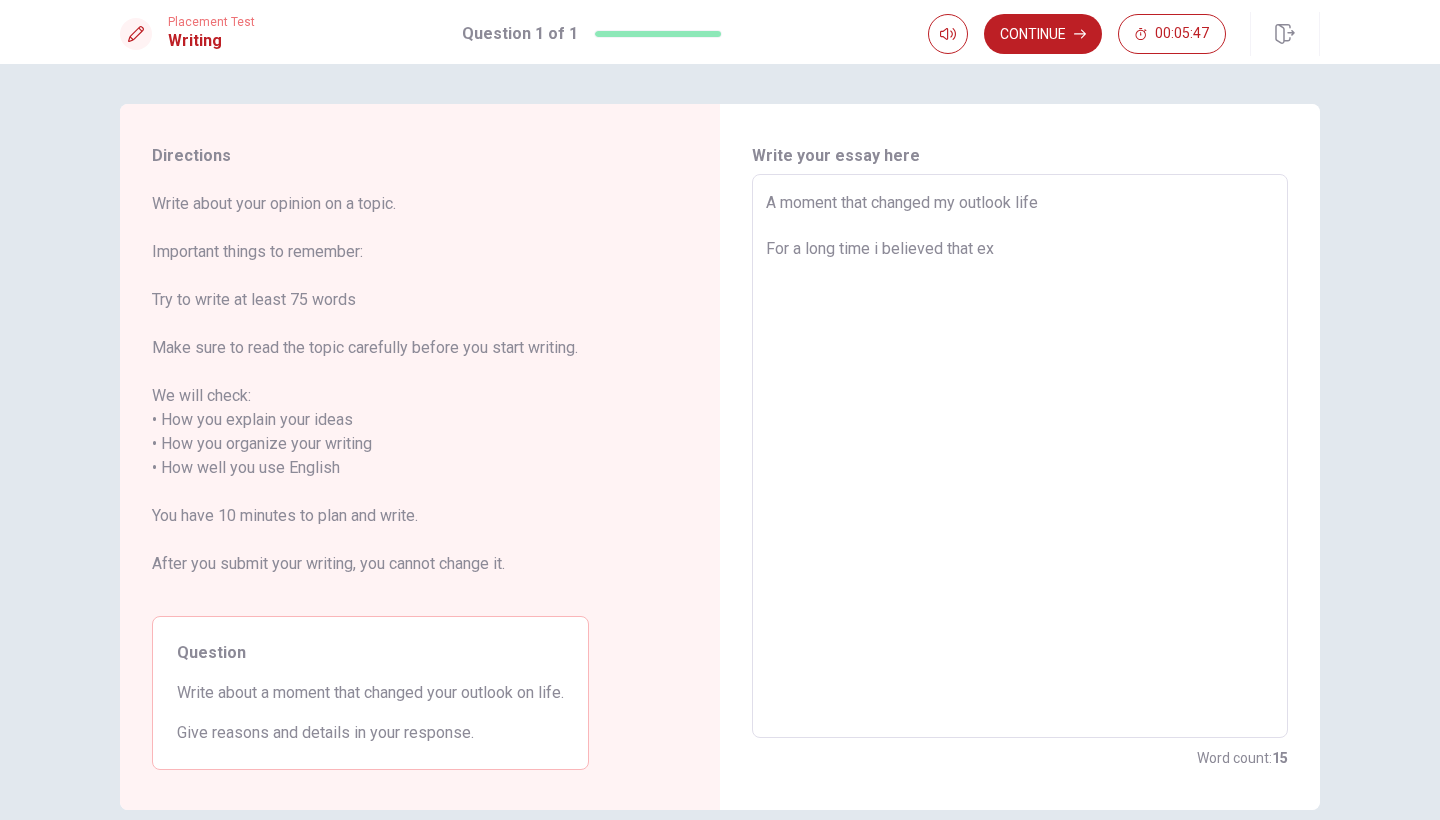 type on "x" 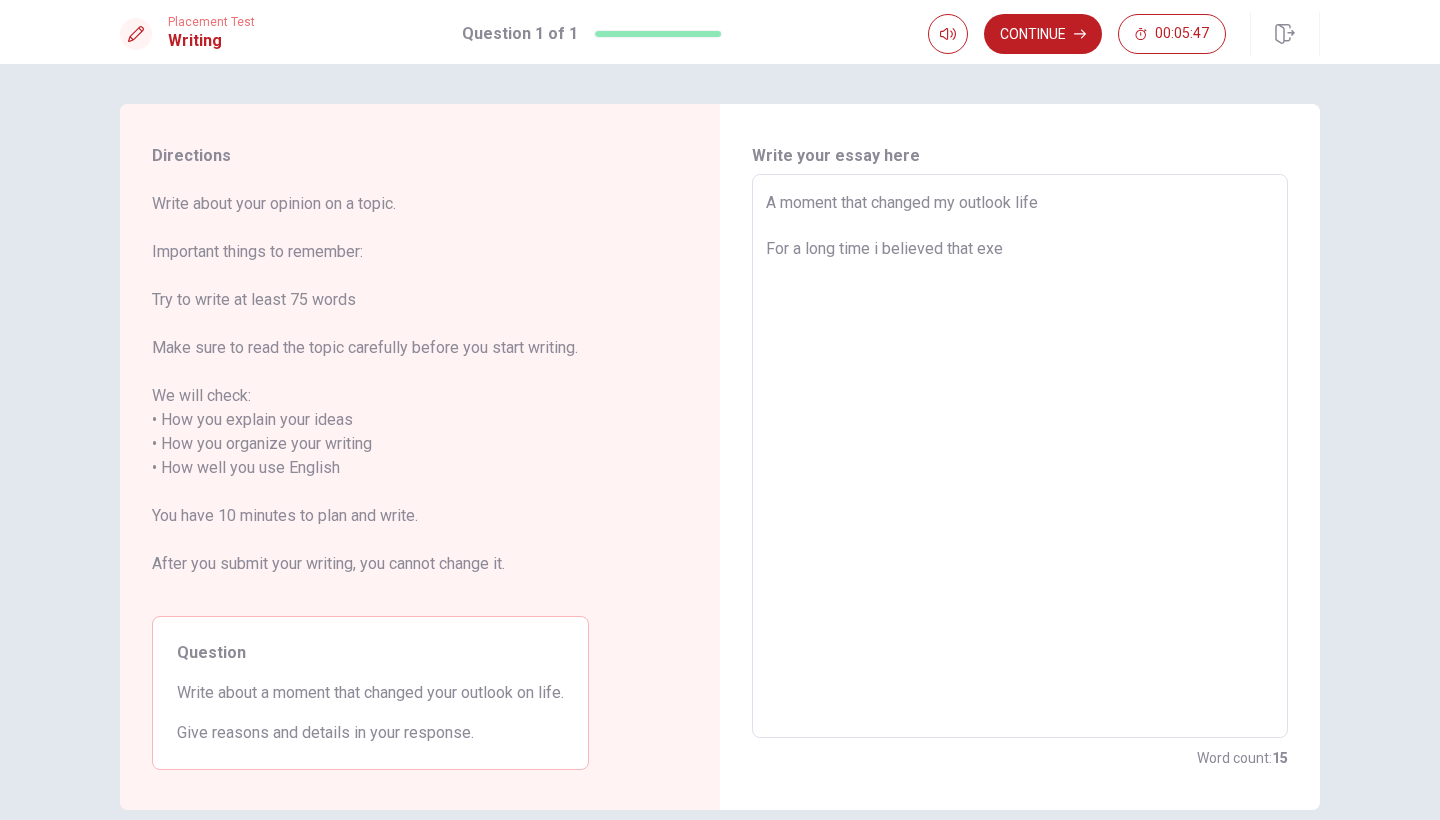 type on "x" 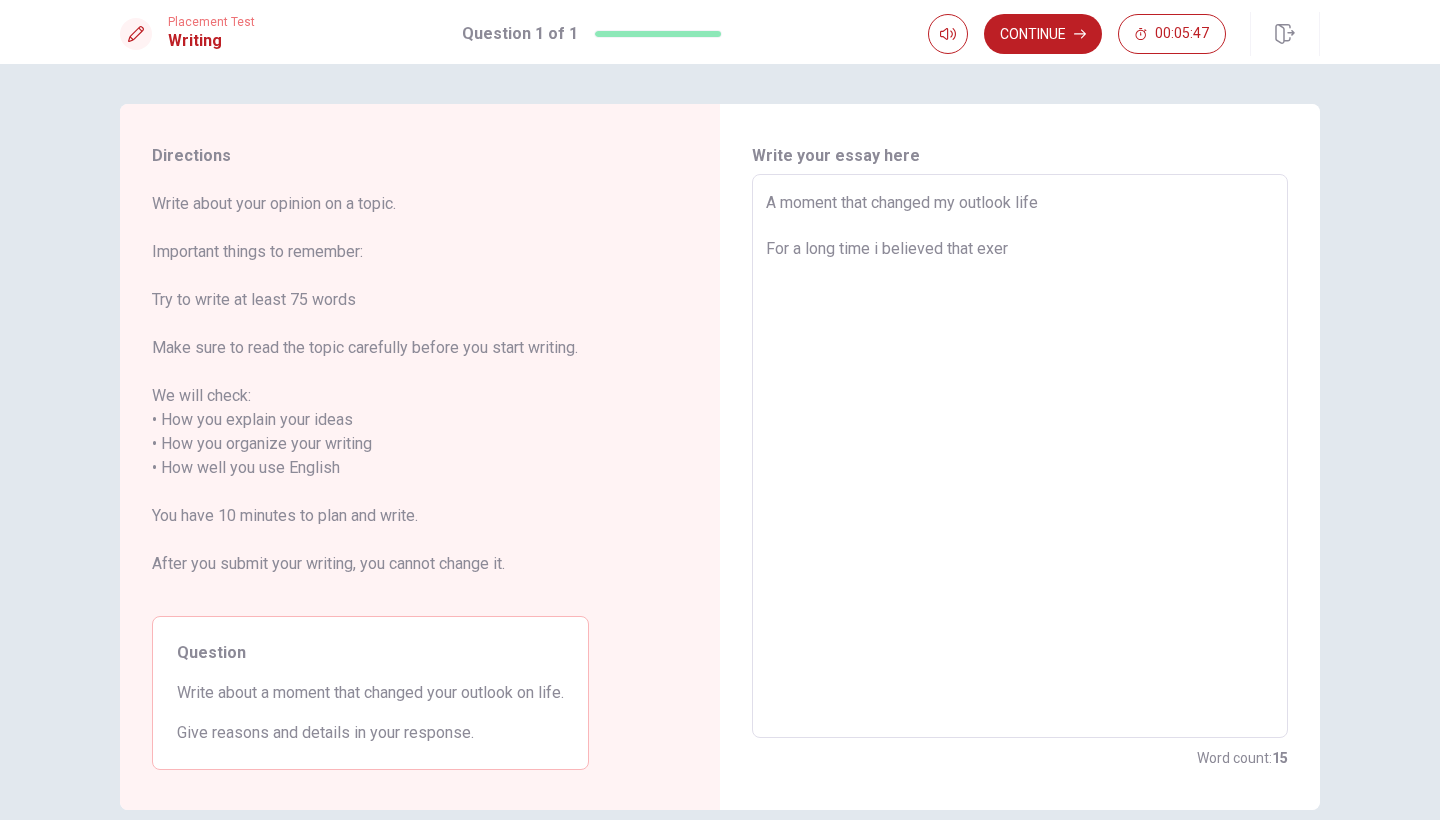 type on "x" 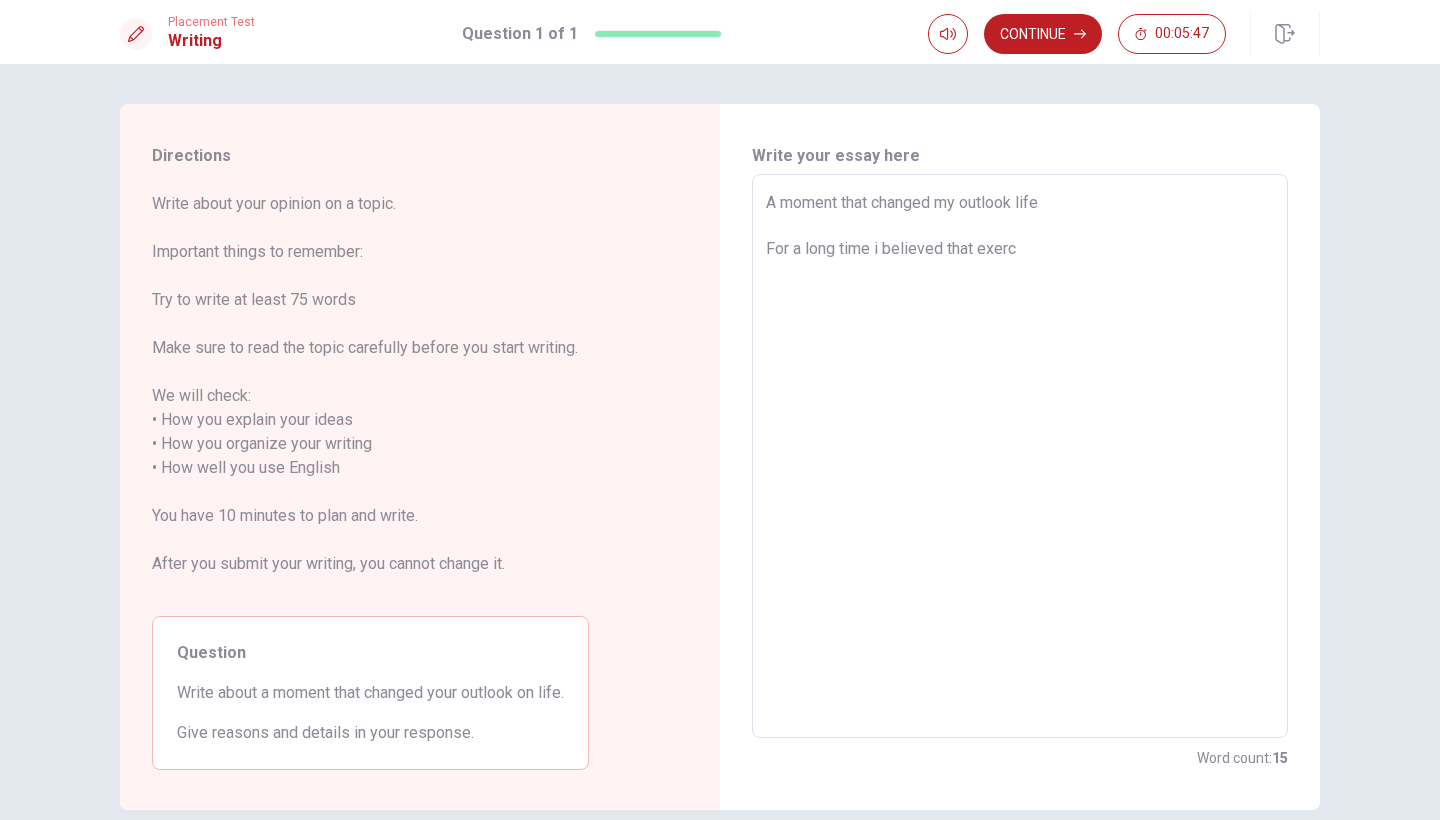 type on "x" 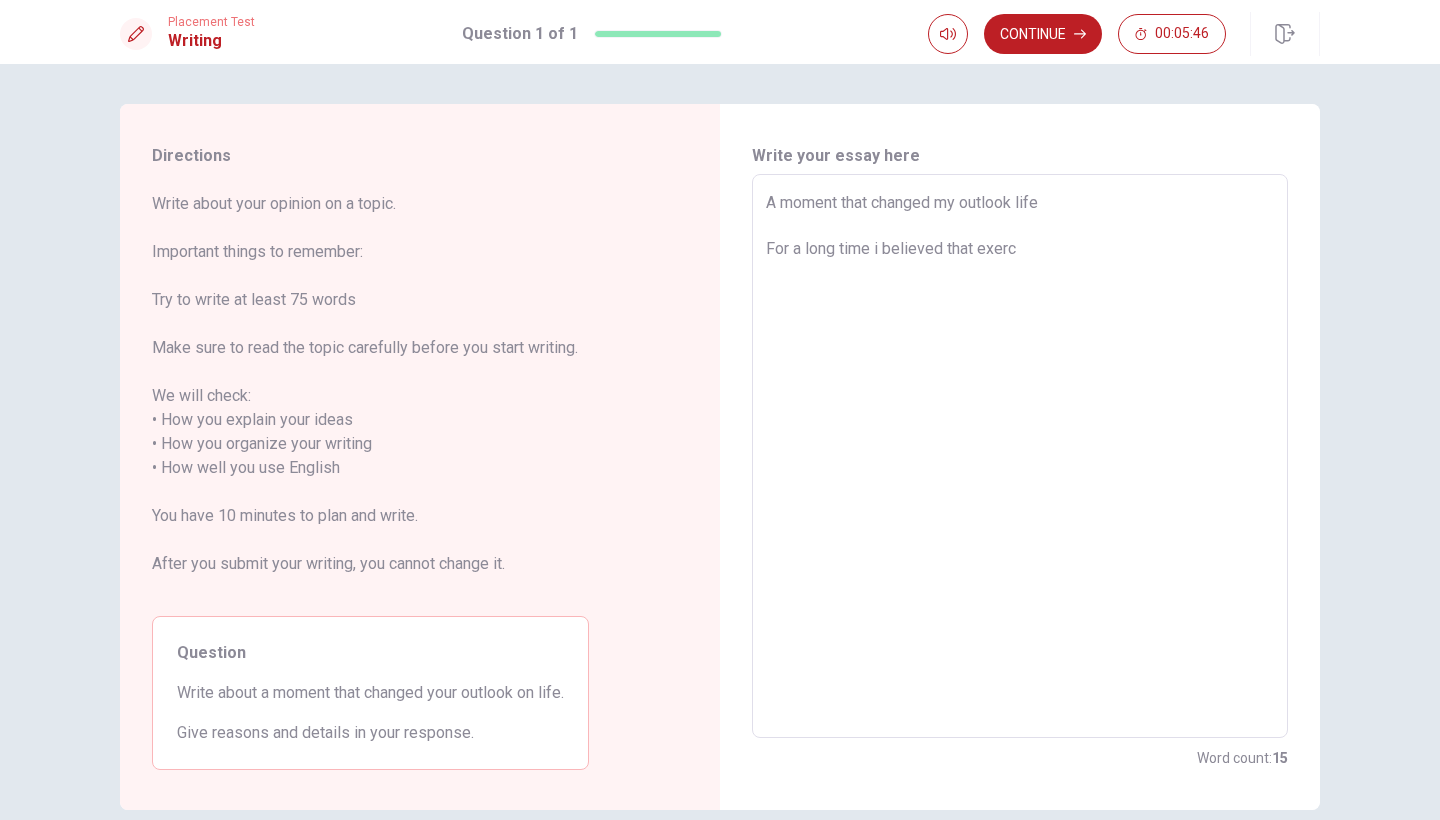 type on "A moment that changed my outlook life
For a long time i believed that exerci" 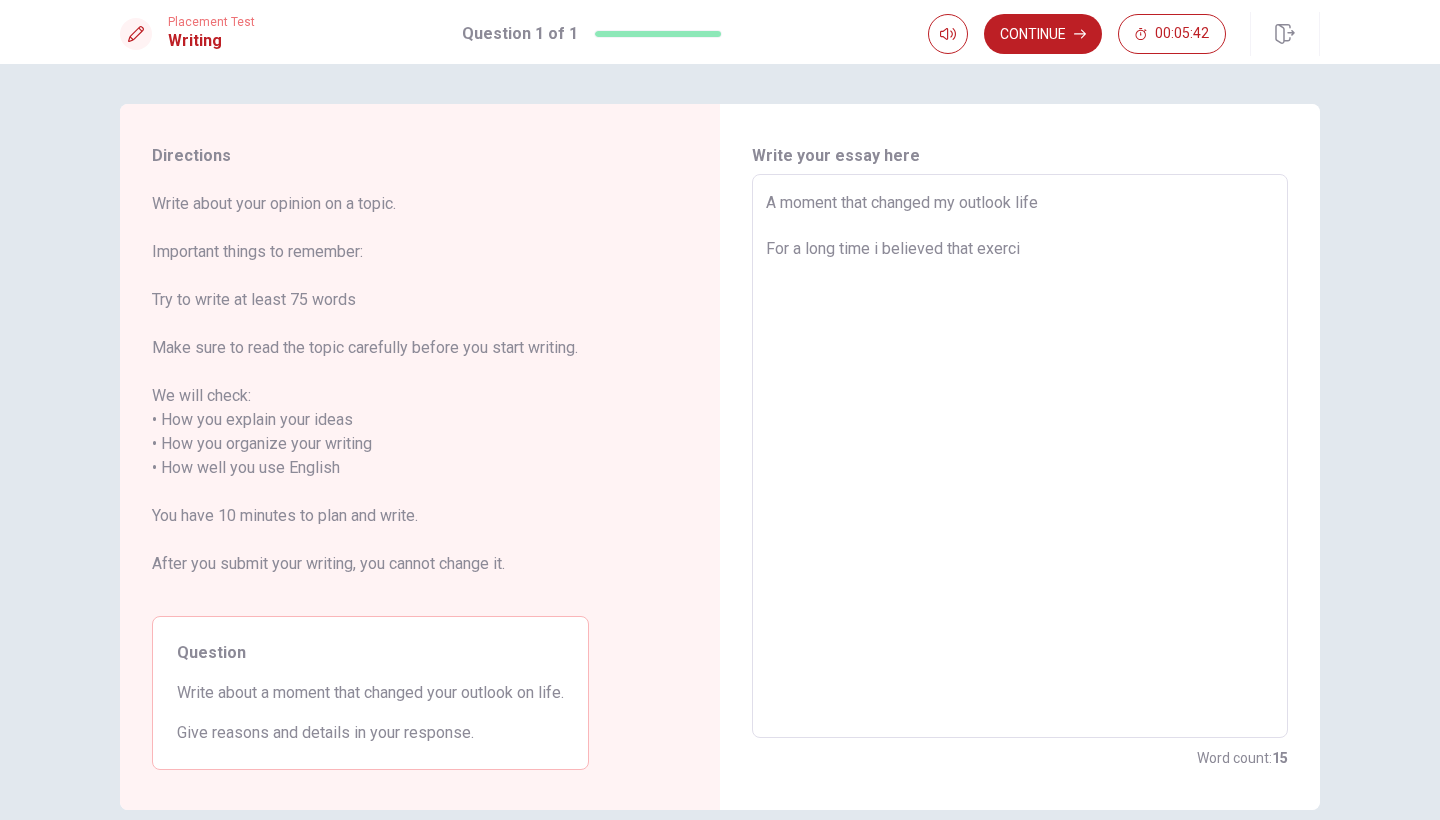 type on "x" 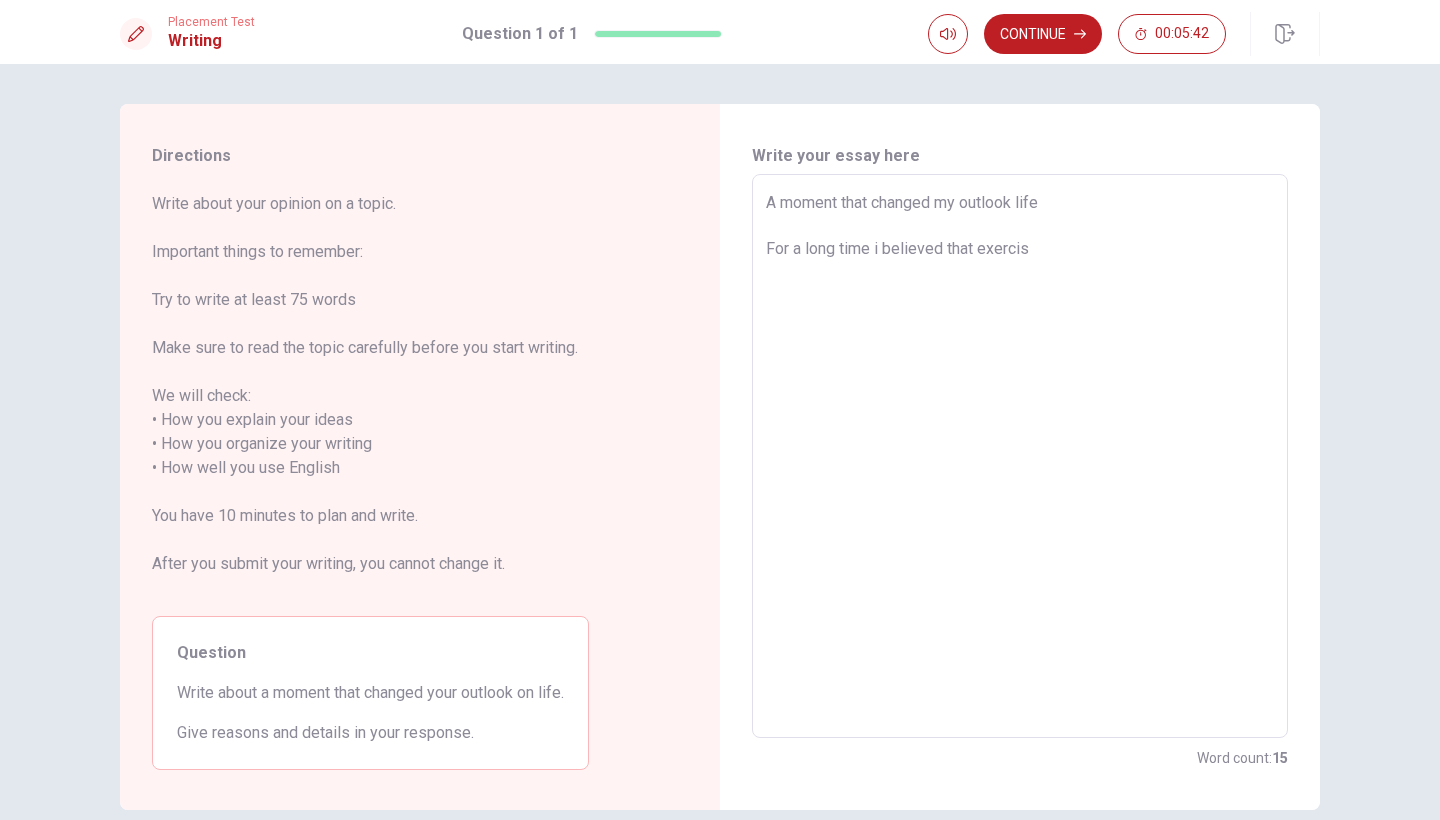 type on "x" 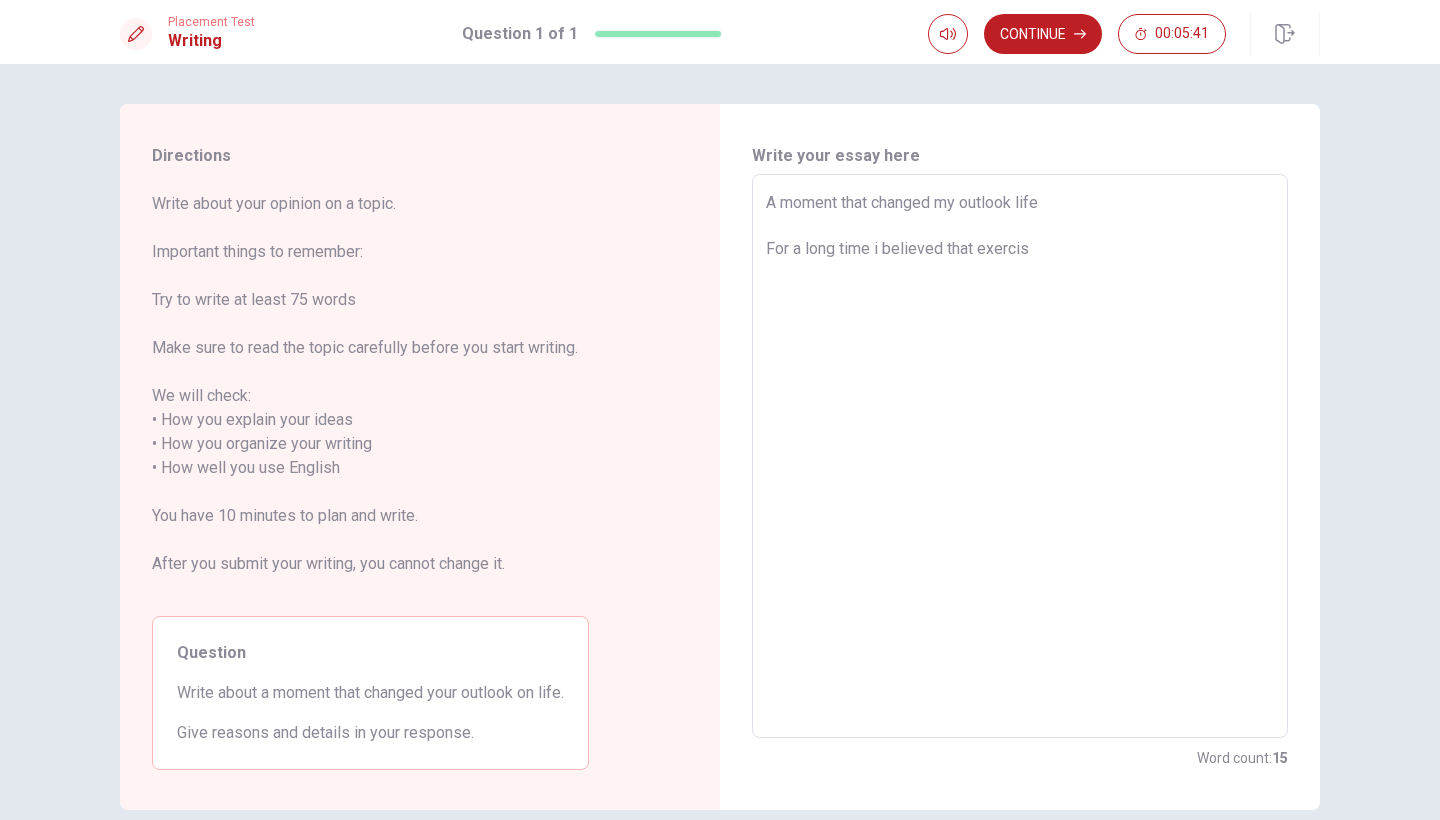 type on "A moment that changed my outlook life
For a long time i believed that exercise" 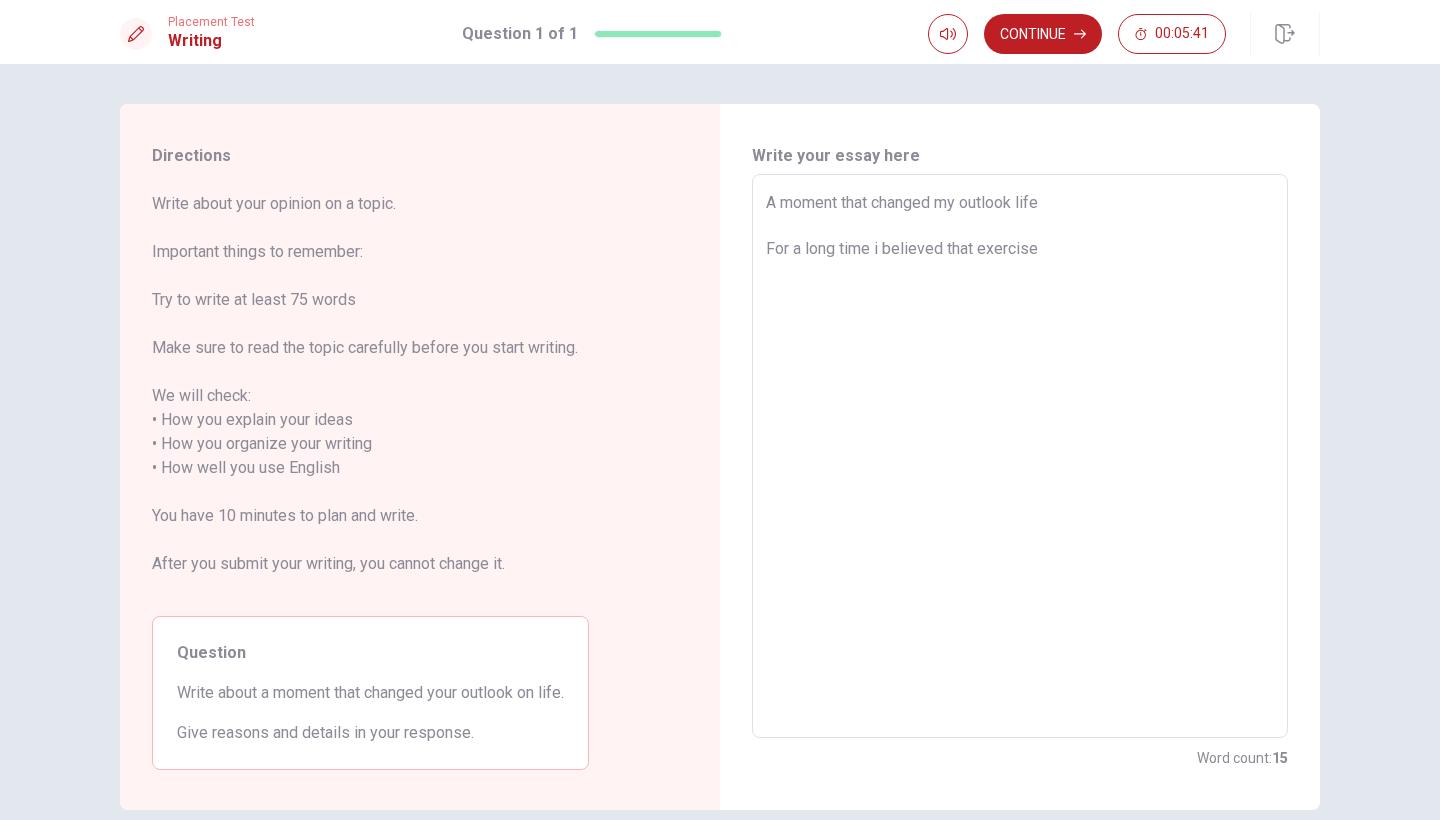 type on "x" 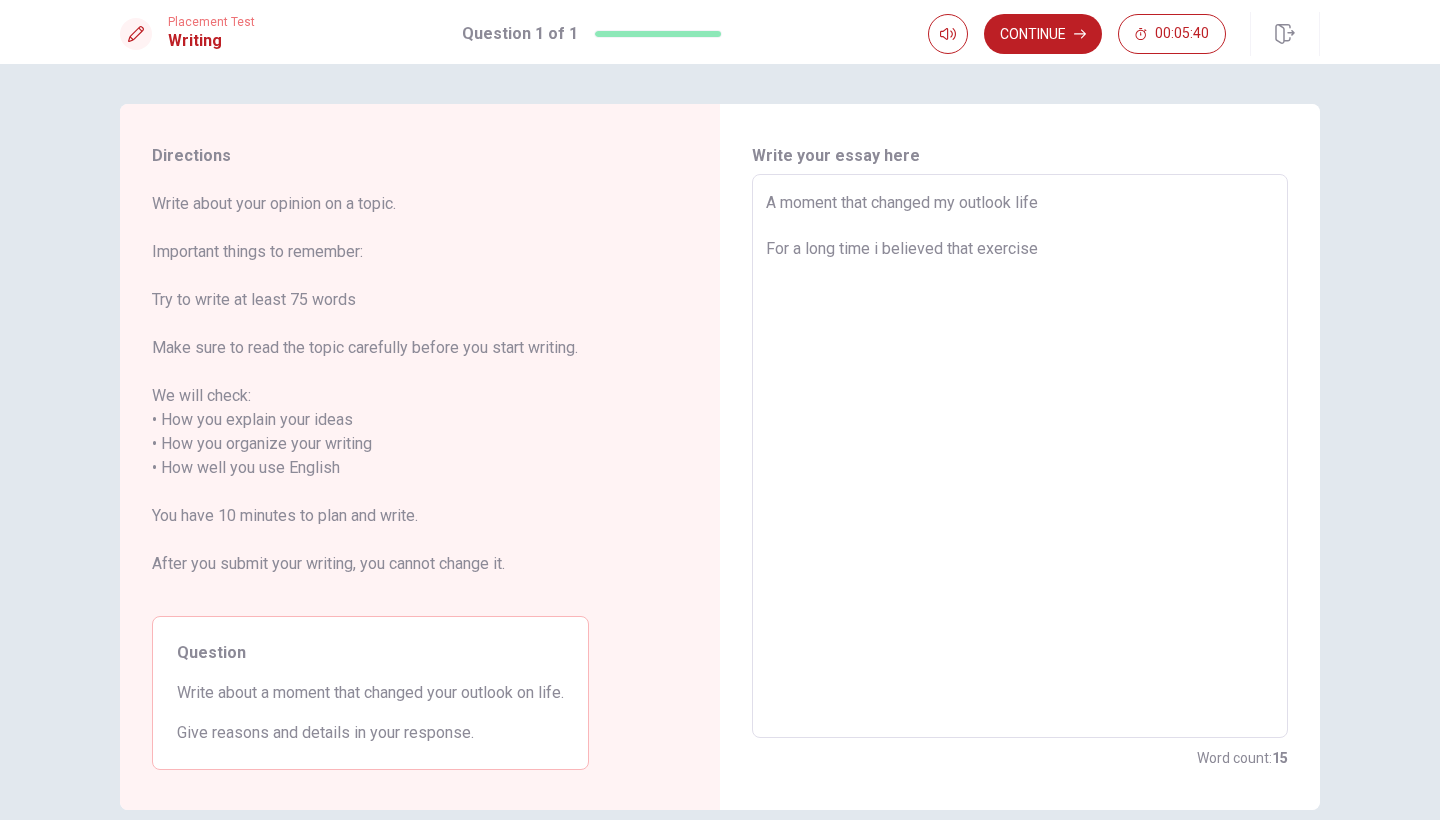 type on "x" 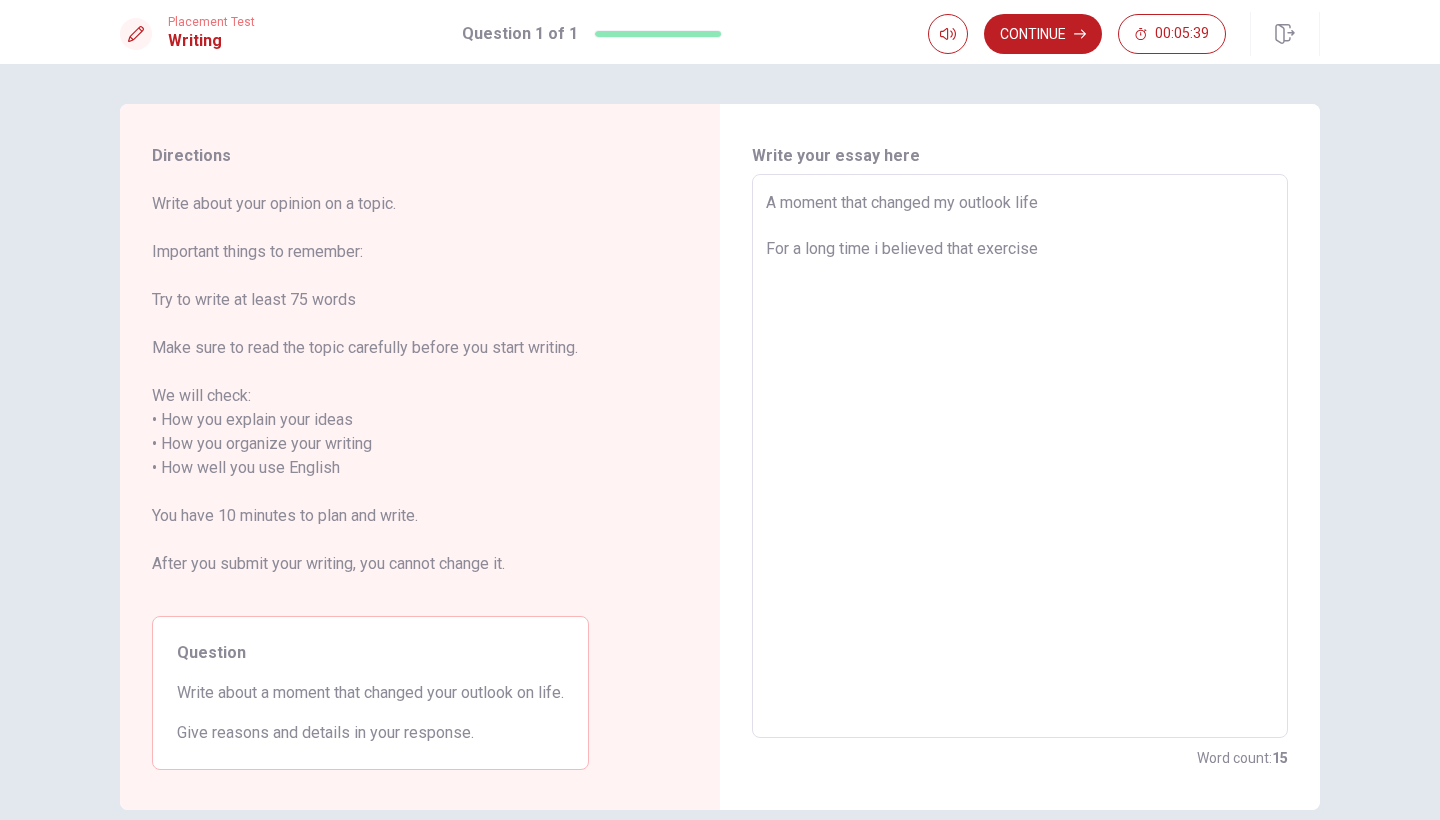type on "A moment that changed my outlook life
For a long time i believed that exercise w" 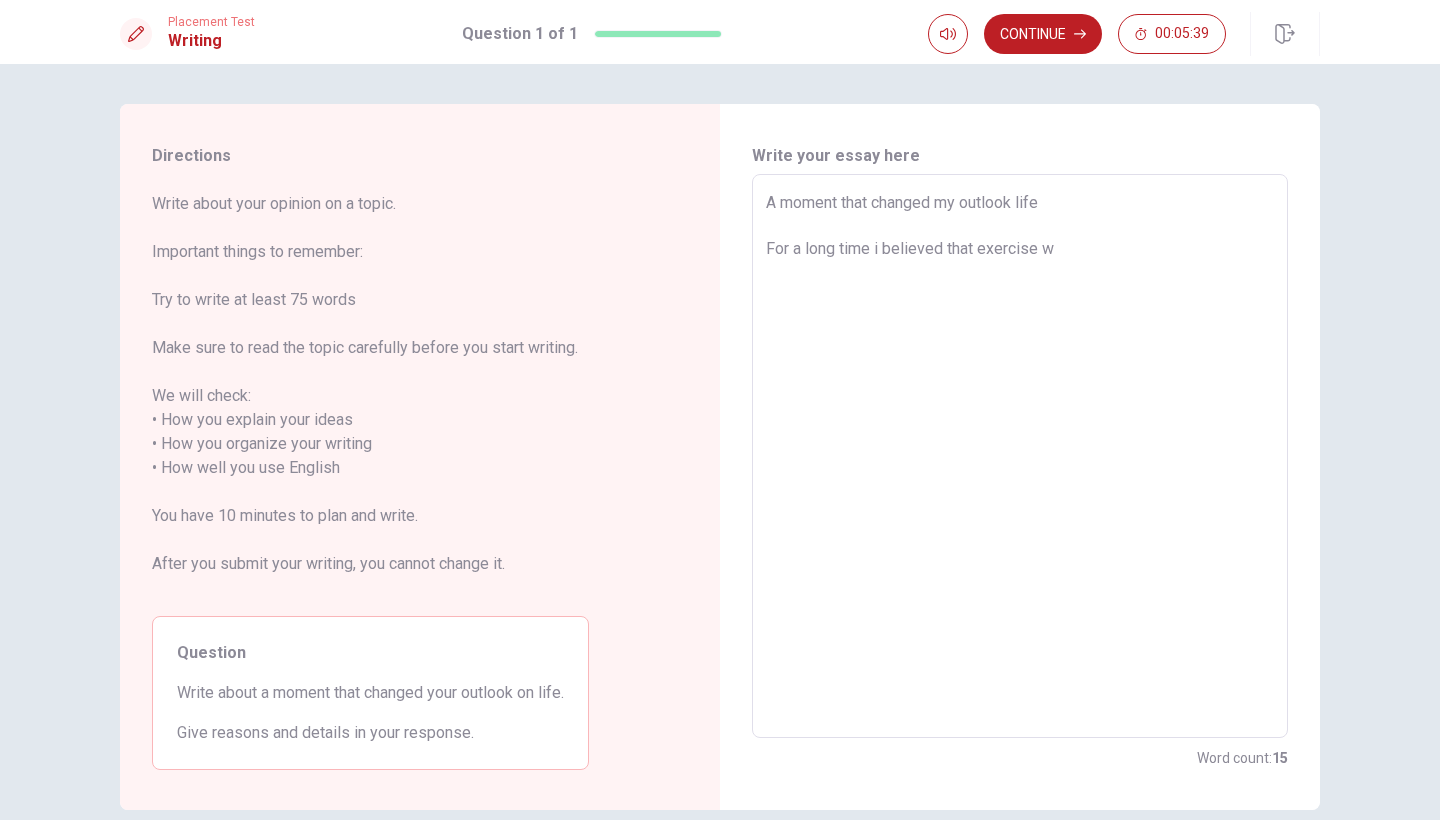 type on "x" 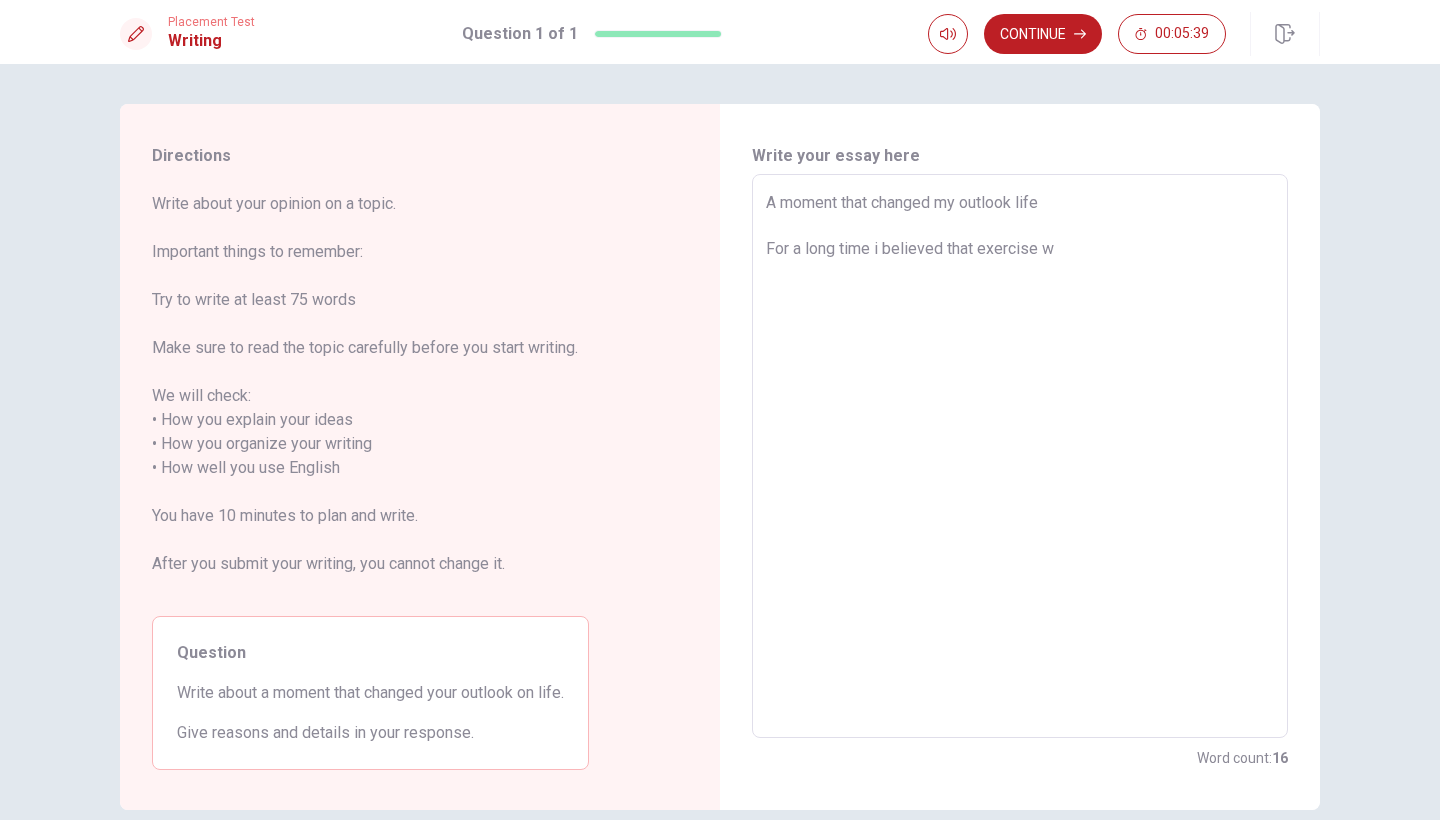 type on "A moment that changed my outlook life
For a long time i believed that exercise wa" 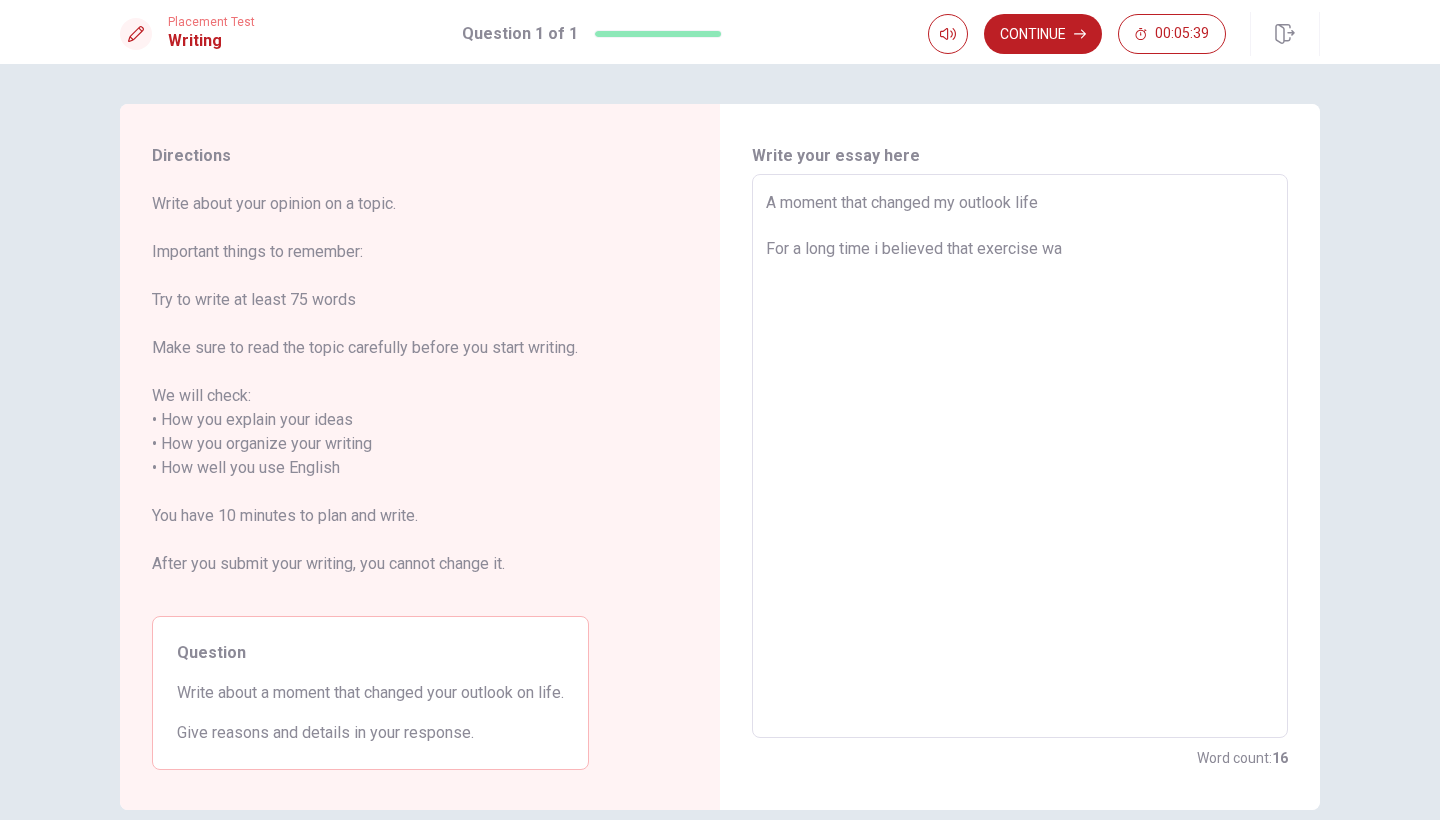 type on "x" 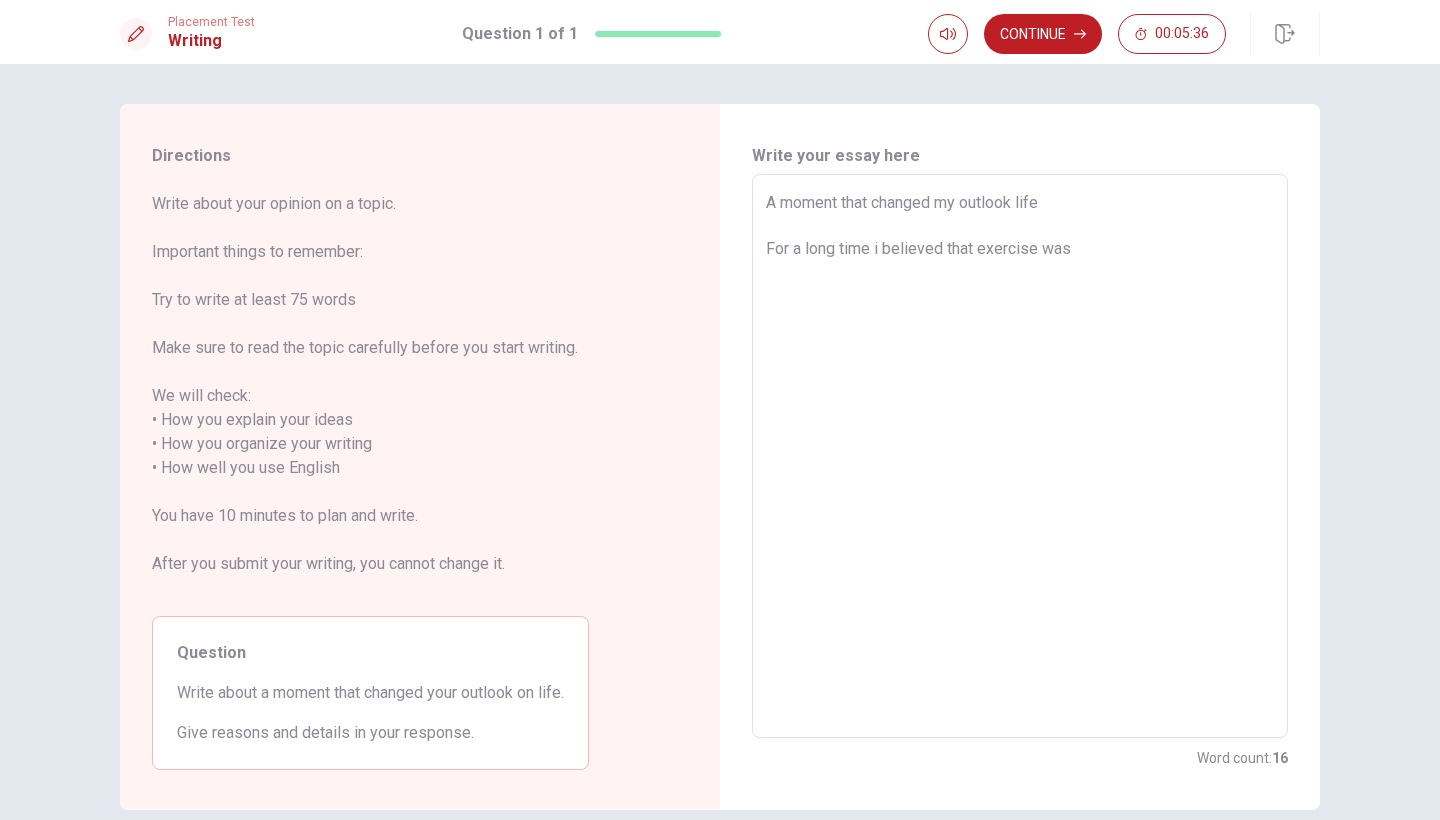 type on "x" 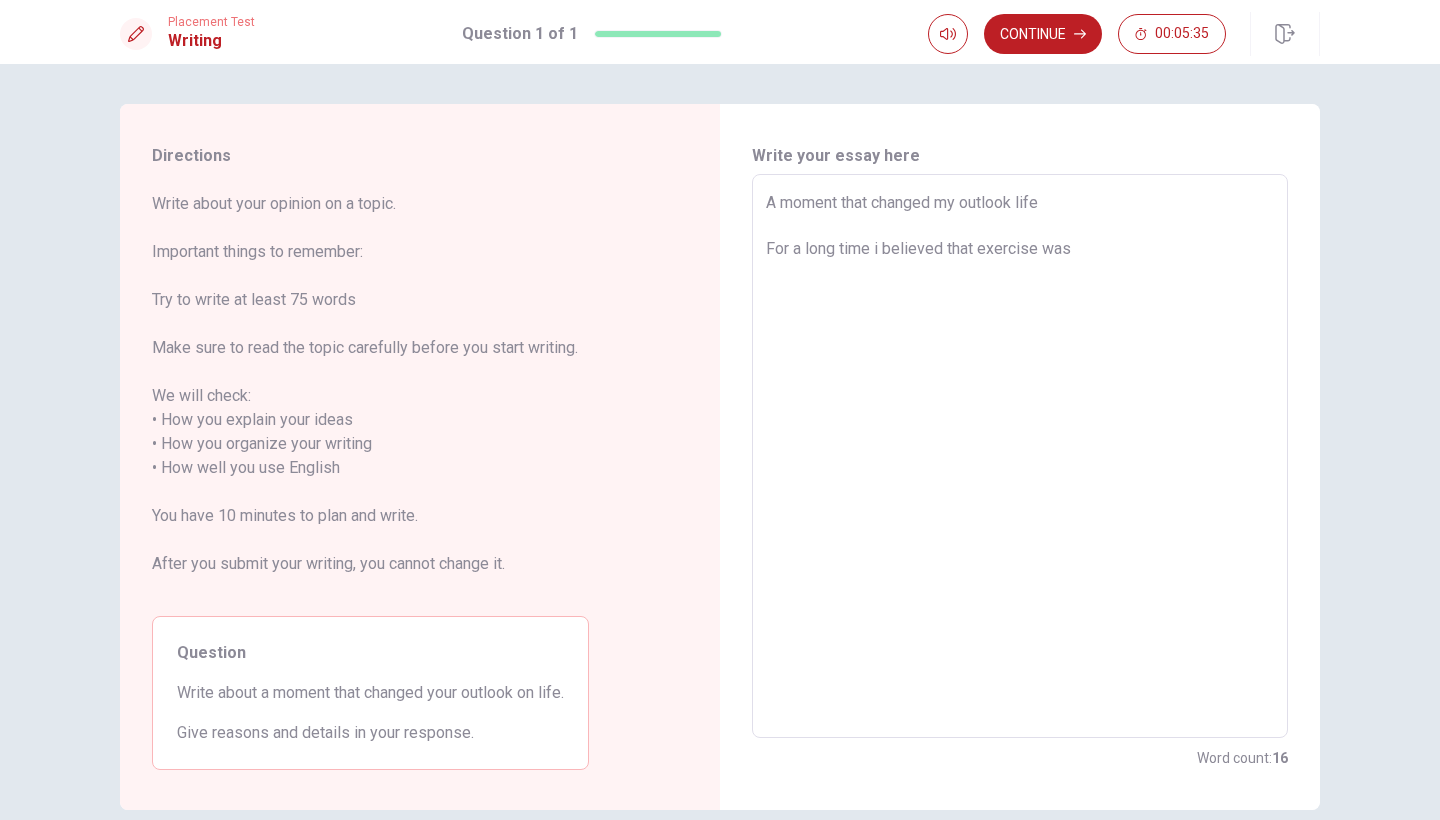 type on "A moment that changed my outlook life
For a long time i believed that exercise wasn" 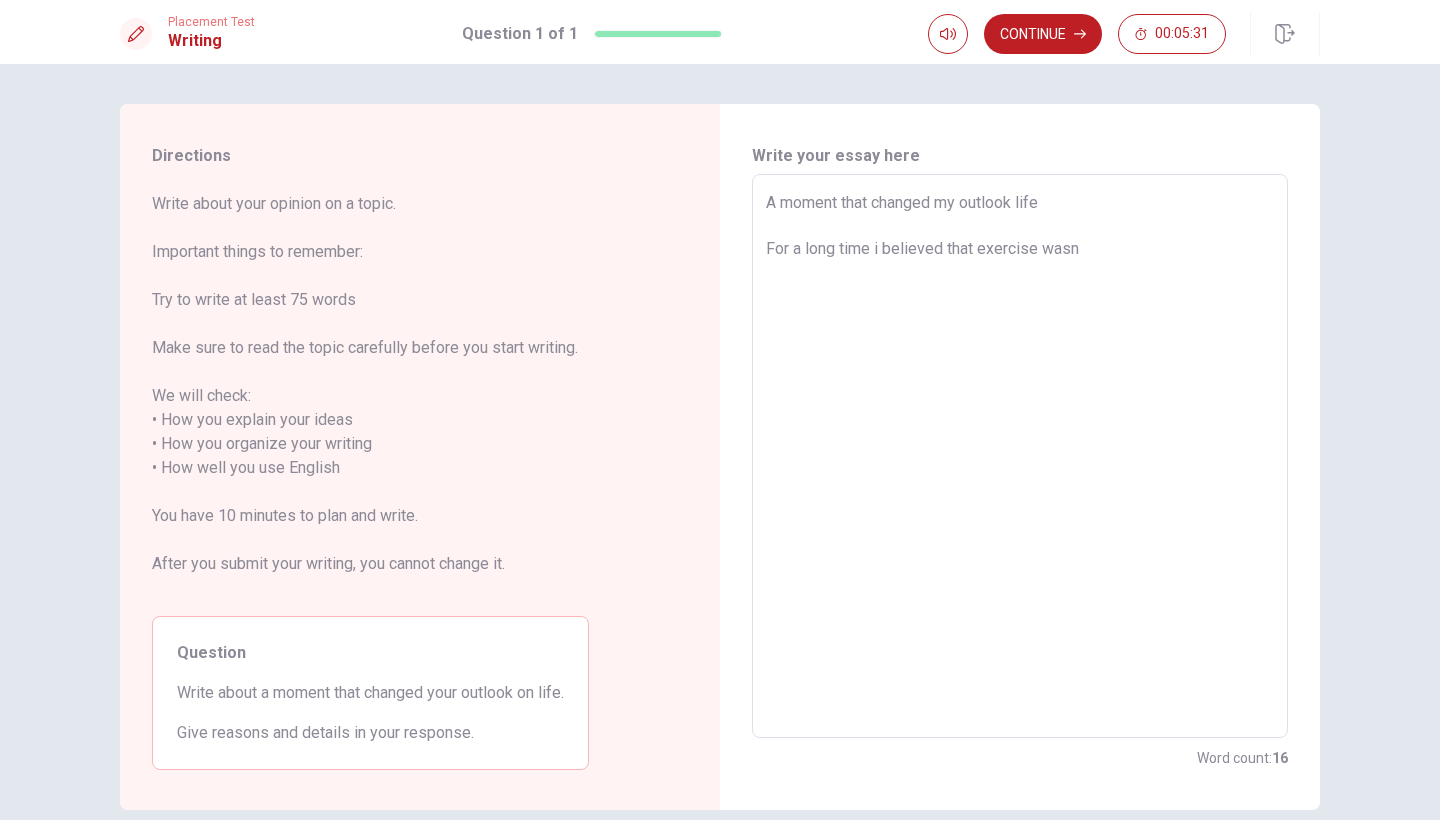 type on "x" 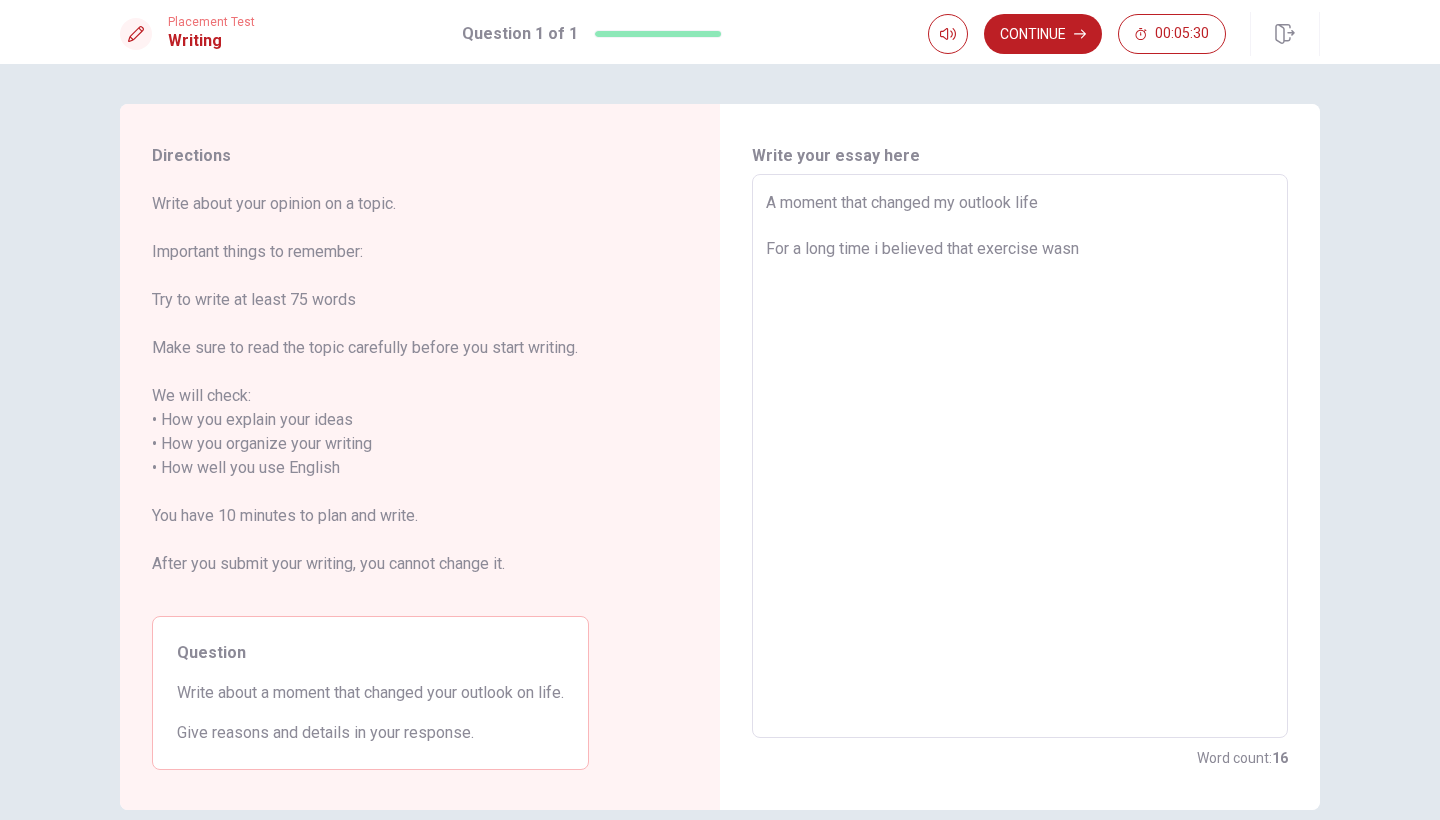 type on "A moment that changed my outlook life
For a long time i believed that exercise wasnt" 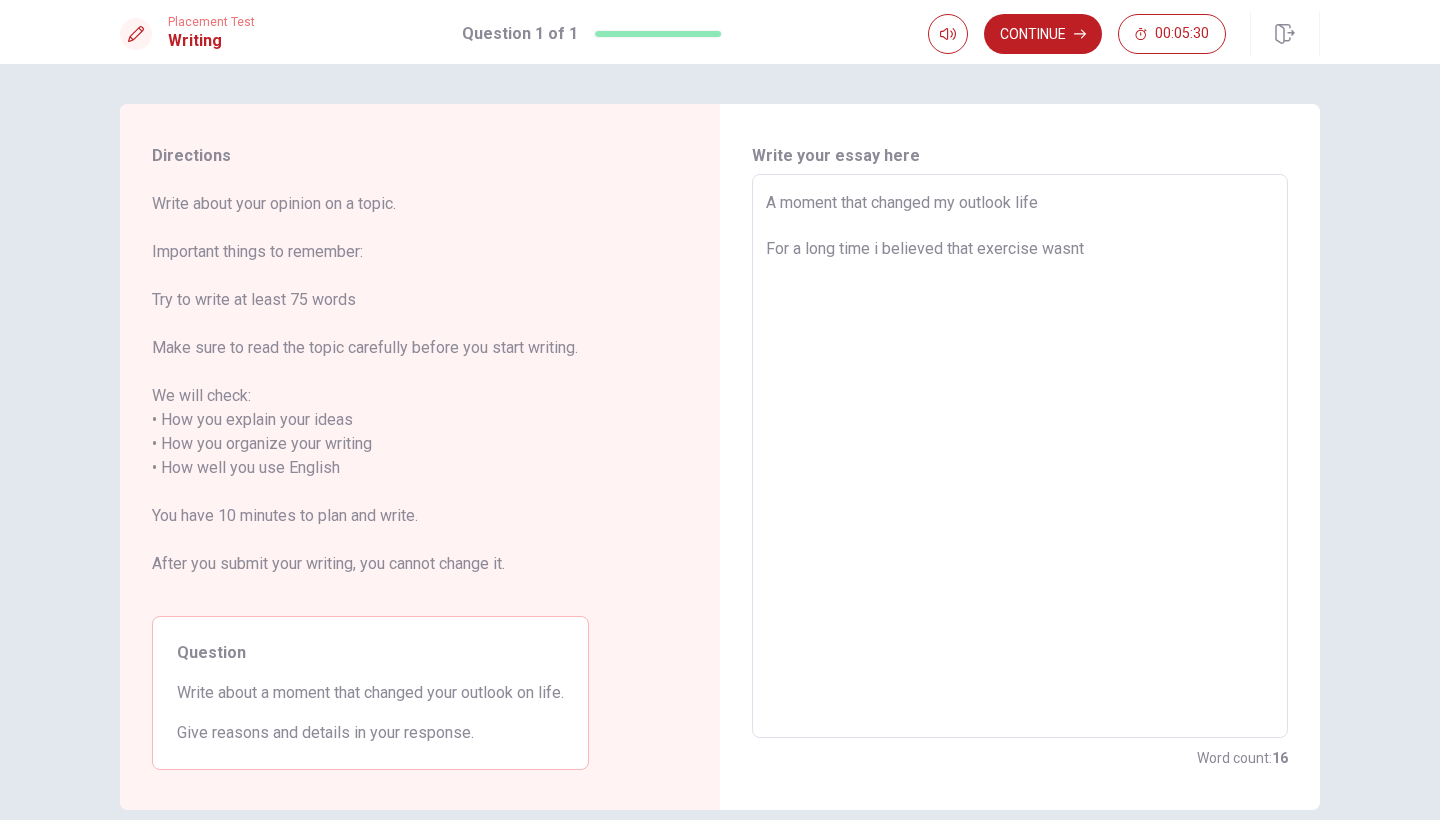 type on "x" 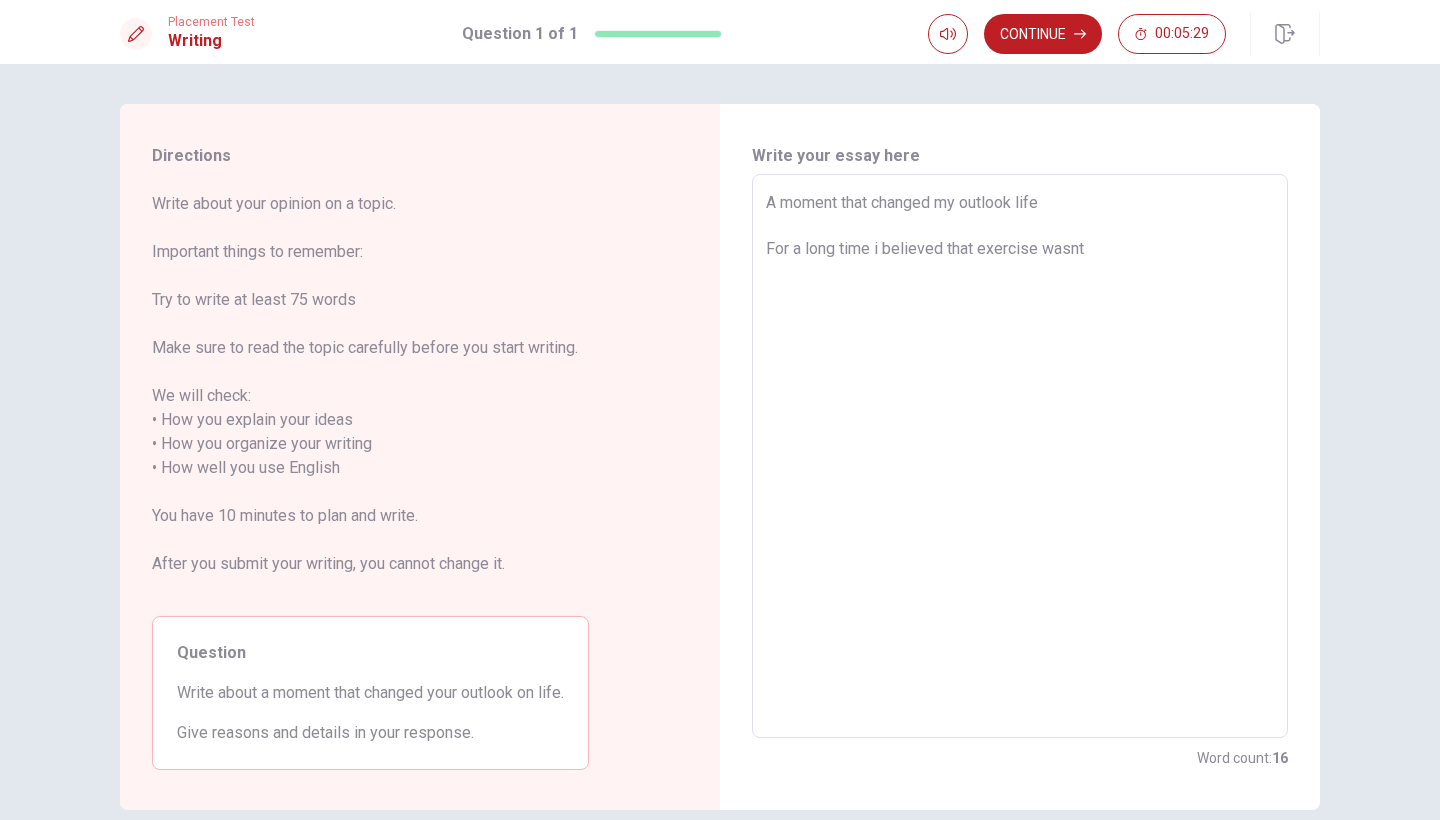 type on "A moment that changed my outlook life
For a long time i believed that exercise wasnt i" 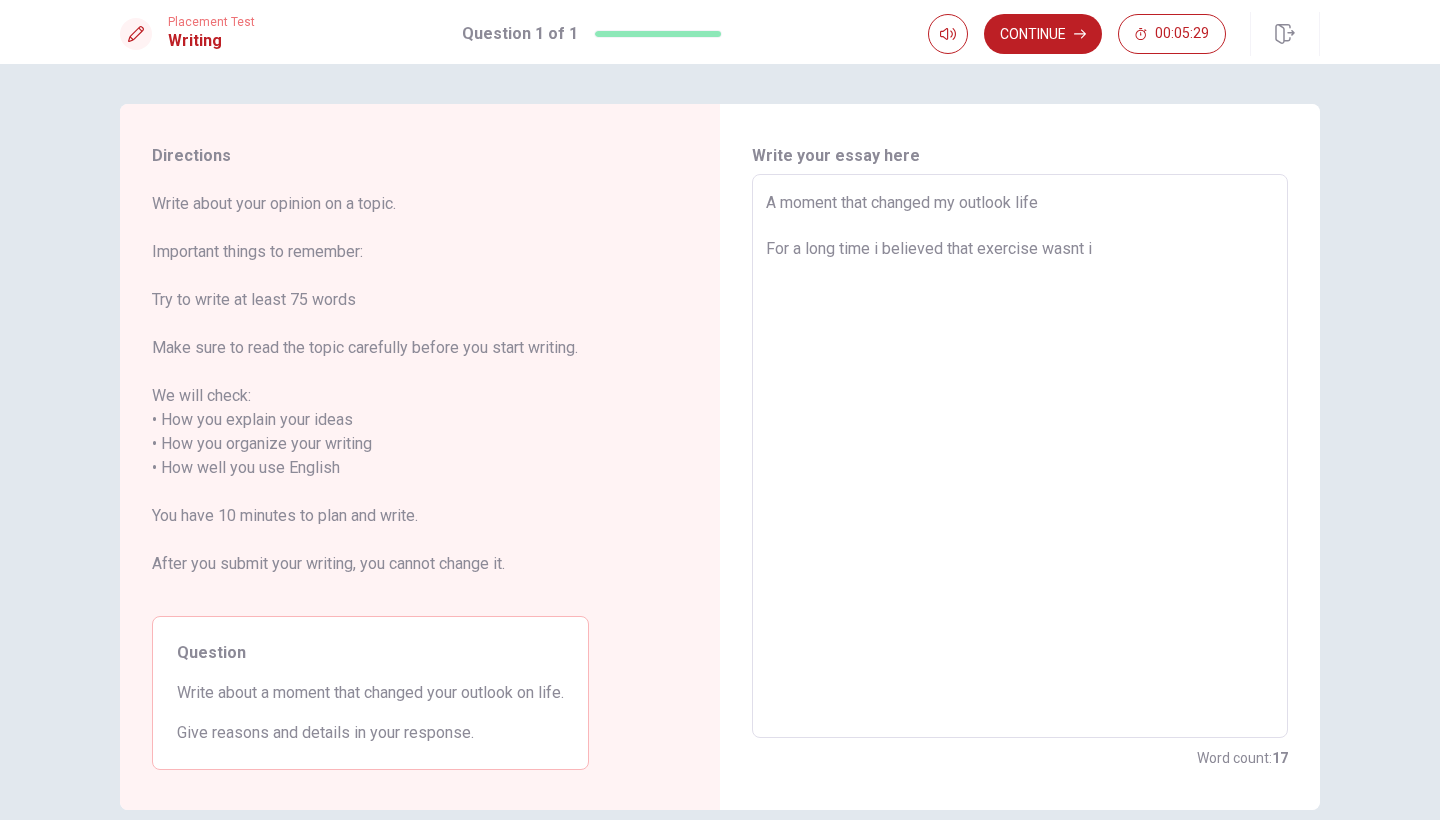 type on "x" 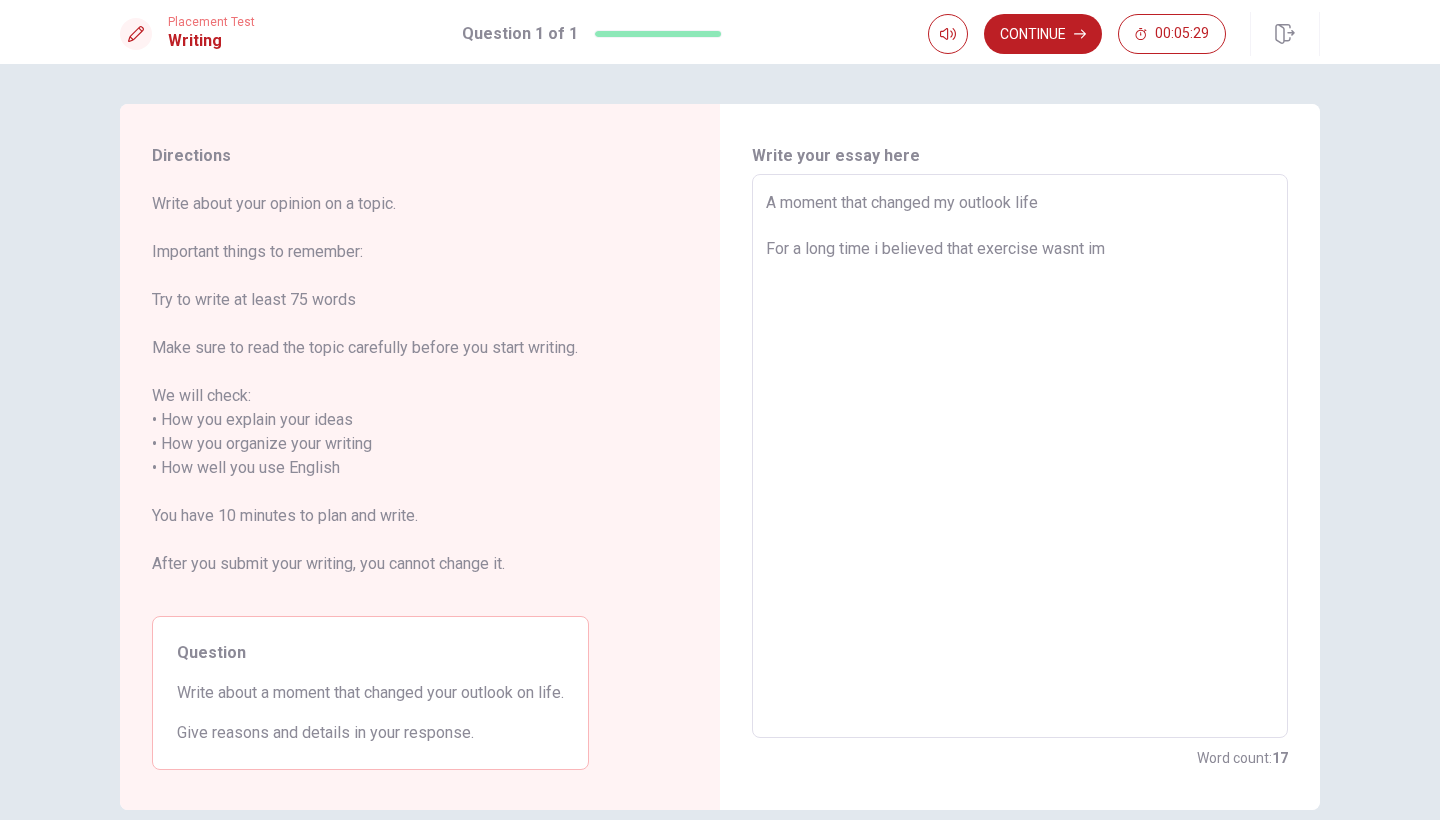 type on "x" 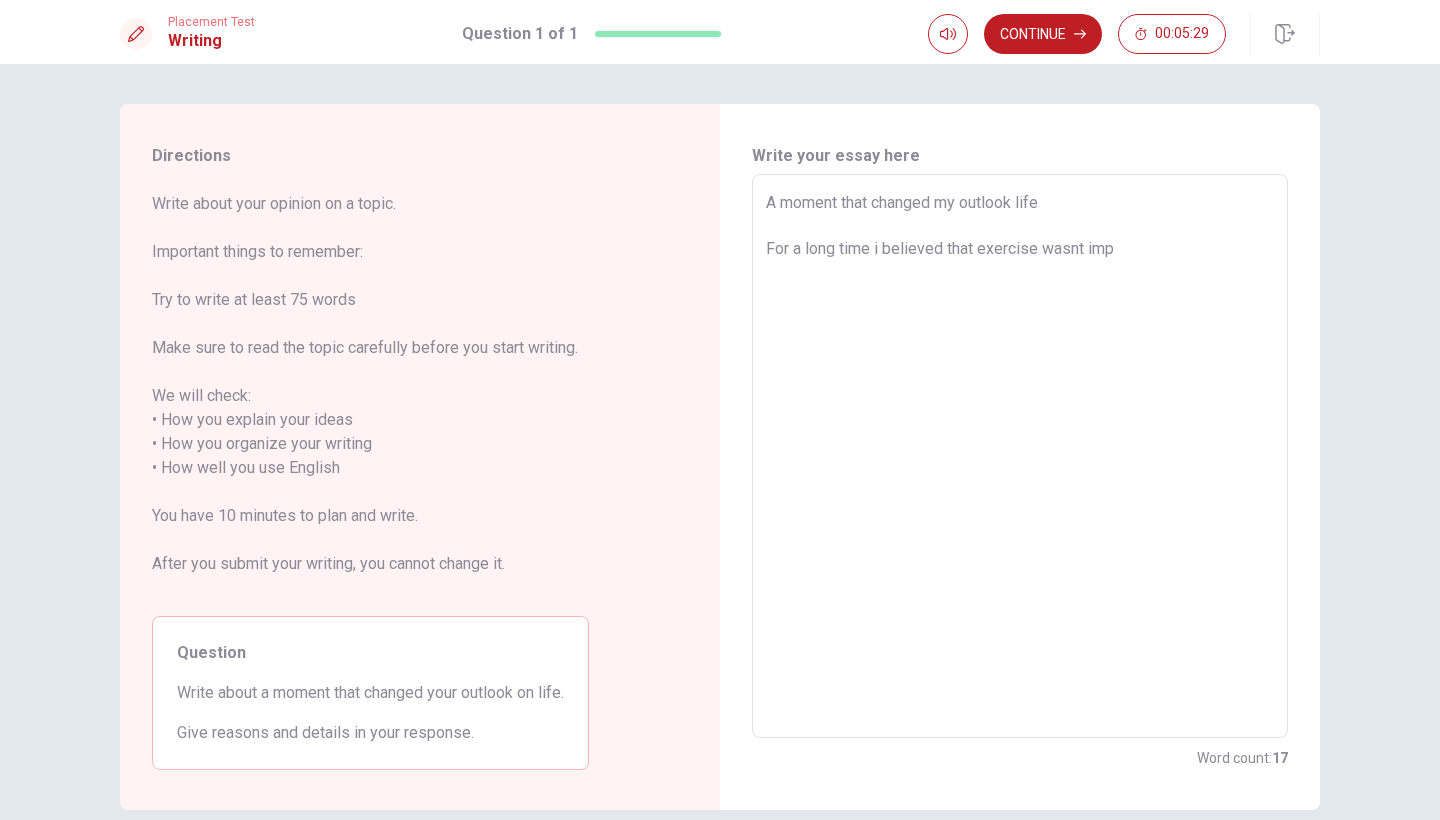 type on "x" 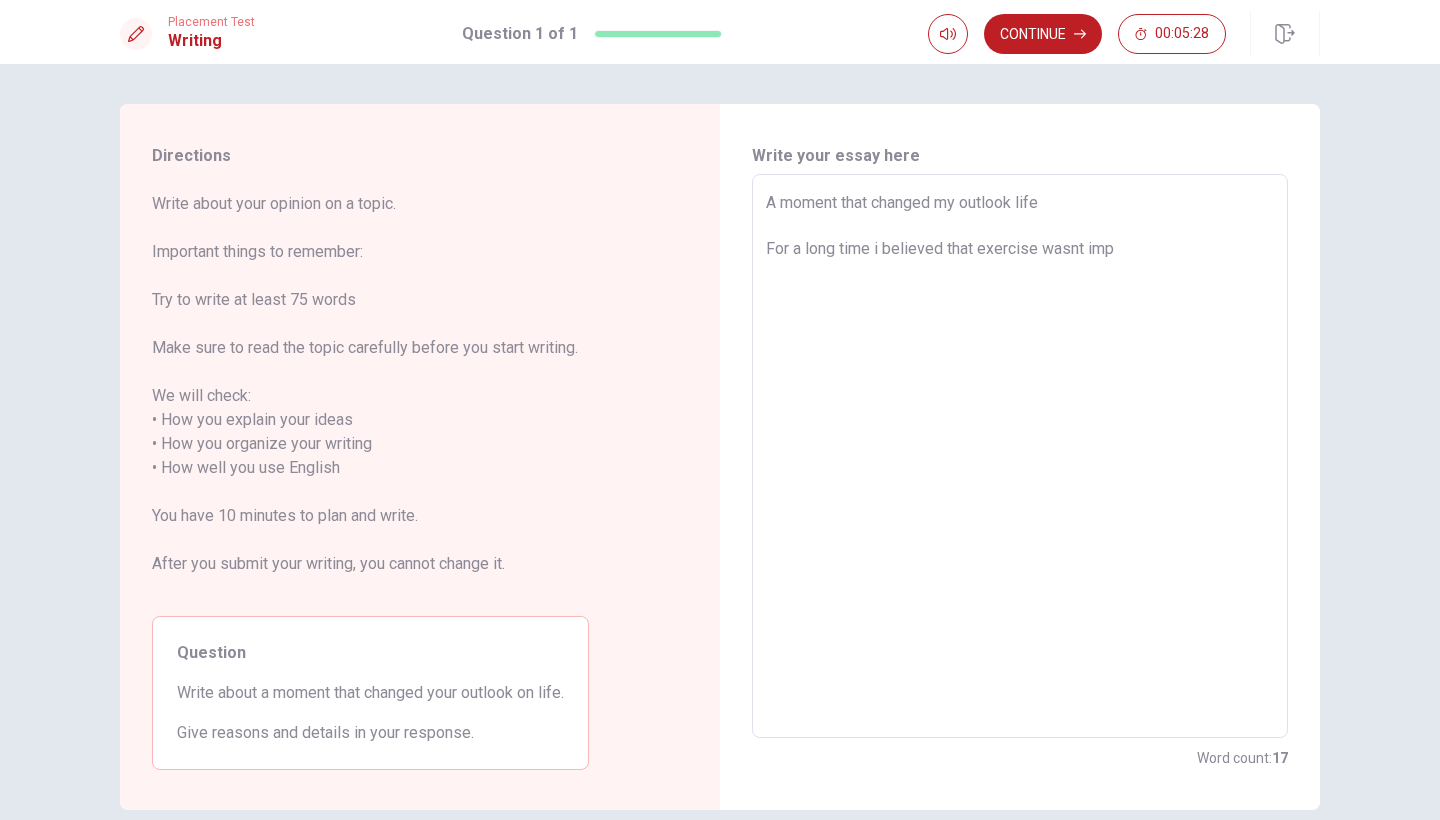 type on "A moment that changed my outlook life
For a long time i believed that exercise wasnt impo" 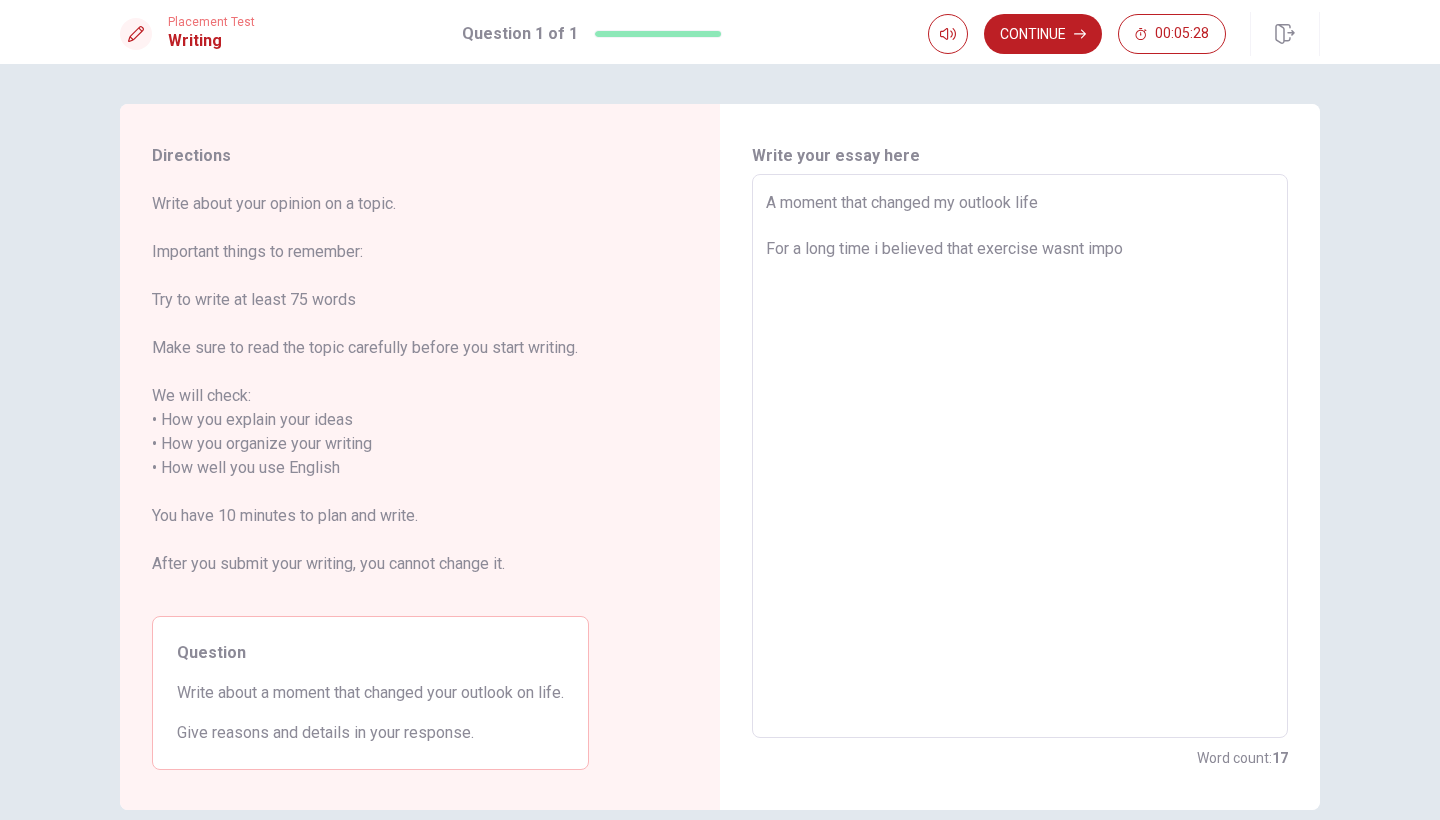 type on "x" 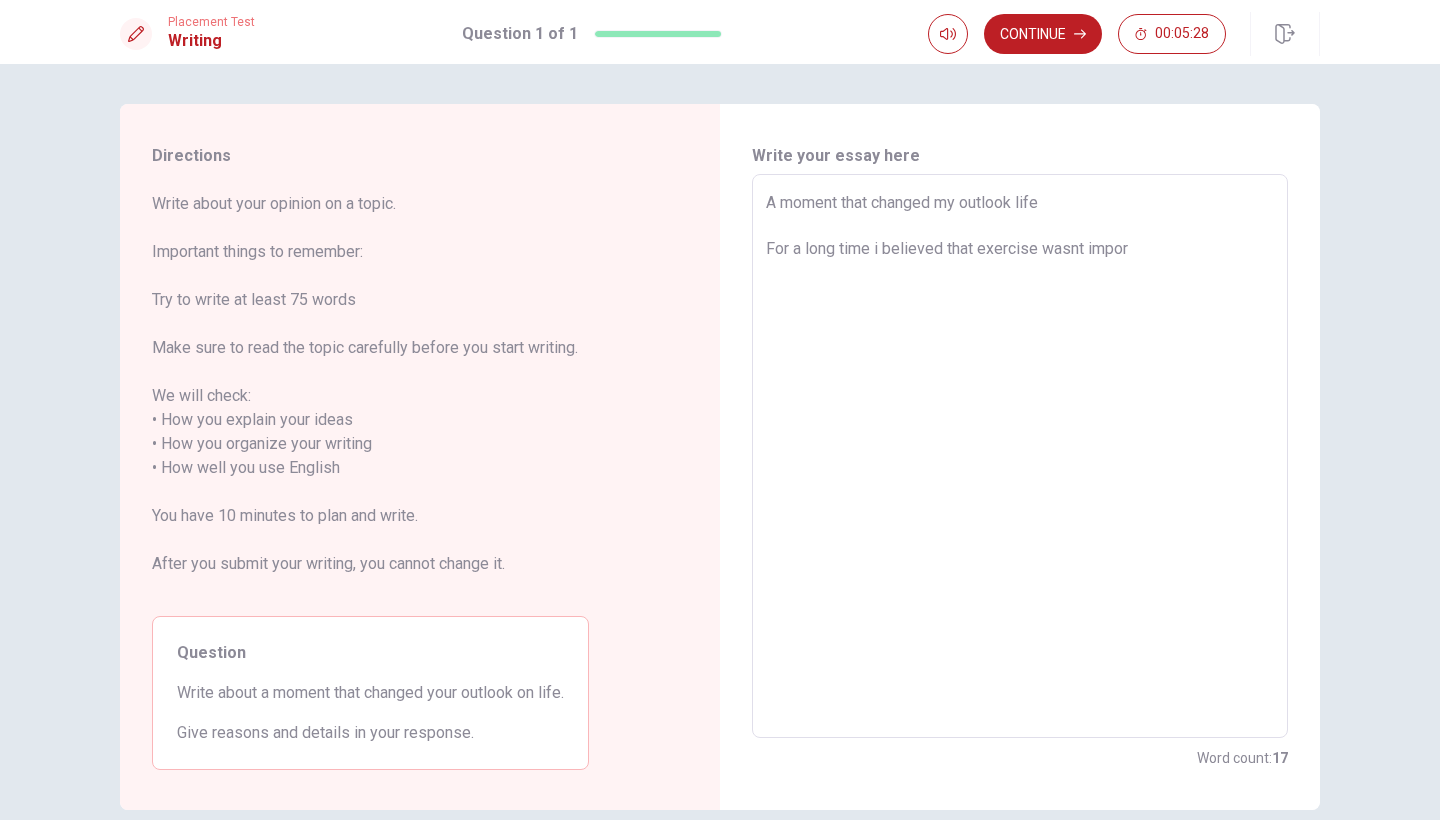 type on "x" 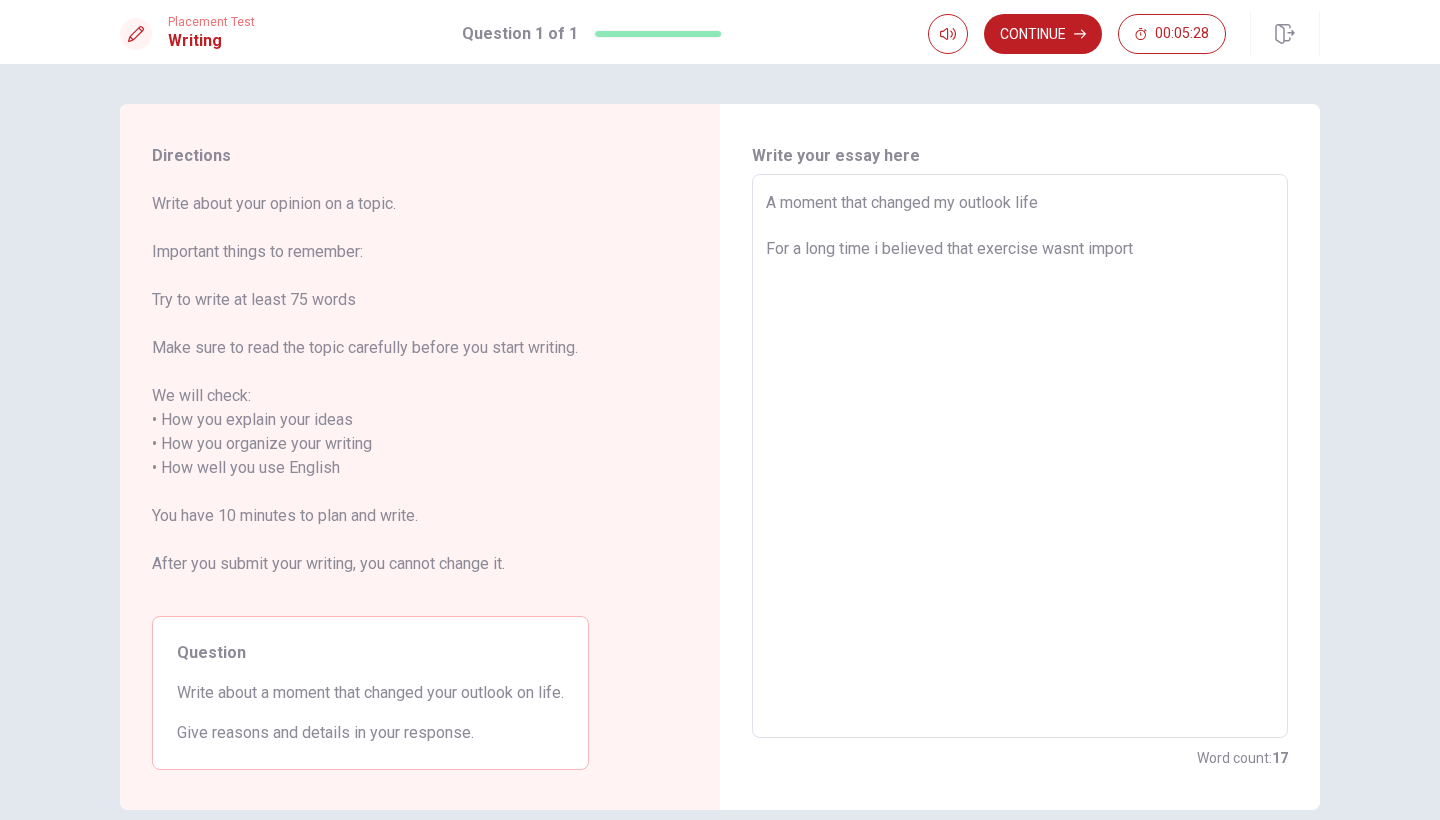 type on "x" 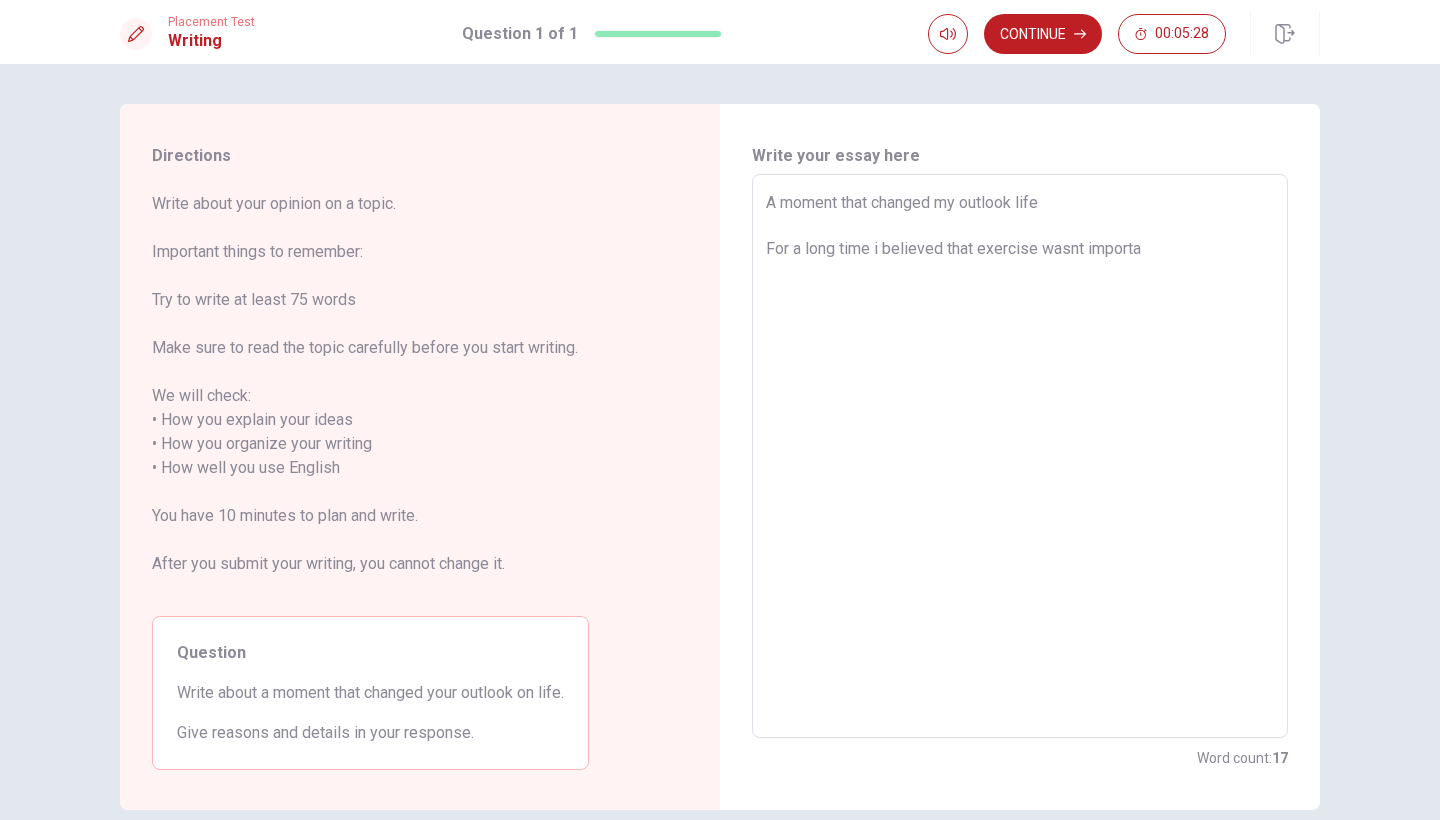 type on "x" 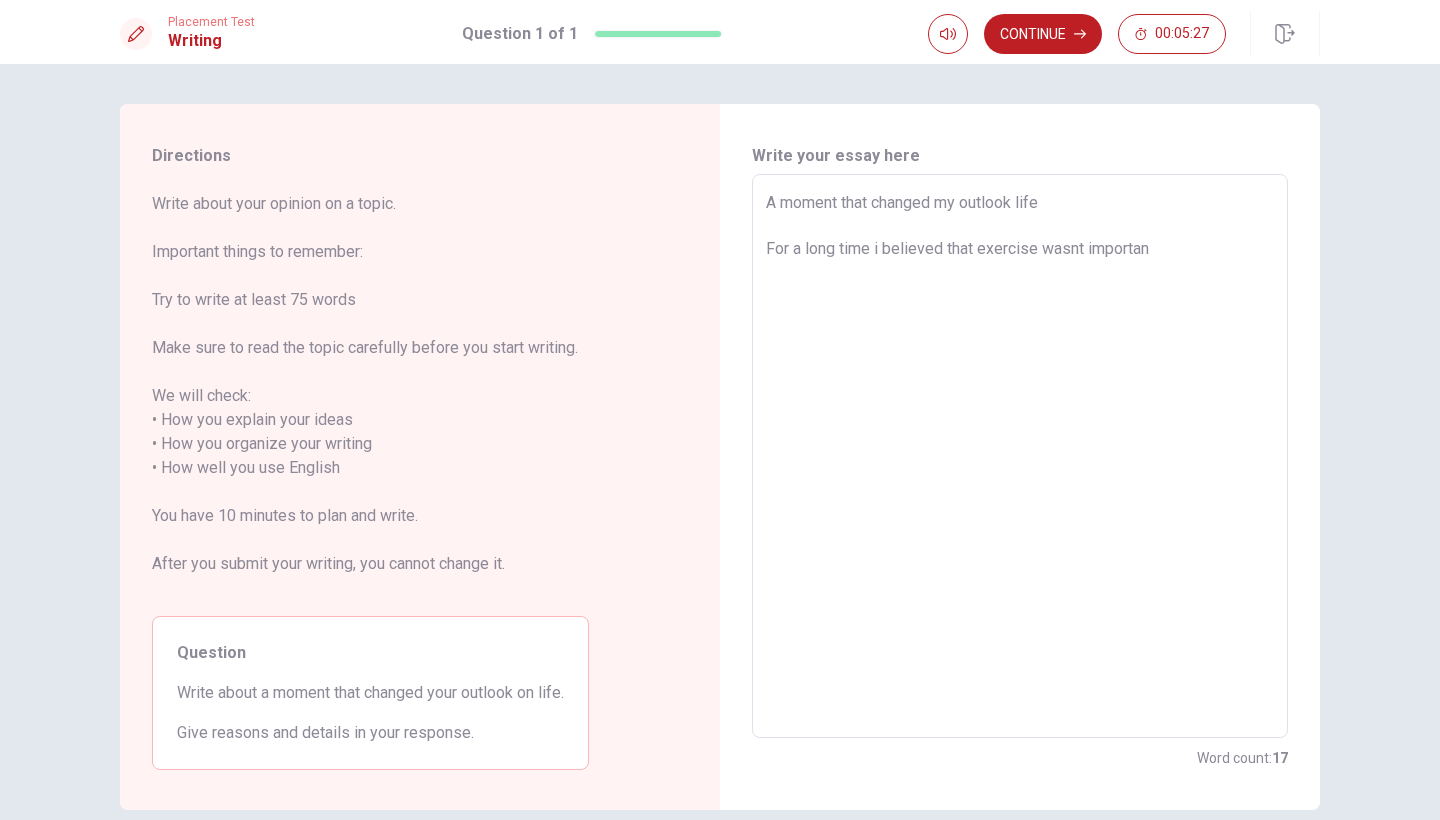 type on "x" 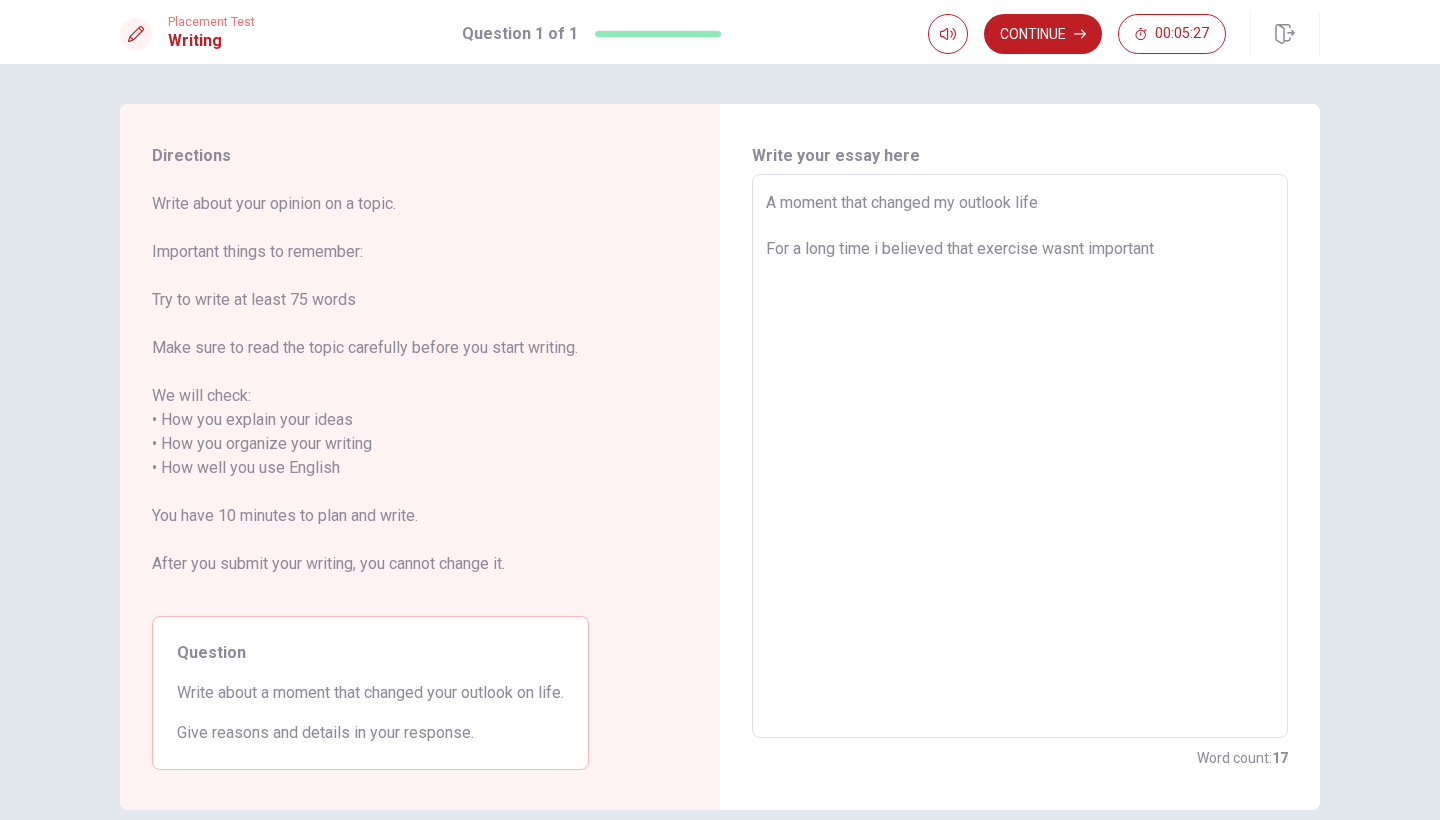 type on "x" 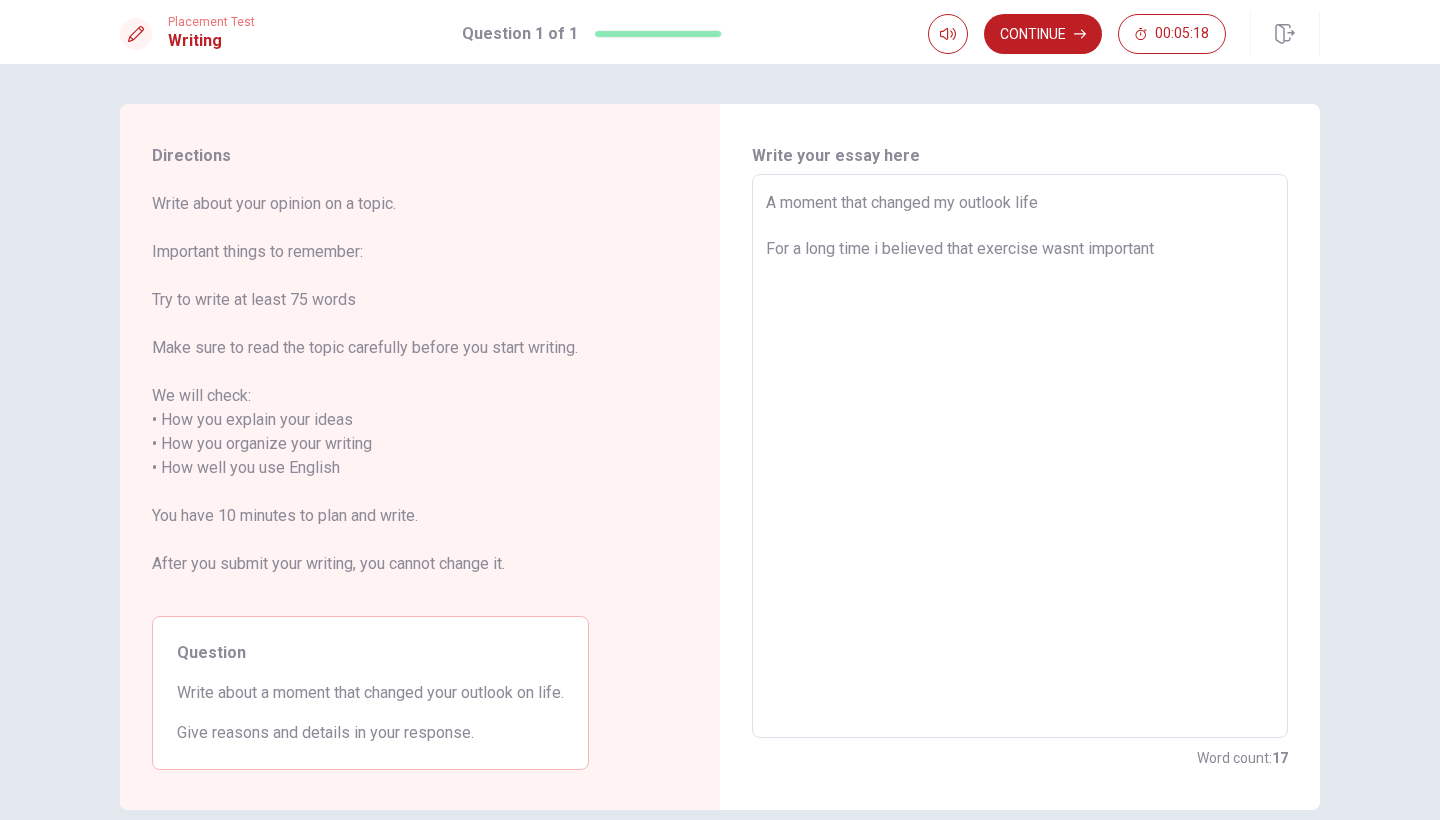 drag, startPoint x: 1161, startPoint y: 246, endPoint x: 1090, endPoint y: 247, distance: 71.00704 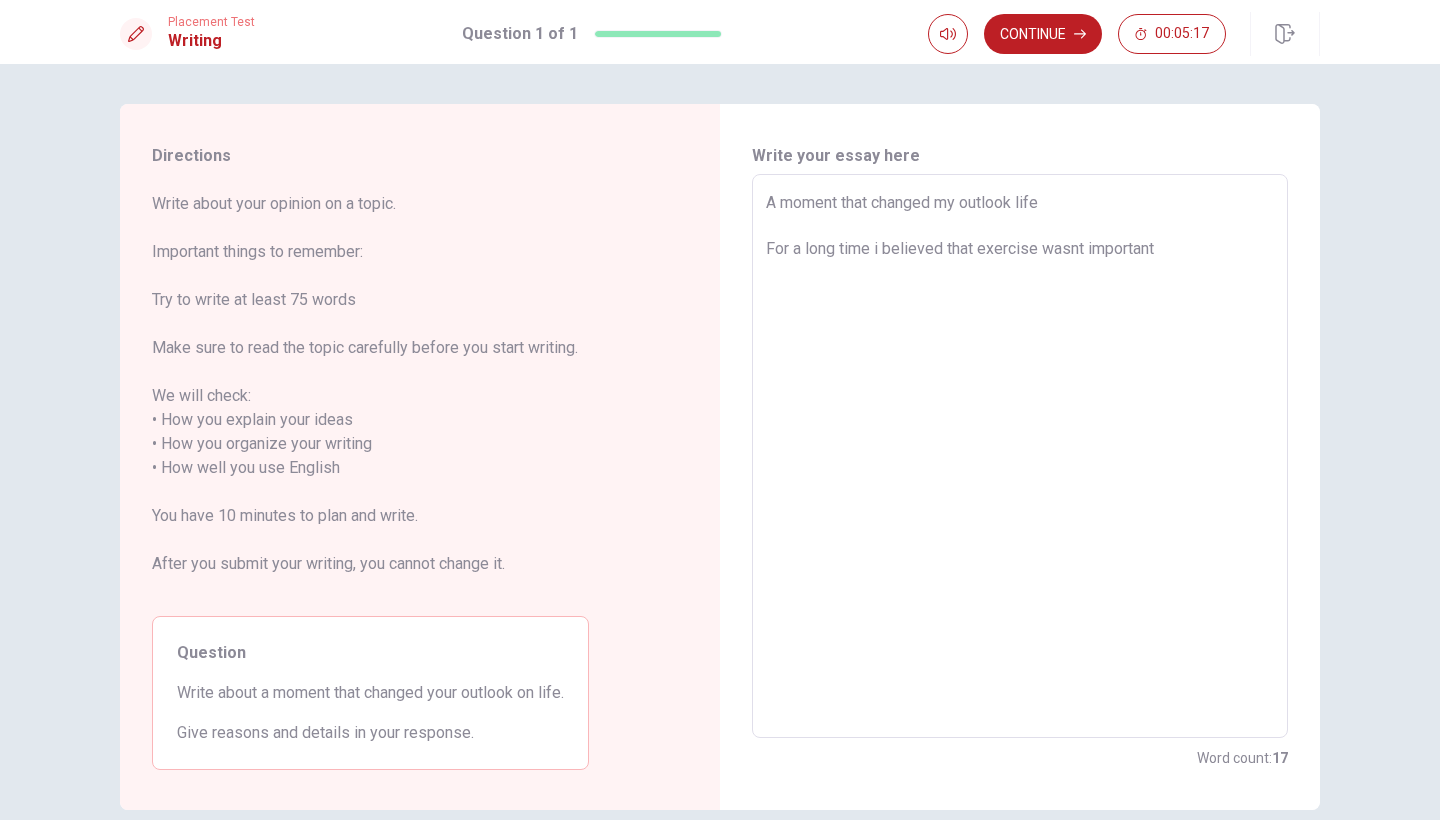 click on "A moment that changed my outlook life
For a long time i believed that exercise wasnt important" at bounding box center [1020, 456] 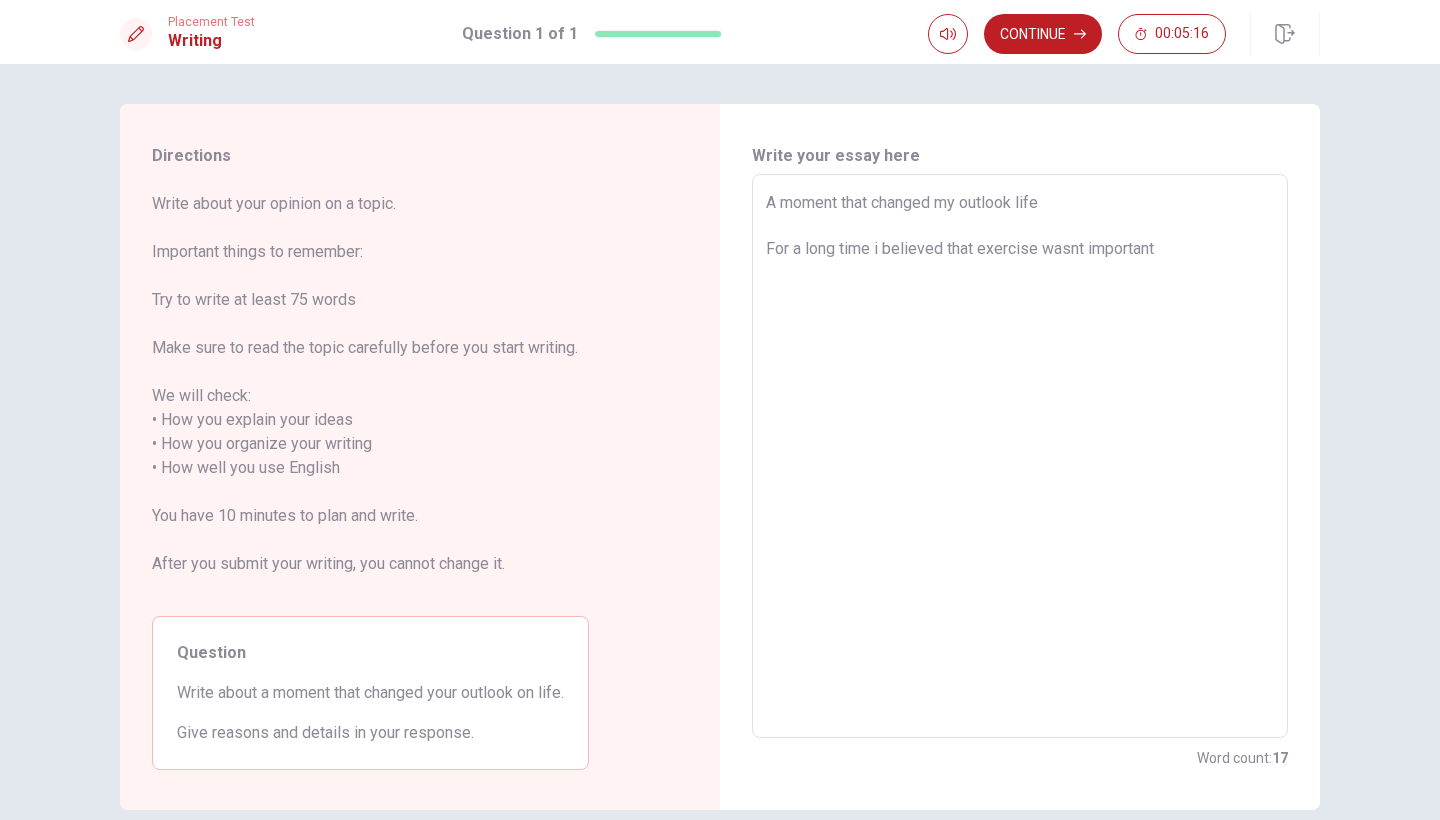 type 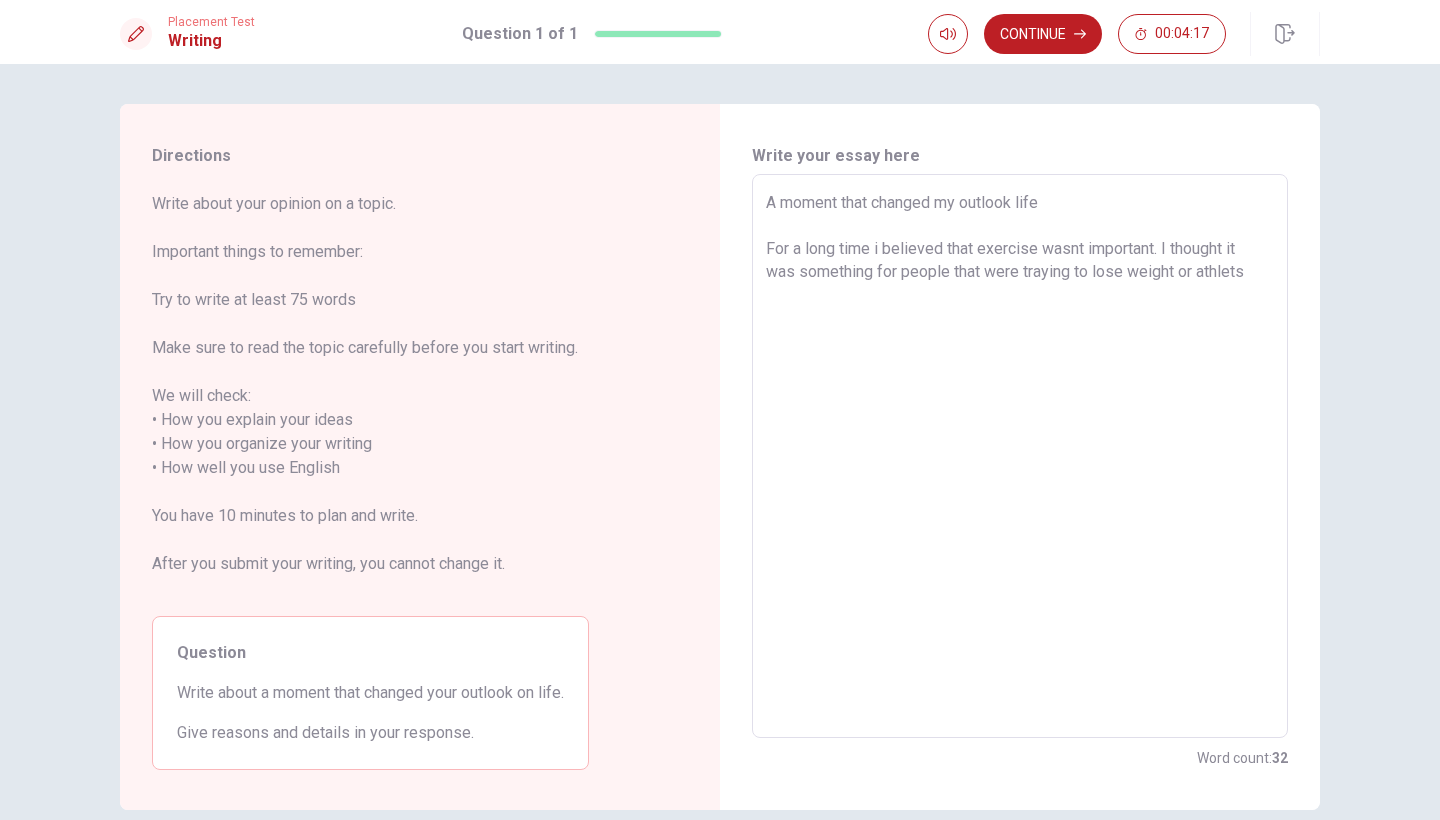 click on "A moment that changed my outlook life
For a long time i believed that exercise wasnt important. I thought it was something for people that were traying to lose weight or athlets" at bounding box center (1020, 456) 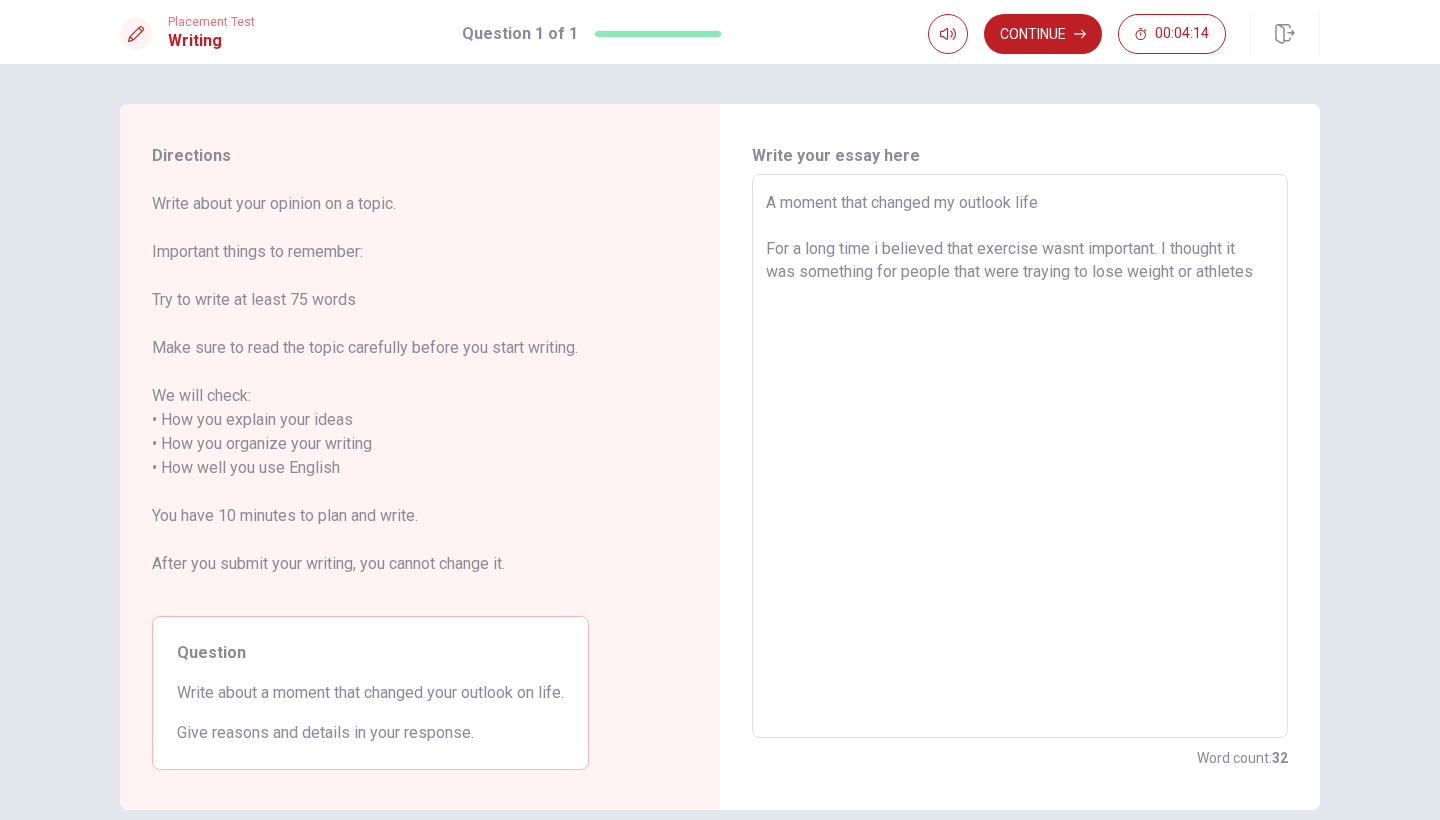 click on "A moment that changed my outlook life
For a long time i believed that exercise wasnt important. I thought it was something for people that were traying to lose weight or athletes" at bounding box center (1020, 456) 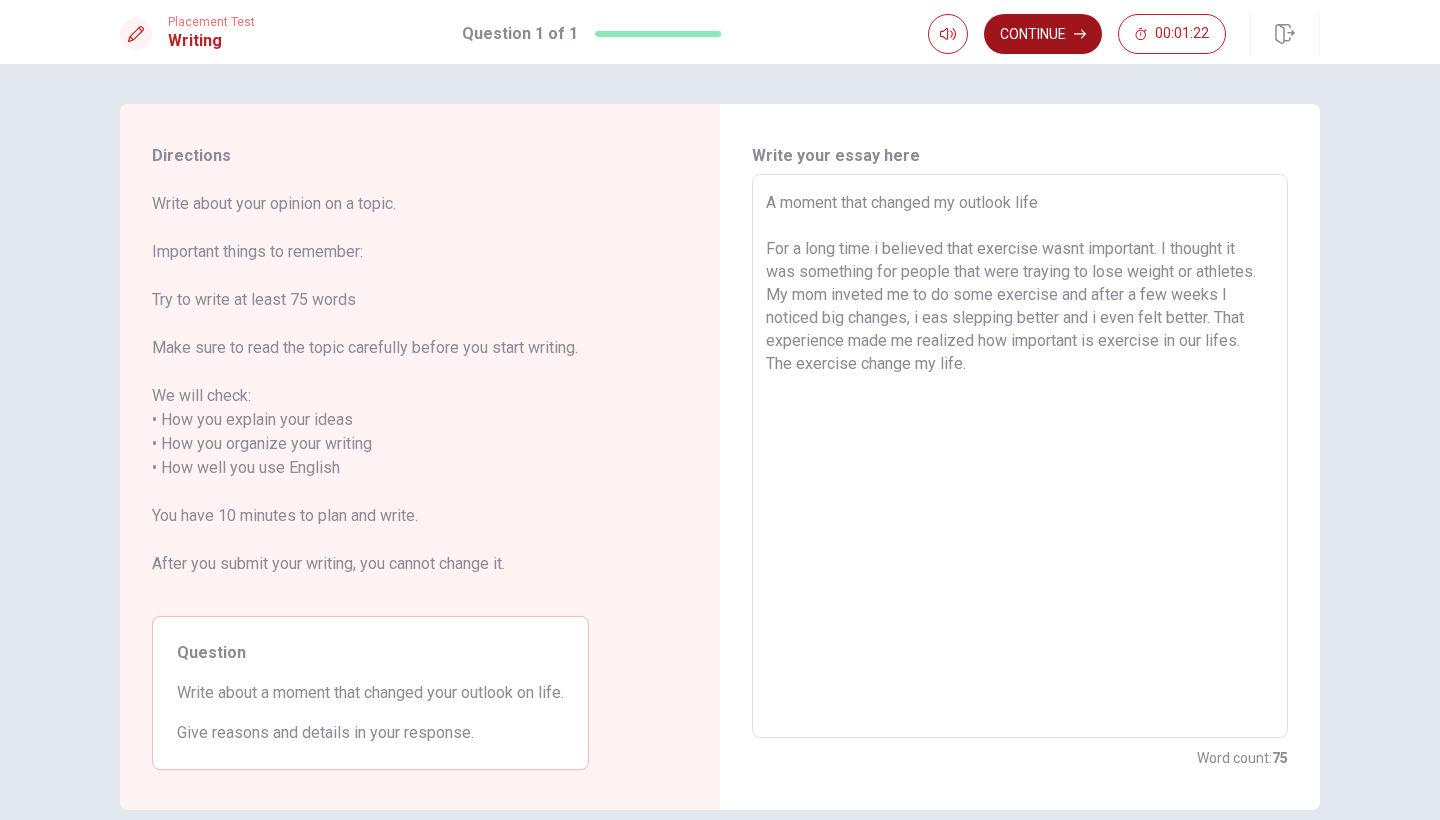 click on "Continue" at bounding box center (1043, 34) 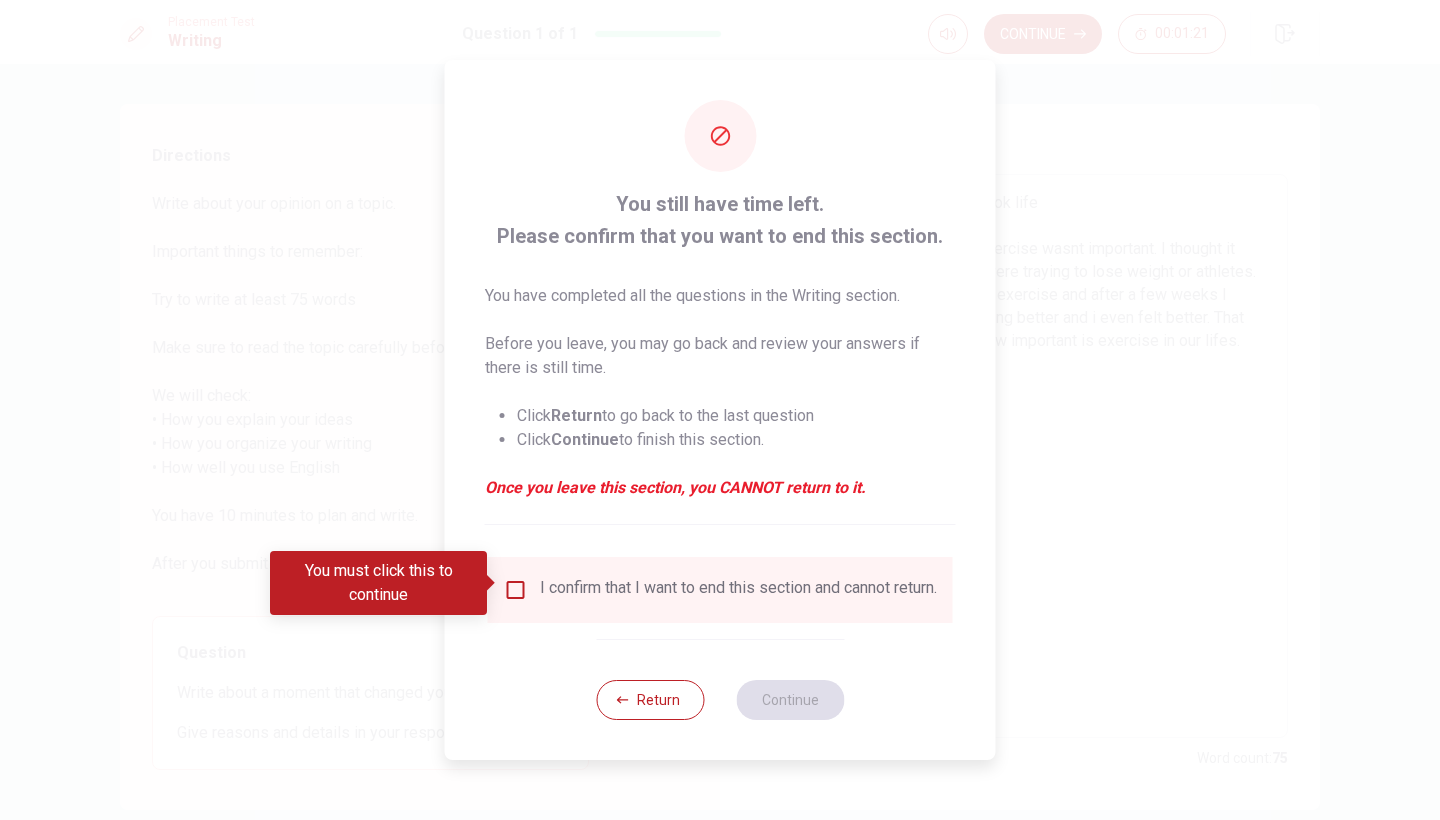 click on "You must click this to continue" at bounding box center [378, 583] 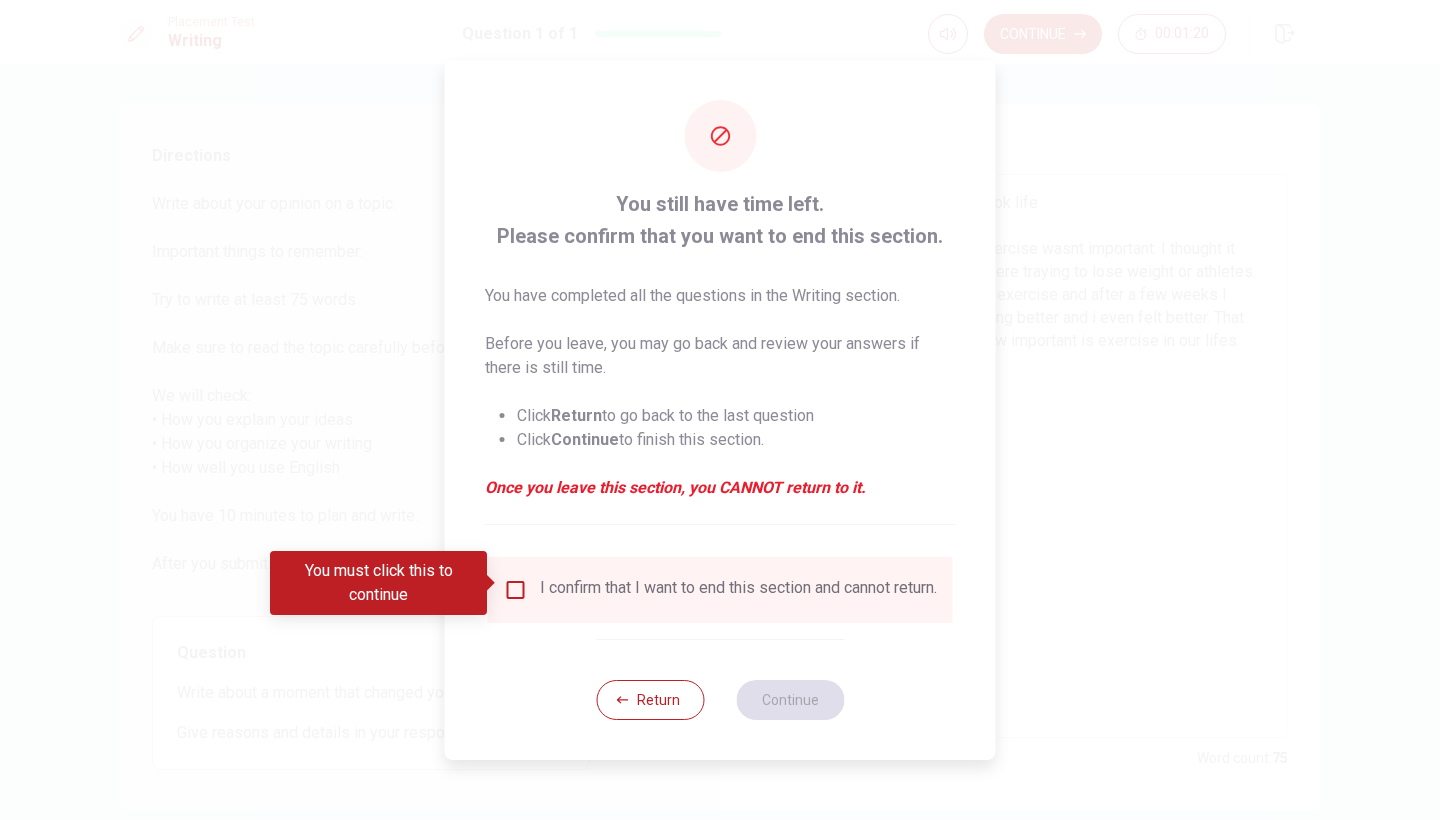 click on "I confirm that I want to end this section and cannot return." at bounding box center (738, 590) 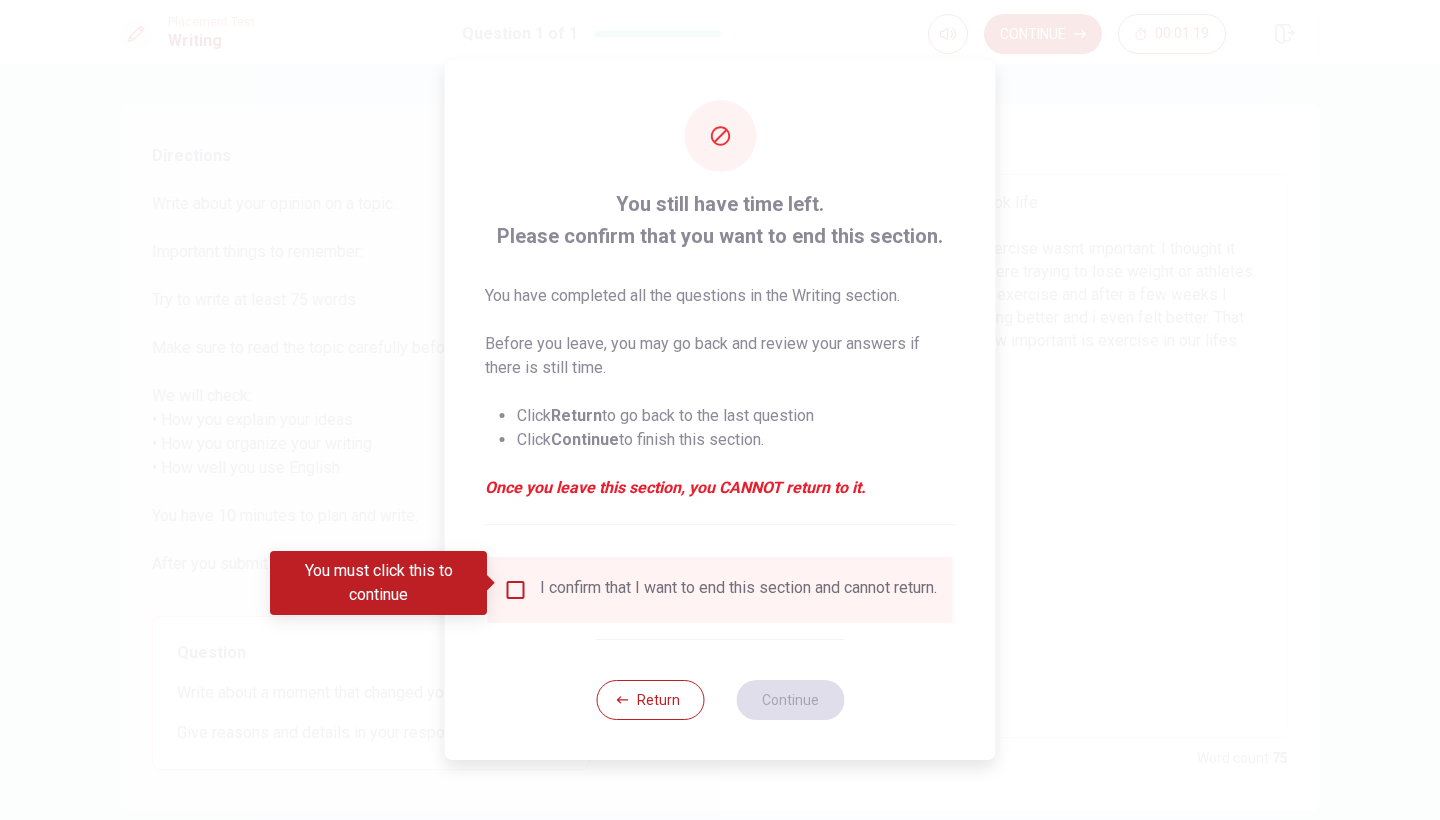 click on "You must click this to continue" at bounding box center [385, 583] 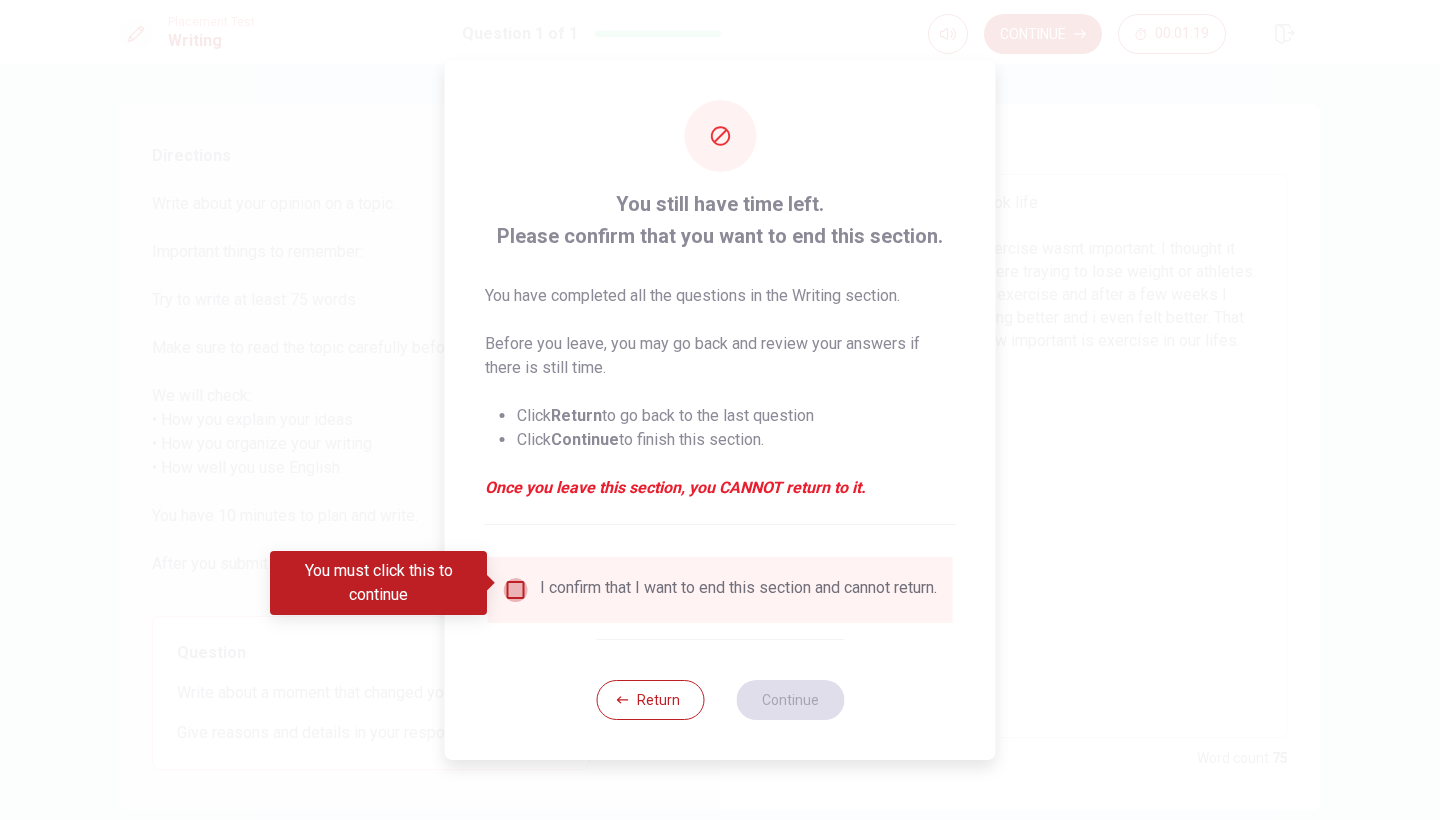 click at bounding box center (516, 590) 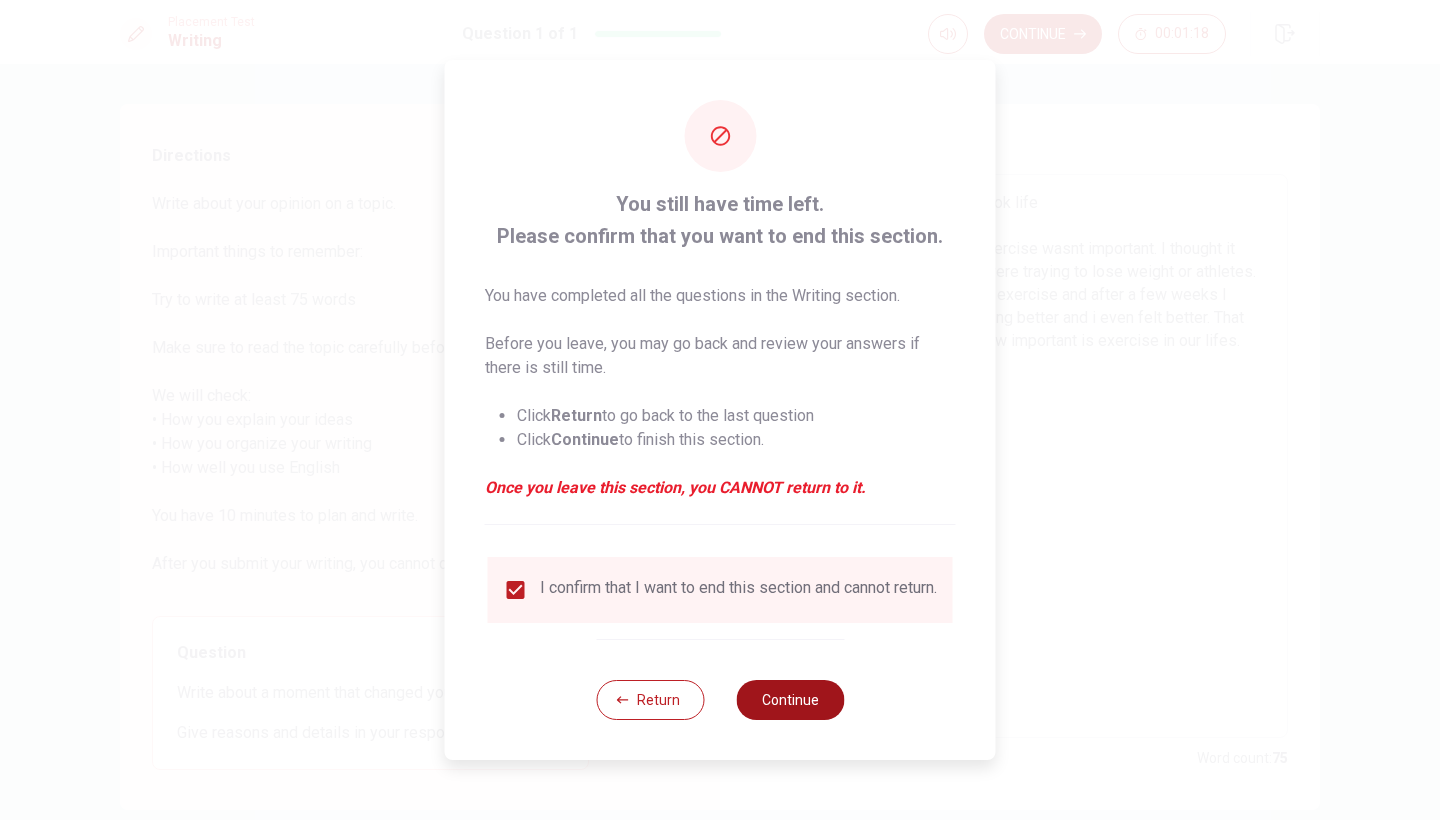 click on "Continue" at bounding box center (790, 700) 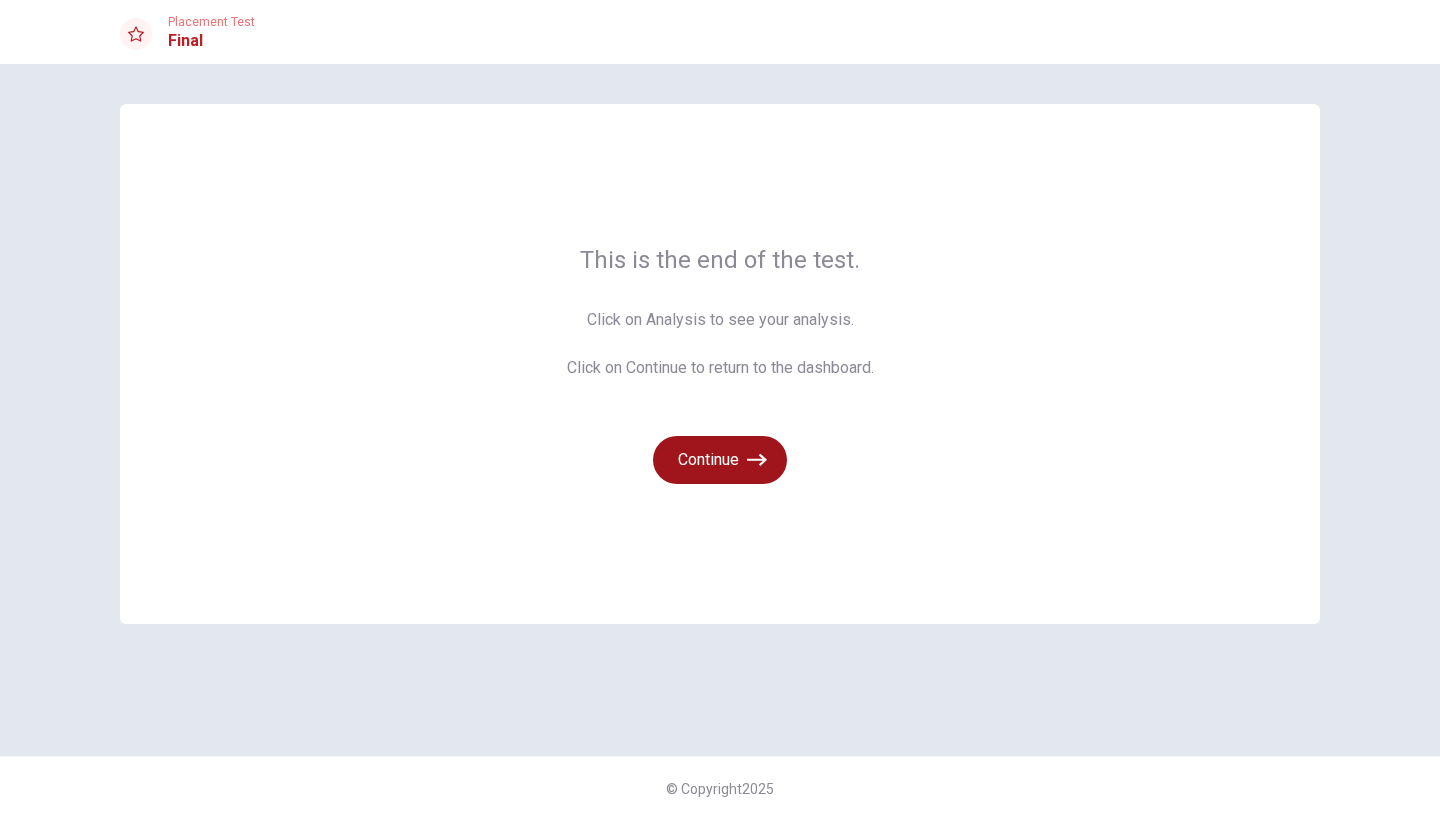 click on "Continue" at bounding box center [720, 460] 